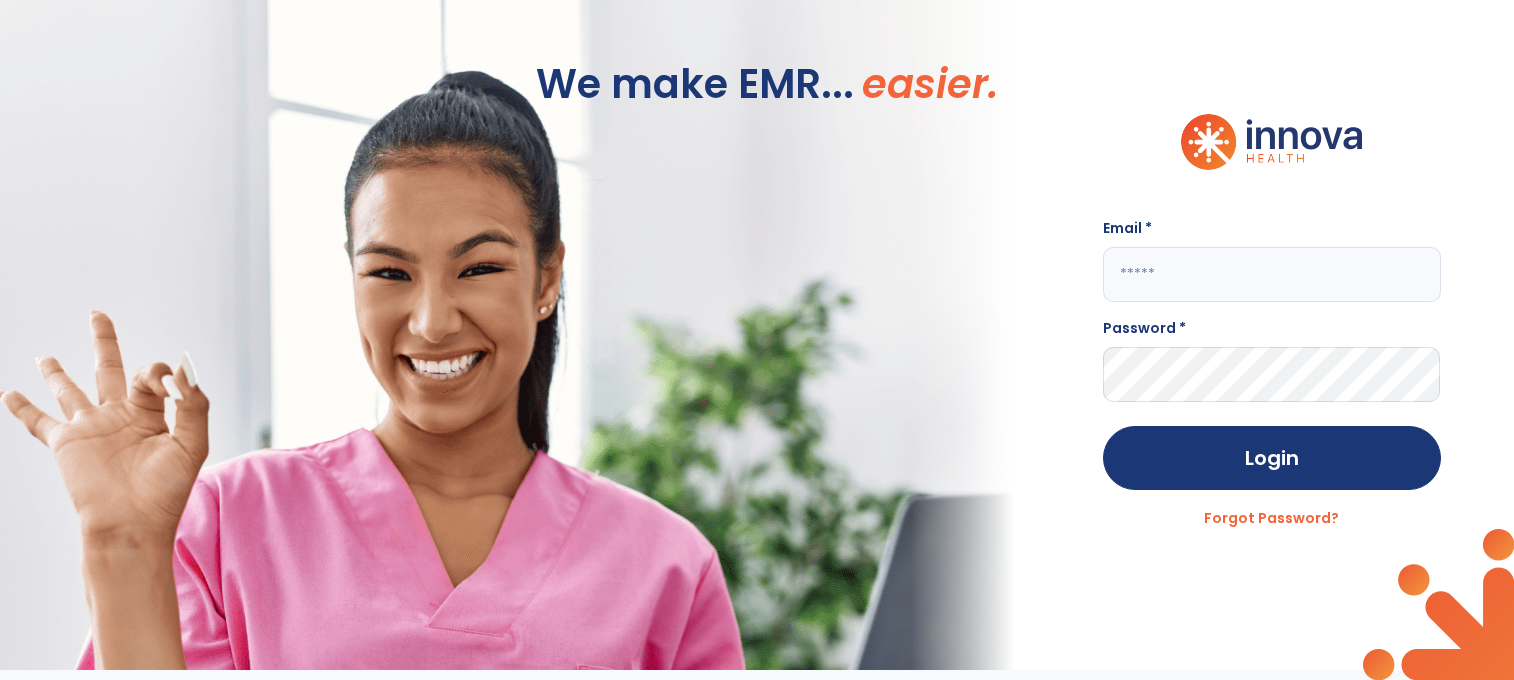 scroll, scrollTop: 0, scrollLeft: 0, axis: both 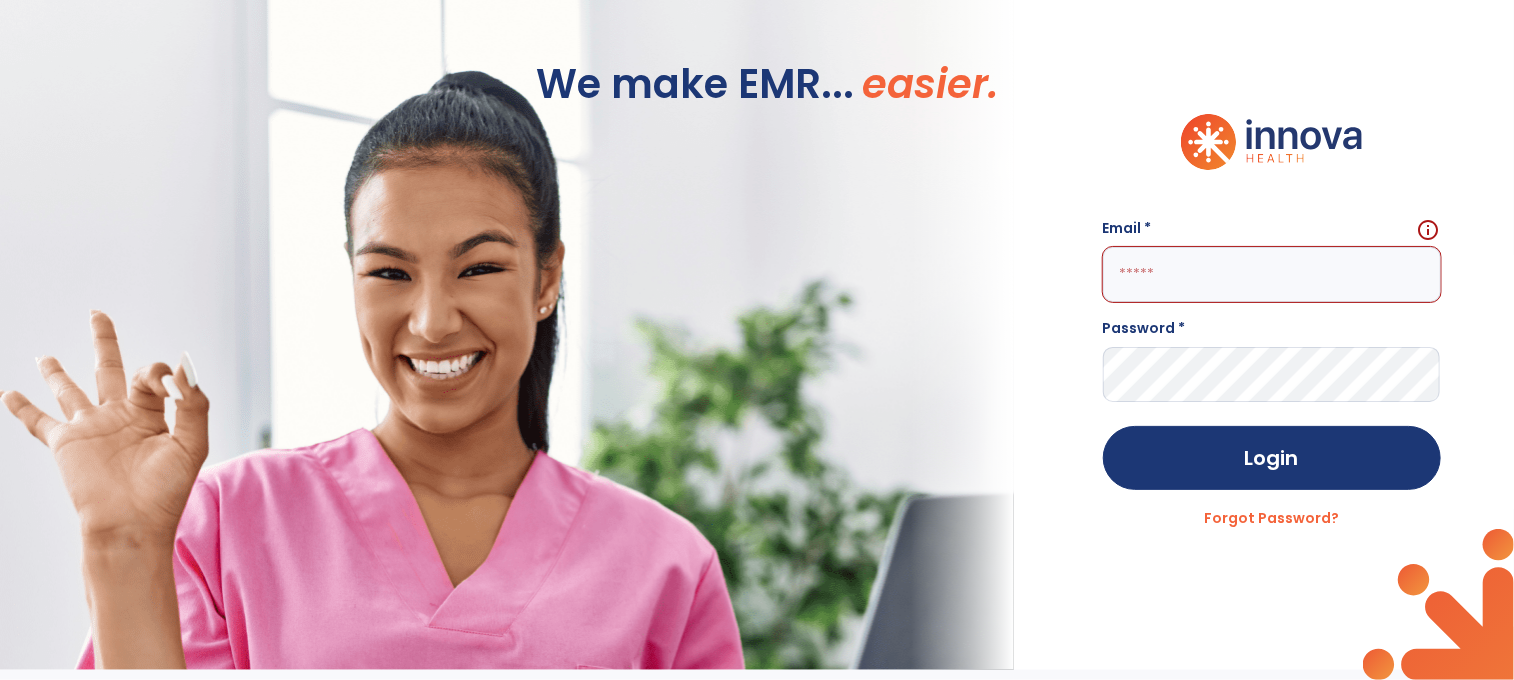 click 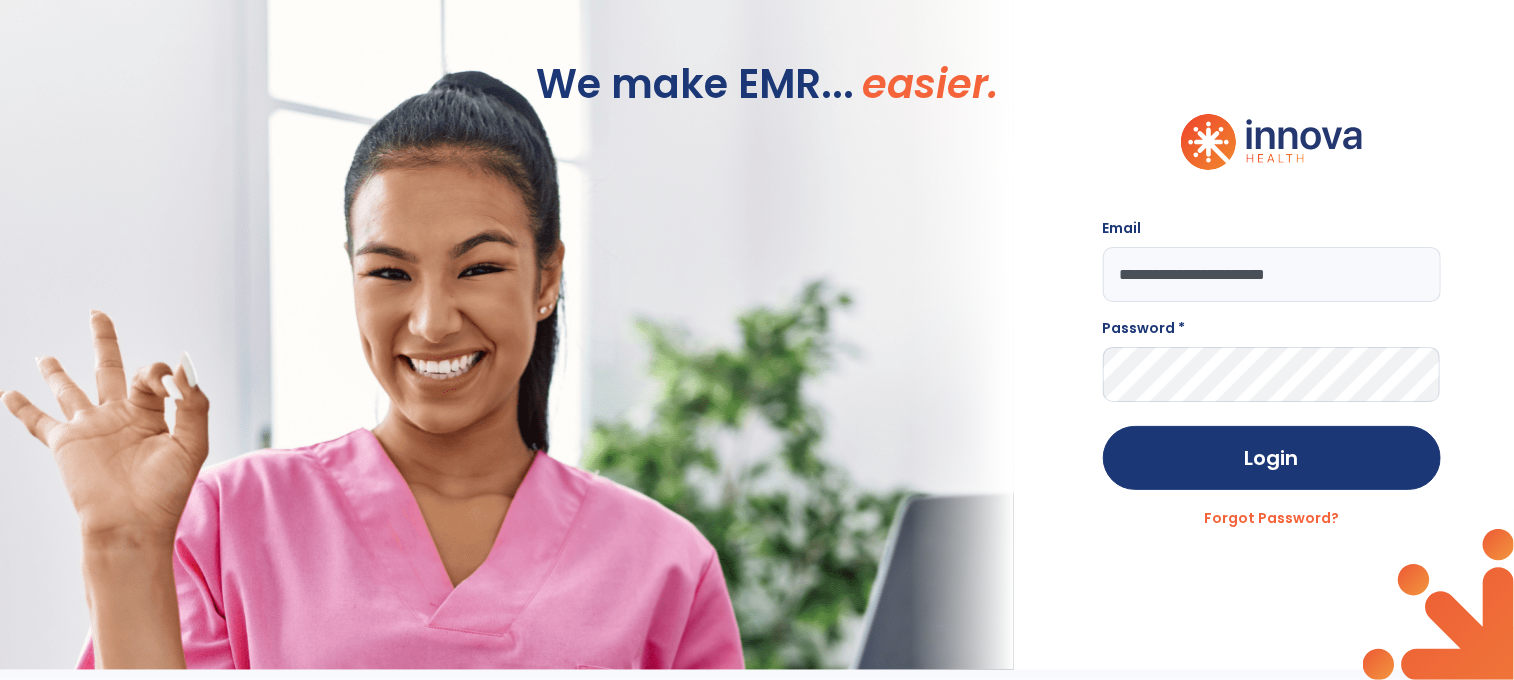 type on "**********" 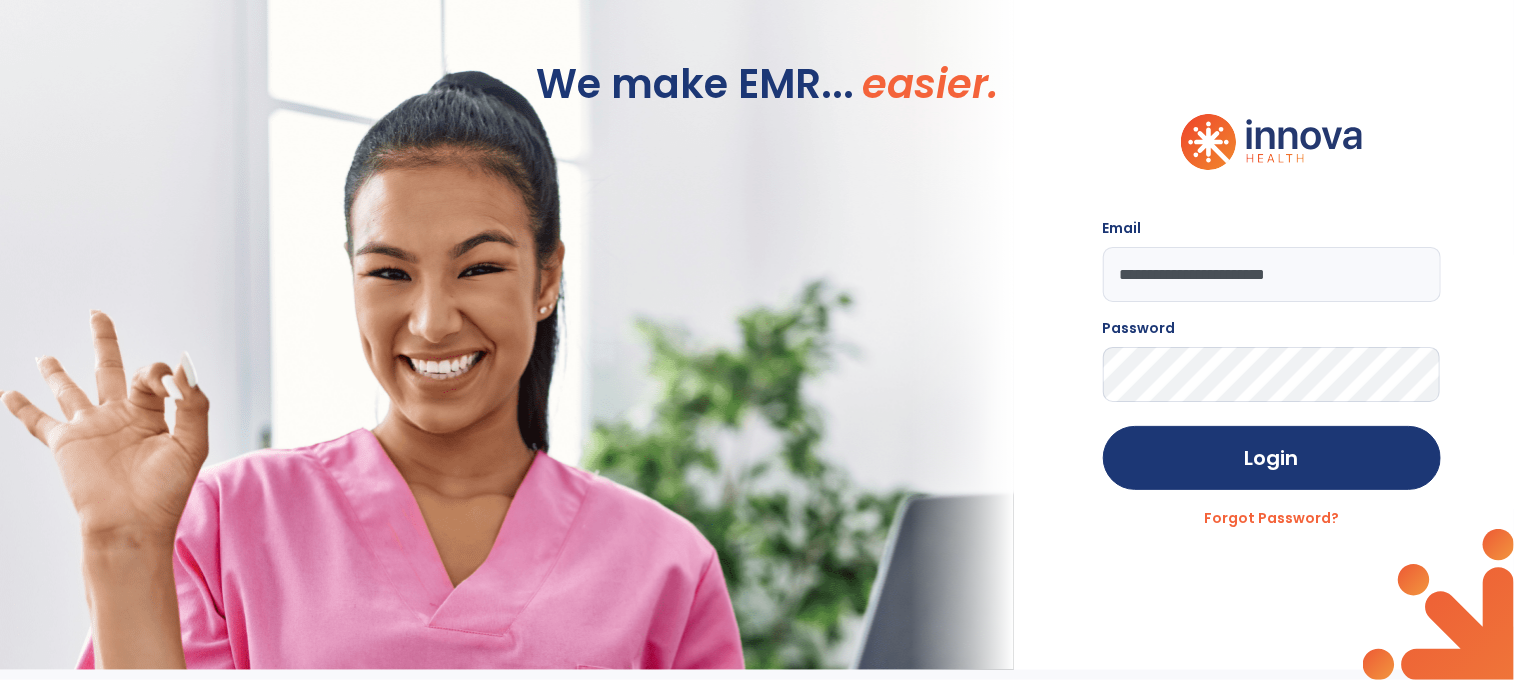 click on "Login" 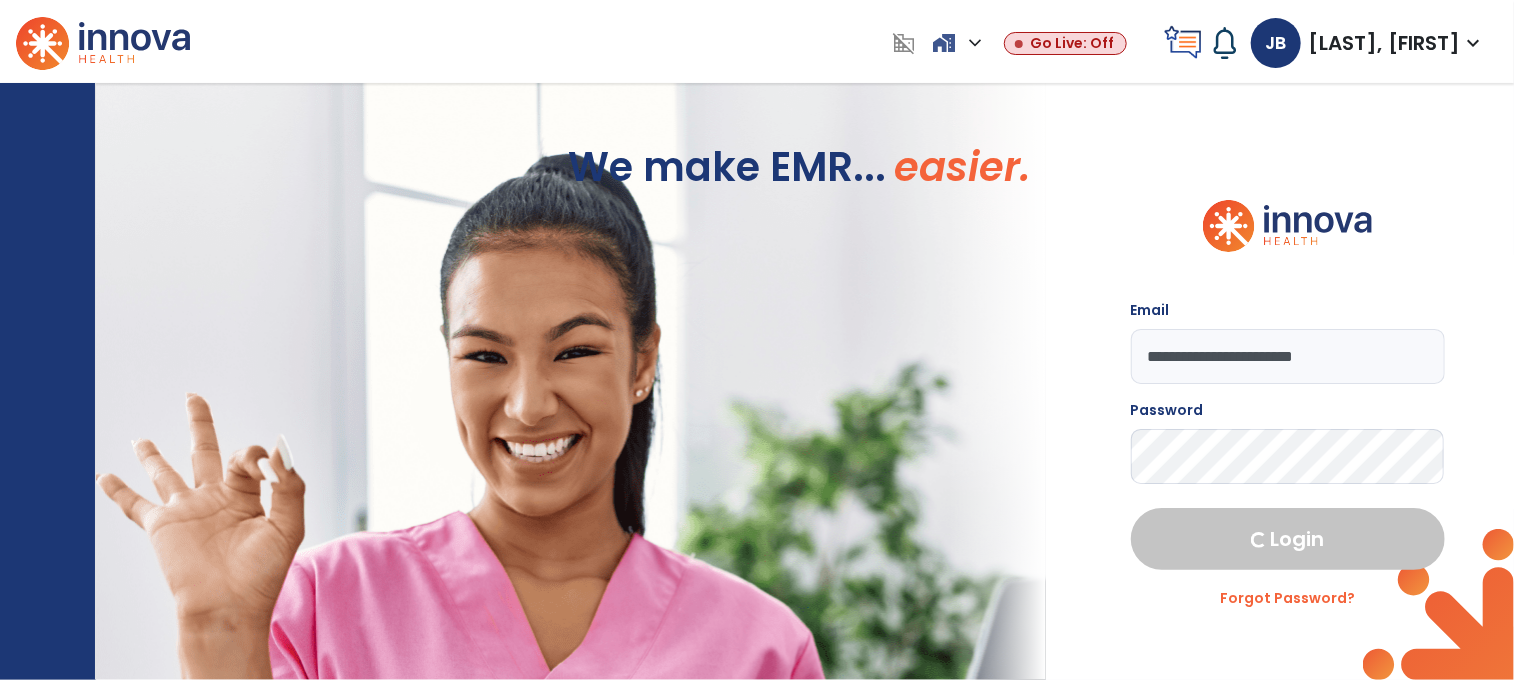 select on "****" 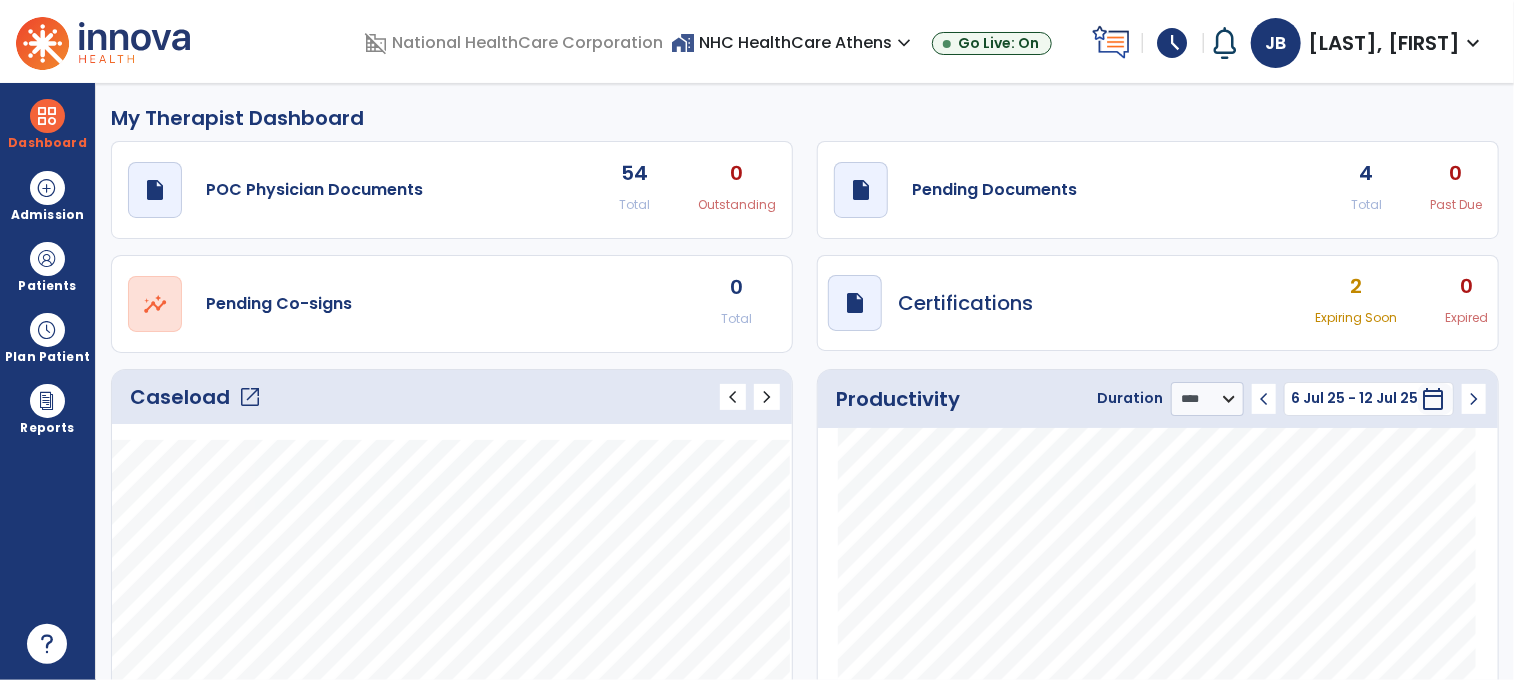 click on "open_in_new" 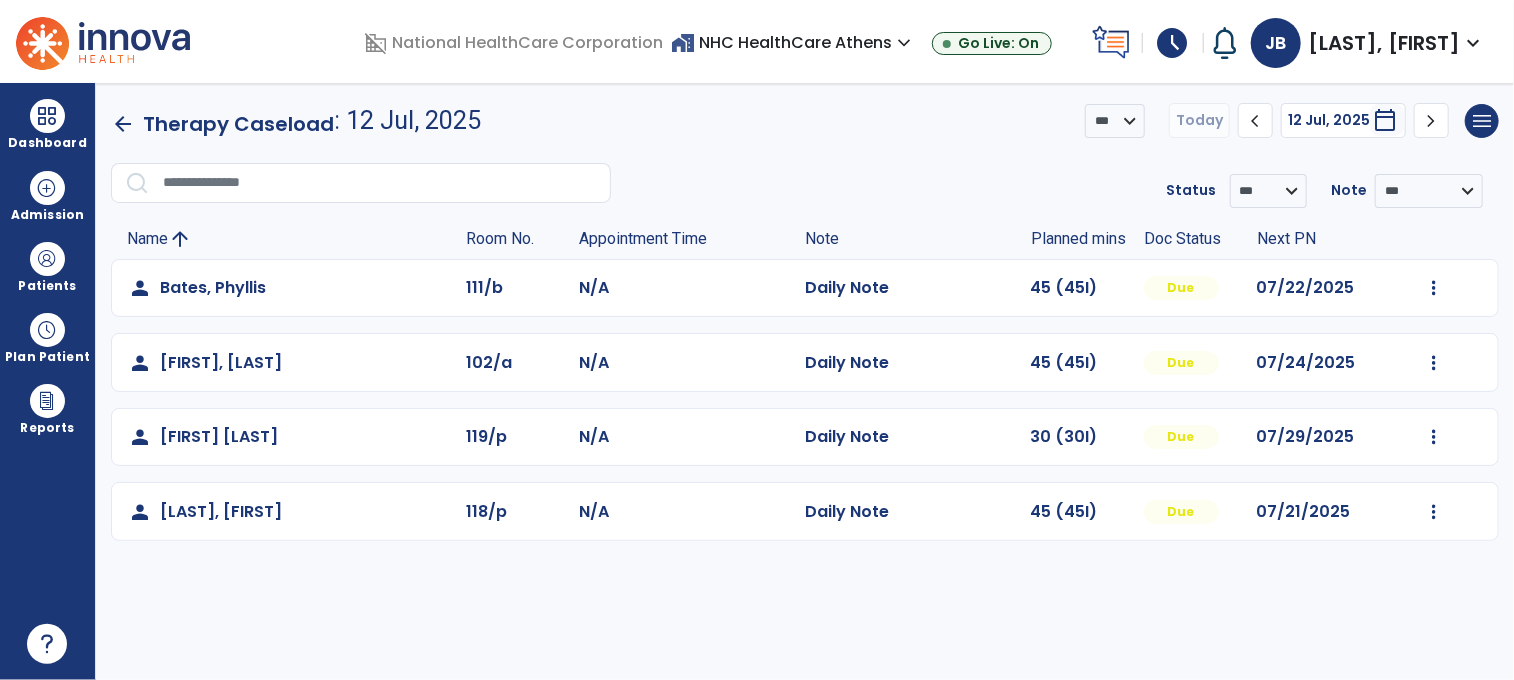 click on "Mark Visit As Complete   Reset Note   Open Document   G + C Mins" 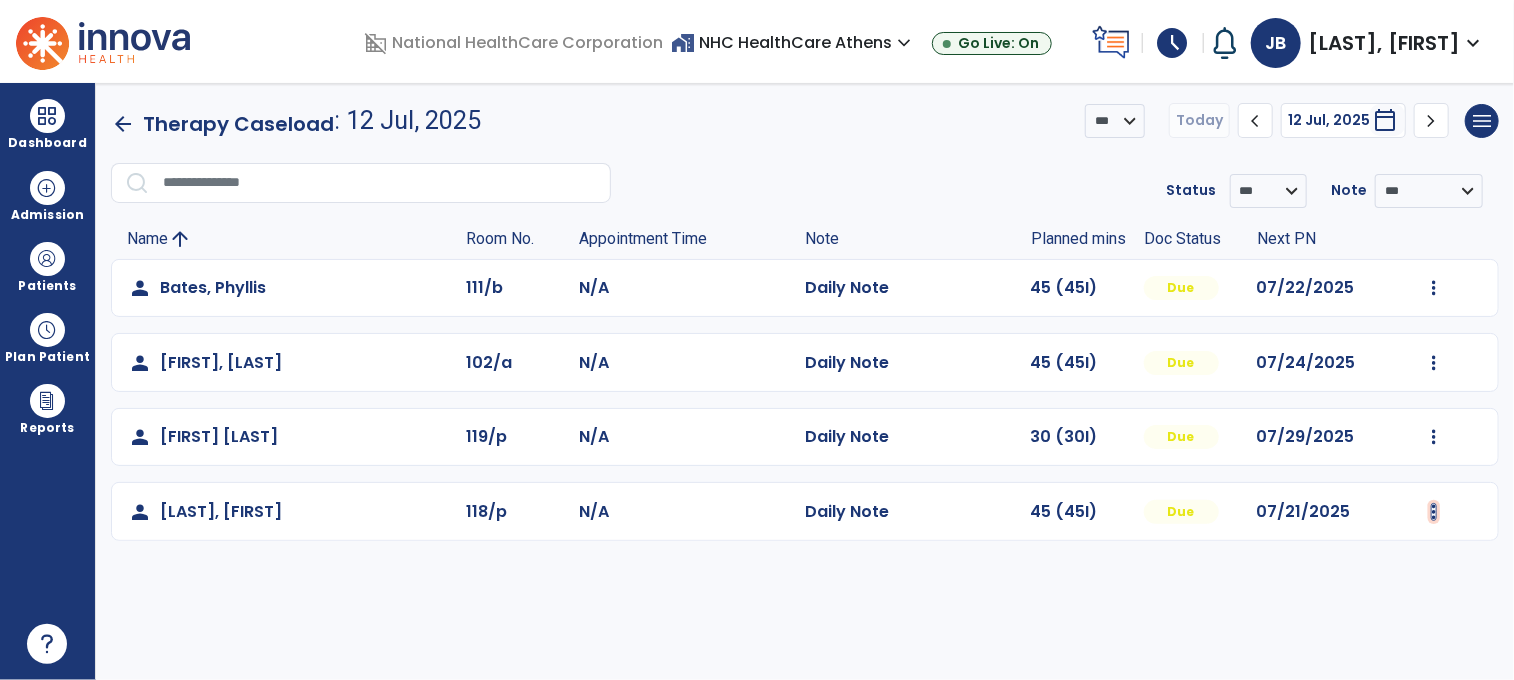 click at bounding box center [1434, 288] 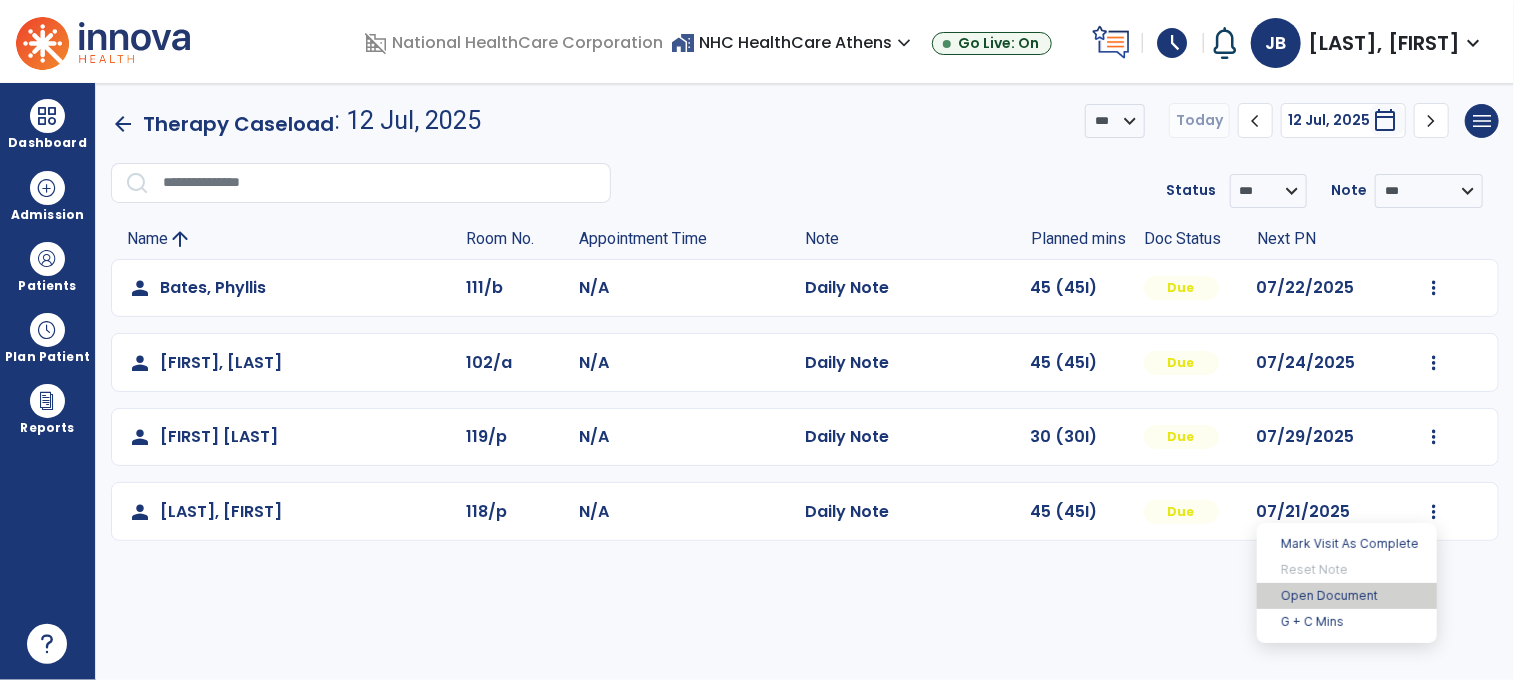 click on "Open Document" at bounding box center [1347, 596] 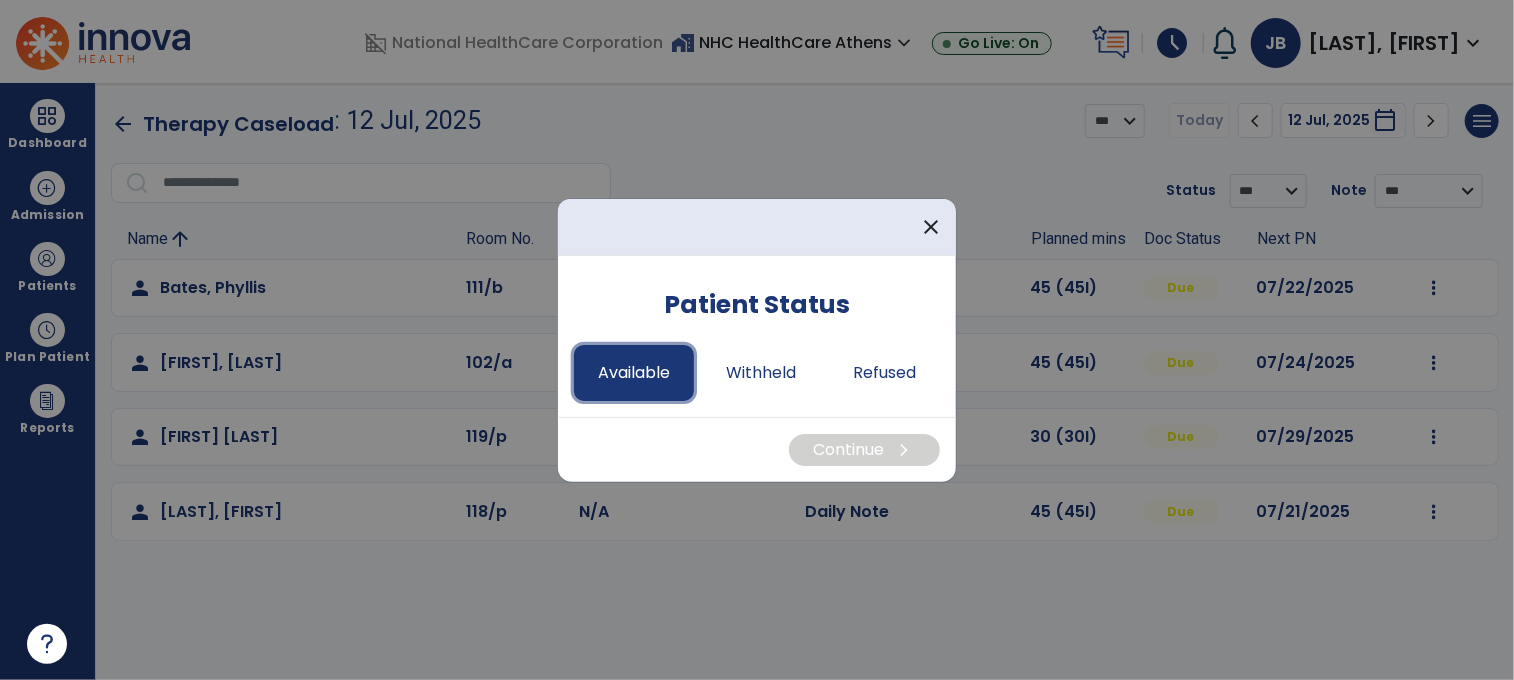 click on "Available" at bounding box center (634, 373) 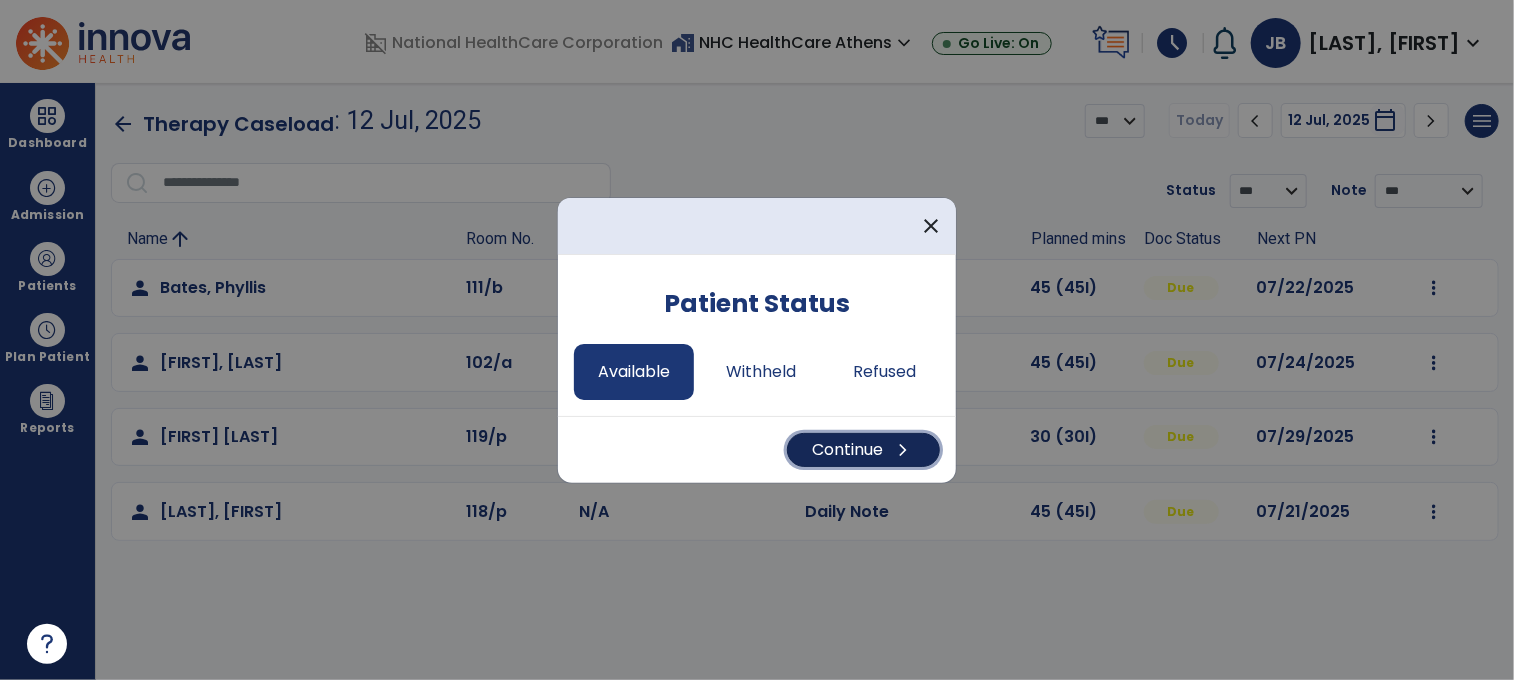 click on "Continue   chevron_right" at bounding box center [863, 450] 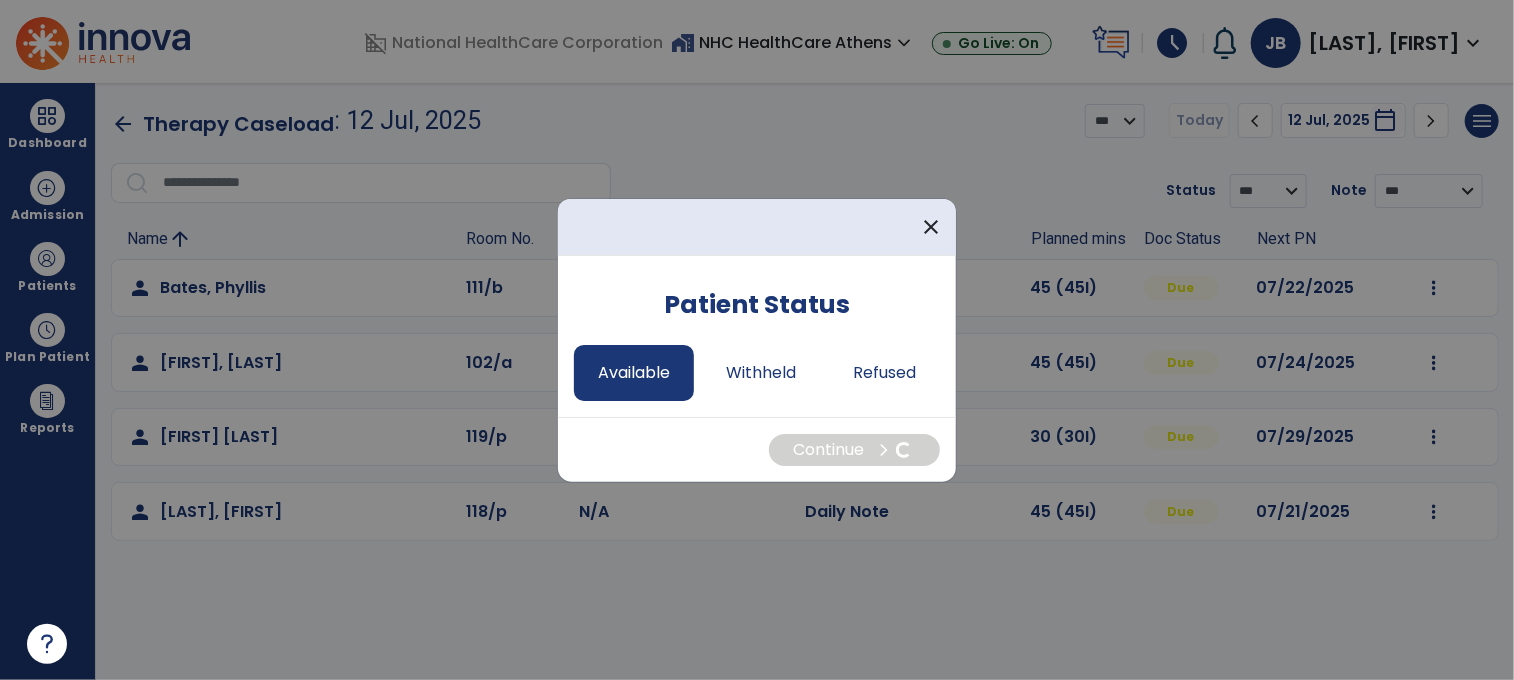 select on "*" 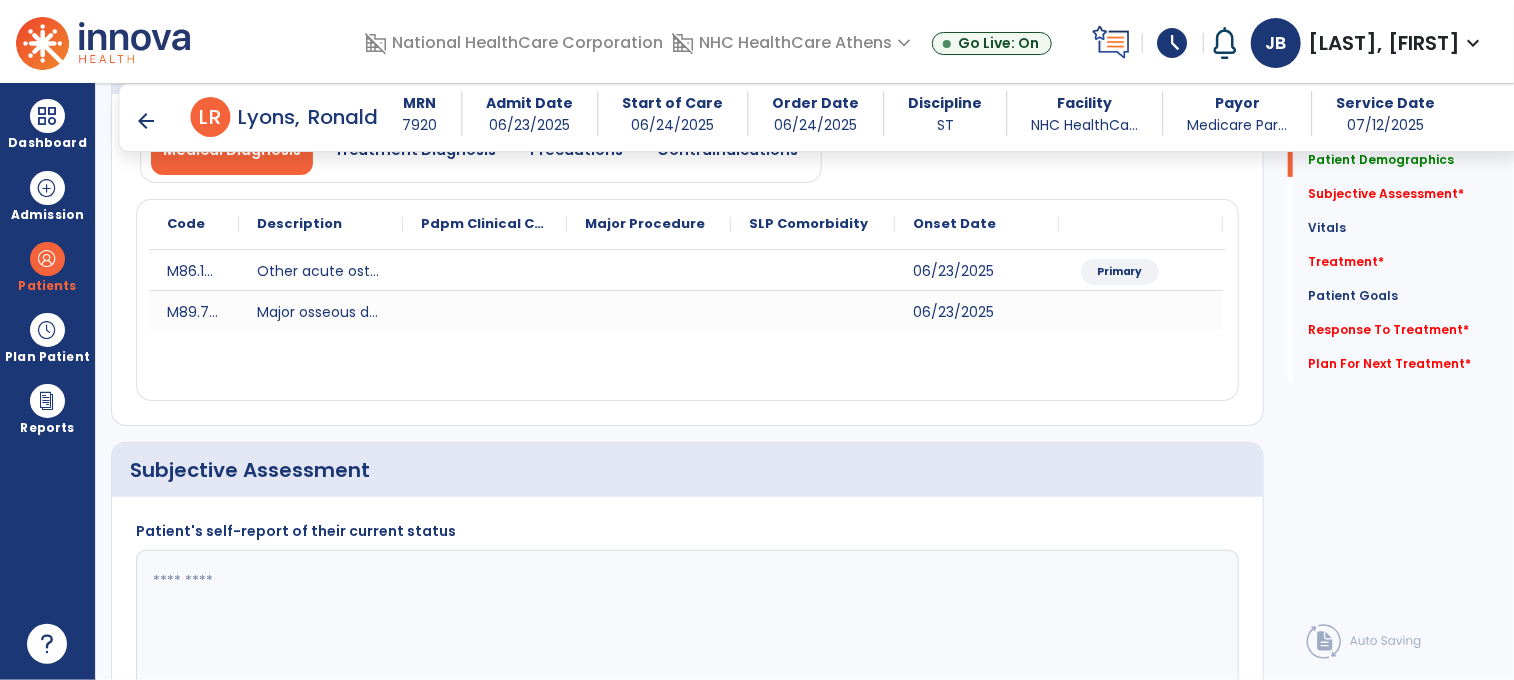 scroll, scrollTop: 200, scrollLeft: 0, axis: vertical 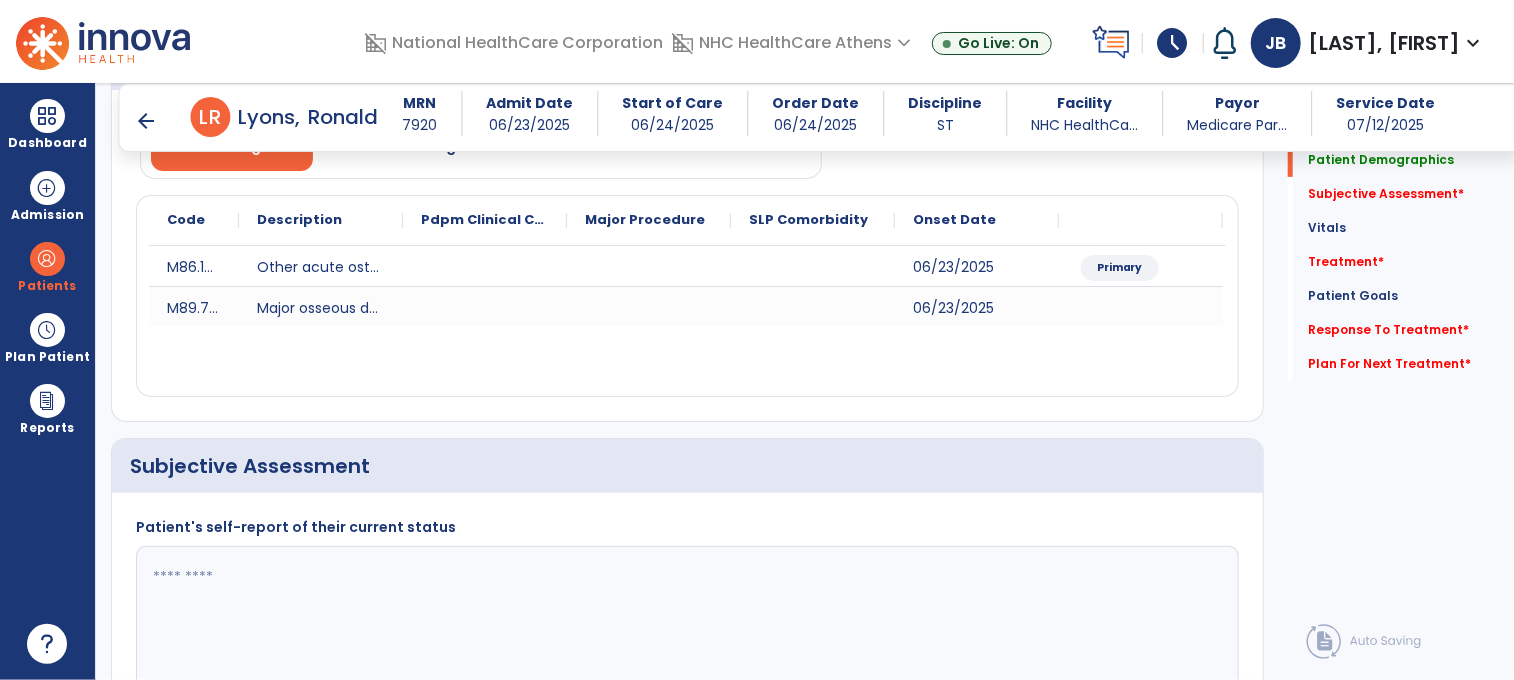 click 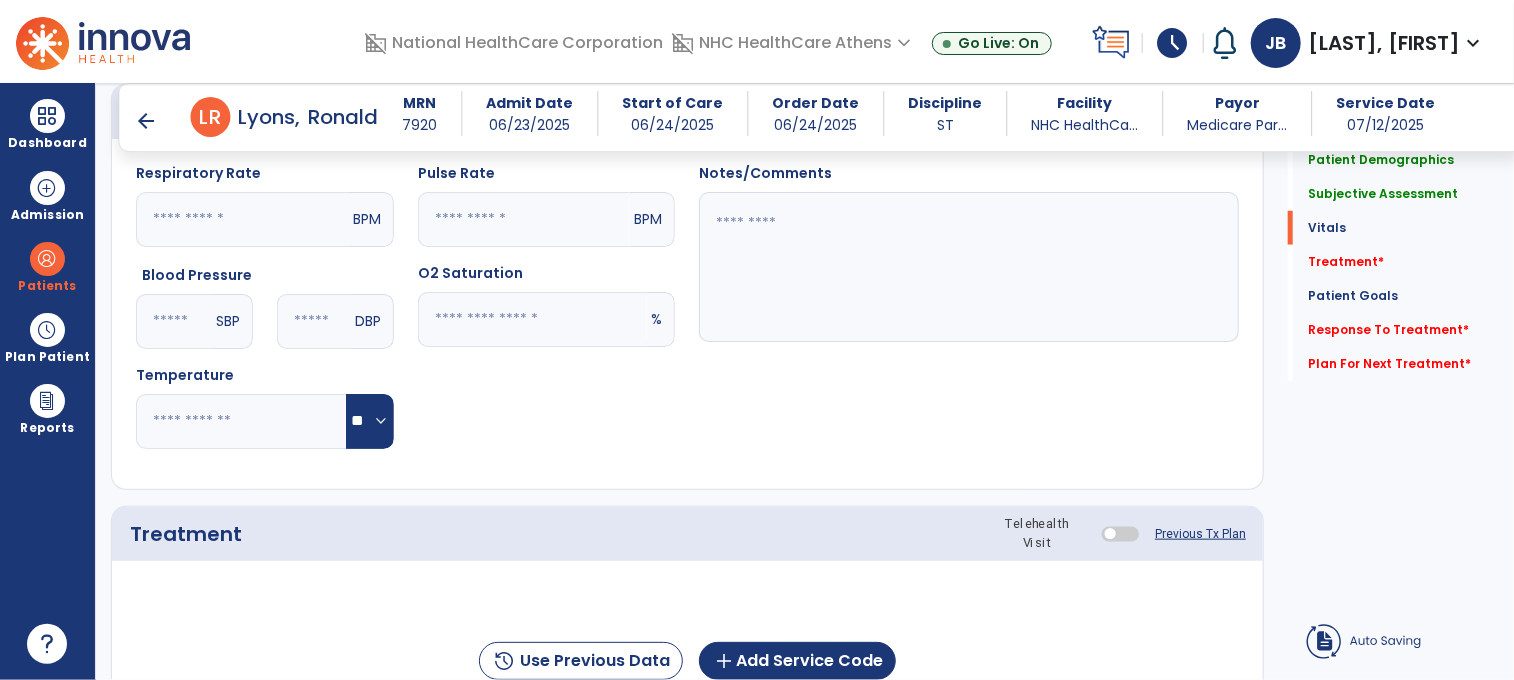 scroll, scrollTop: 900, scrollLeft: 0, axis: vertical 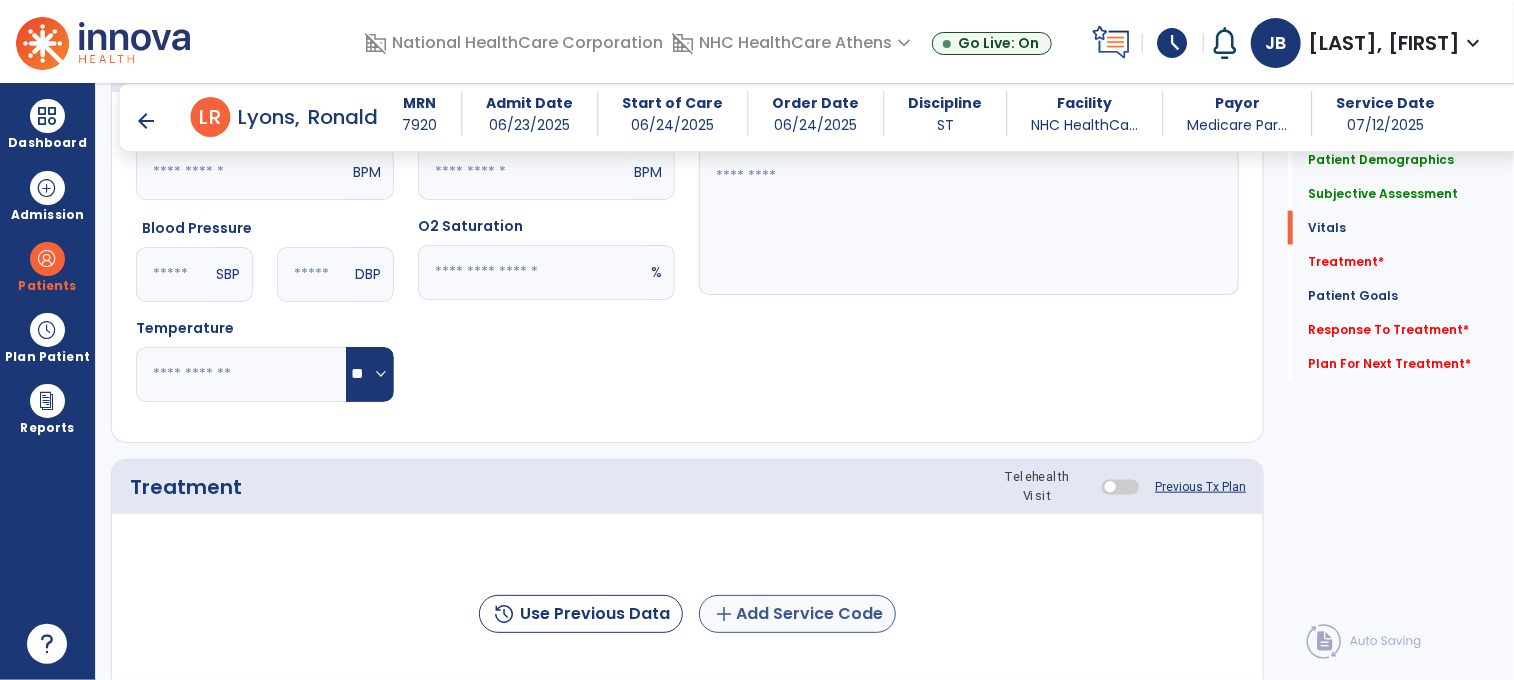 type on "**********" 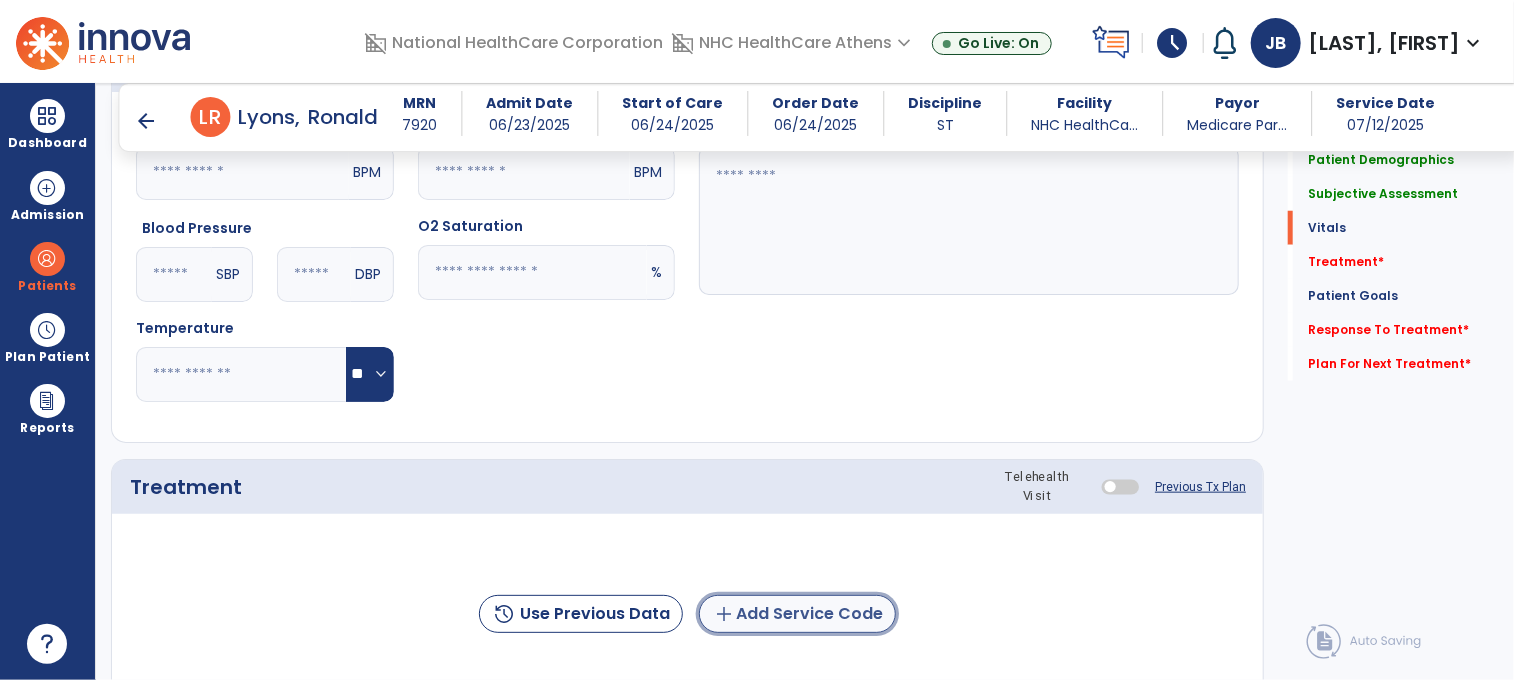 click on "add  Add Service Code" 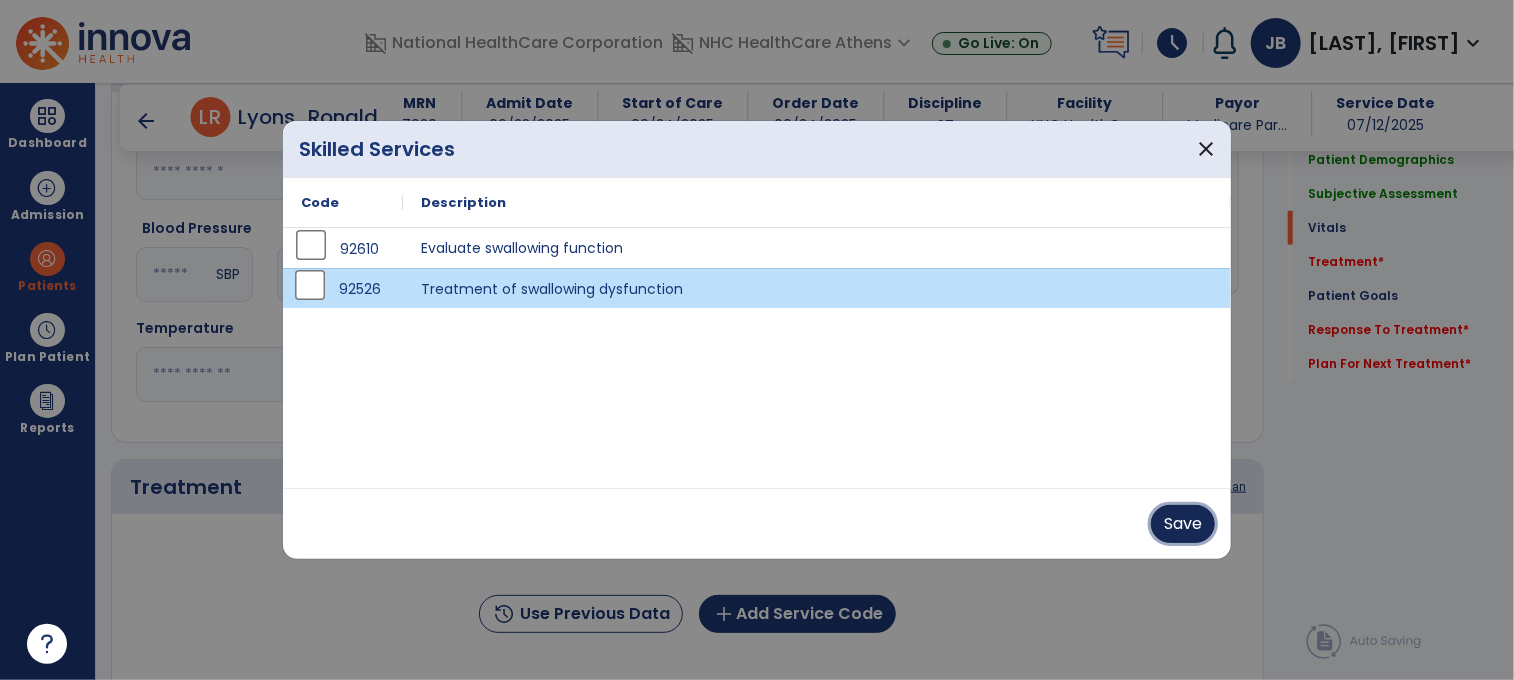 click on "Save" at bounding box center (1183, 524) 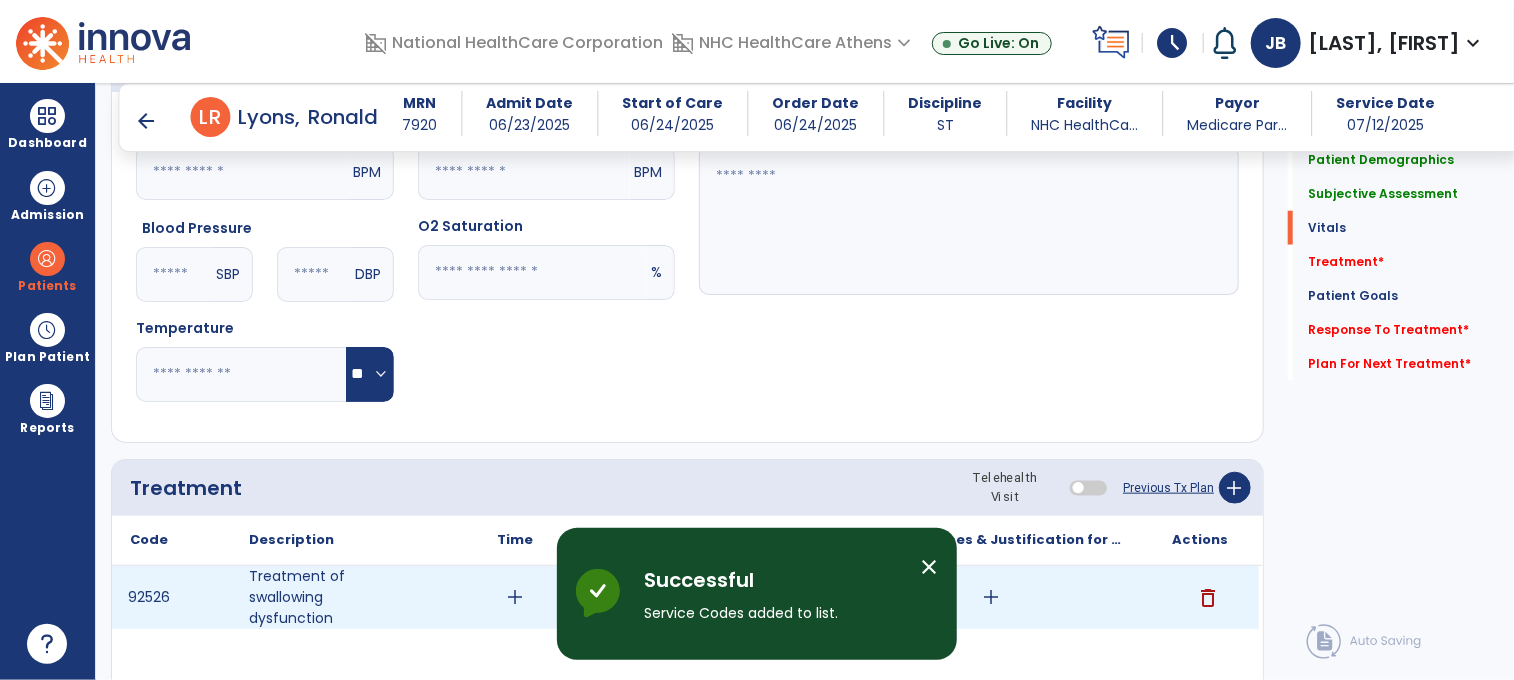 click on "add" at bounding box center [515, 597] 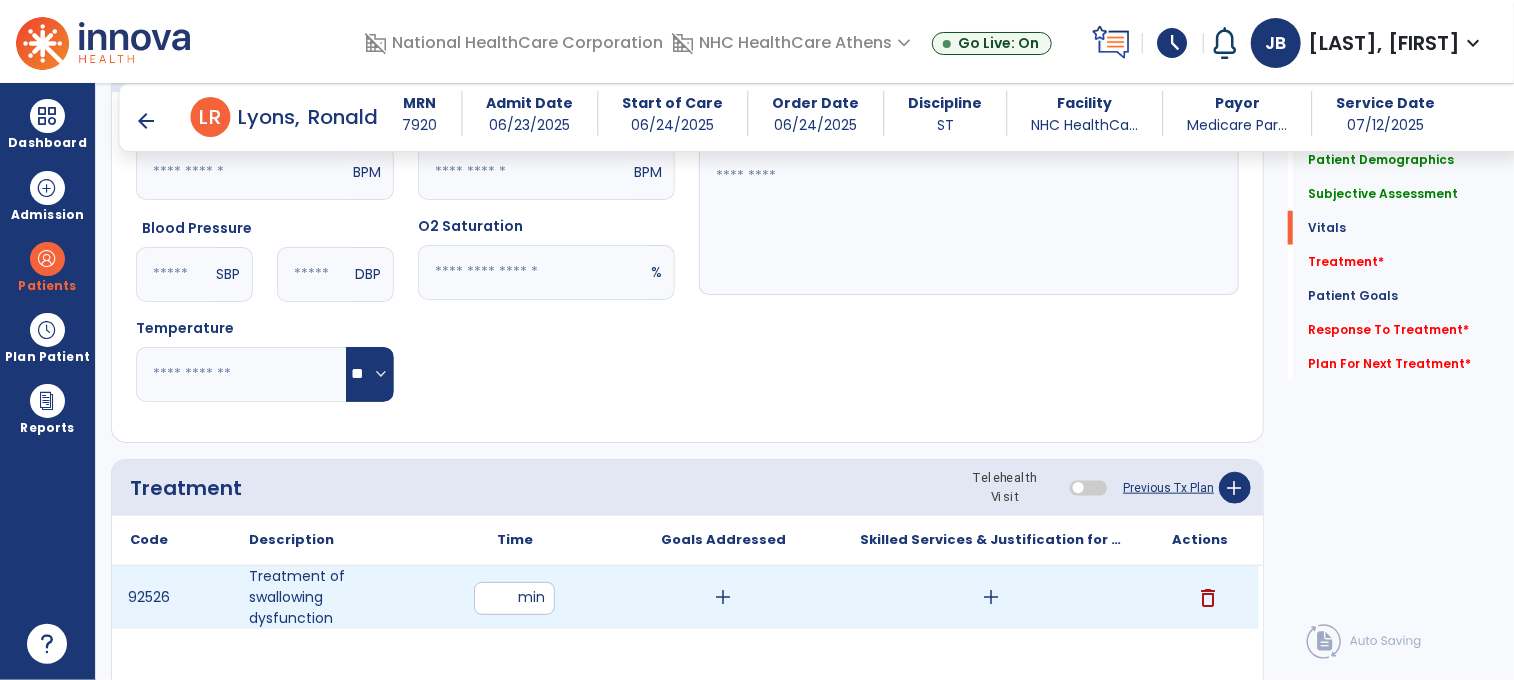 type on "**" 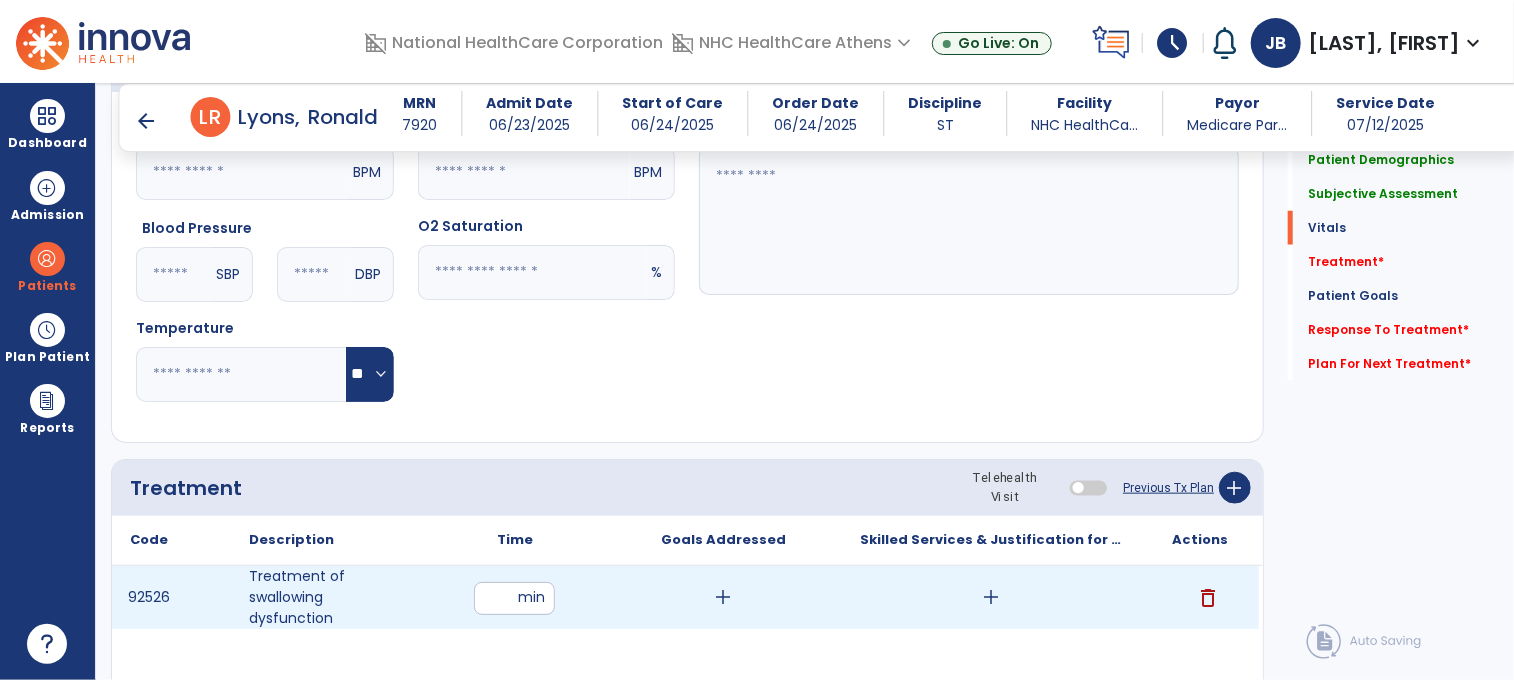 click on "add" at bounding box center [723, 597] 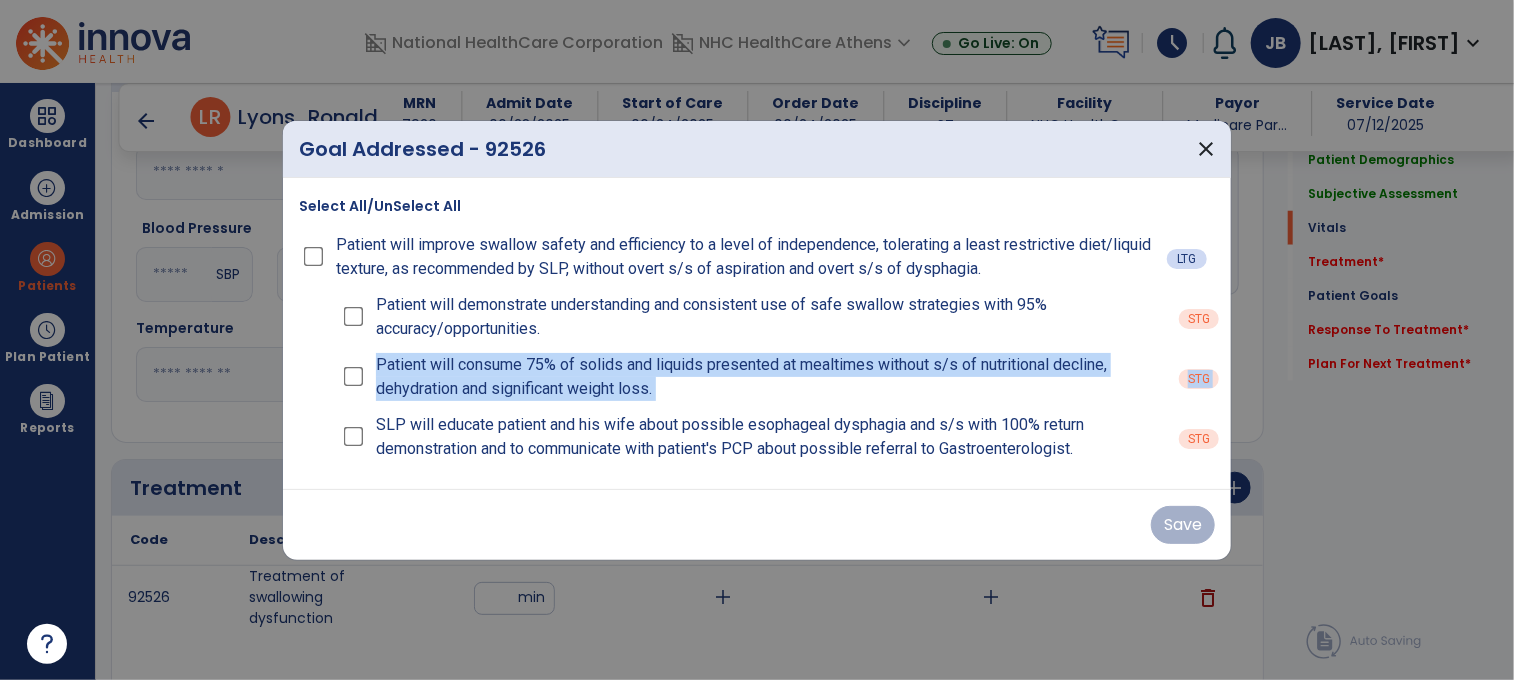 click on "Patient will demonstrate understanding and consistent use of safe swallow strategies with 95% accuracy/opportunities. STG Patient will consume 75% of solids and liquids presented at mealtimes without s/s of nutritional decline, dehydration and significant weight loss. STG SLP will educate patient and his wife about possible esophageal dysphagia and s/s with 100% return demonstration and to communicate with patient's PCP about possible referral to Gastroenterologist. STG" at bounding box center (773, 377) 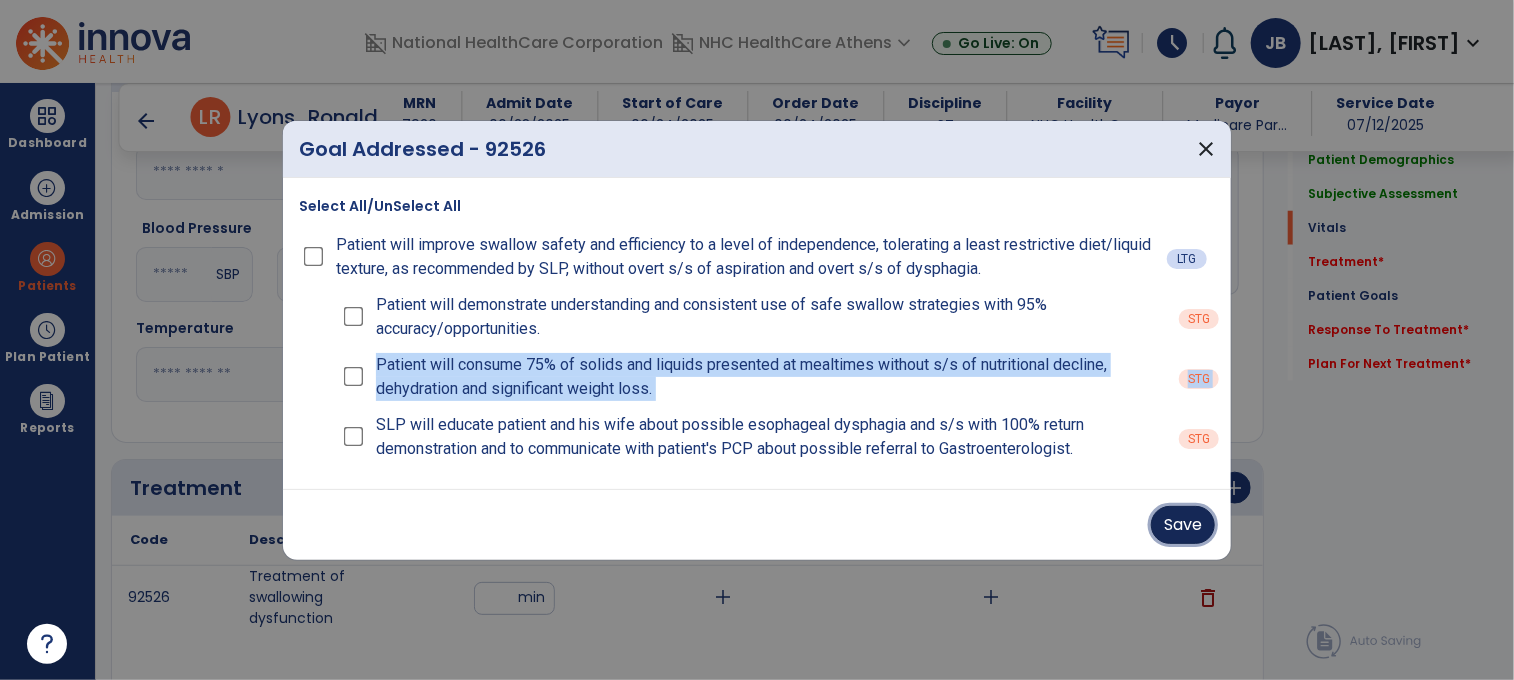click on "Save" at bounding box center (1183, 525) 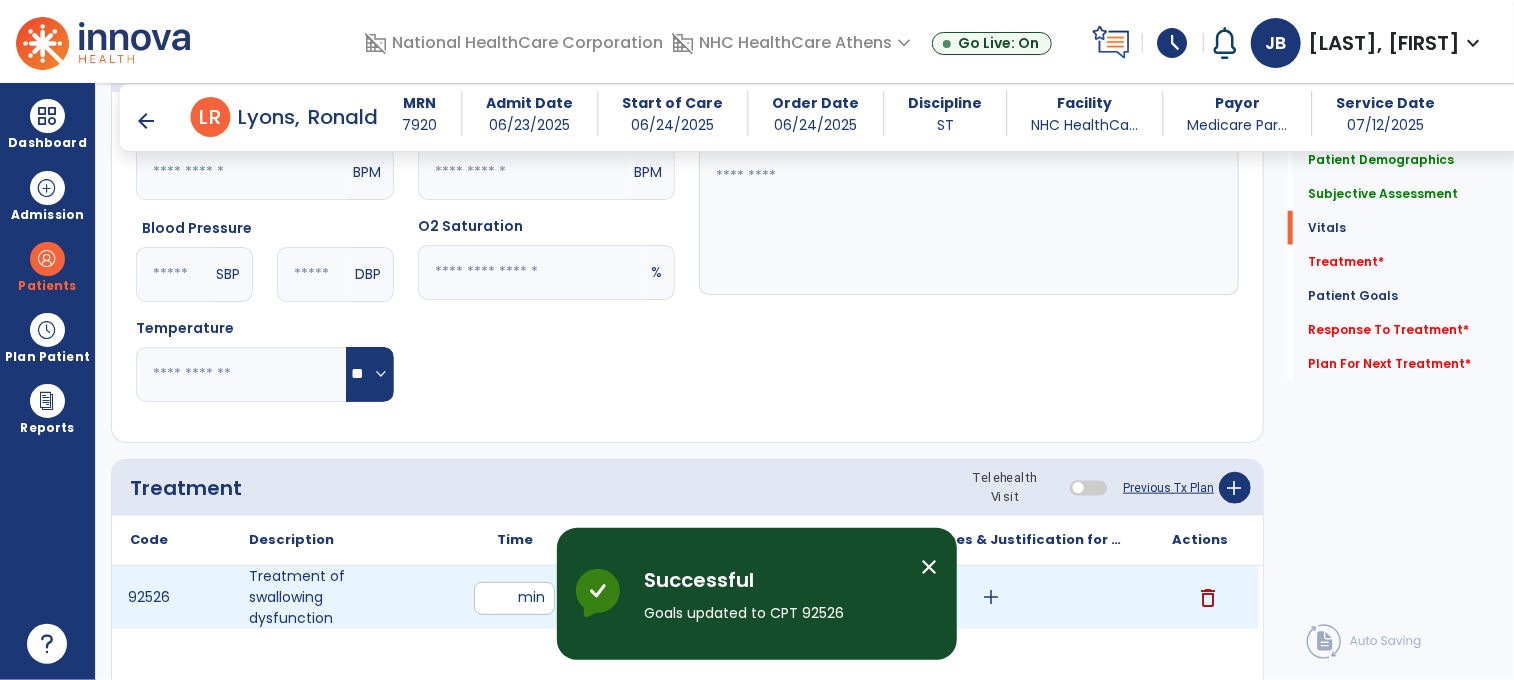 click on "add" at bounding box center (991, 597) 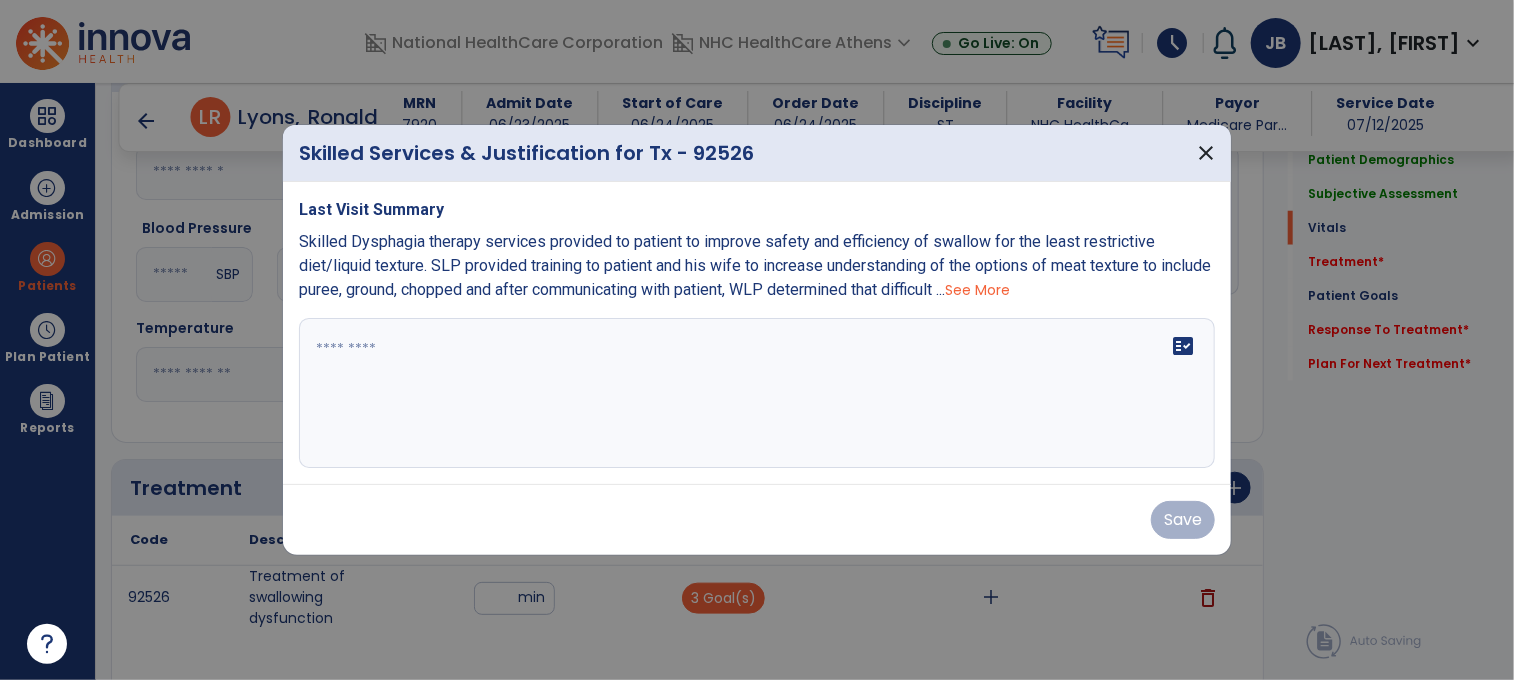 click on "See More" at bounding box center (977, 290) 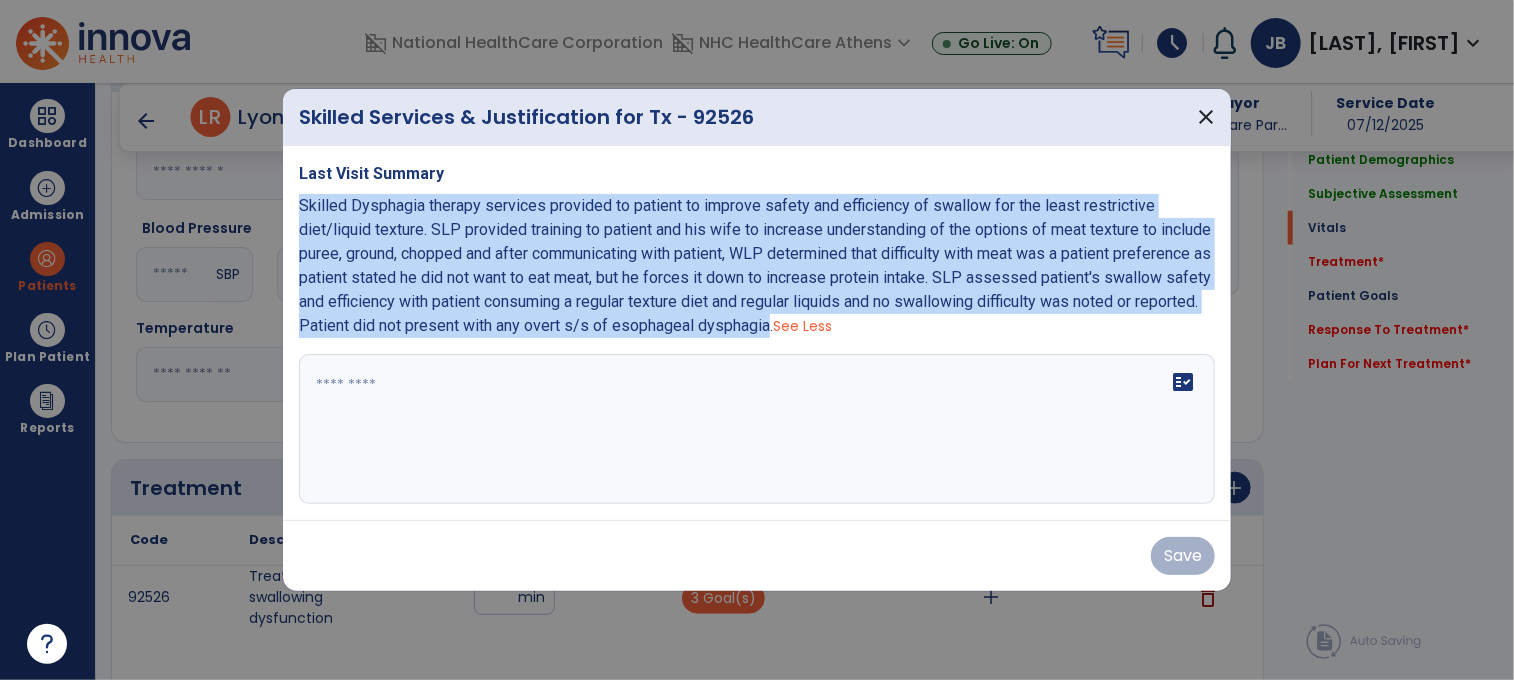 drag, startPoint x: 904, startPoint y: 325, endPoint x: 300, endPoint y: 200, distance: 616.799 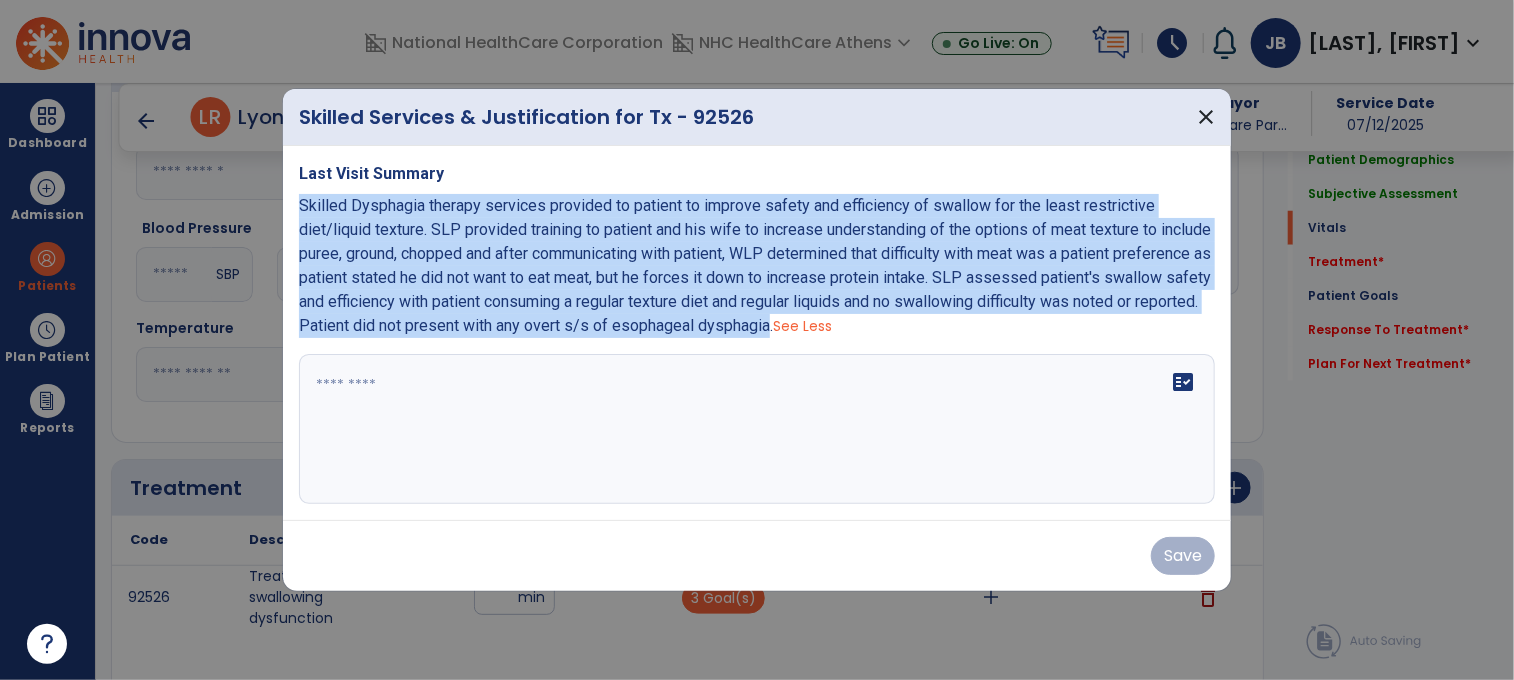 click on "Skilled Dysphagia therapy services provided to patient to improve safety and efficiency of swallow for the least restrictive diet/liquid texture. SLP provided training to patient and his wife to increase understanding of the options of meat texture to include puree, ground, chopped and after communicating with patient, WLP determined that difficulty with meat was a patient preference as patient stated he did not want to eat meat, but he forces it down to increase protein intake. SLP assessed patient's swallow safety and efficiency with patient consuming a regular texture diet and regular liquids and no swallowing difficulty was noted or reported.  Patient did not present with any overt  s/s of esophageal dysphagia." at bounding box center (755, 265) 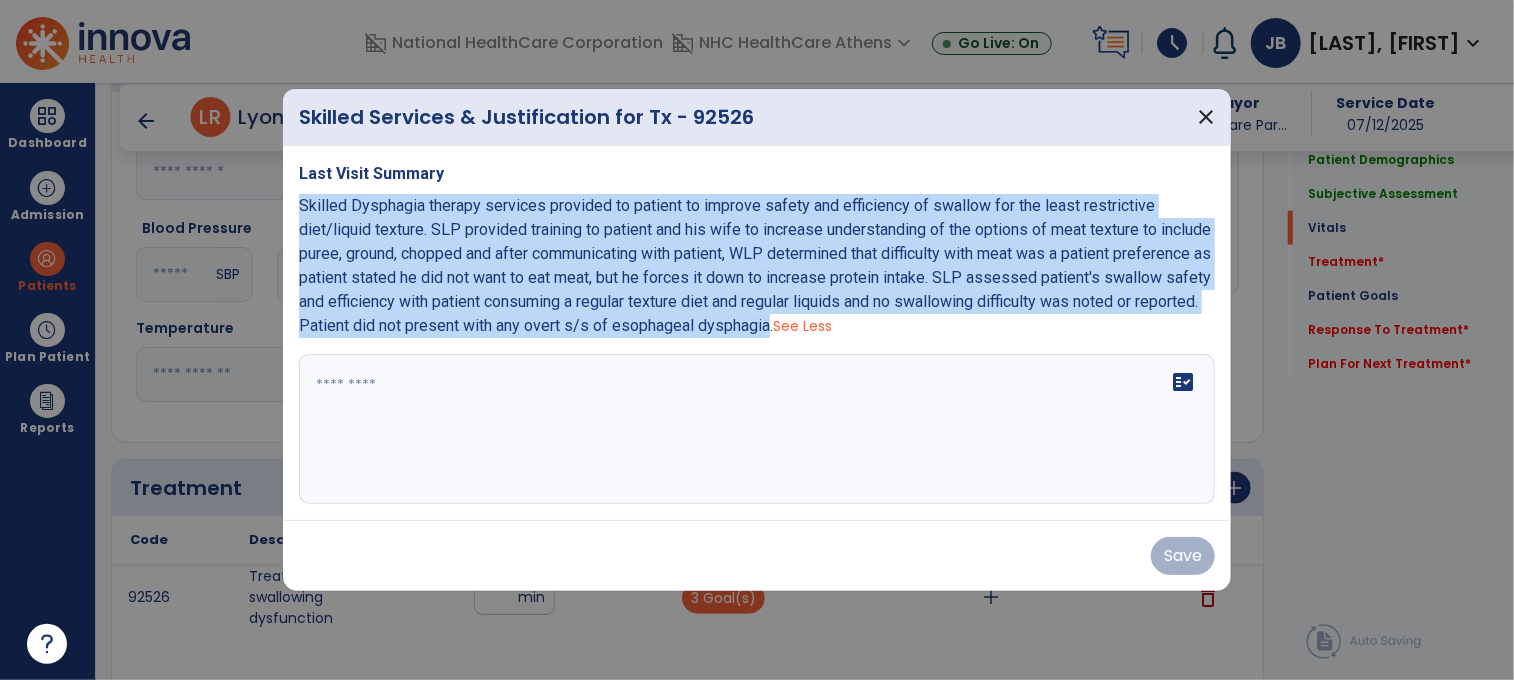 copy on "Skilled Dysphagia therapy services provided to patient to improve safety and efficiency of swallow for the least restrictive diet/liquid texture. SLP provided training to patient and his wife to increase understanding of the options of meat texture to include puree, ground, chopped and after communicating with patient, WLP determined that difficulty with meat was a patient preference as patient stated he did not want to eat meat, but he forces it down to increase protein intake. SLP assessed patient's swallow safety and efficiency with patient consuming a regular texture diet and regular liquids and no swallowing difficulty was noted or reported. Patient did not present with any overt s/s of esophageal dysphagia" 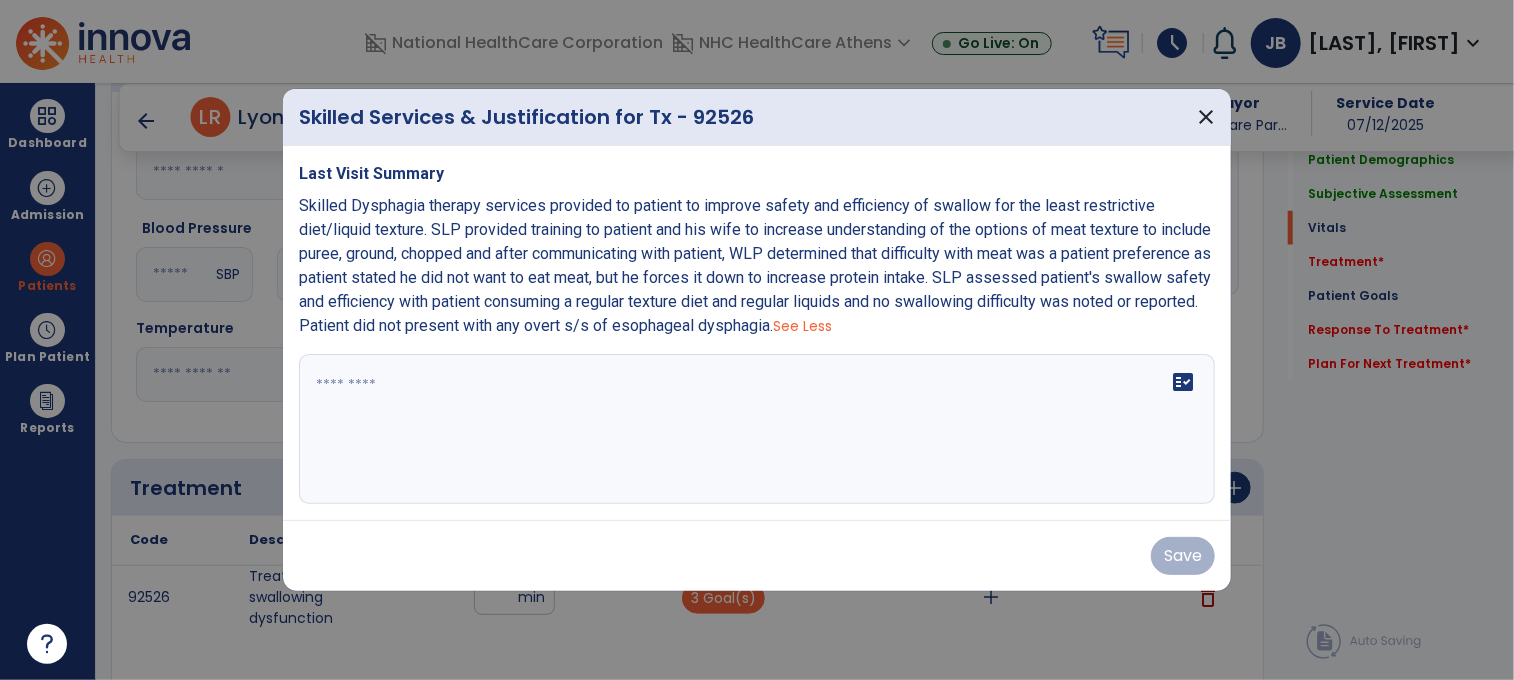 click on "fact_check" at bounding box center (757, 429) 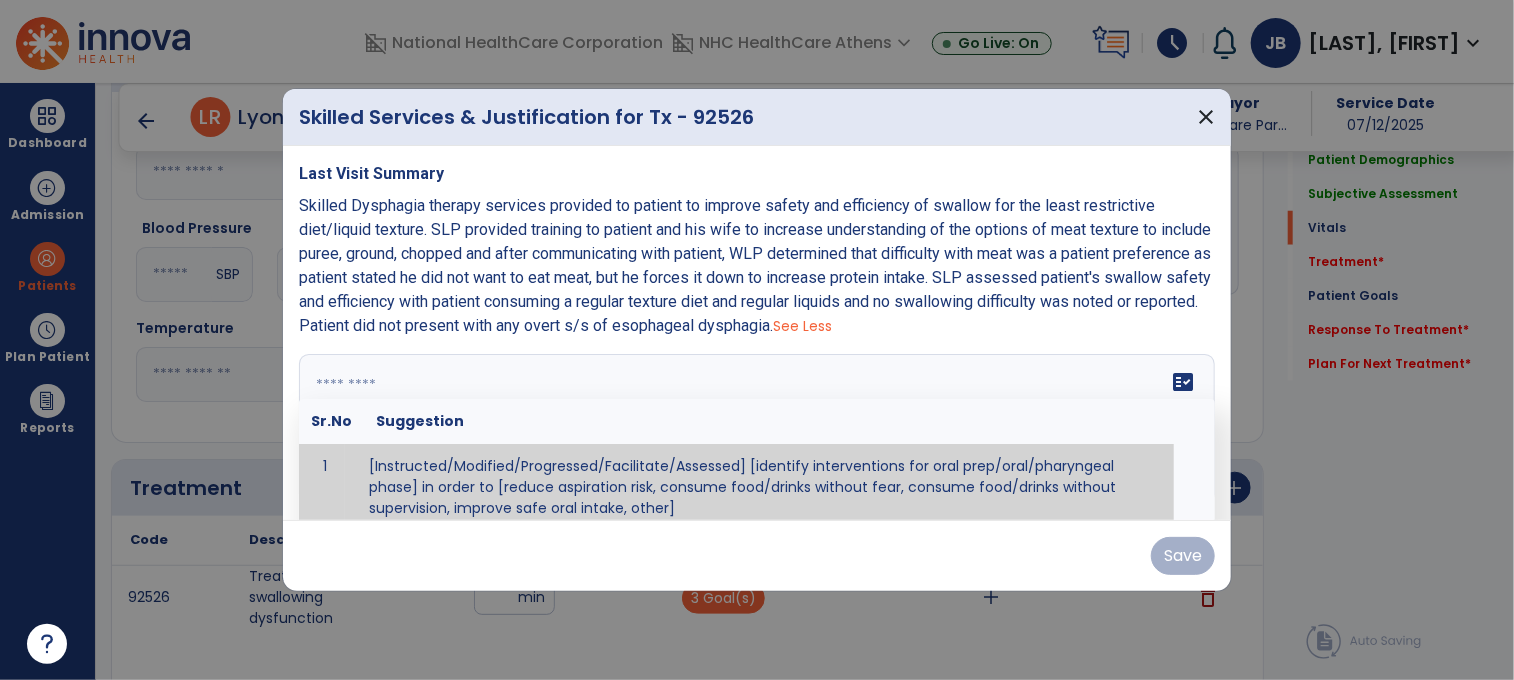 scroll, scrollTop: 12, scrollLeft: 0, axis: vertical 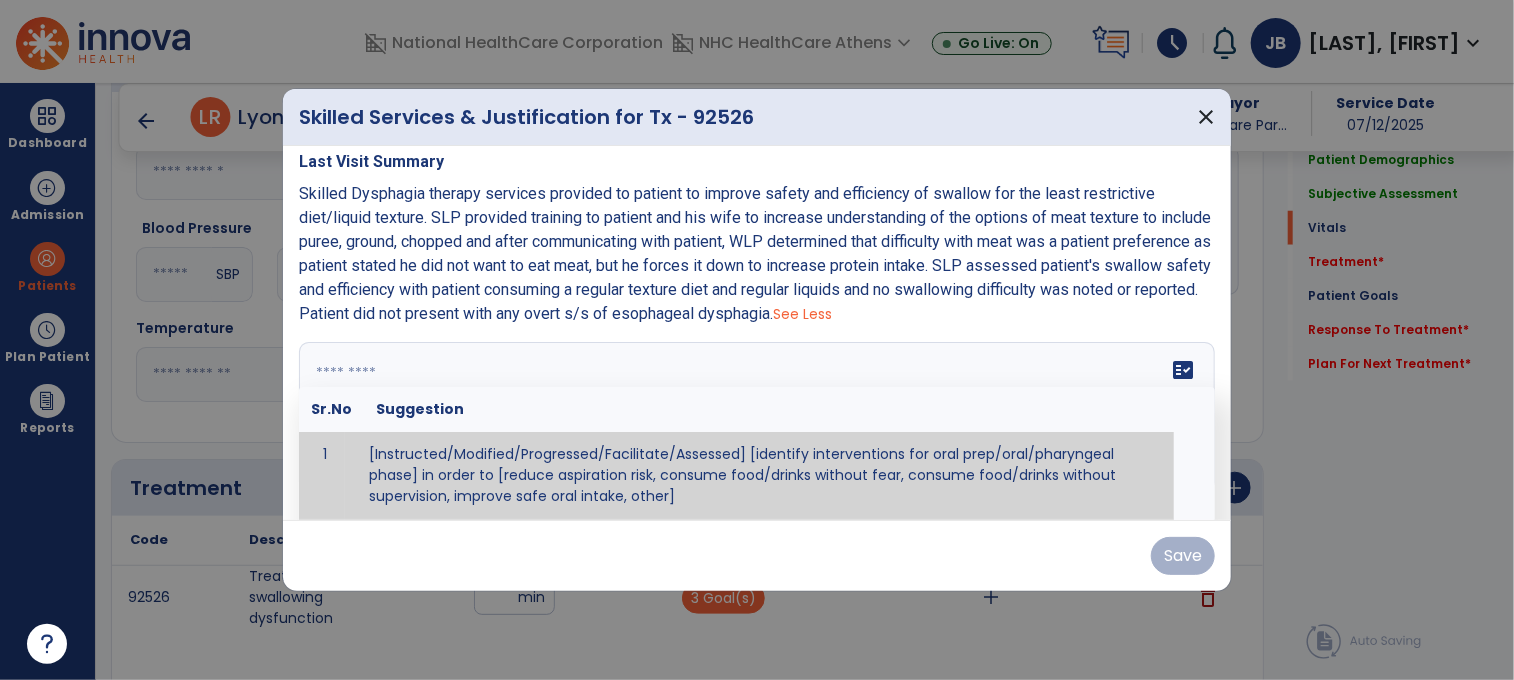 paste on "**********" 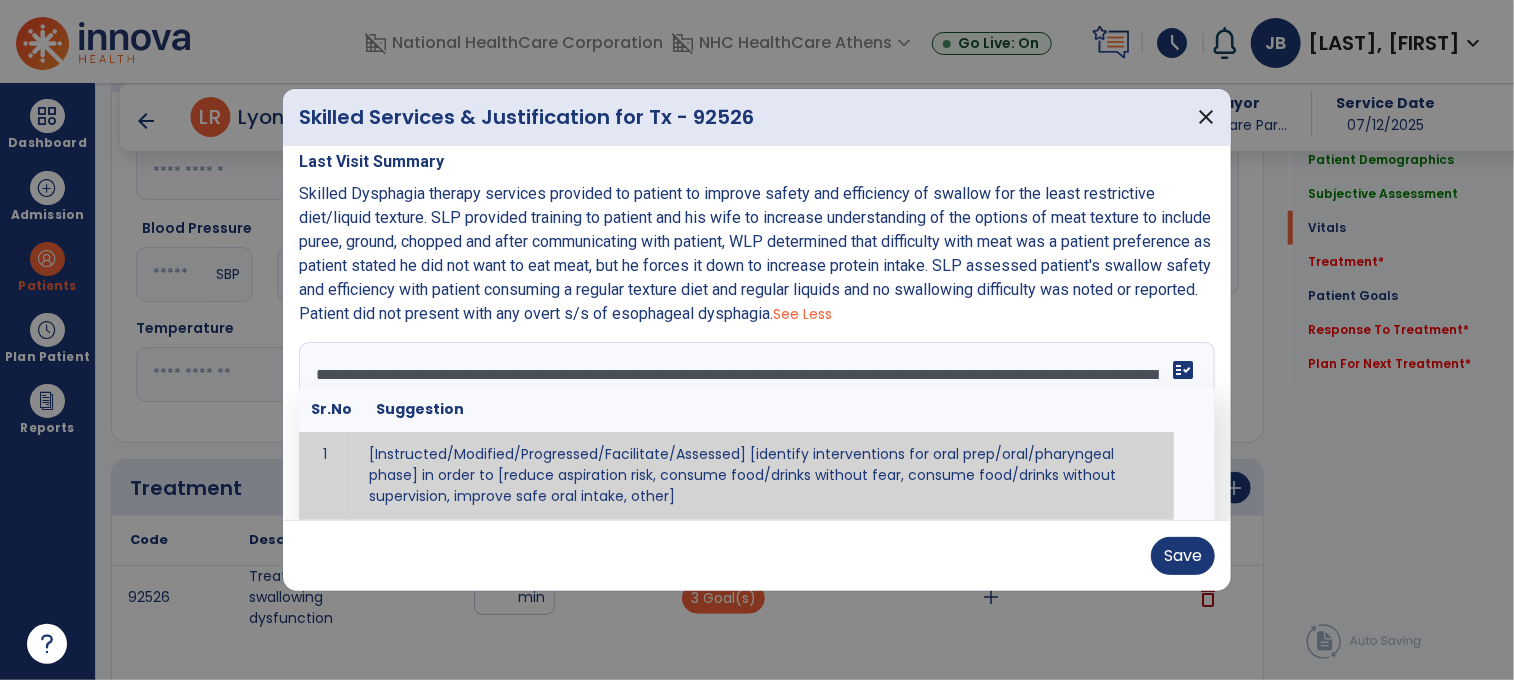 scroll, scrollTop: 64, scrollLeft: 0, axis: vertical 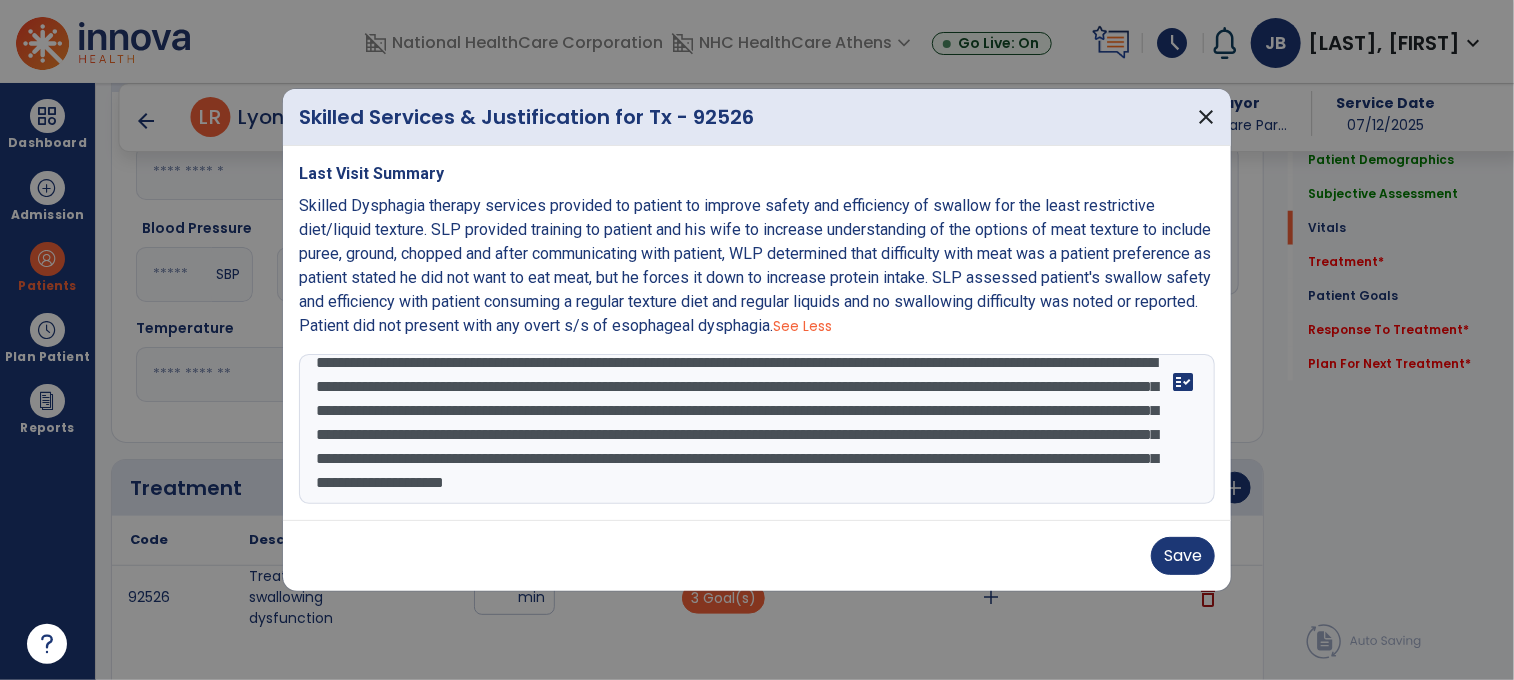 click on "**********" at bounding box center (757, 429) 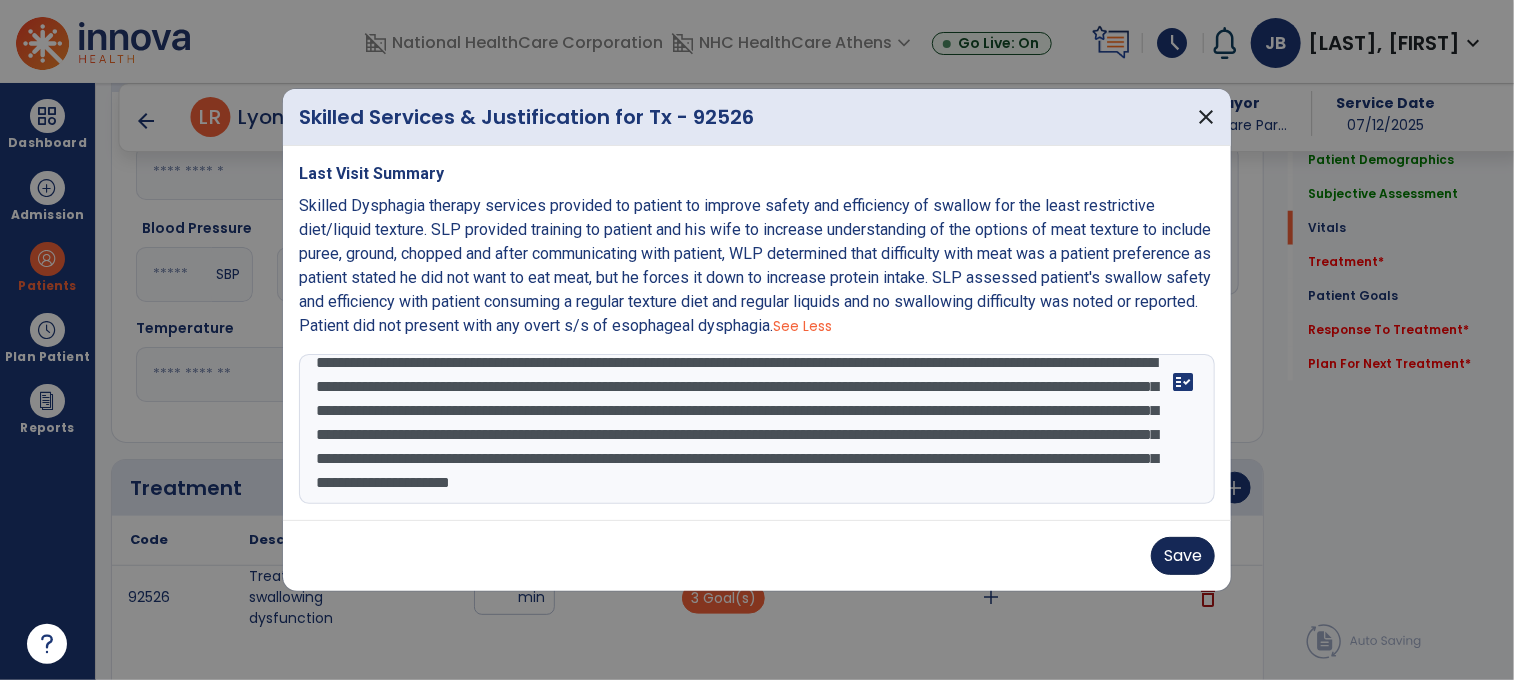 type on "**********" 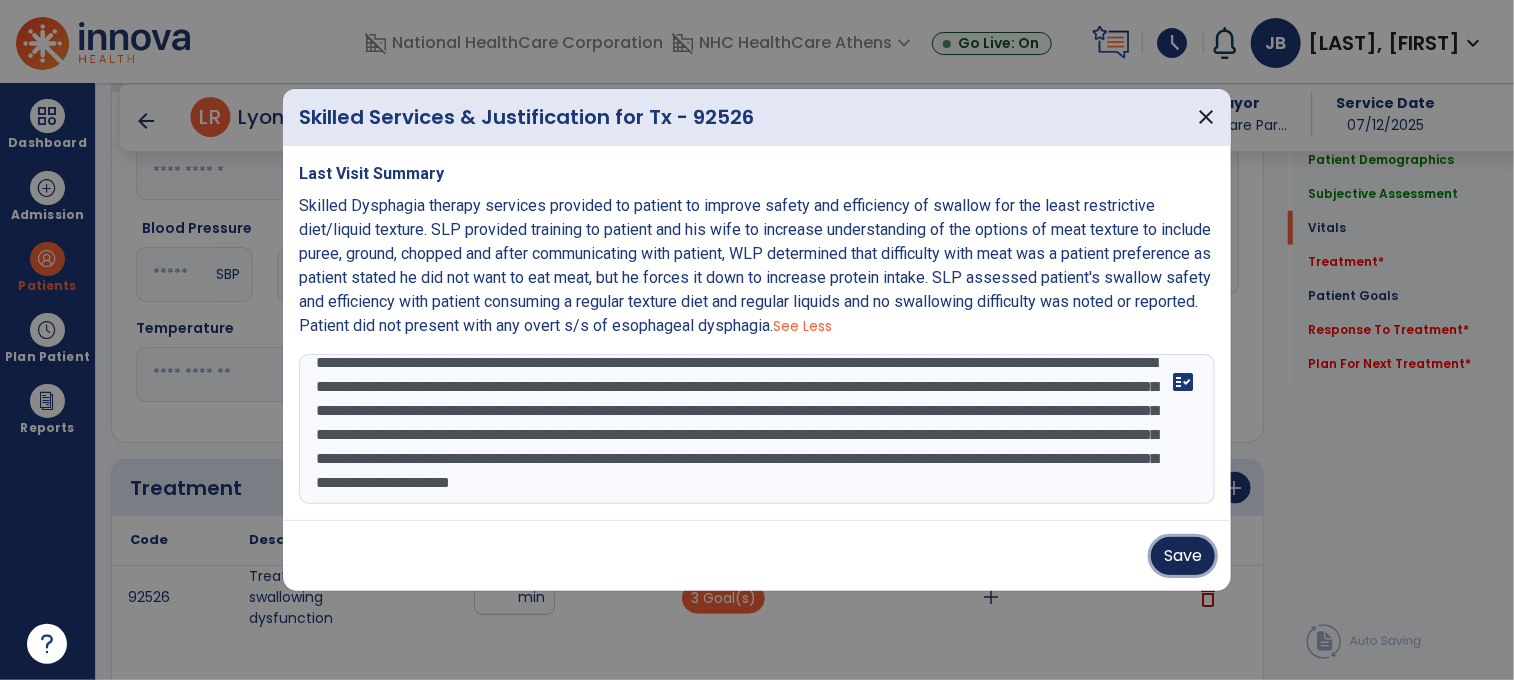 click on "Save" at bounding box center [1183, 556] 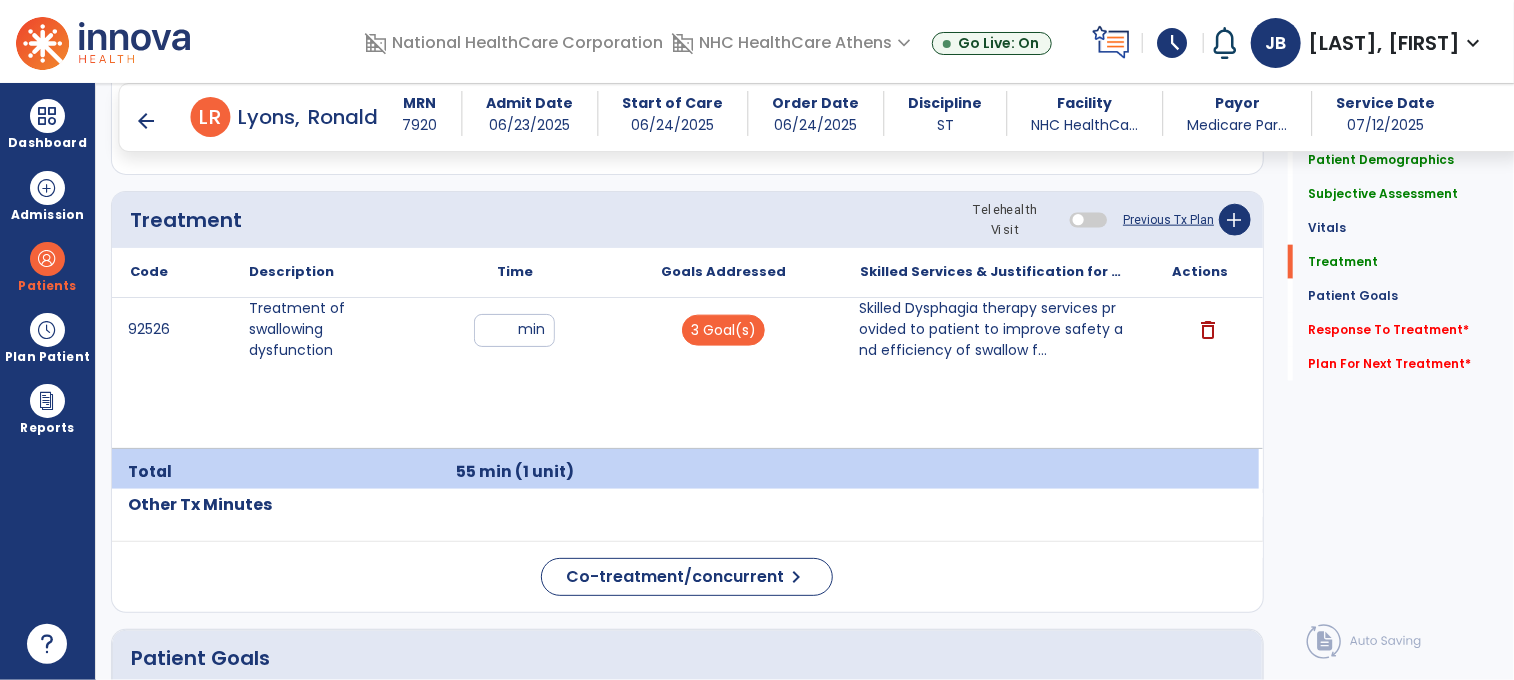 scroll, scrollTop: 1200, scrollLeft: 0, axis: vertical 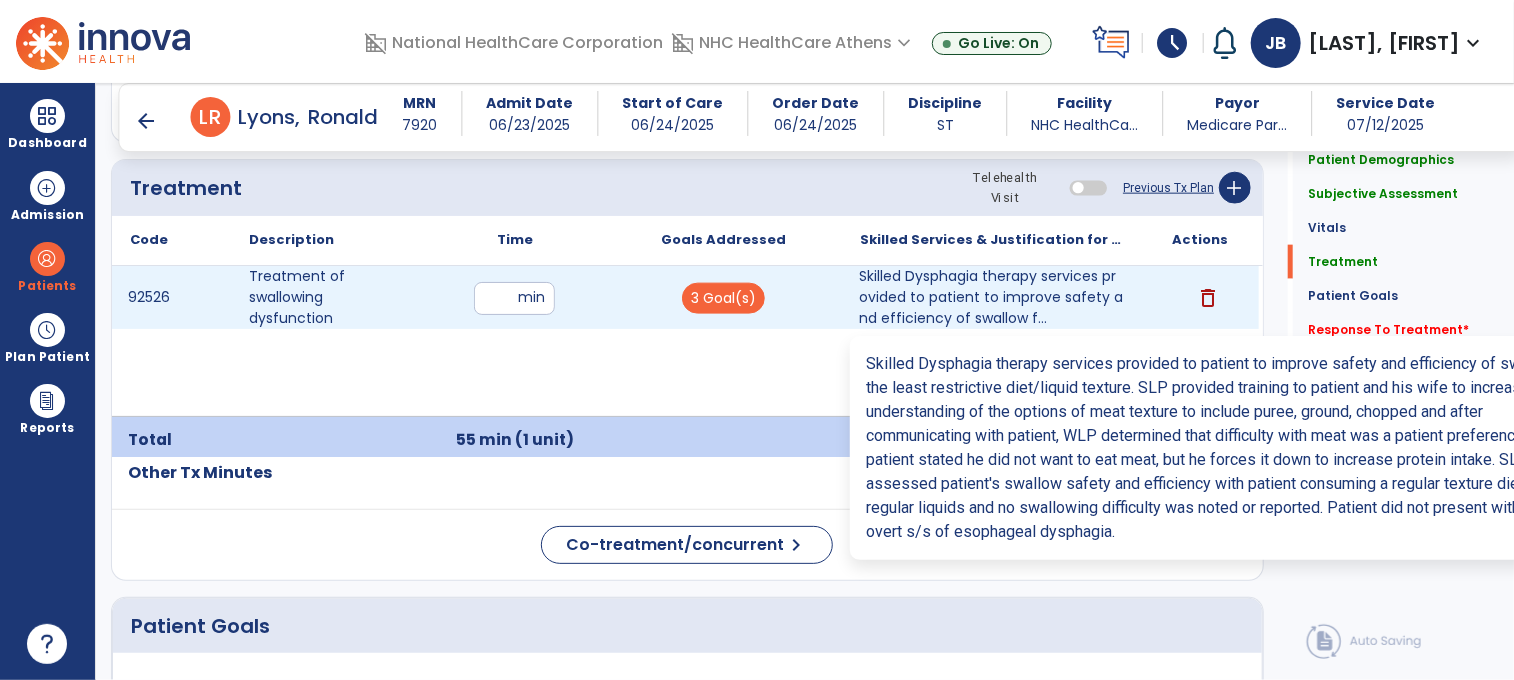 click on "Skilled Dysphagia therapy services provided to patient to improve safety and efficiency of swallow f..." at bounding box center [991, 297] 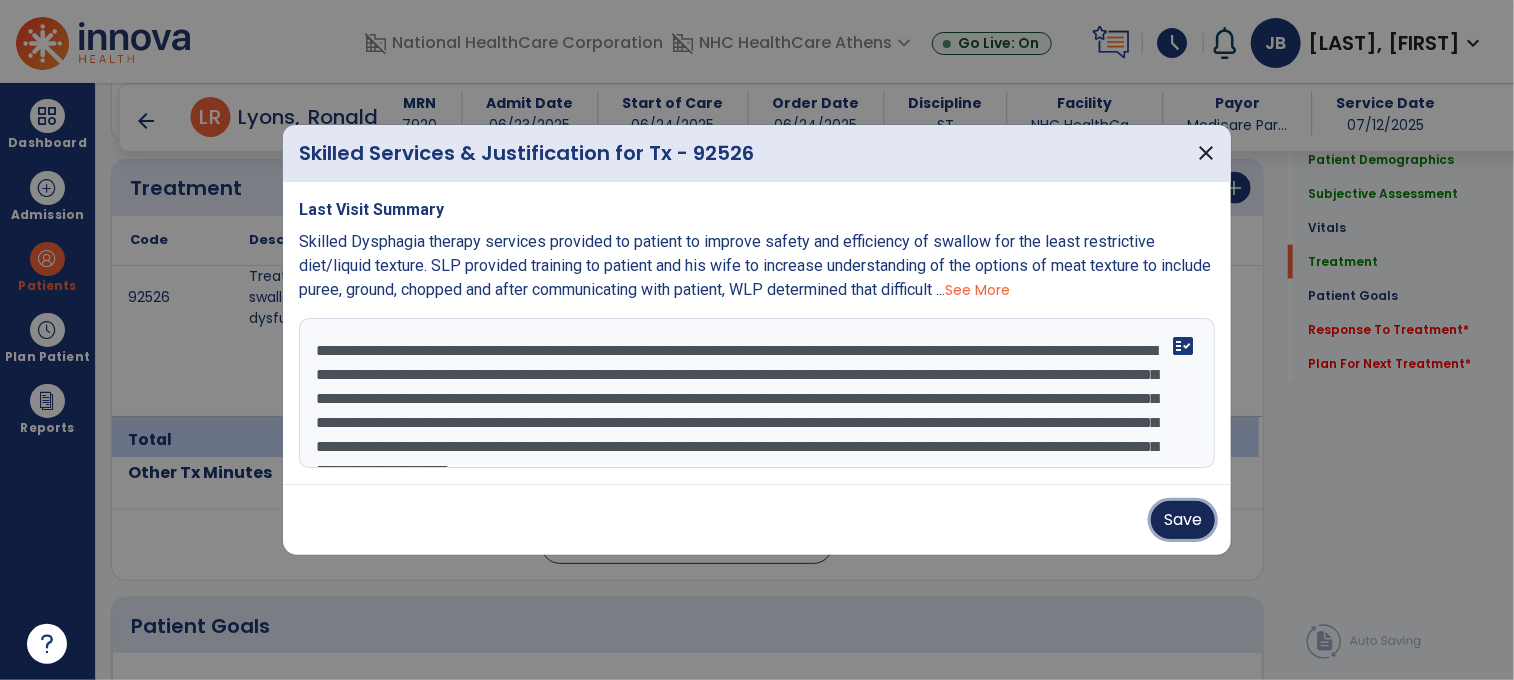 click on "Save" at bounding box center [1183, 520] 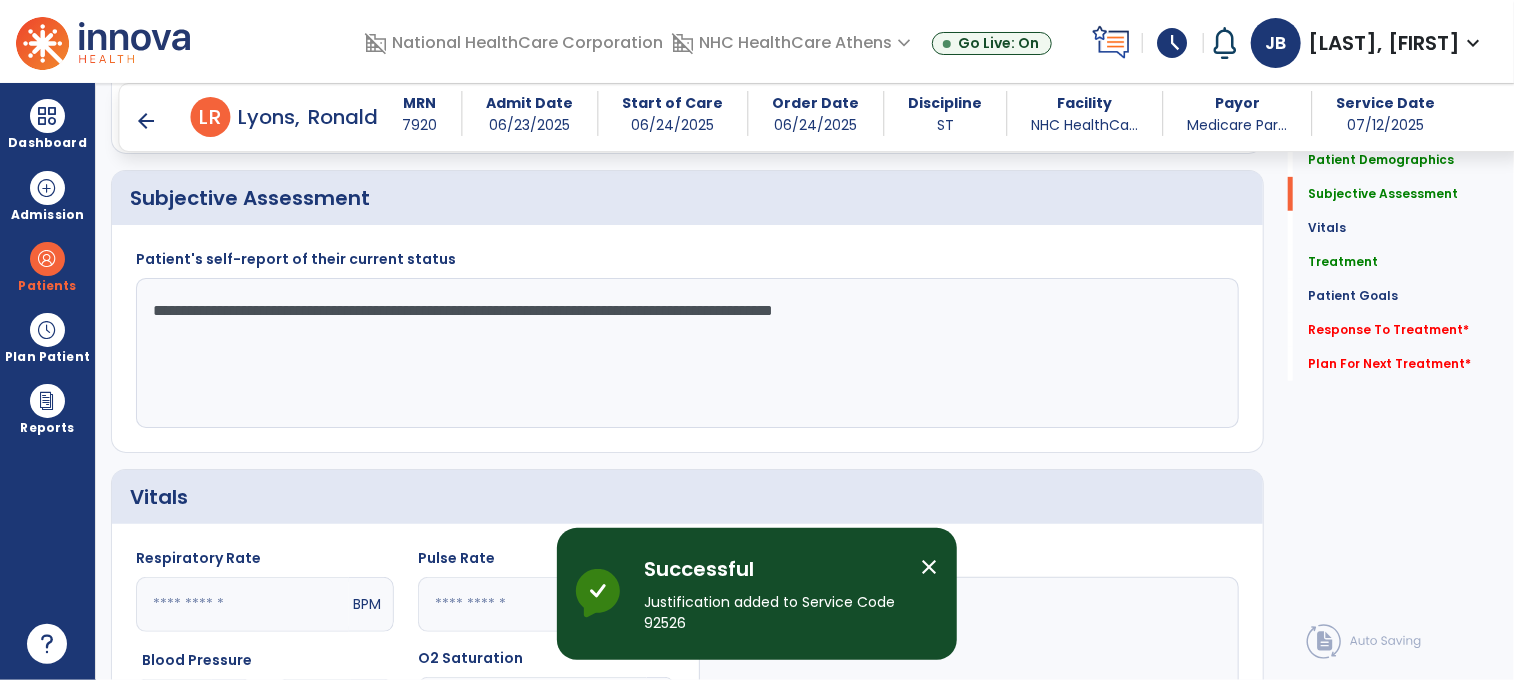 scroll, scrollTop: 400, scrollLeft: 0, axis: vertical 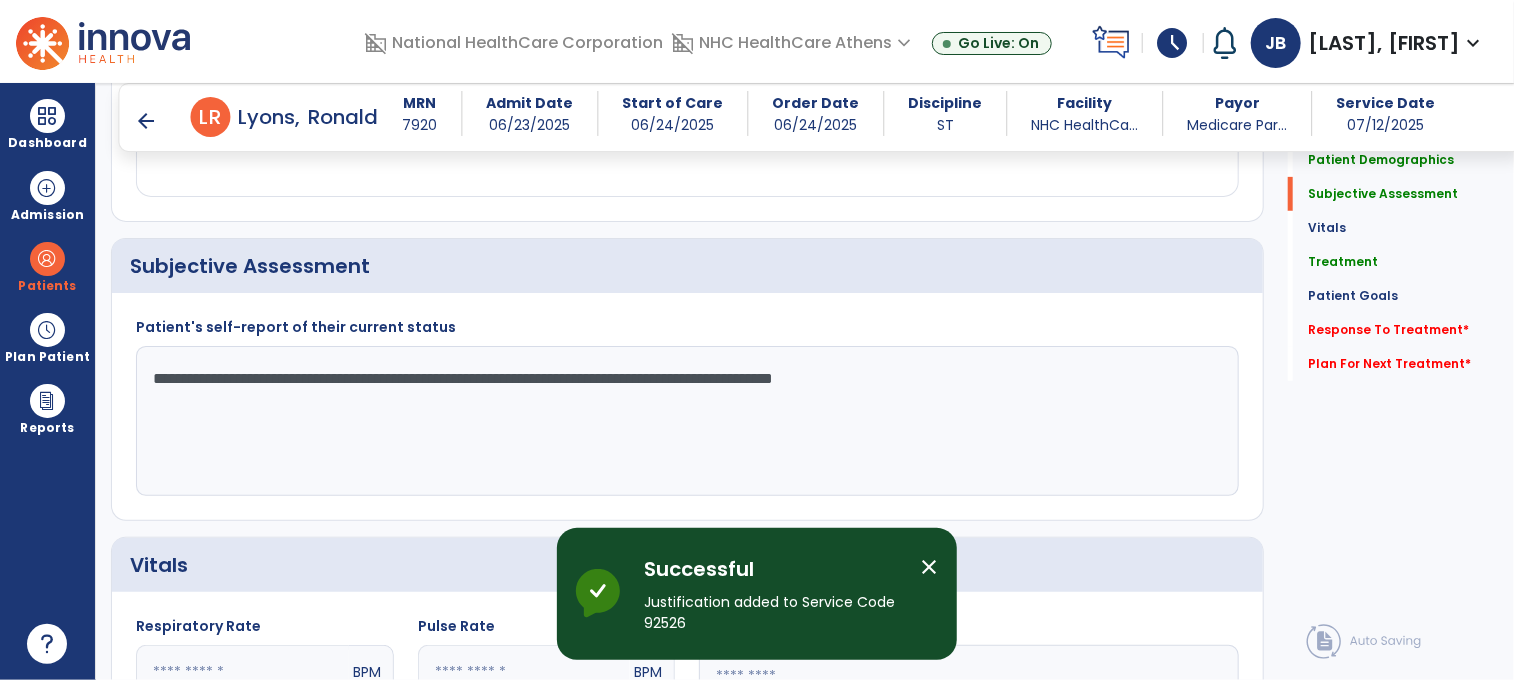 click on "**********" 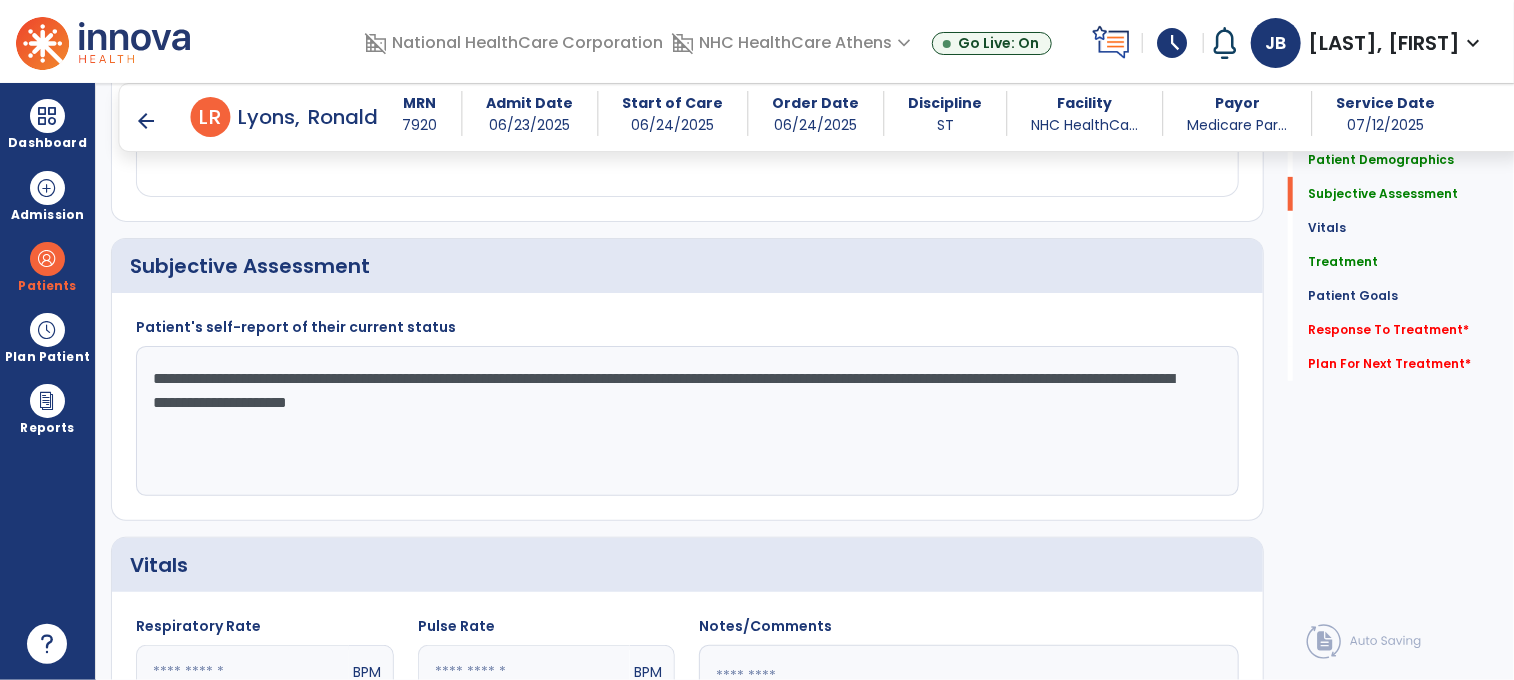 click on "**********" 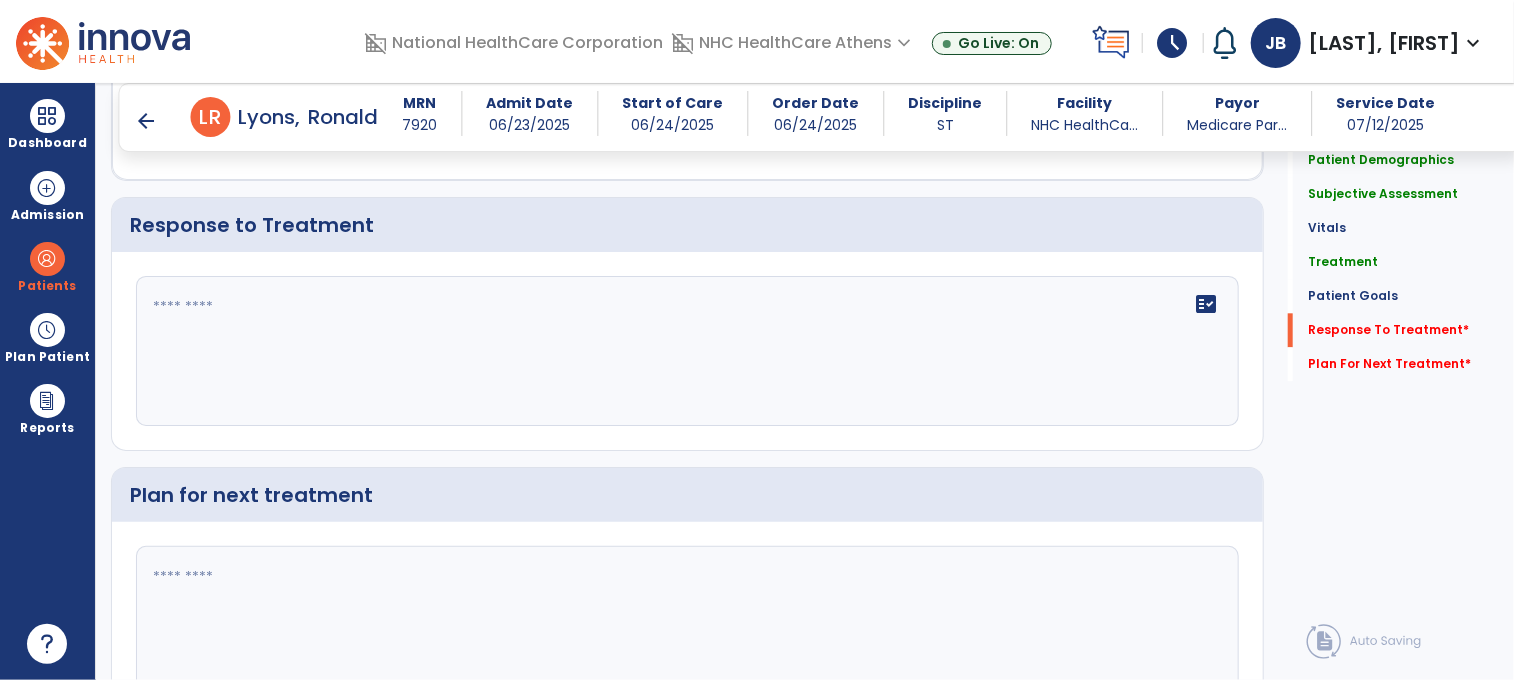 scroll, scrollTop: 2462, scrollLeft: 0, axis: vertical 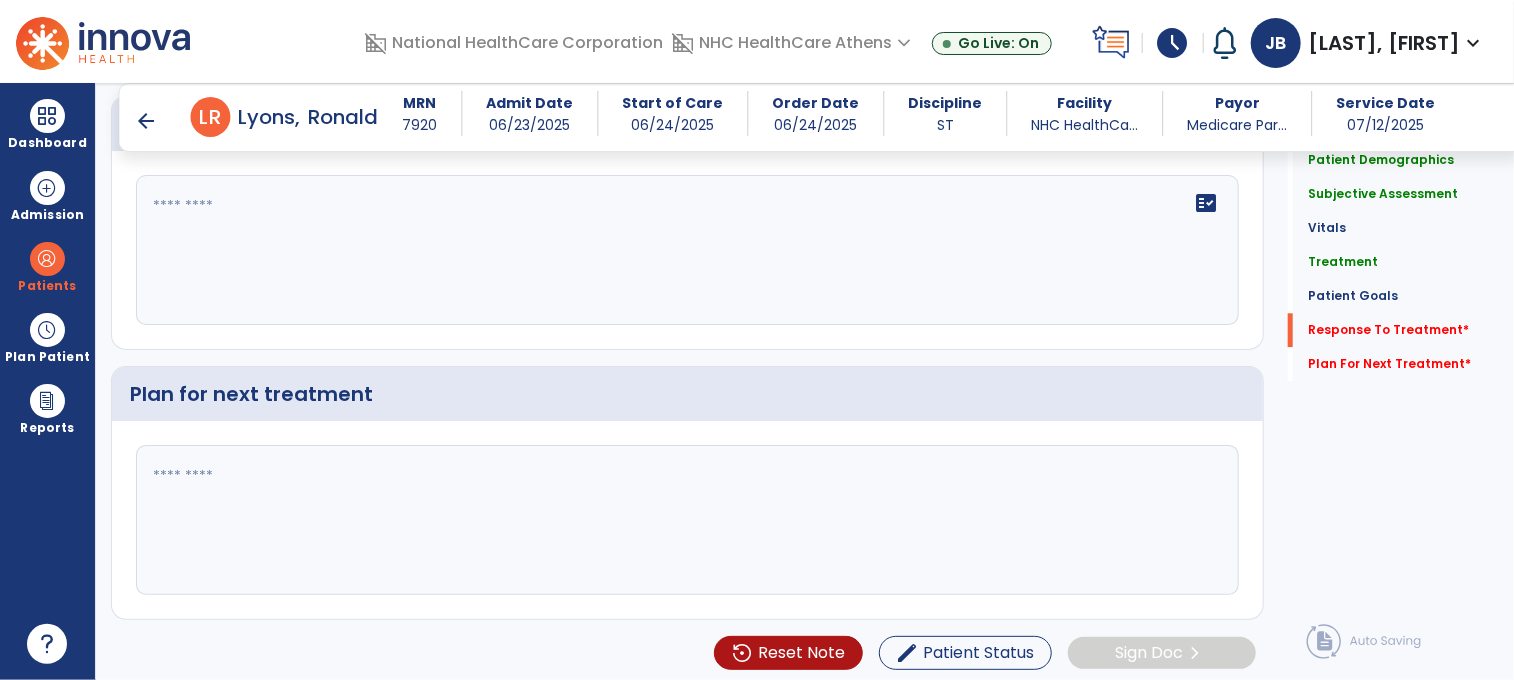 type on "**********" 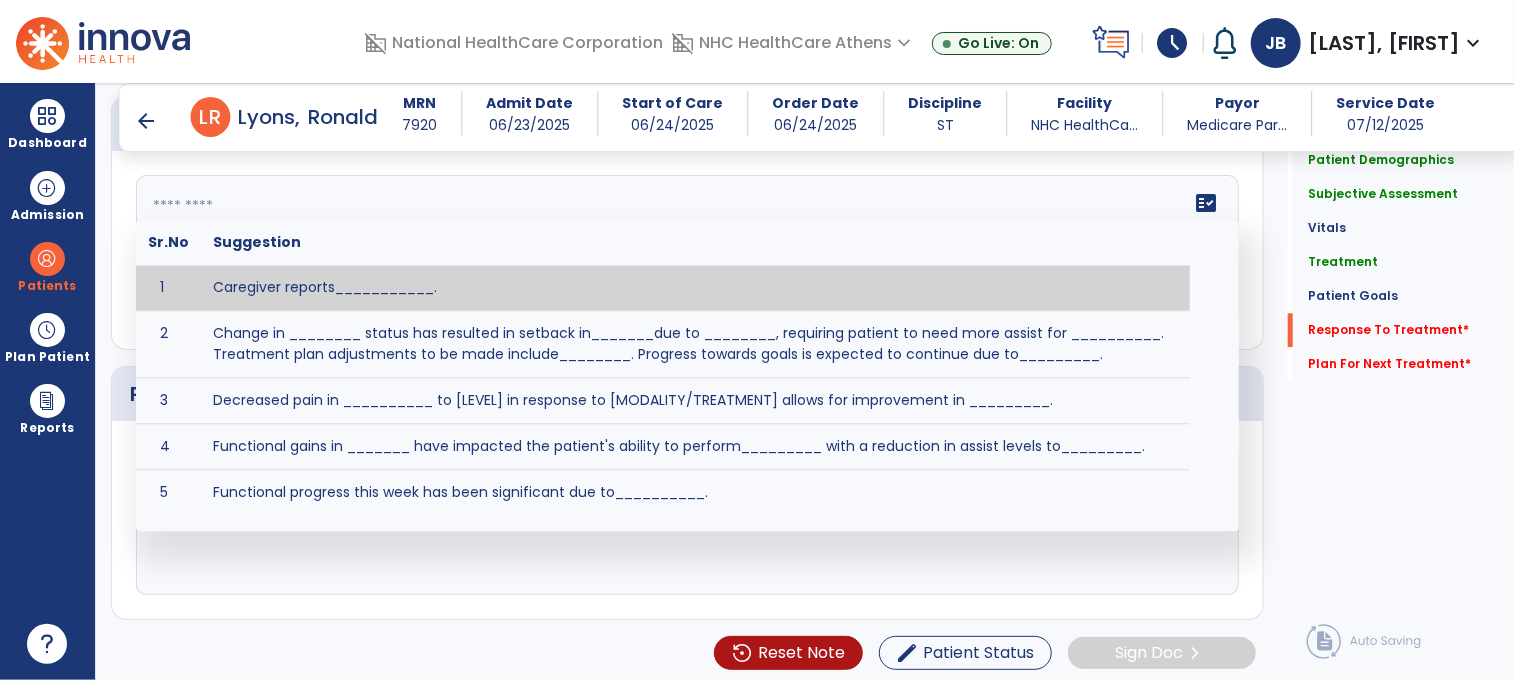click on "fact_check  Sr.No Suggestion 1 Caregiver reports___________. 2 Change in ________ status has resulted in setback in_______due to ________, requiring patient to need more assist for __________.   Treatment plan adjustments to be made include________.  Progress towards goals is expected to continue due to_________. 3 Decreased pain in __________ to [LEVEL] in response to [MODALITY/TREATMENT] allows for improvement in _________. 4 Functional gains in _______ have impacted the patient's ability to perform_________ with a reduction in assist levels to_________. 5 Functional progress this week has been significant due to__________. 6 Gains in ________ have improved the patient's ability to perform ______with decreased levels of assist to___________. 7 Improvement in ________allows patient to tolerate higher levels of challenges in_________. 8 Pain in [AREA] has decreased to [LEVEL] in response to [TREATMENT/MODALITY], allowing fore ease in completing__________. 9 10 11 12 13 14 15 16 17 18 19 20 21" 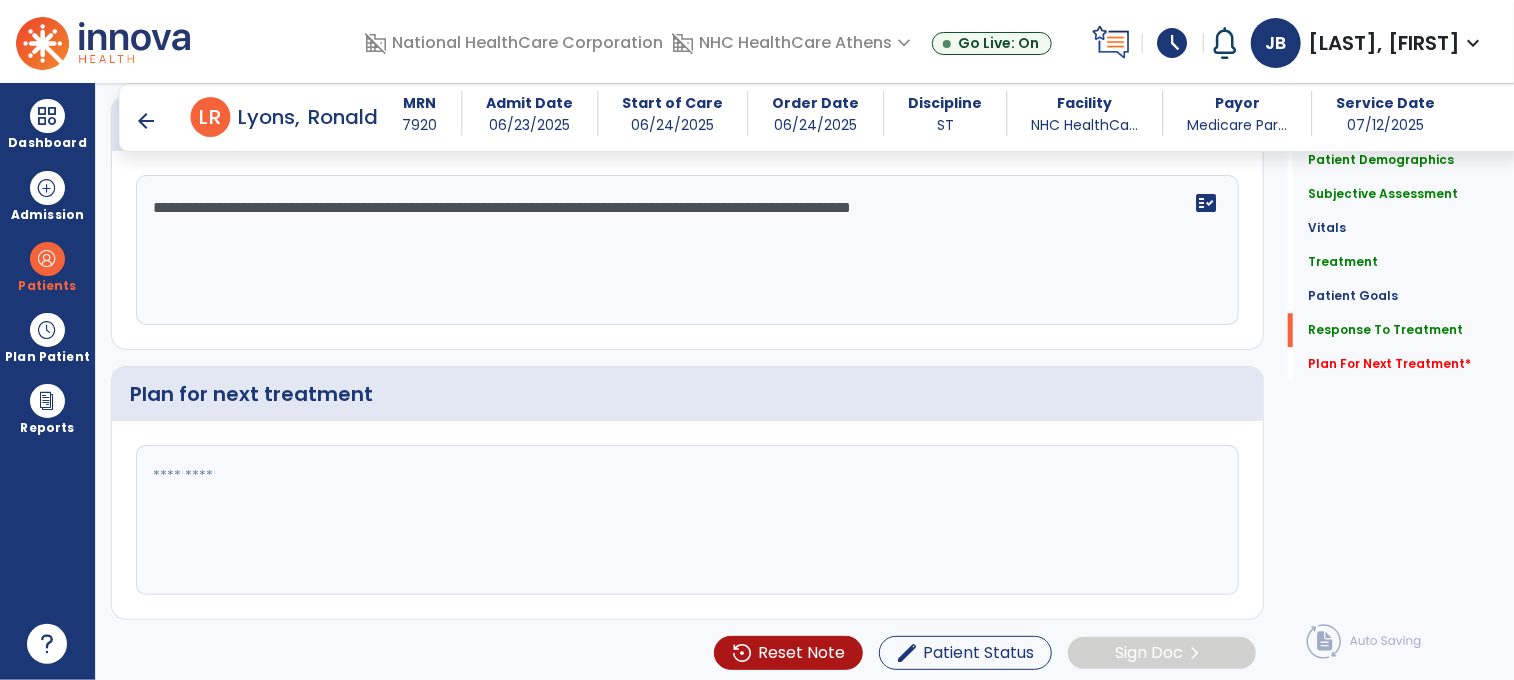 click on "**********" 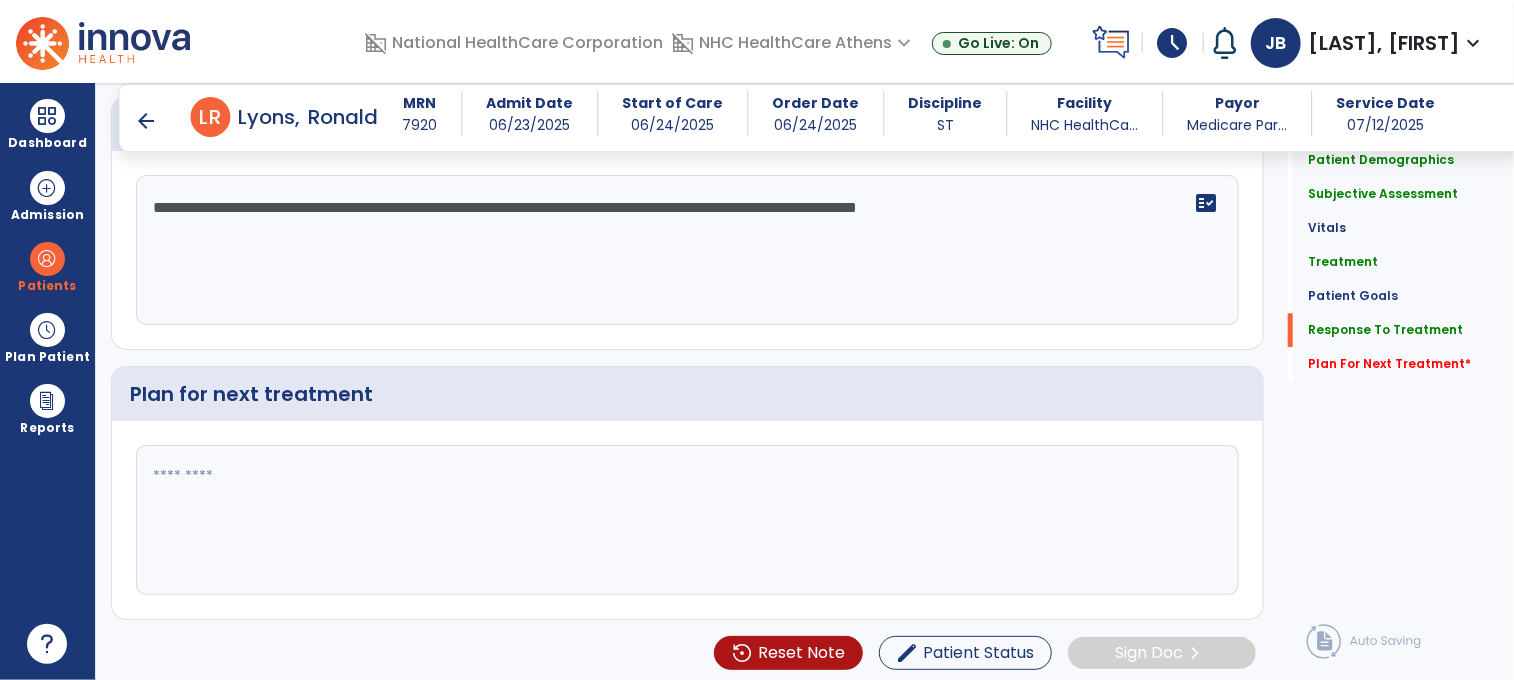 click on "**********" 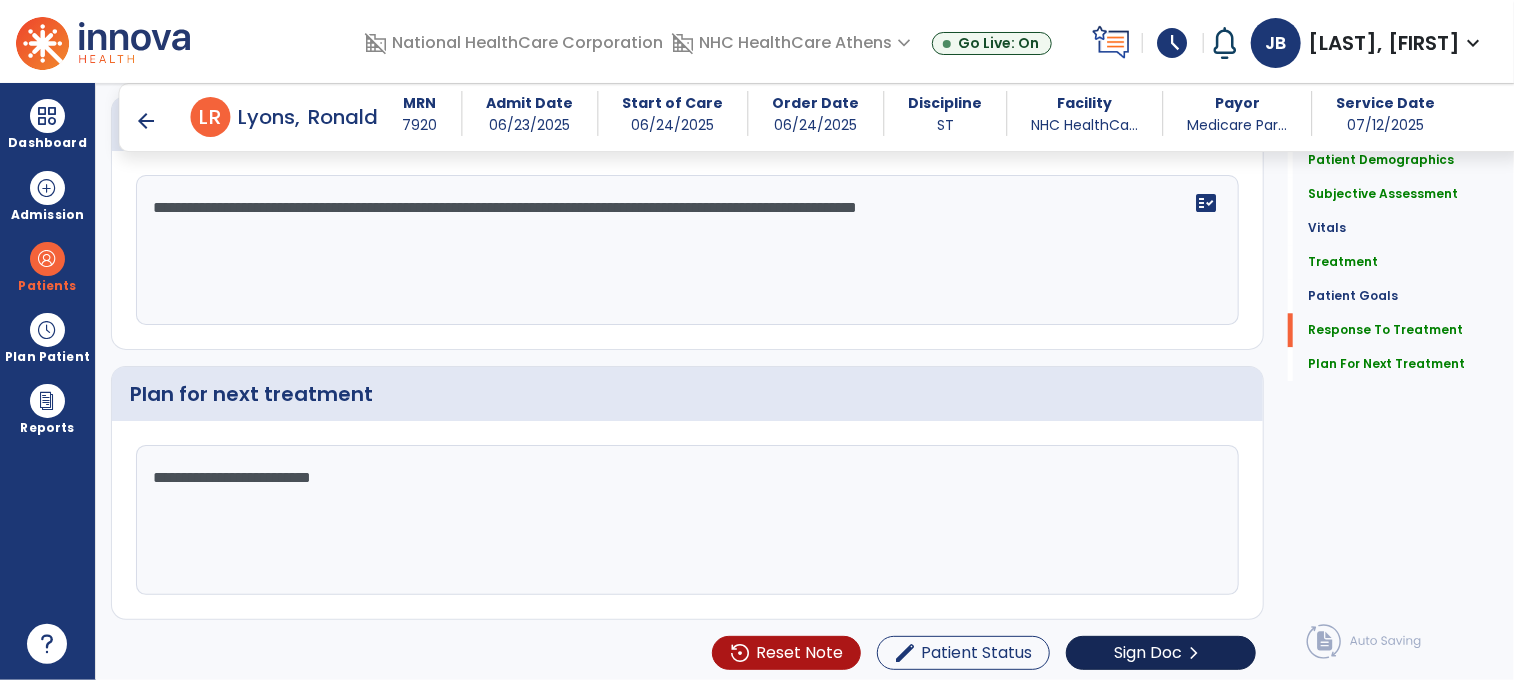 type on "**********" 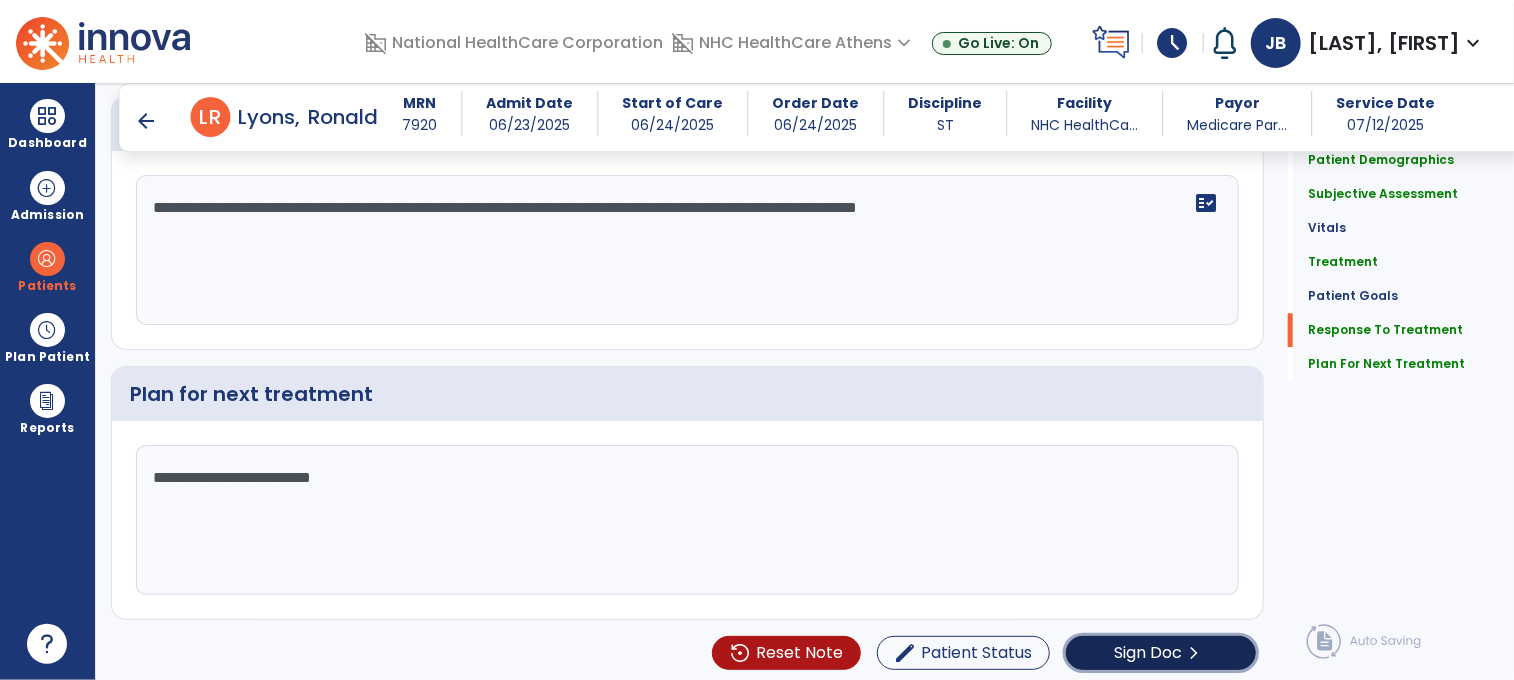 click on "Sign Doc" 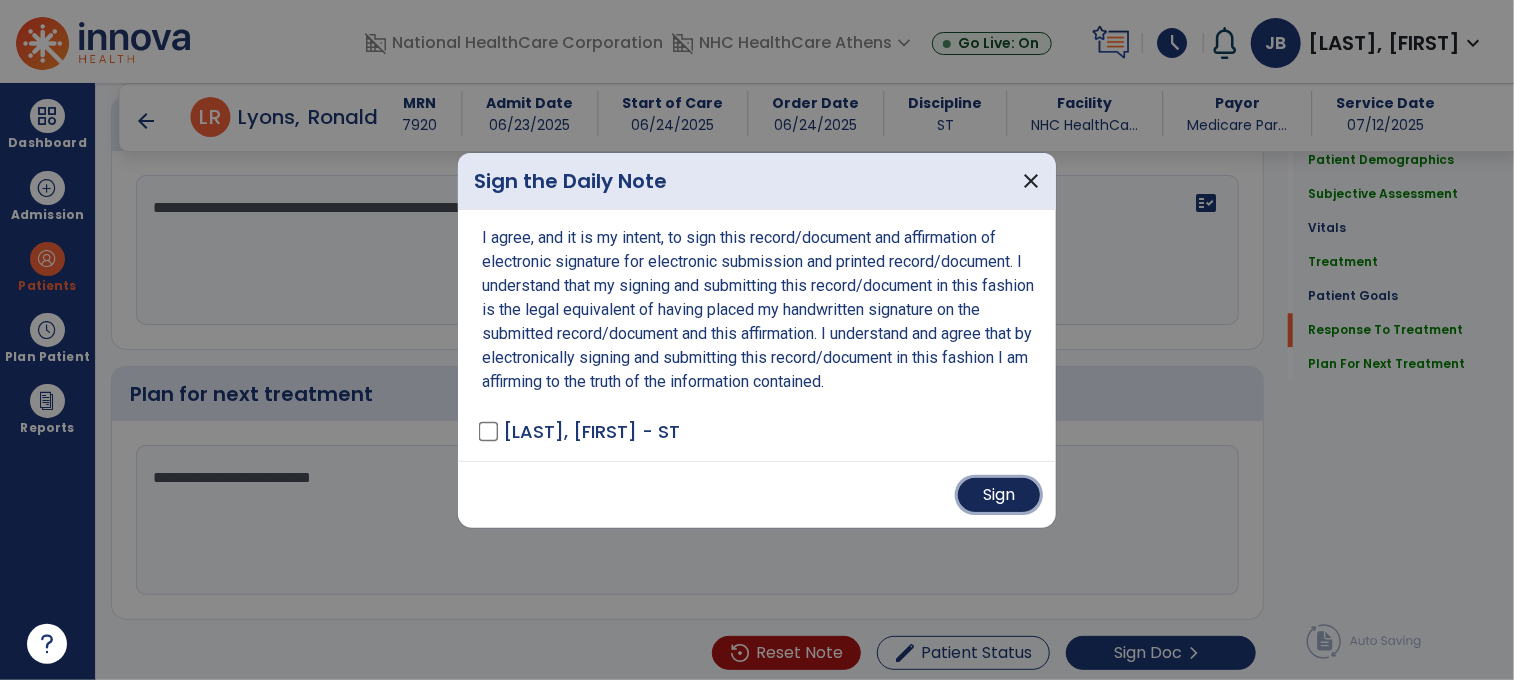 click on "Sign" at bounding box center (999, 495) 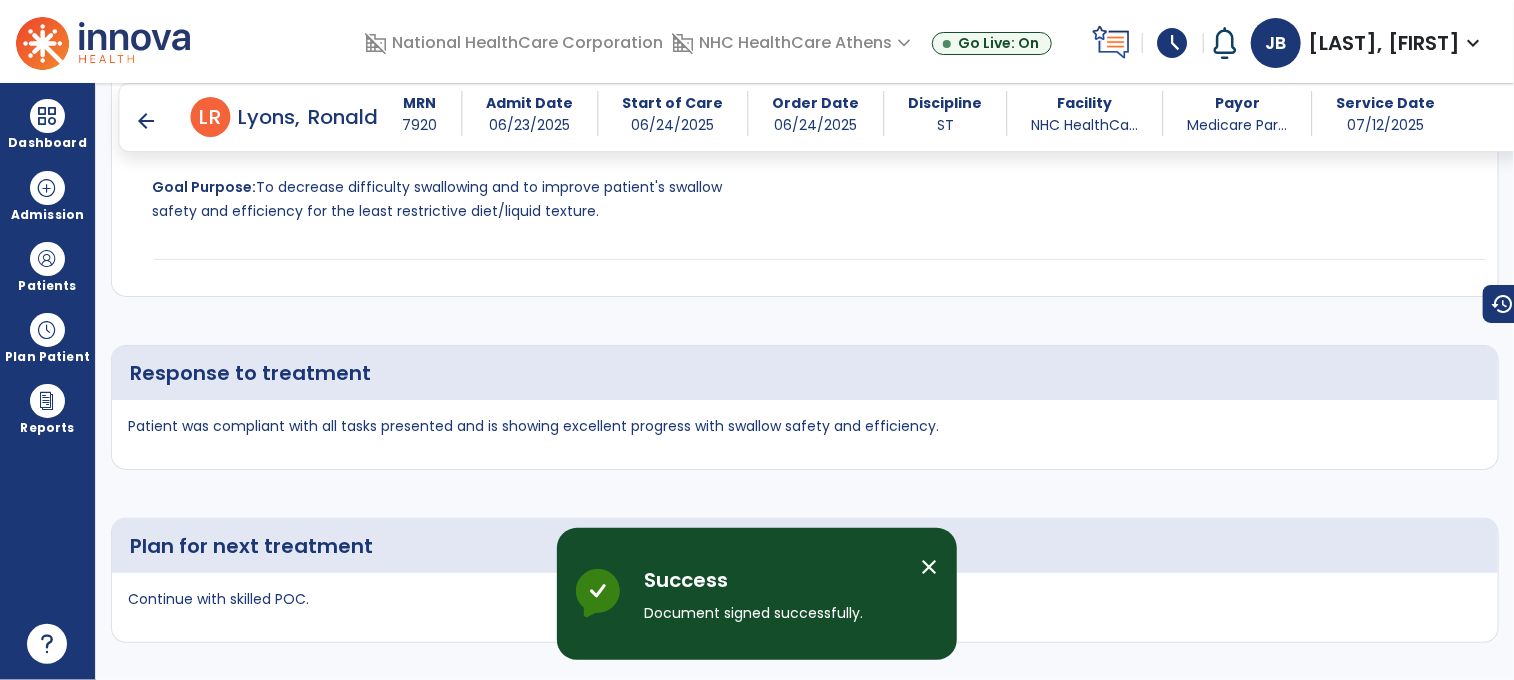 scroll, scrollTop: 3584, scrollLeft: 0, axis: vertical 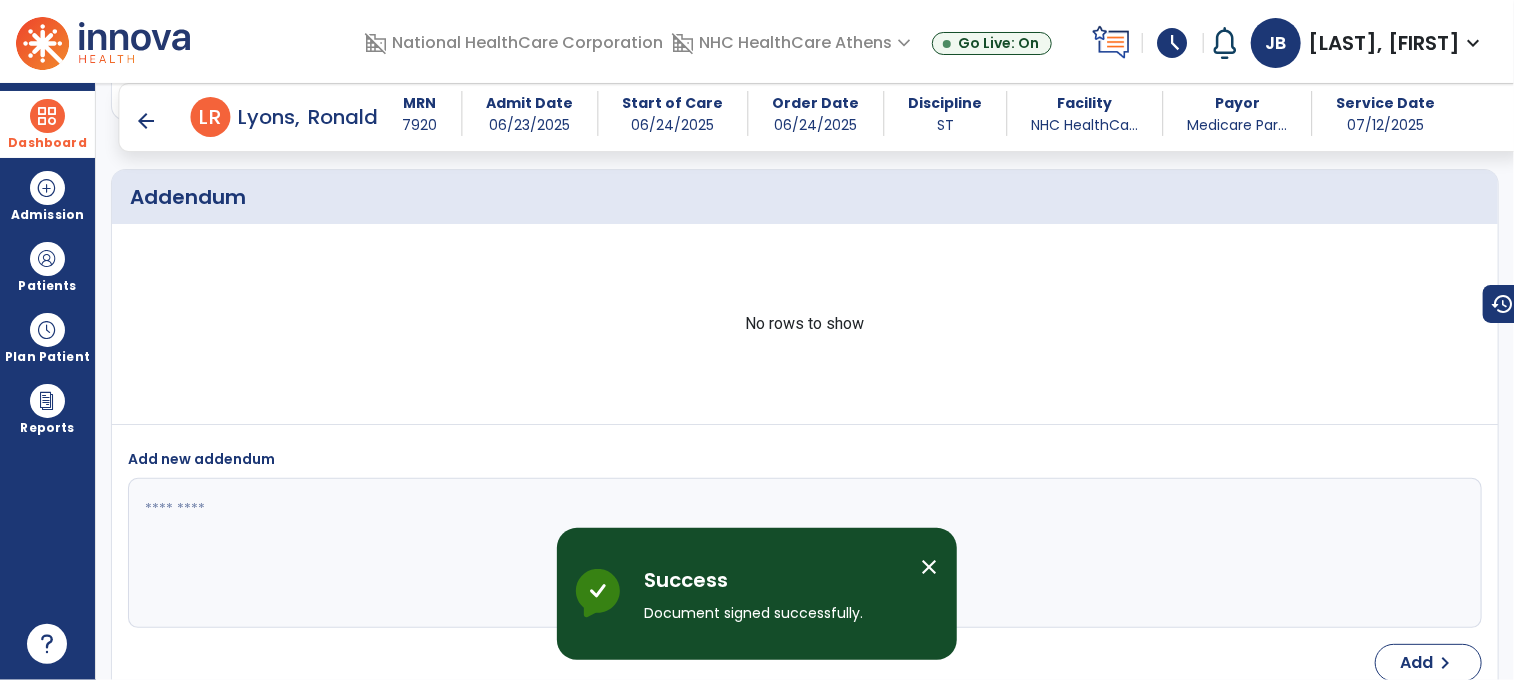click at bounding box center [47, 116] 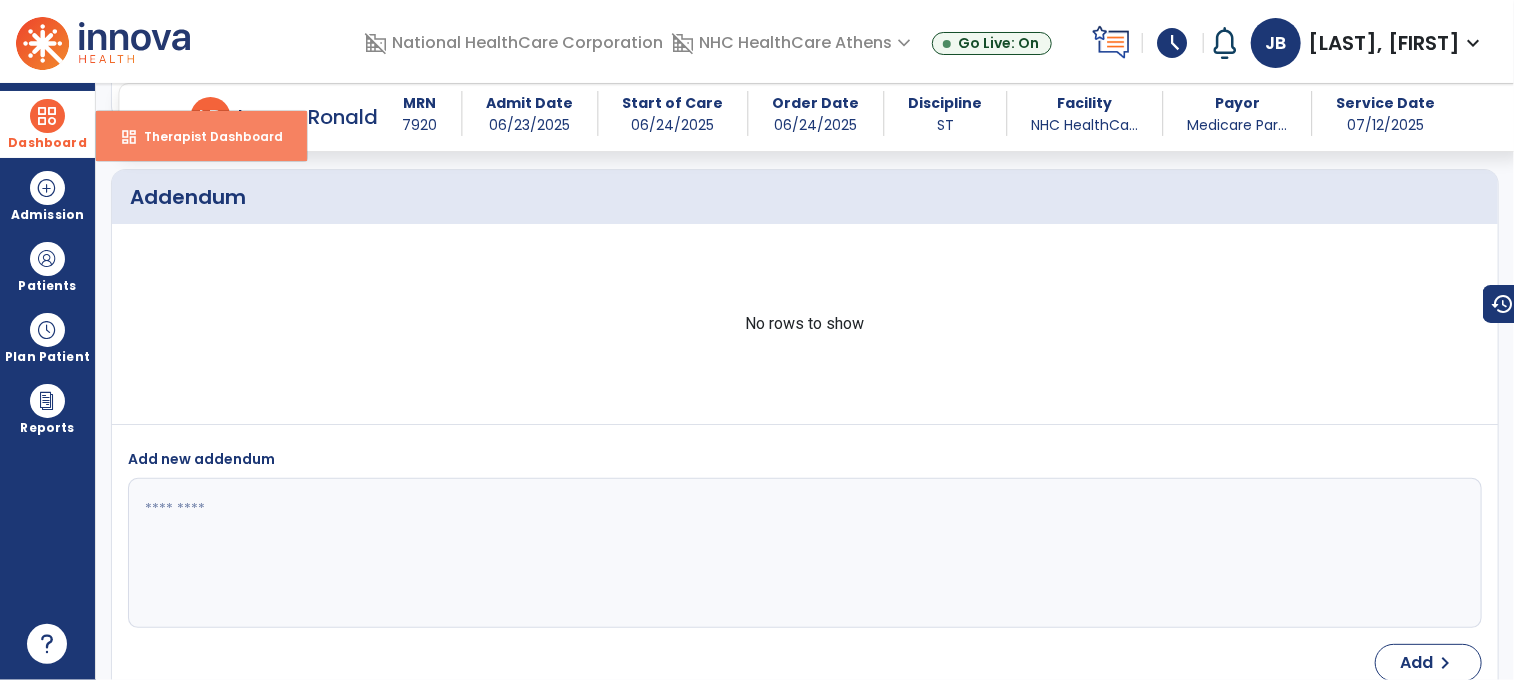 click on "dashboard  Therapist Dashboard" at bounding box center (201, 136) 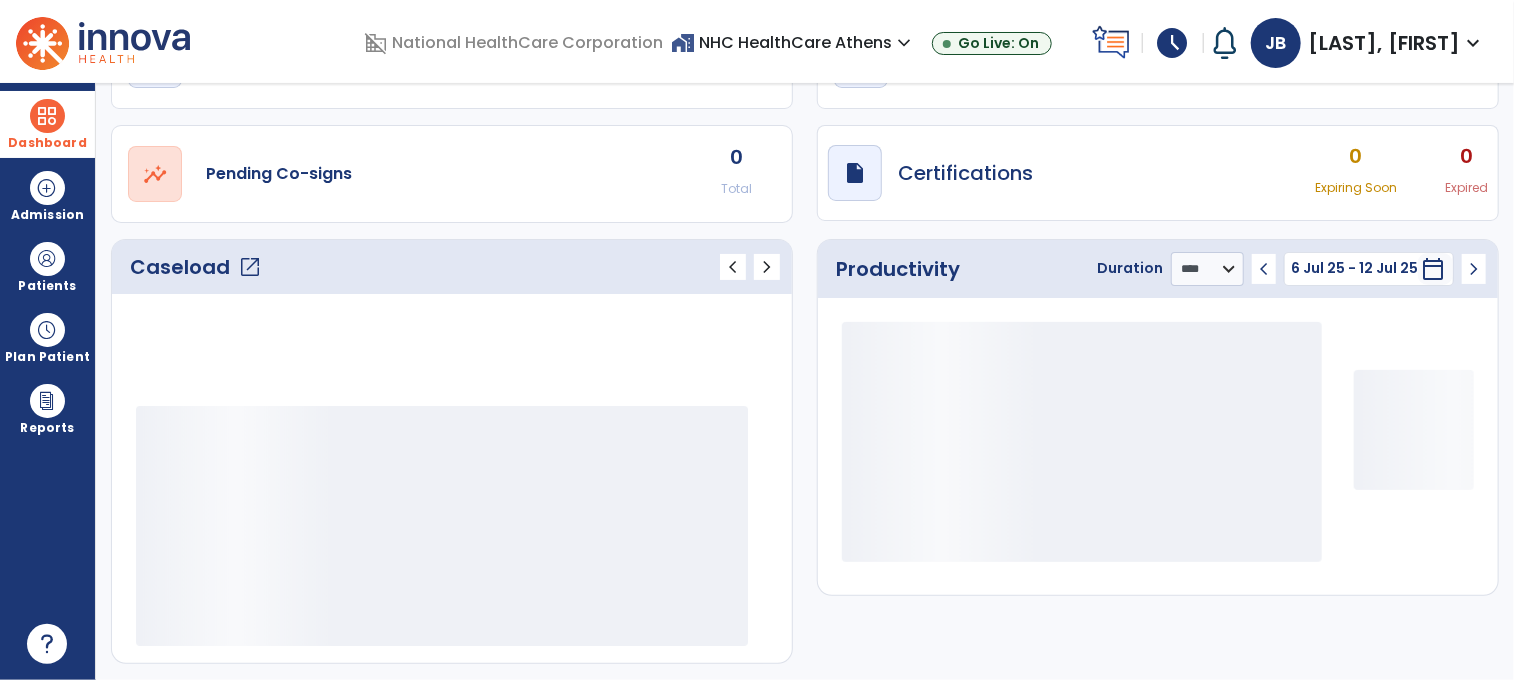 scroll, scrollTop: 127, scrollLeft: 0, axis: vertical 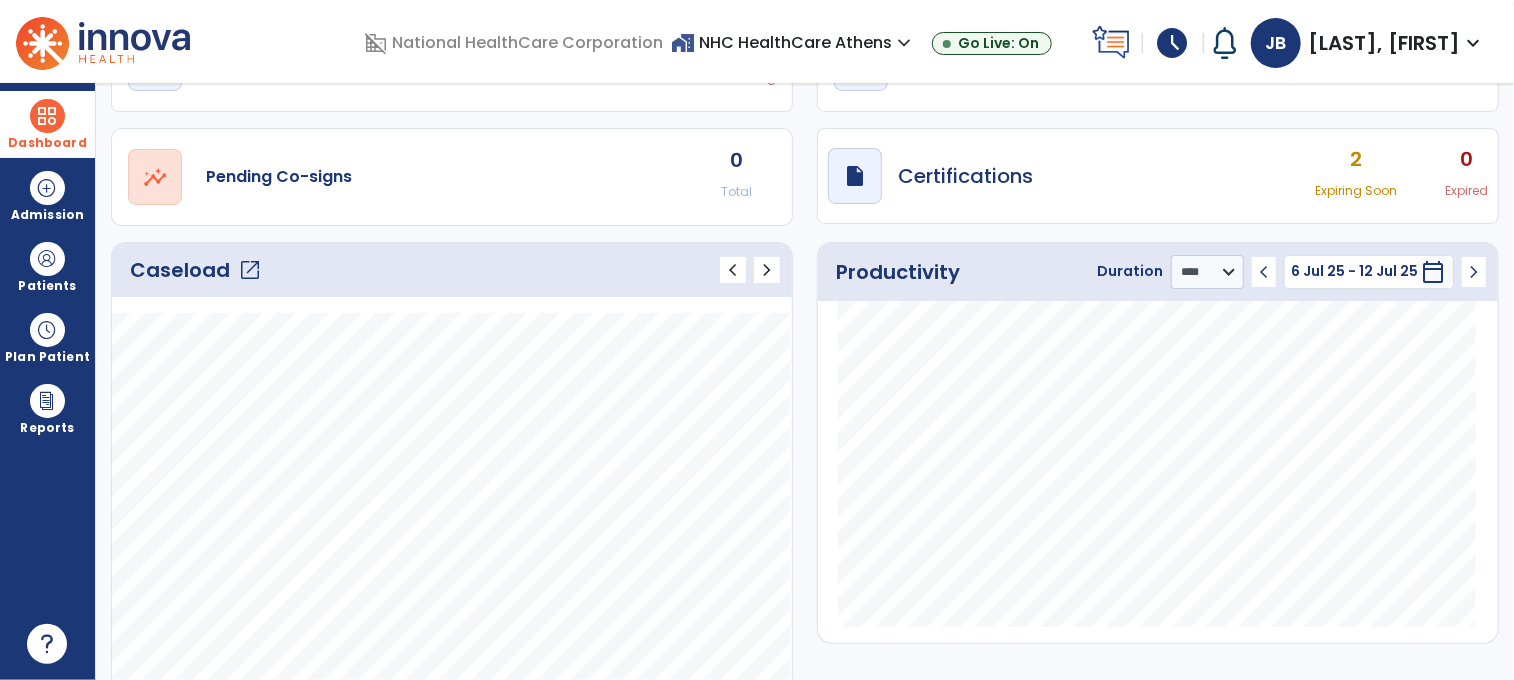 click on "open_in_new" 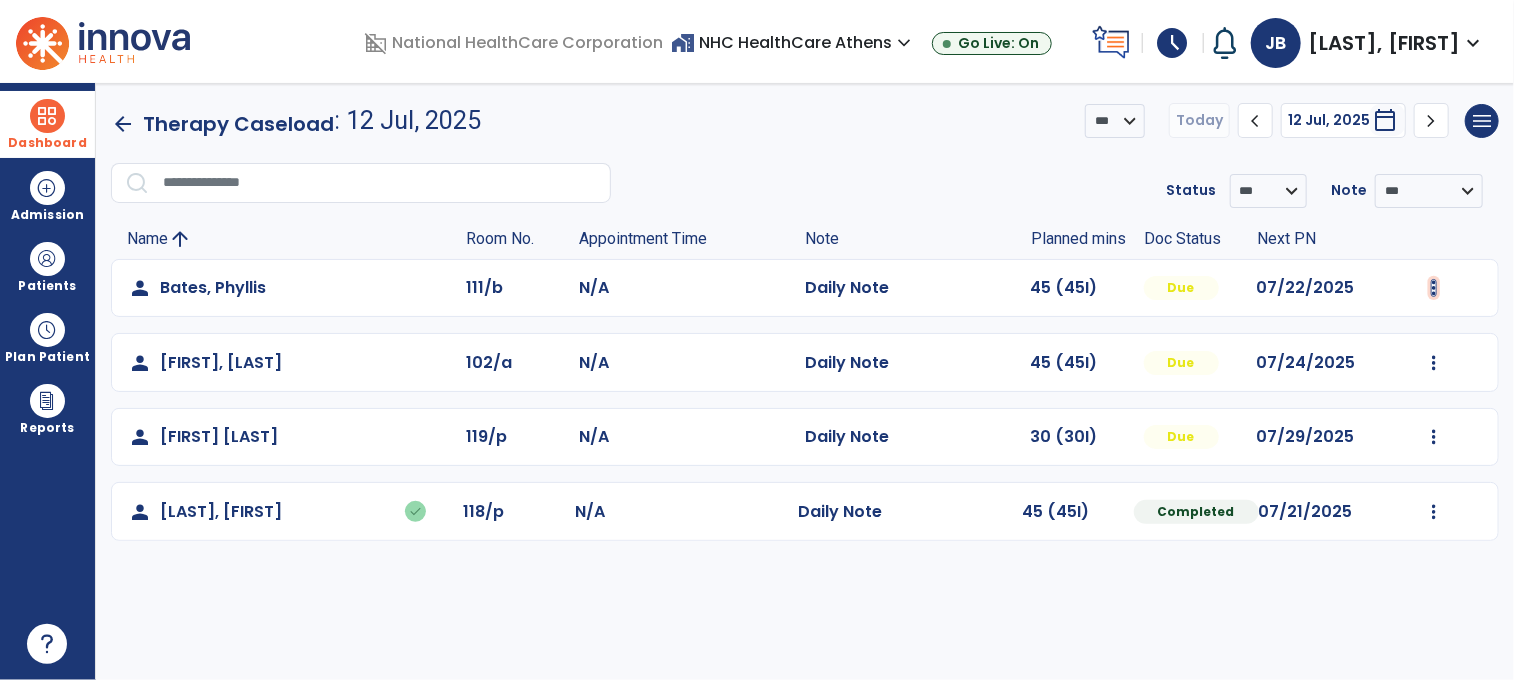 click at bounding box center [1434, 288] 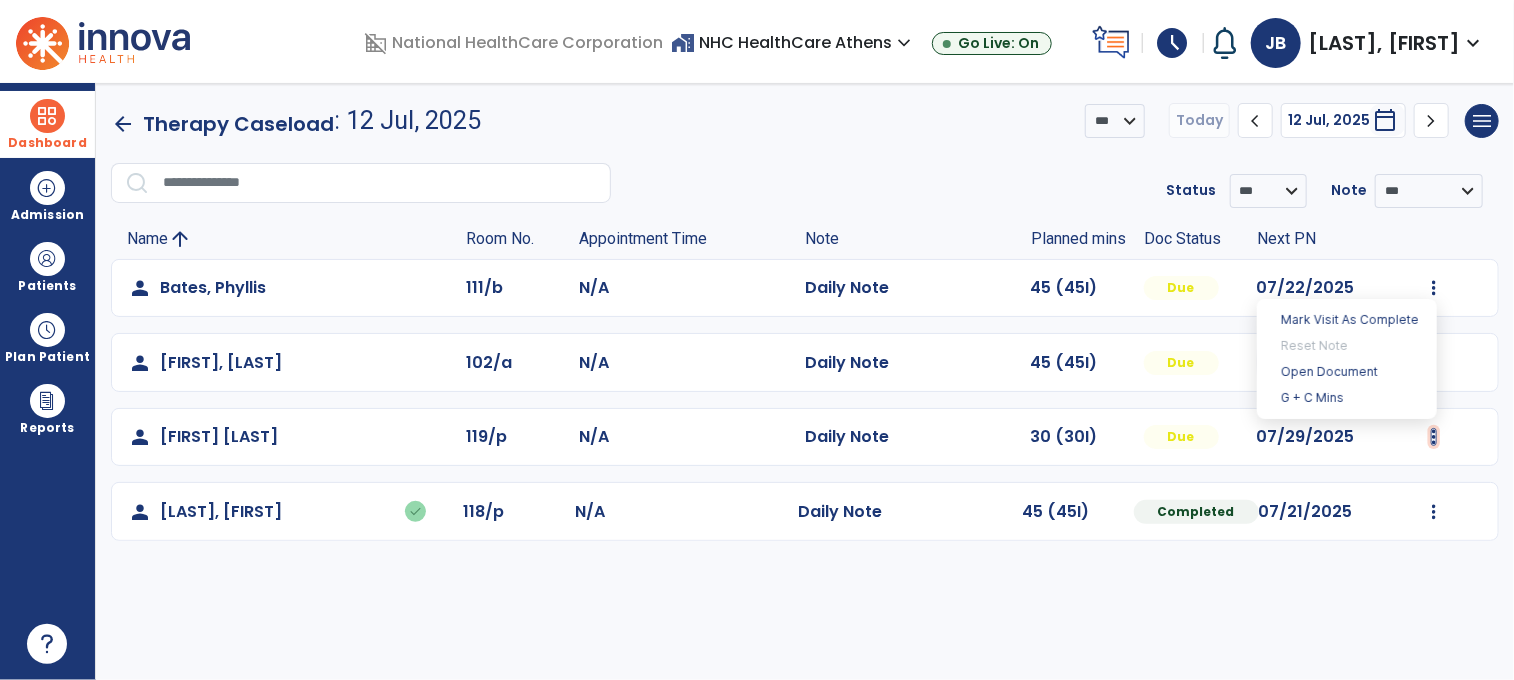 click at bounding box center (1434, 288) 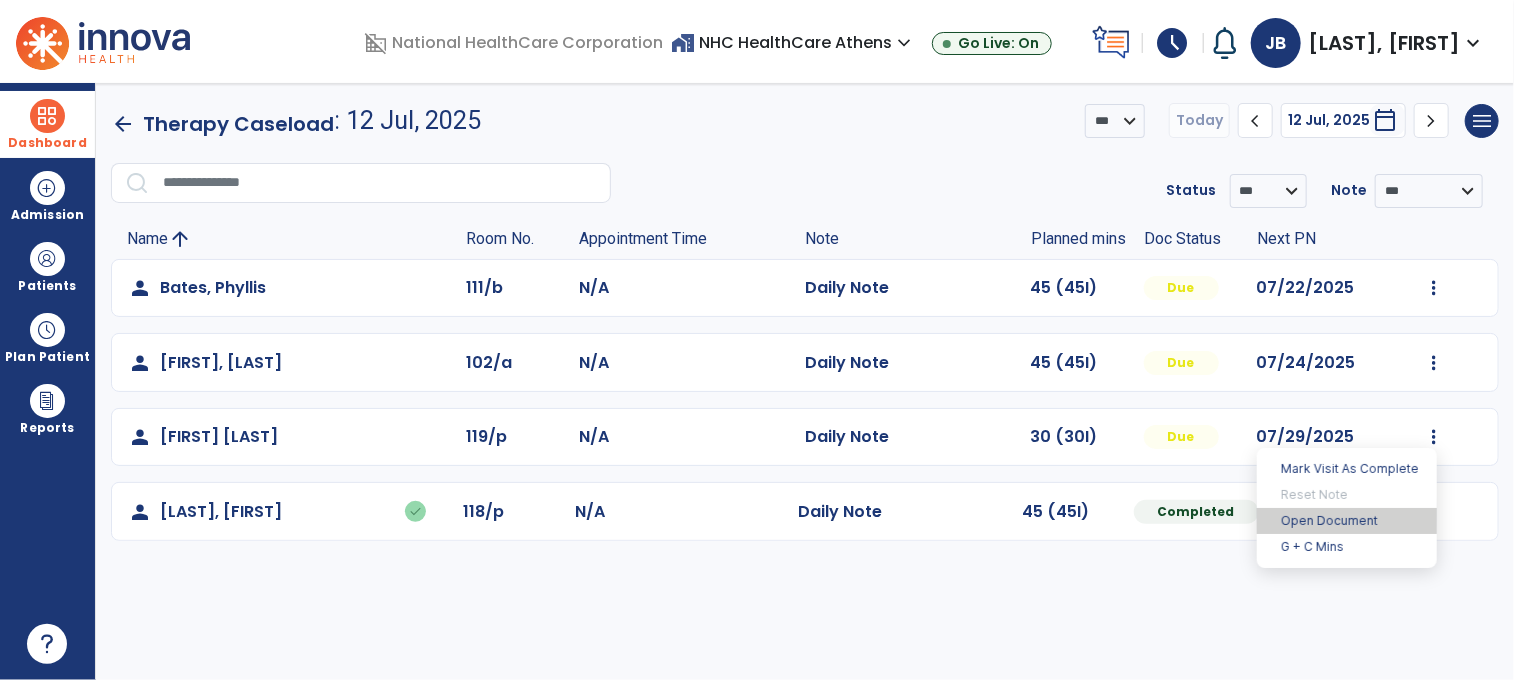 click on "Open Document" at bounding box center (1347, 521) 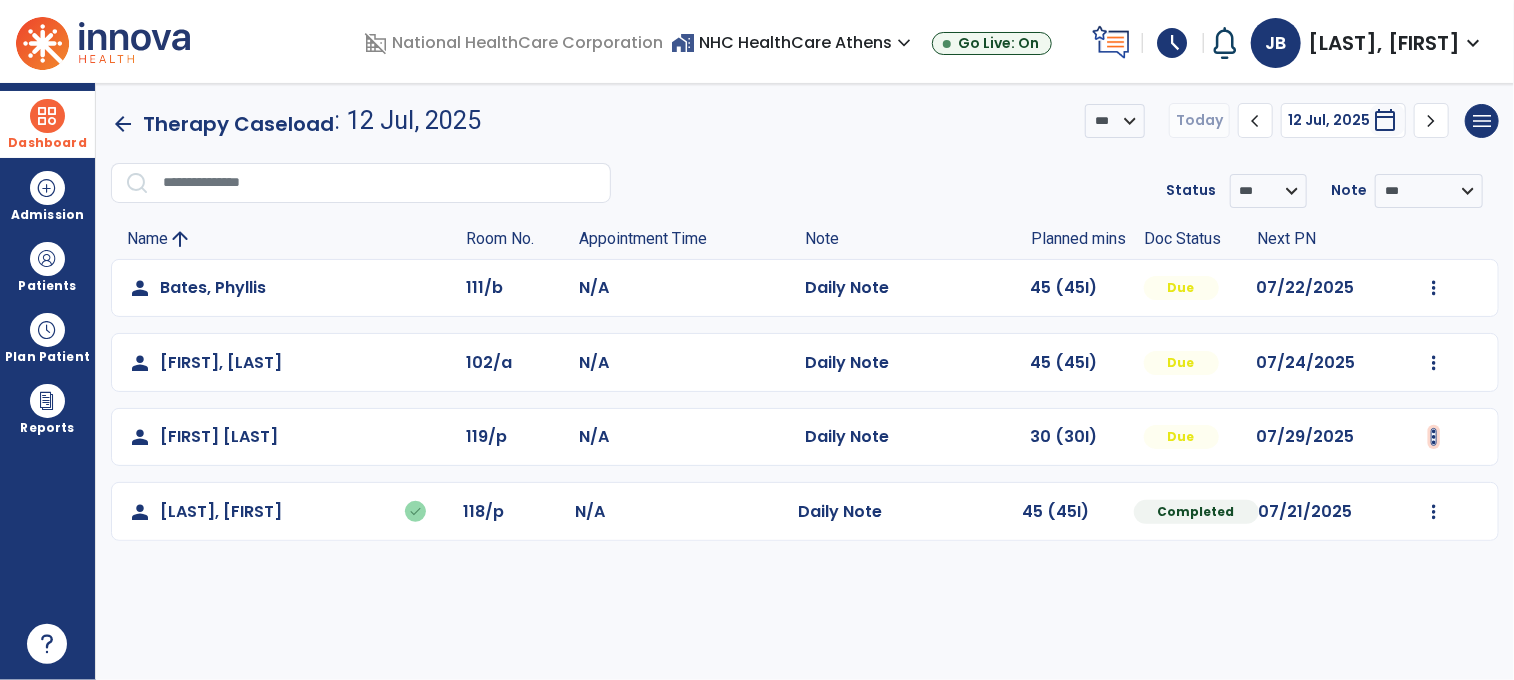 click at bounding box center (1434, 288) 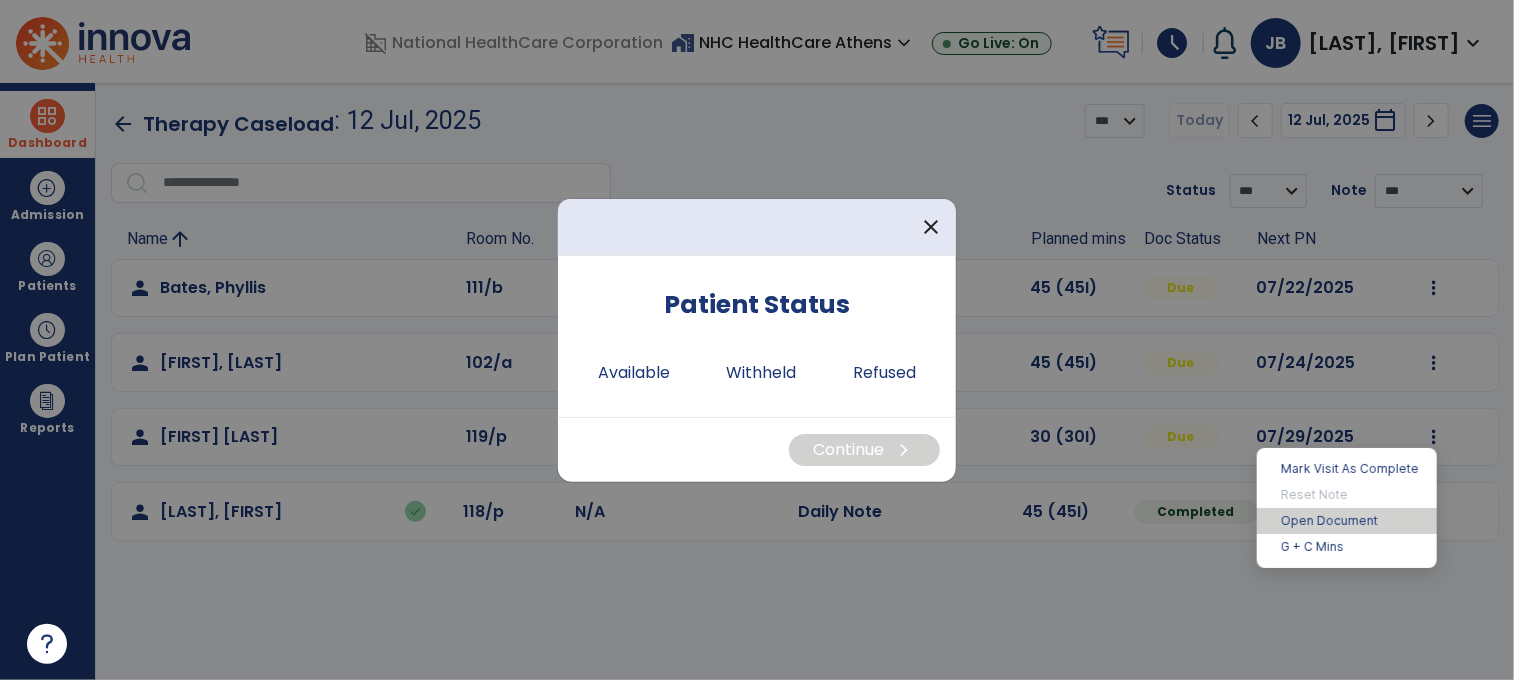 click on "Open Document" at bounding box center [1347, 521] 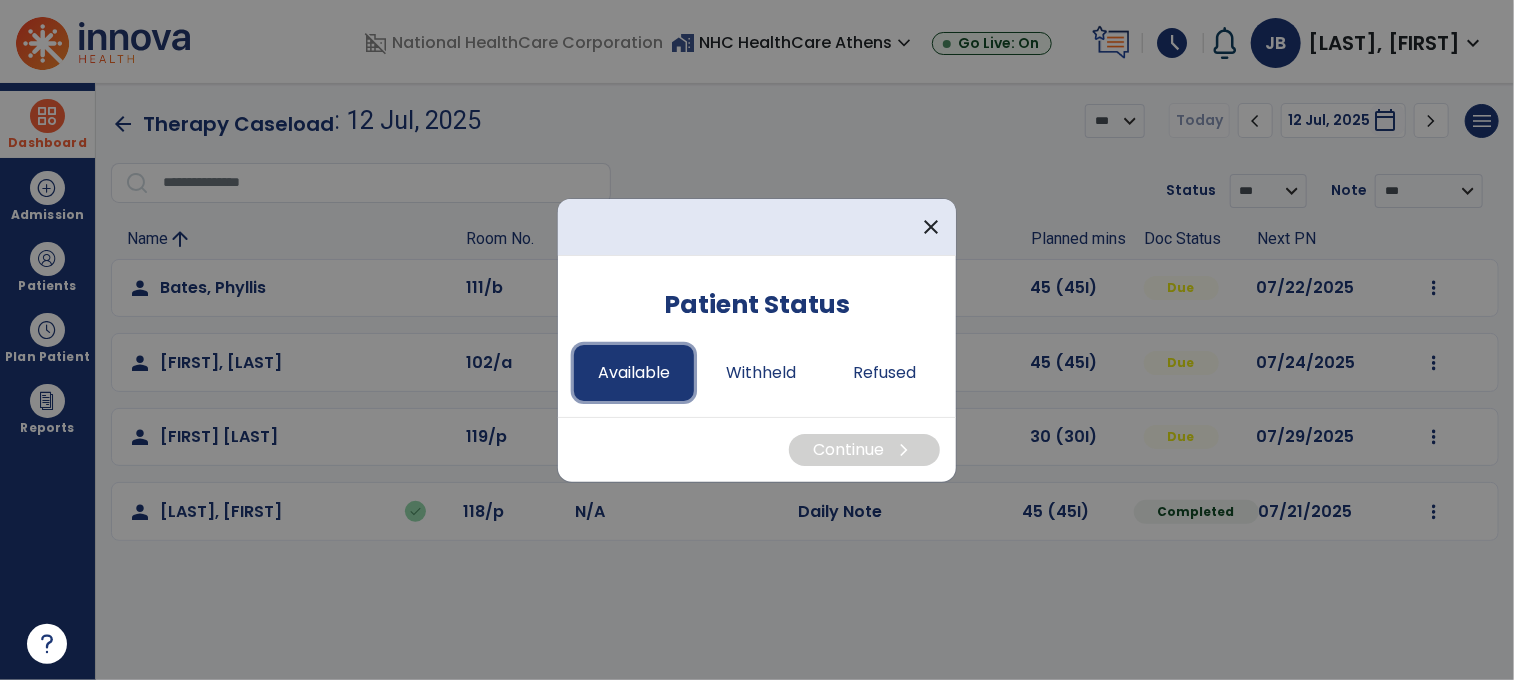 click on "Available" at bounding box center [634, 373] 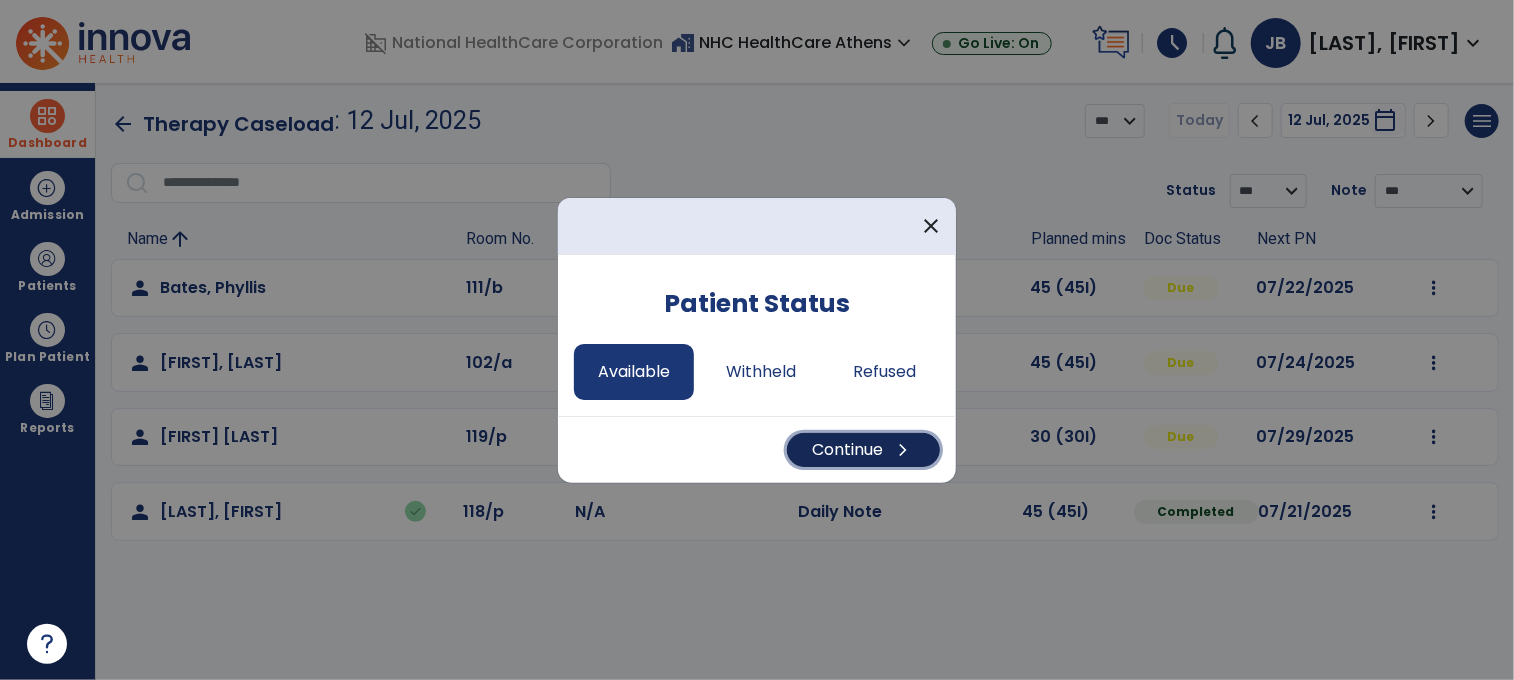 click on "Continue   chevron_right" at bounding box center (863, 450) 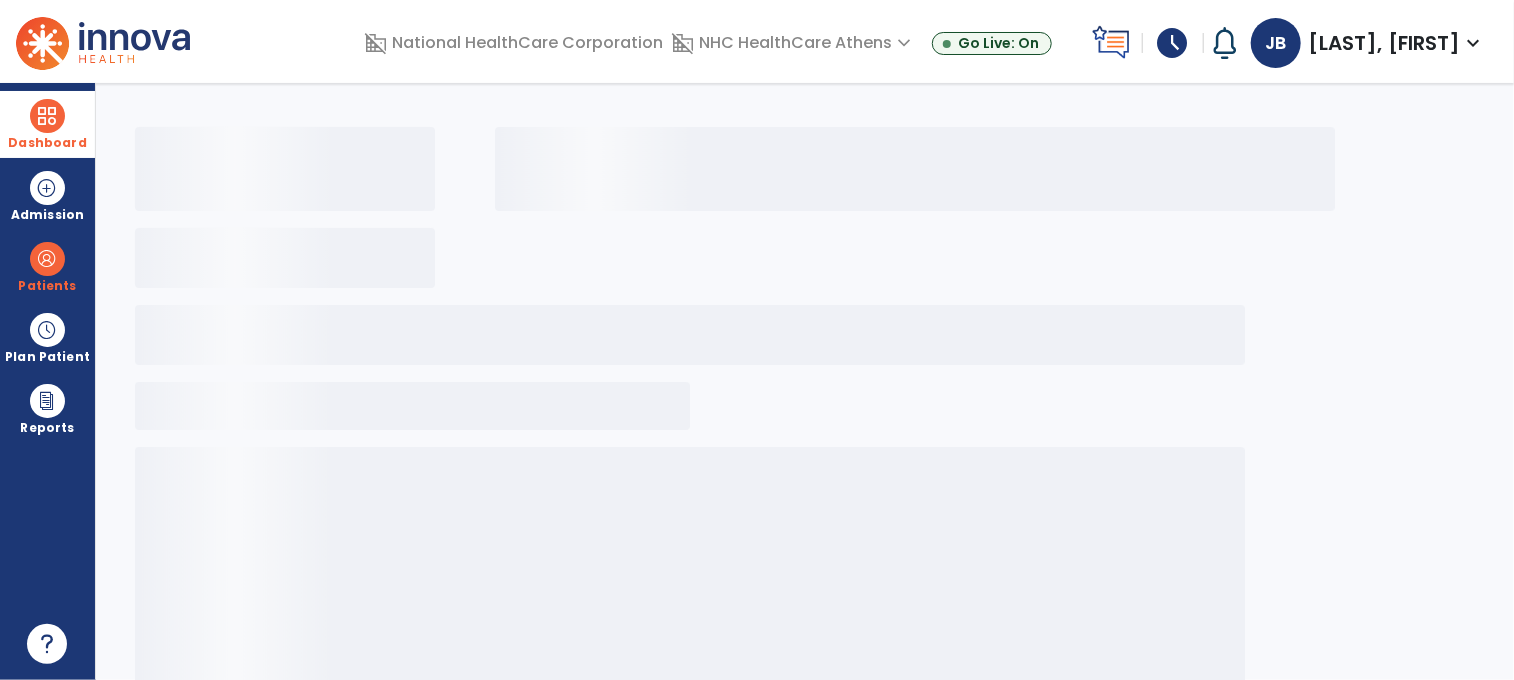 select on "*" 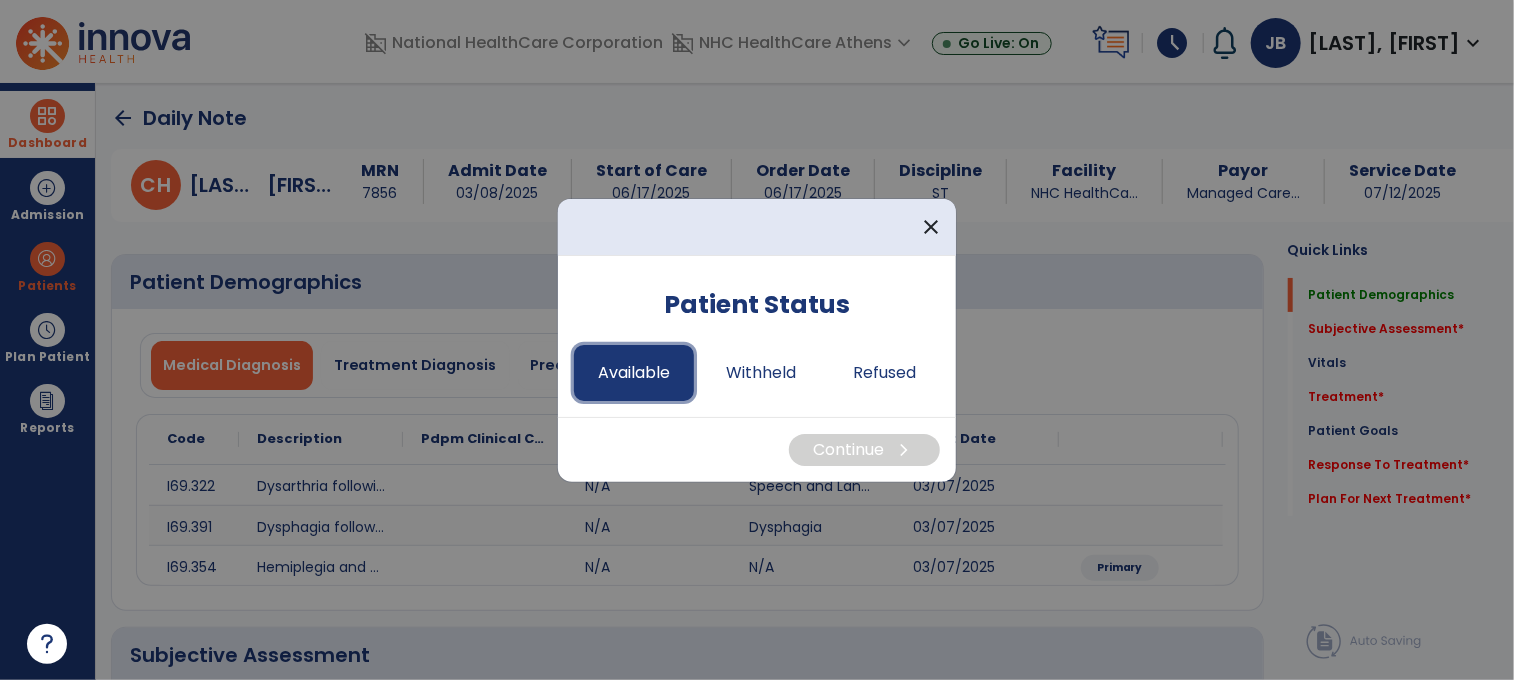 click on "Available" at bounding box center [634, 373] 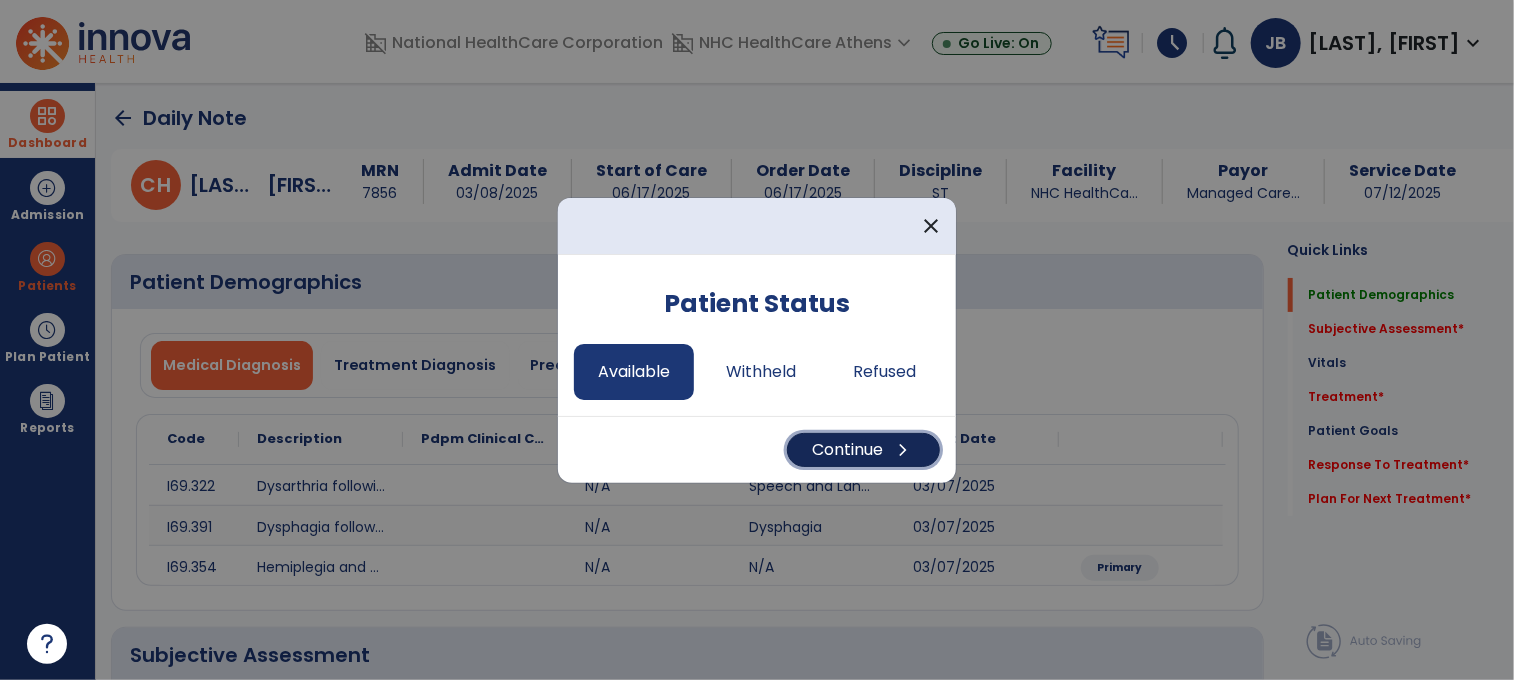 click on "Continue   chevron_right" at bounding box center (863, 450) 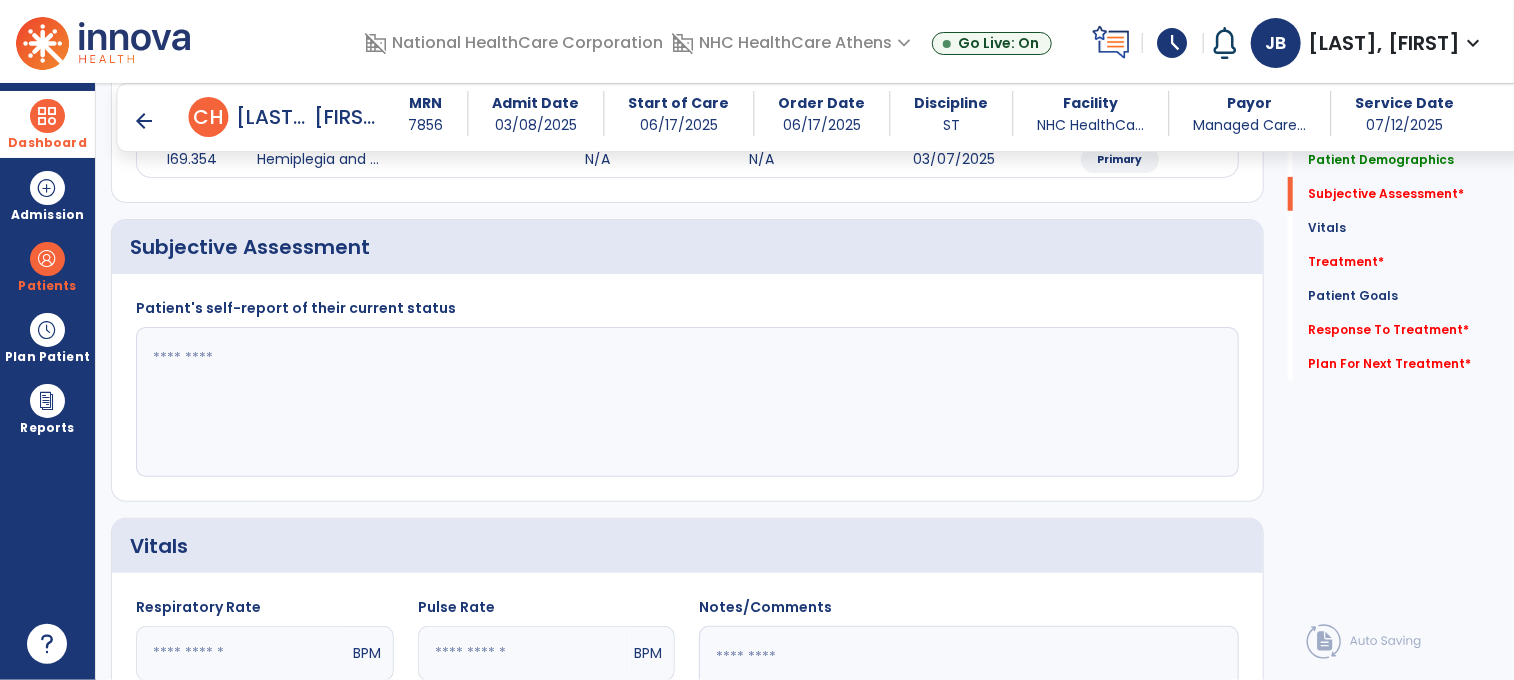scroll, scrollTop: 400, scrollLeft: 0, axis: vertical 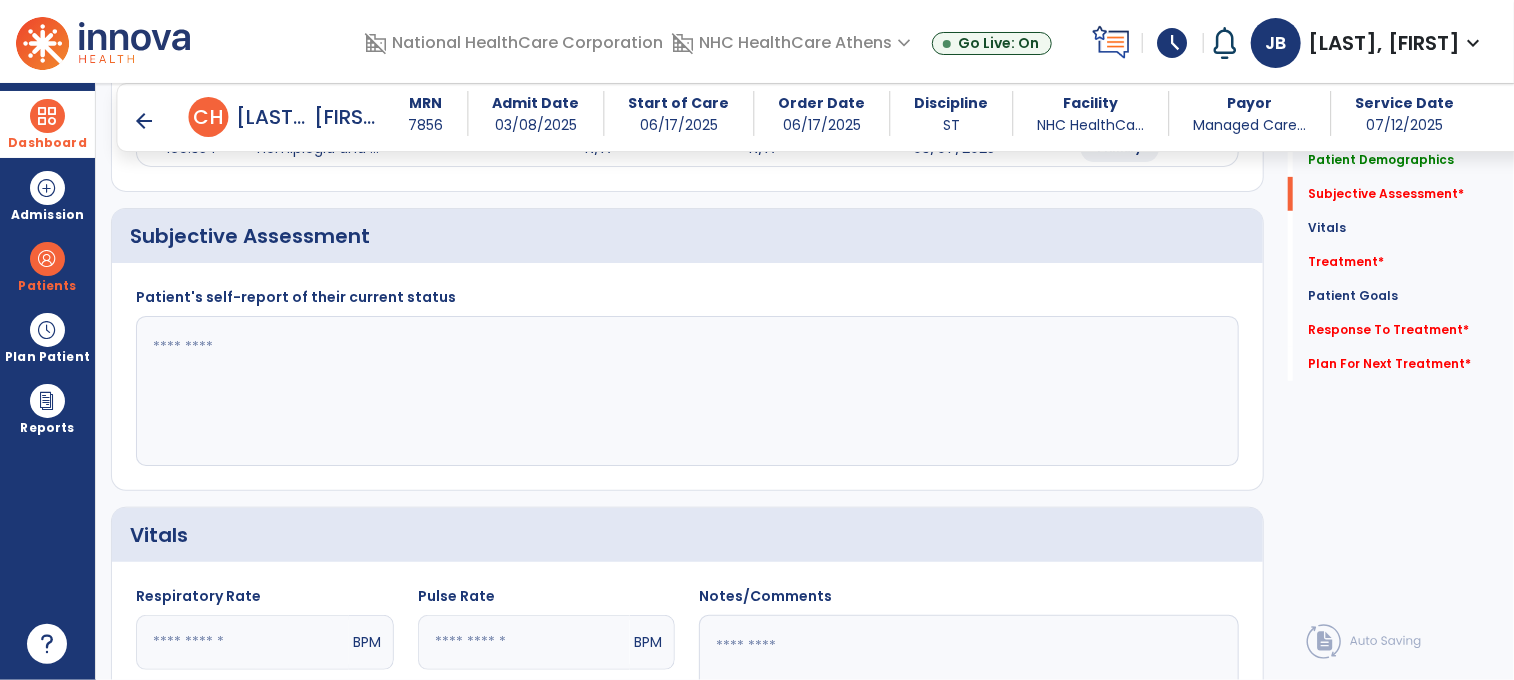 click 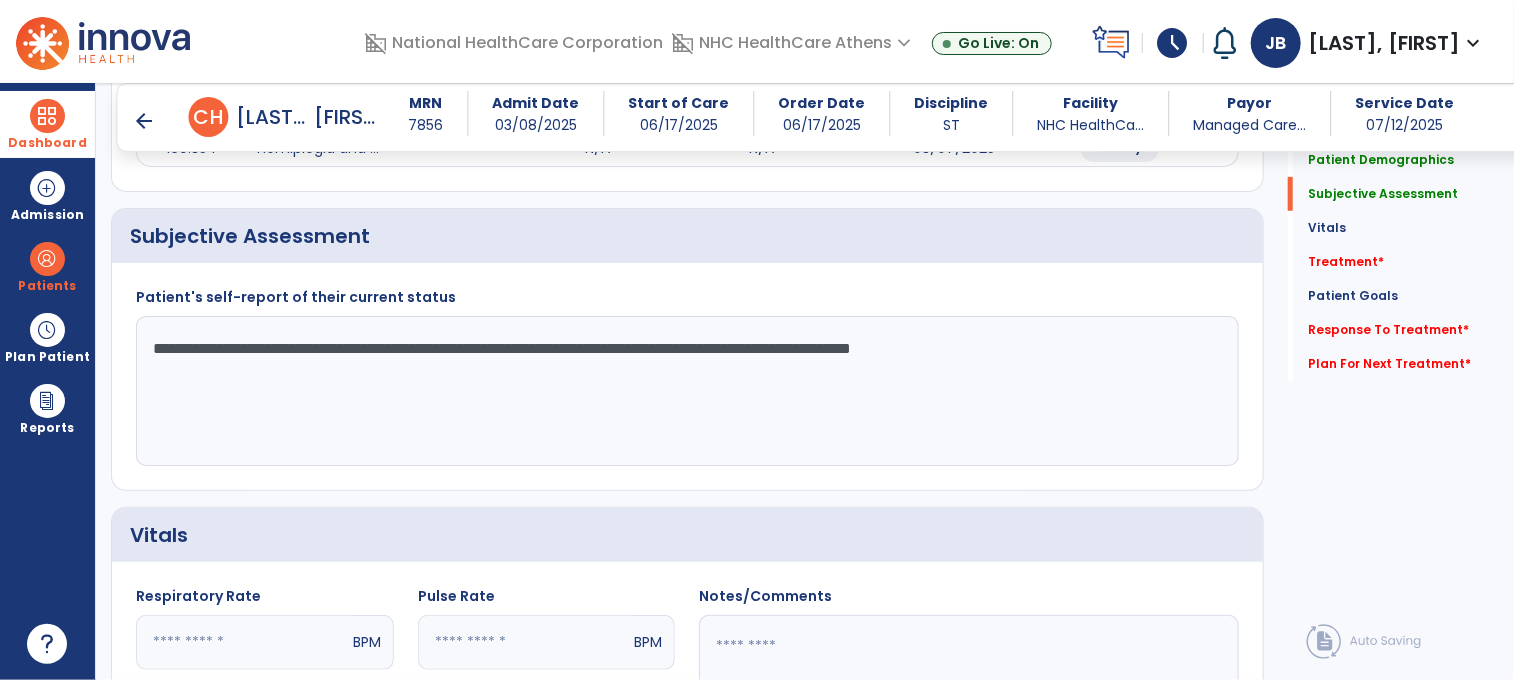 click on "**********" 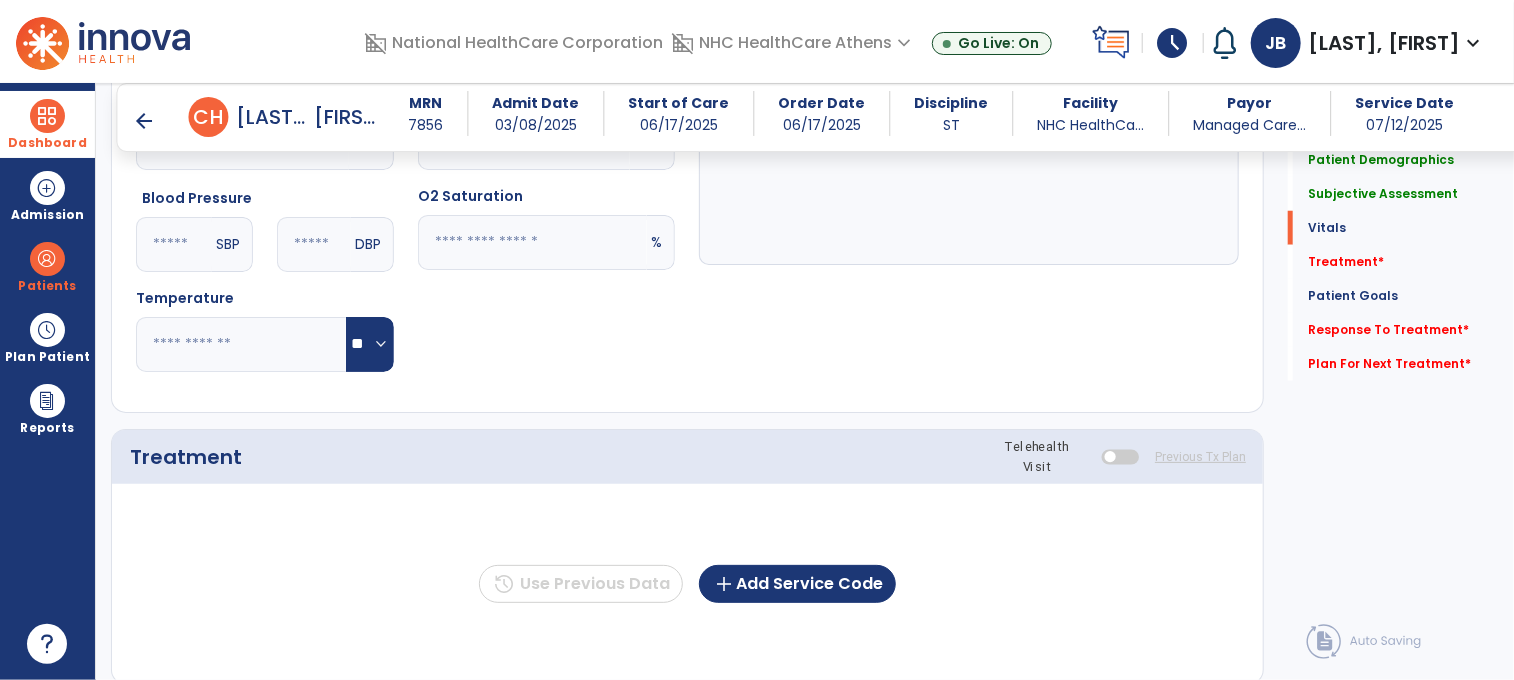 scroll, scrollTop: 1000, scrollLeft: 0, axis: vertical 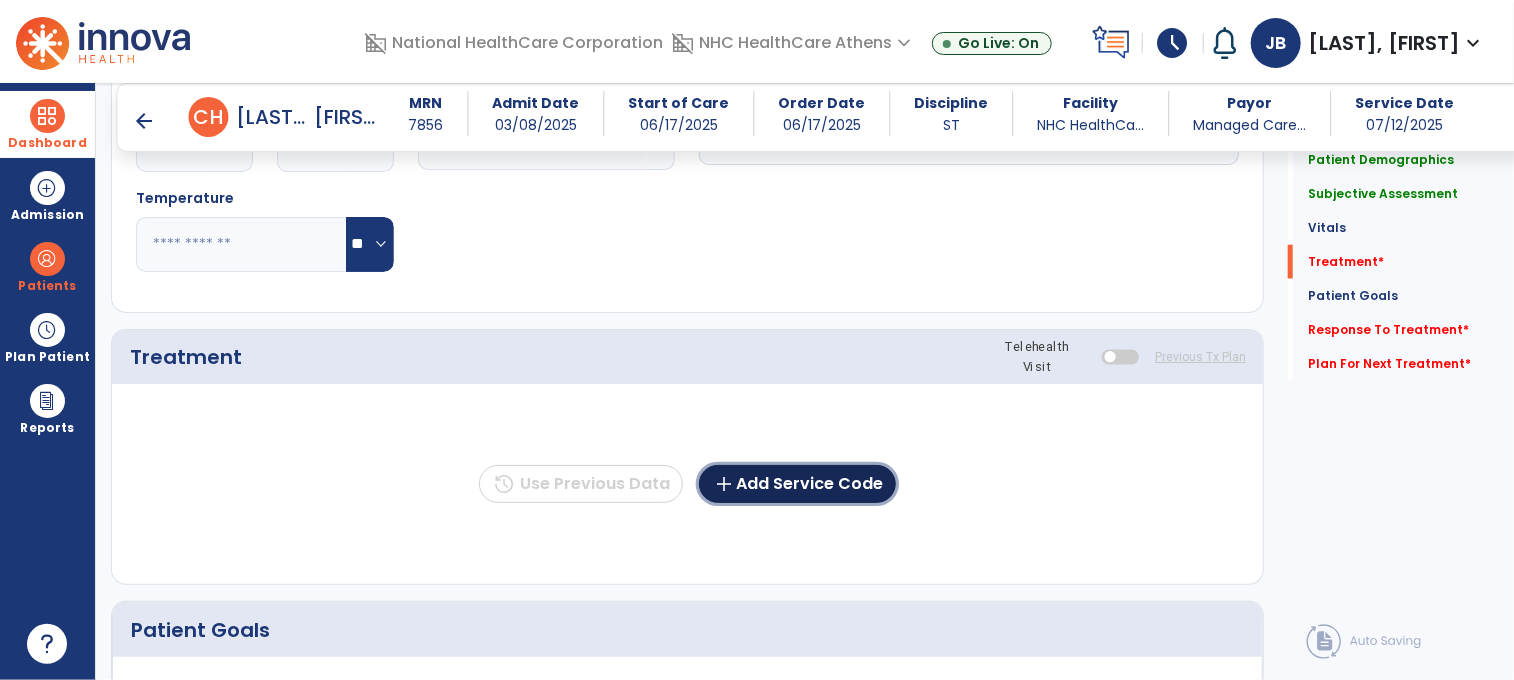drag, startPoint x: 793, startPoint y: 471, endPoint x: 916, endPoint y: 437, distance: 127.61269 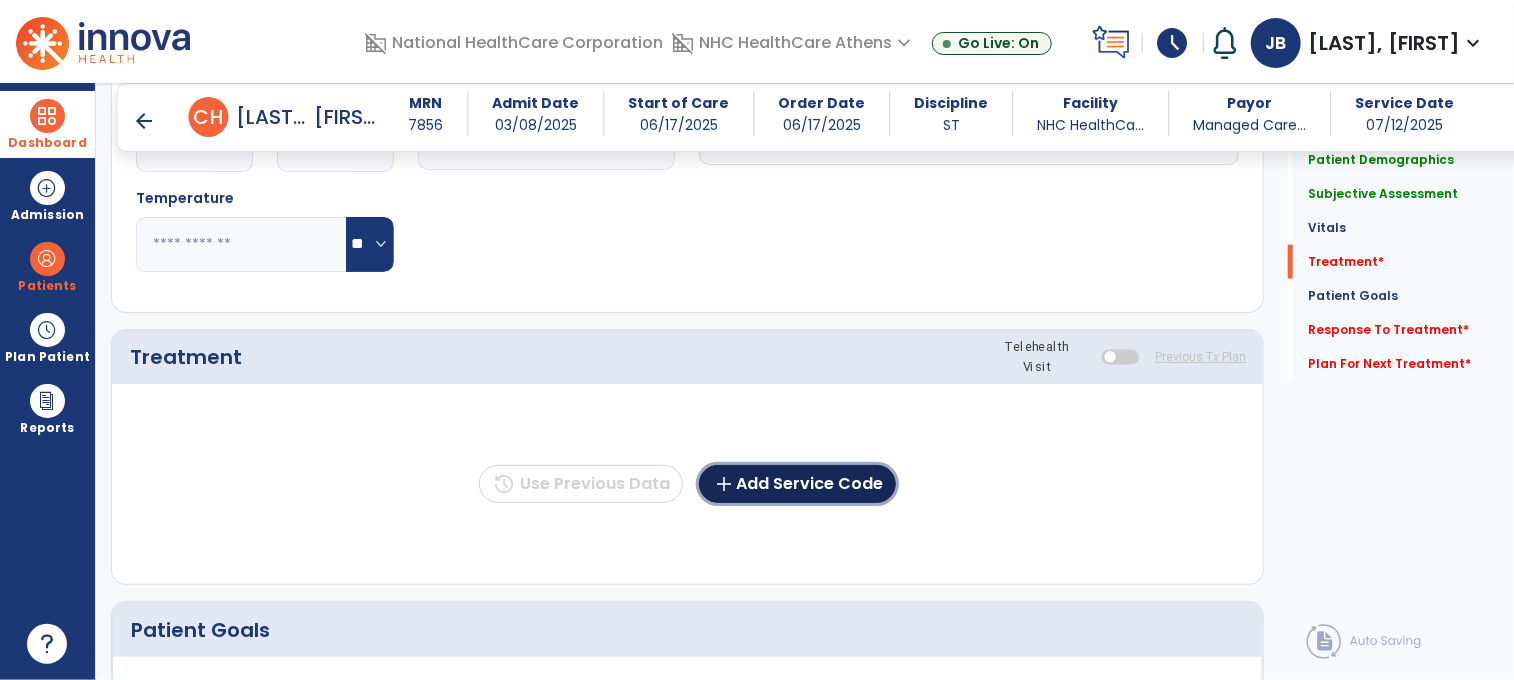 click on "history  Use Previous Data  add  Add Service Code" 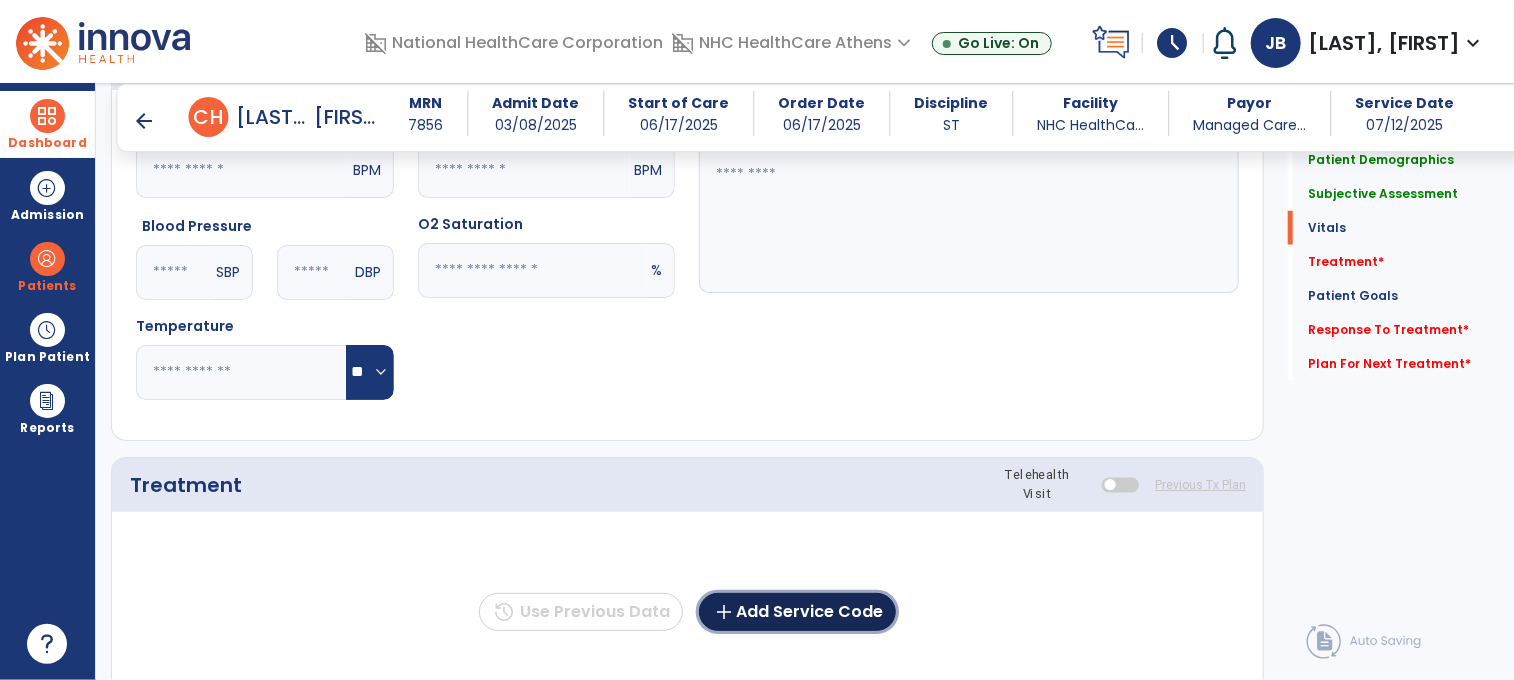 scroll, scrollTop: 500, scrollLeft: 0, axis: vertical 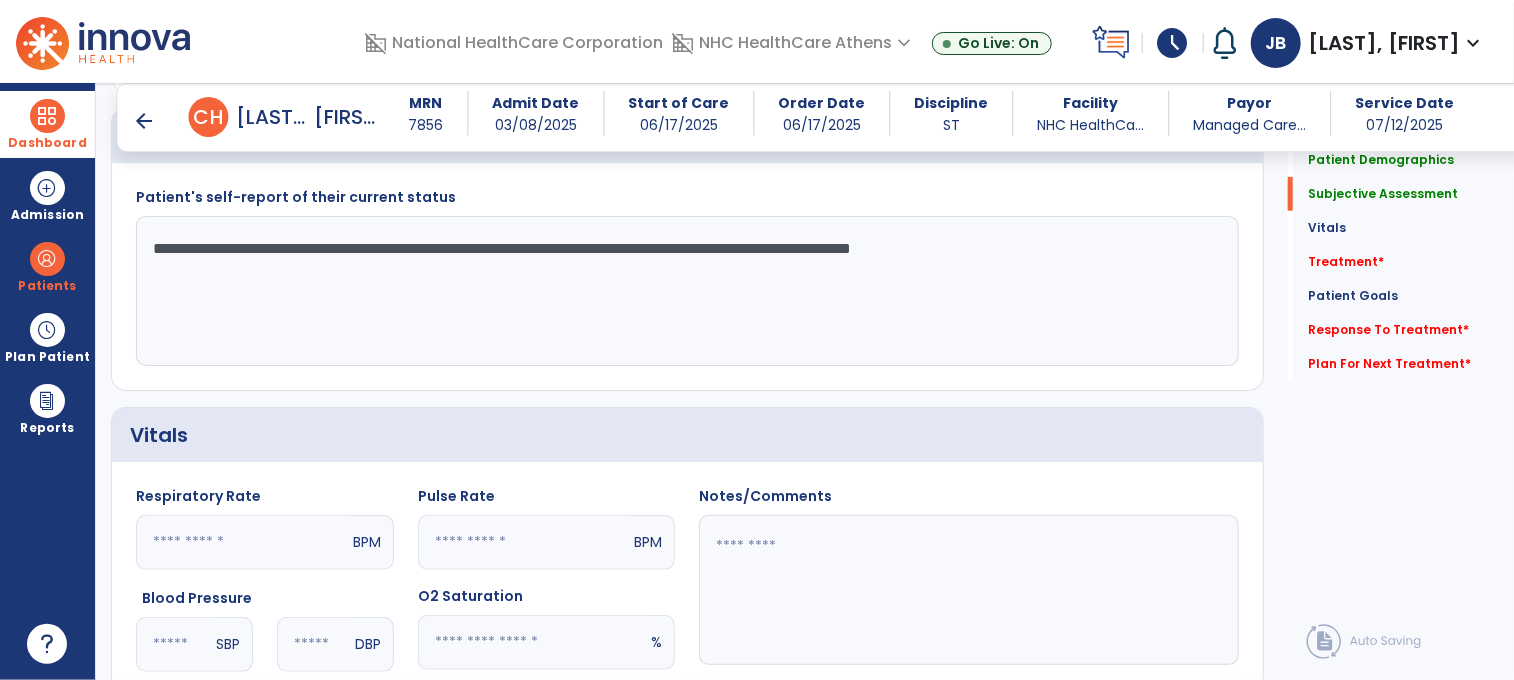 click on "**********" 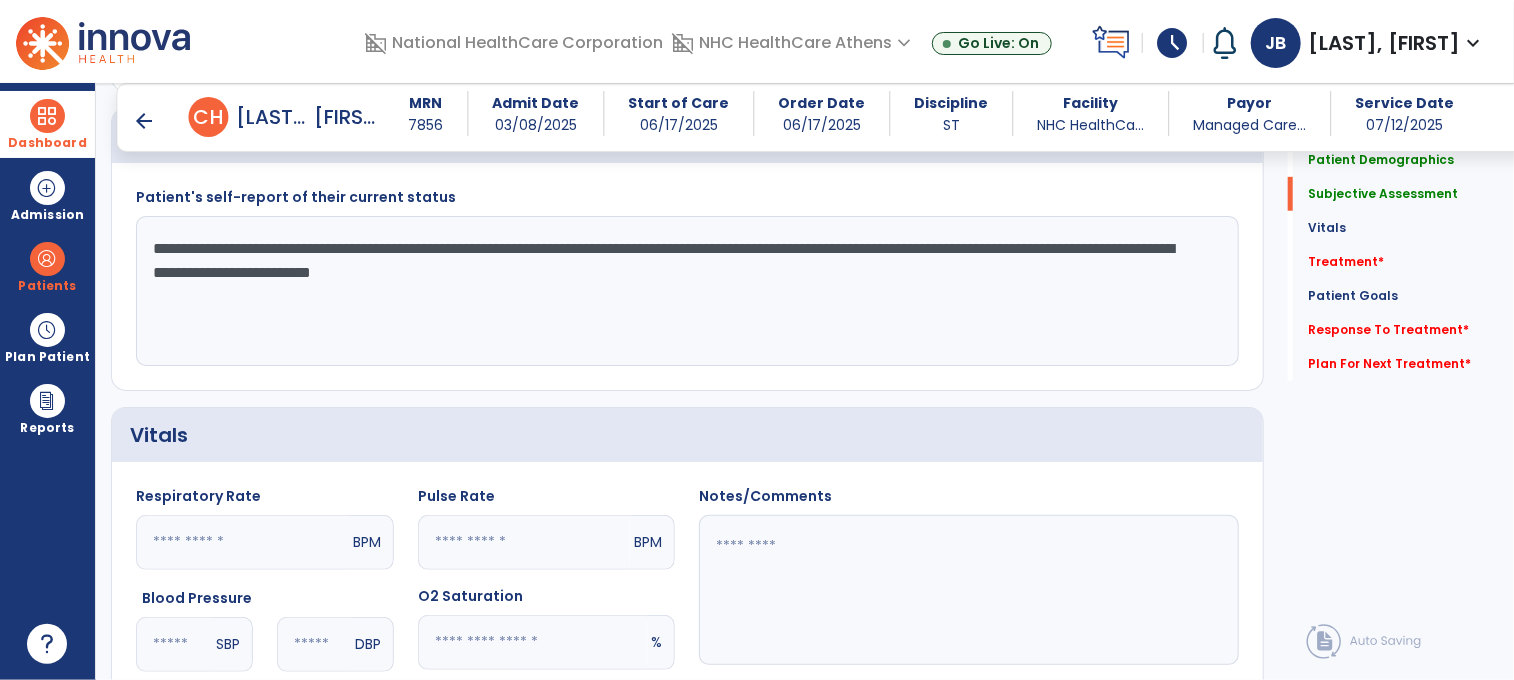click on "**********" 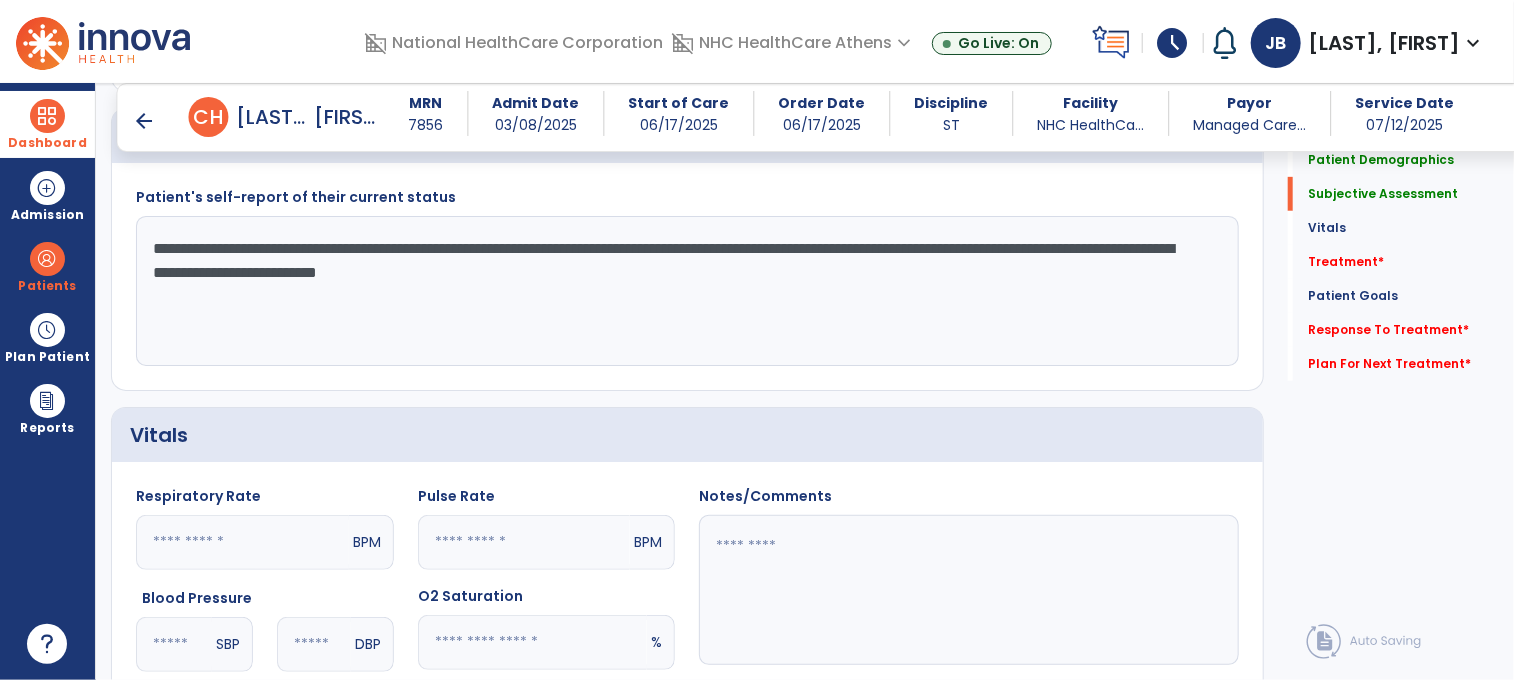 click on "**********" 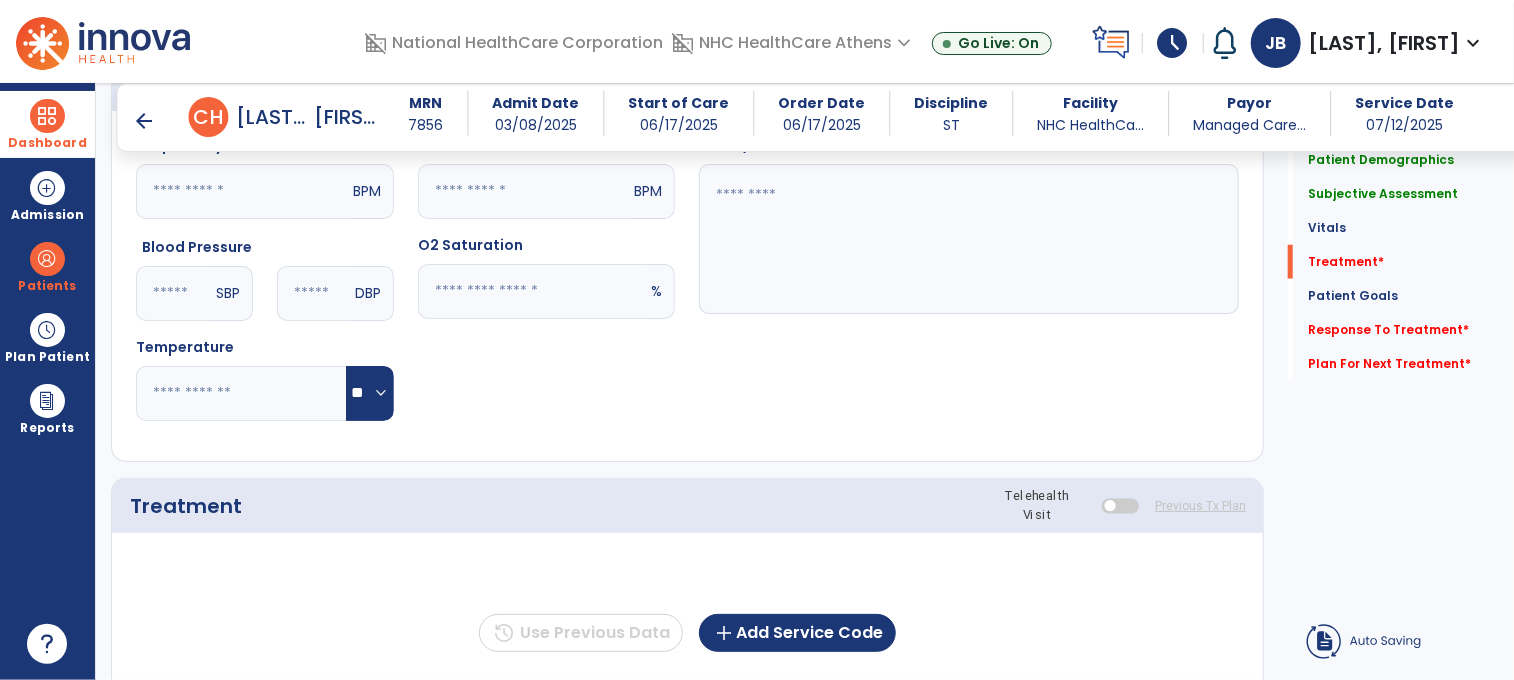 scroll, scrollTop: 1100, scrollLeft: 0, axis: vertical 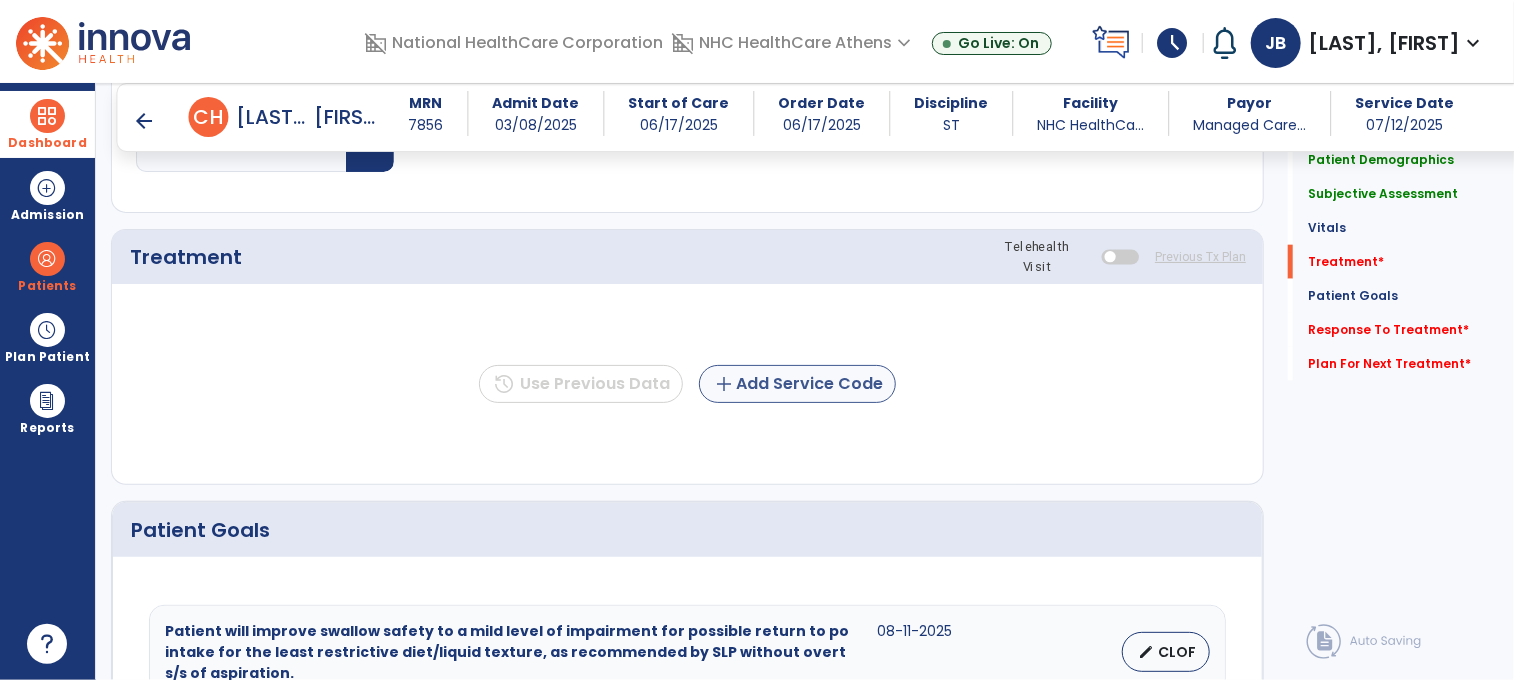 type on "**********" 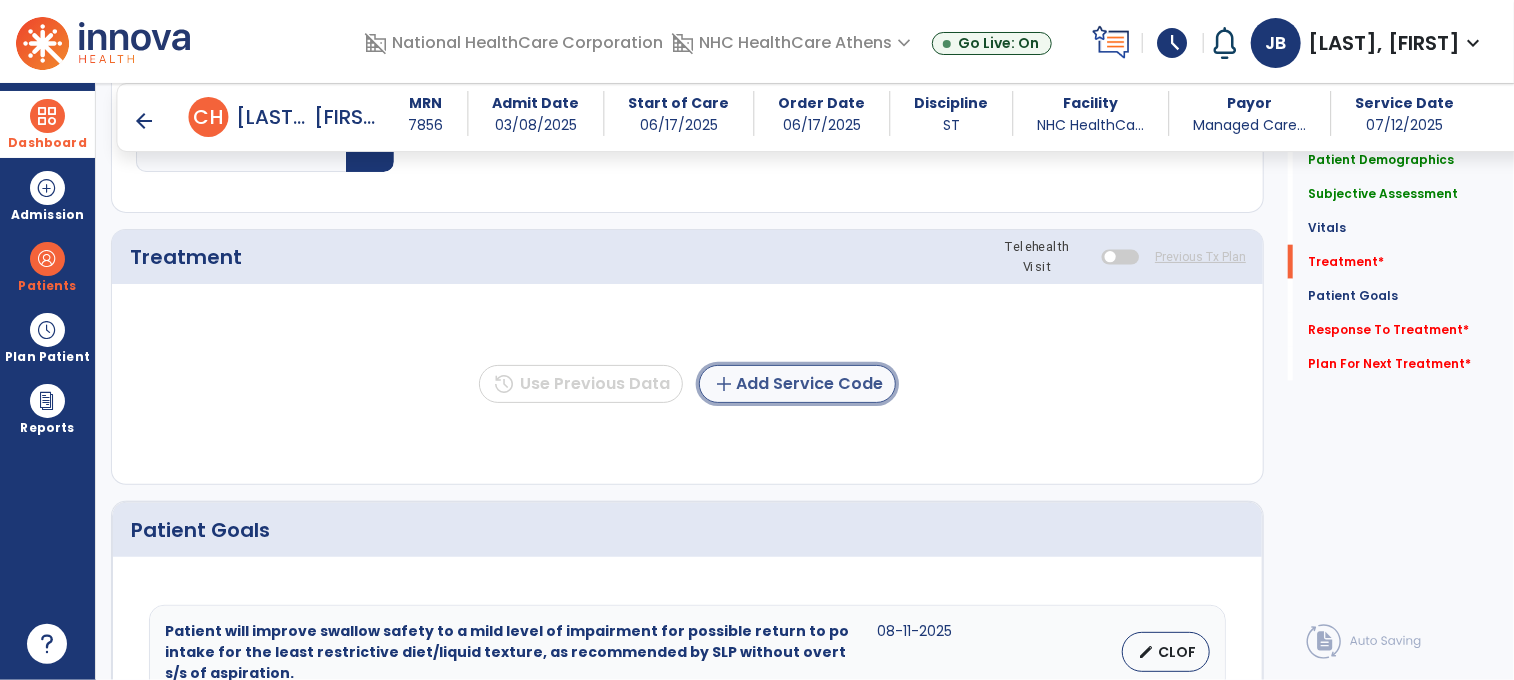 click on "add  Add Service Code" 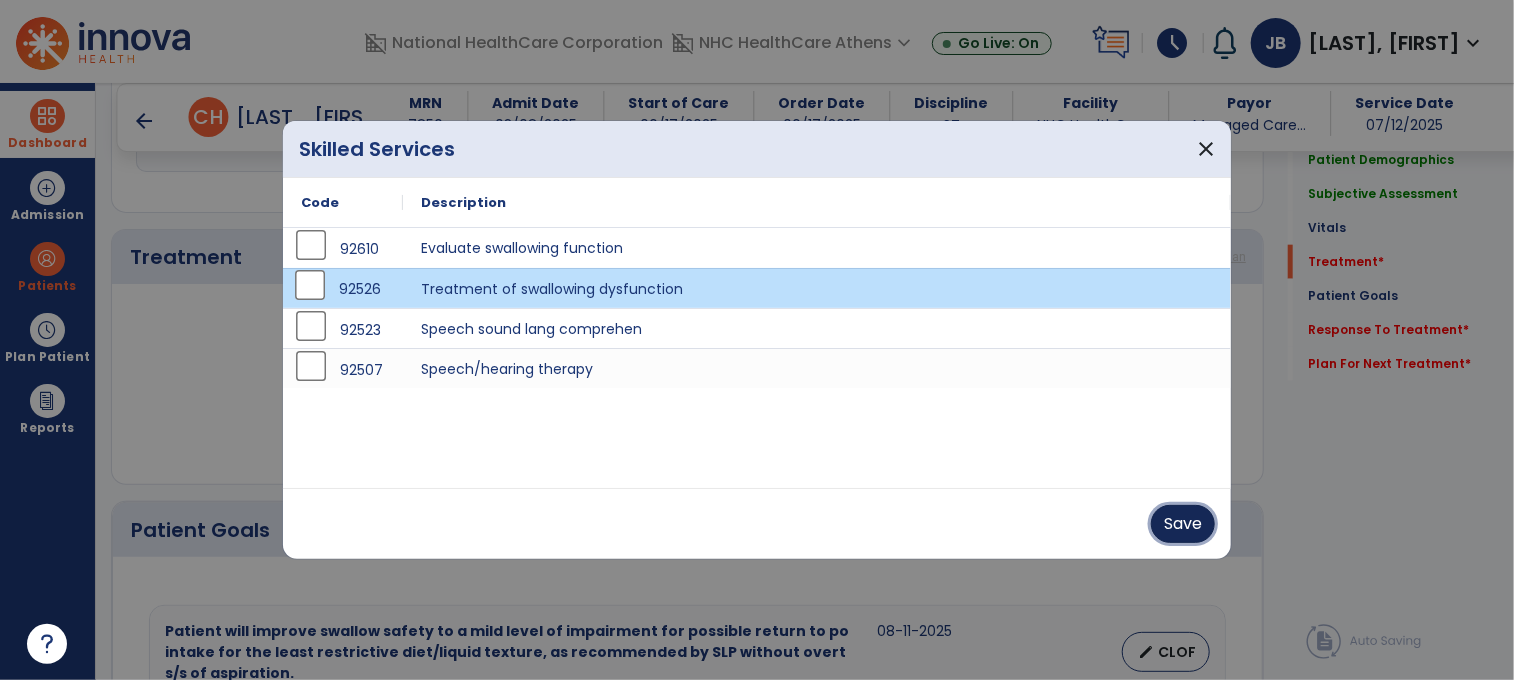 click on "Save" at bounding box center [1183, 524] 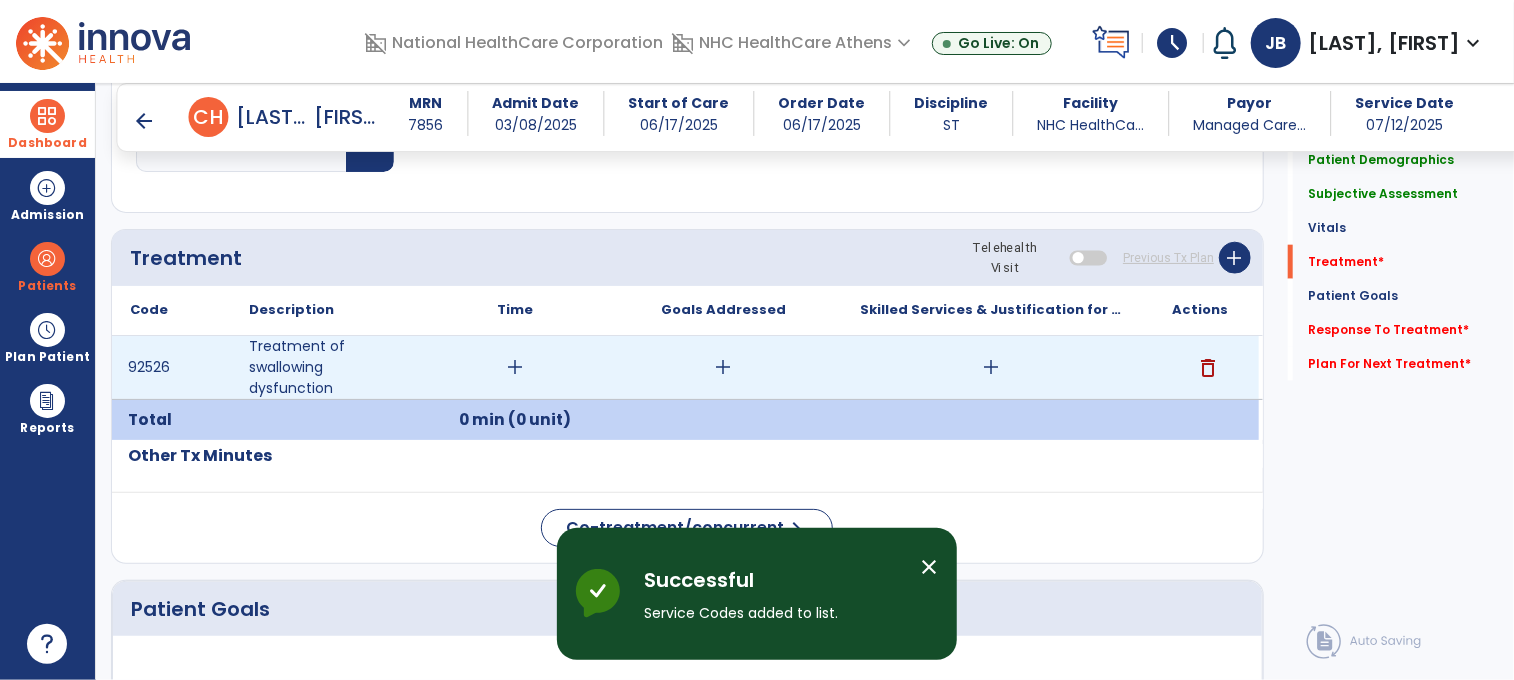 click on "add" at bounding box center [515, 367] 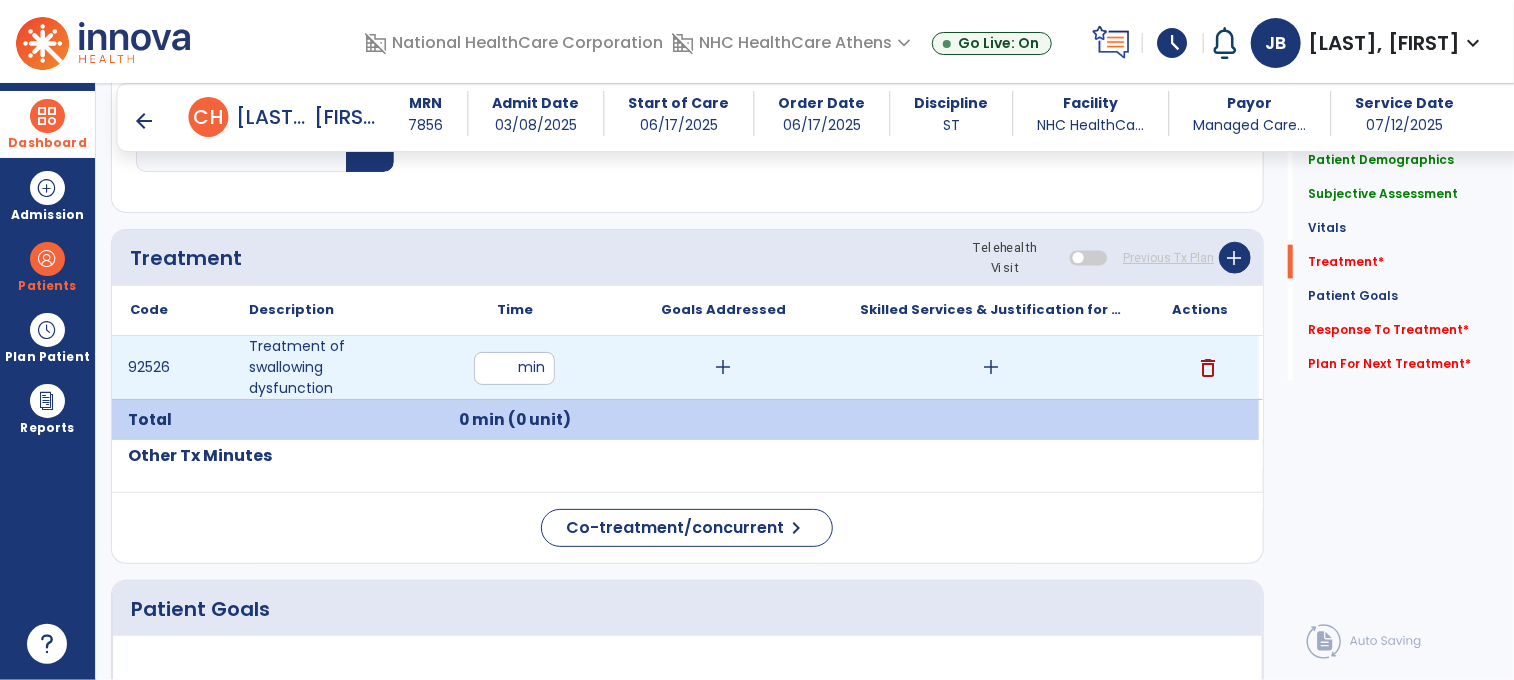 type on "**" 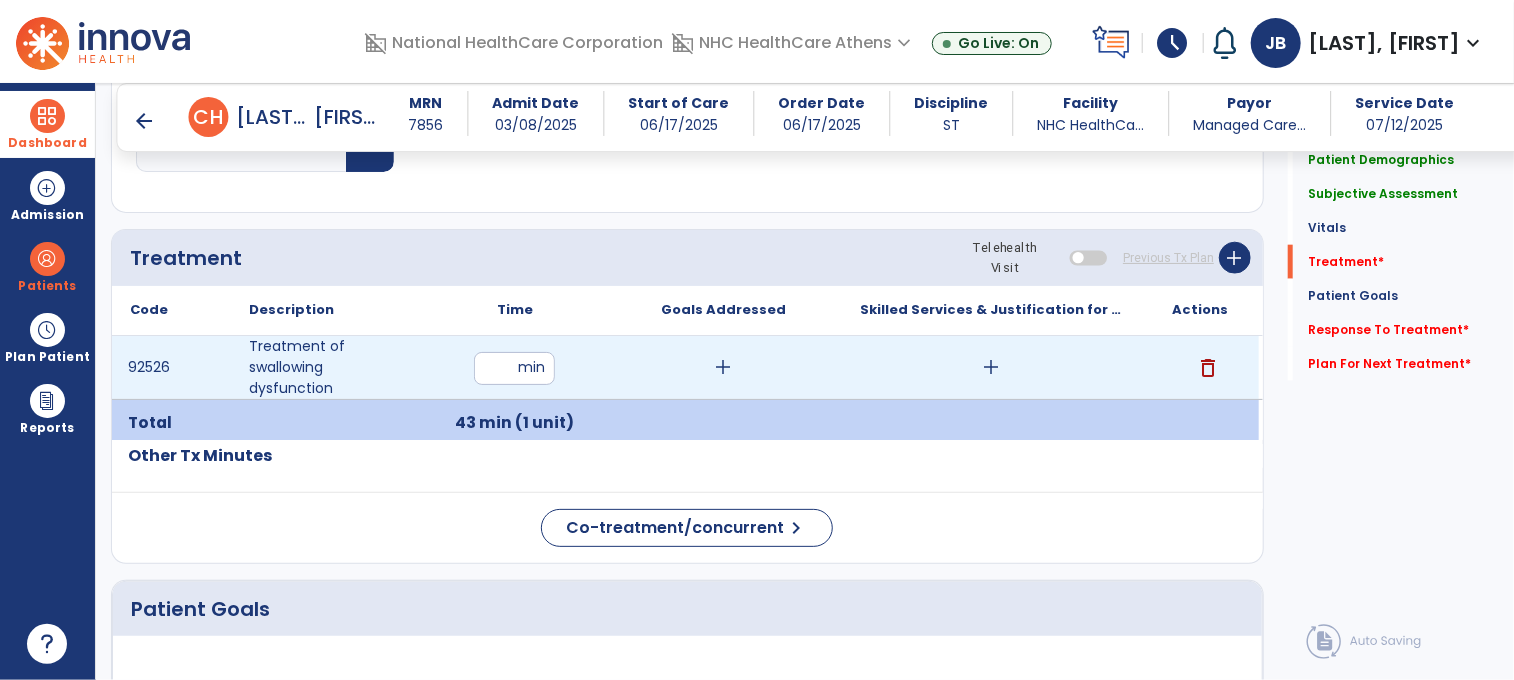 click on "add" at bounding box center [723, 367] 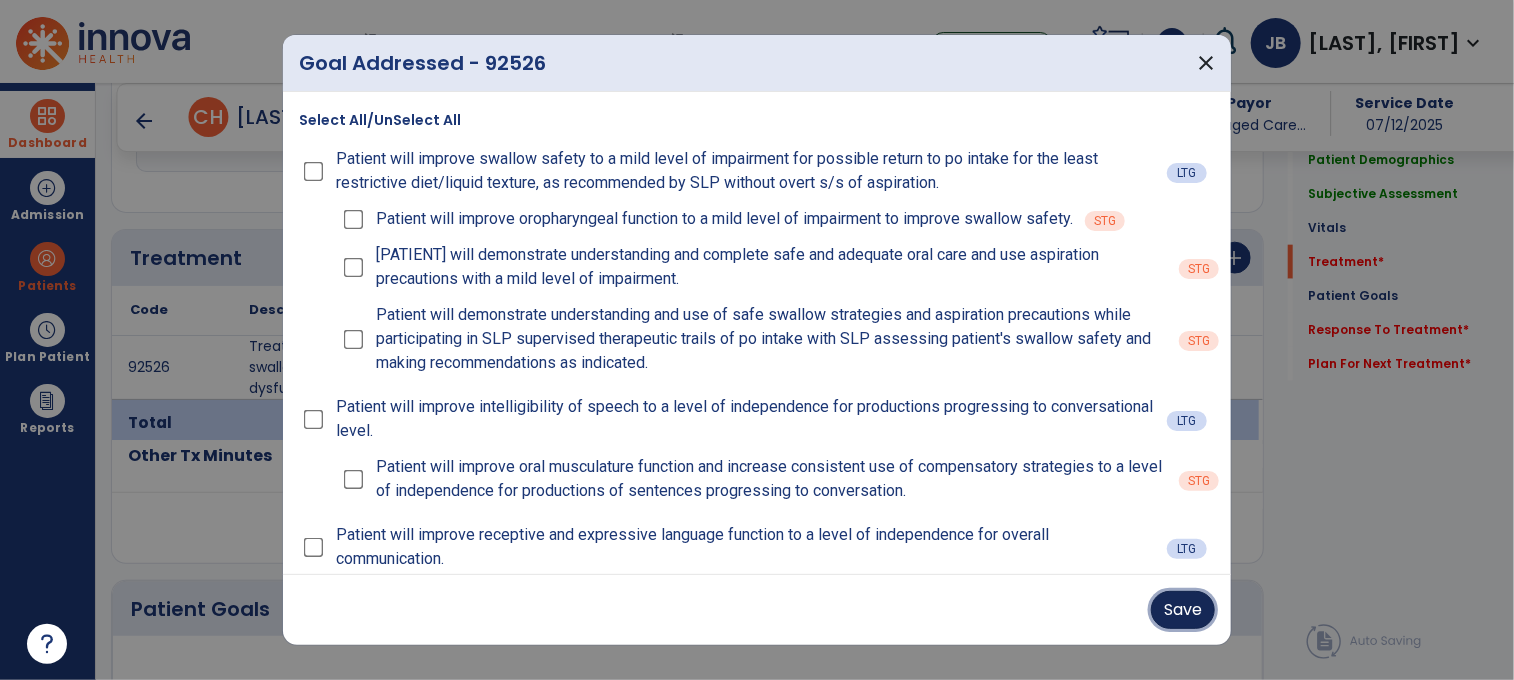 click on "Save" at bounding box center [1183, 610] 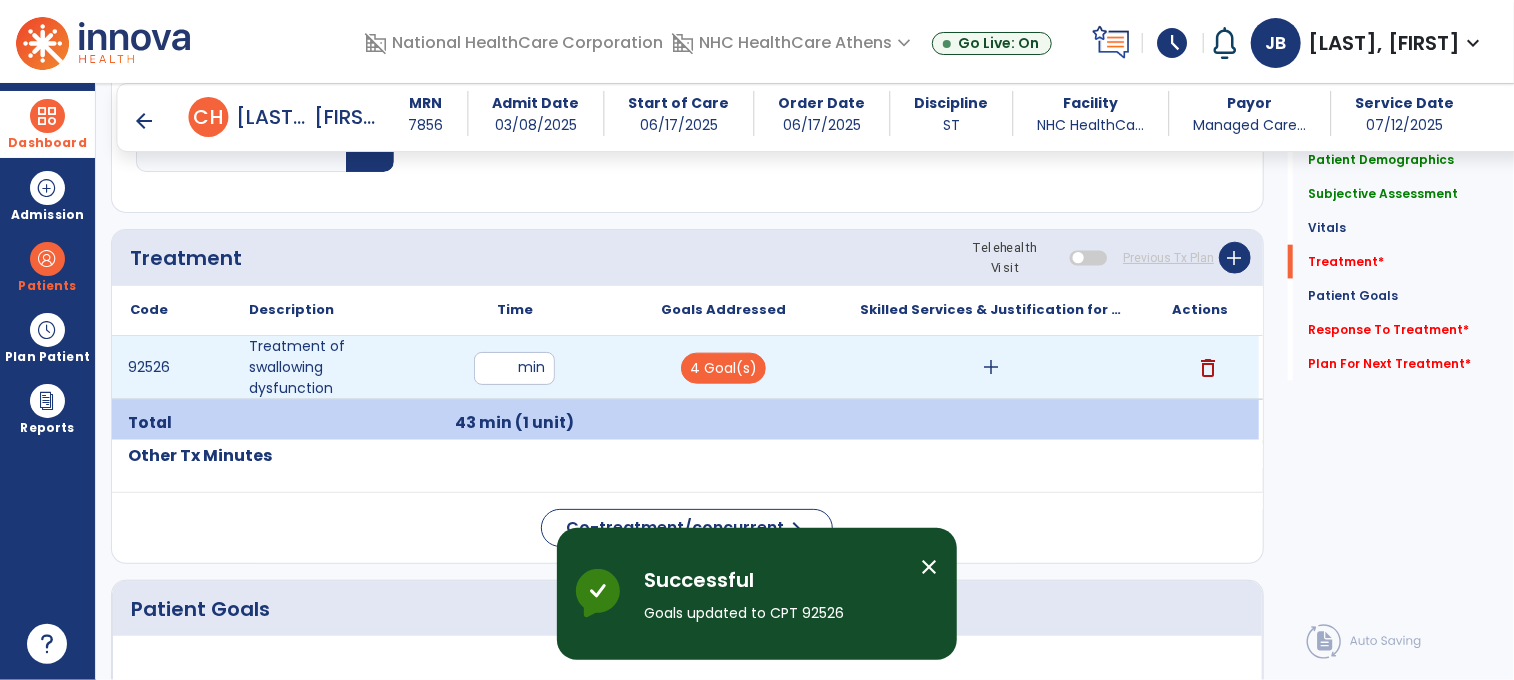 click on "add" at bounding box center [991, 367] 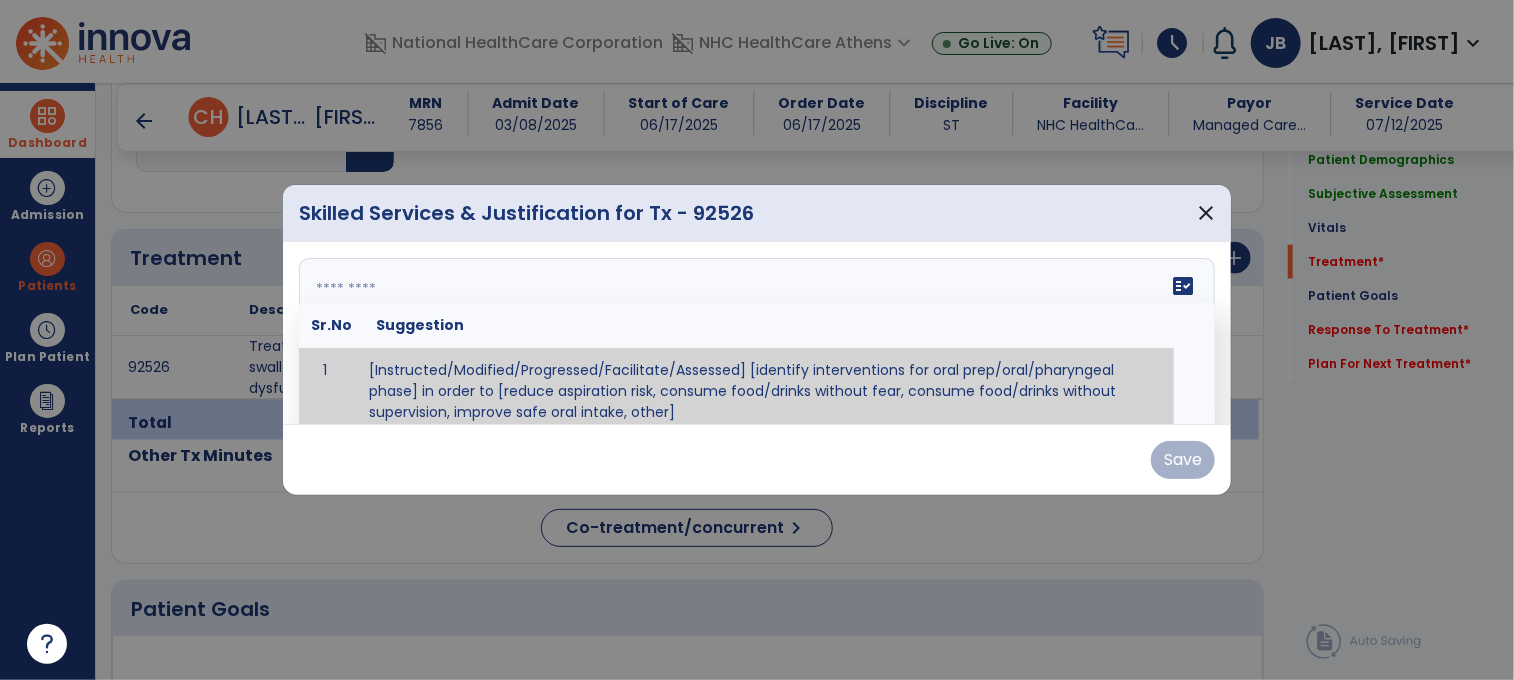 click at bounding box center (755, 333) 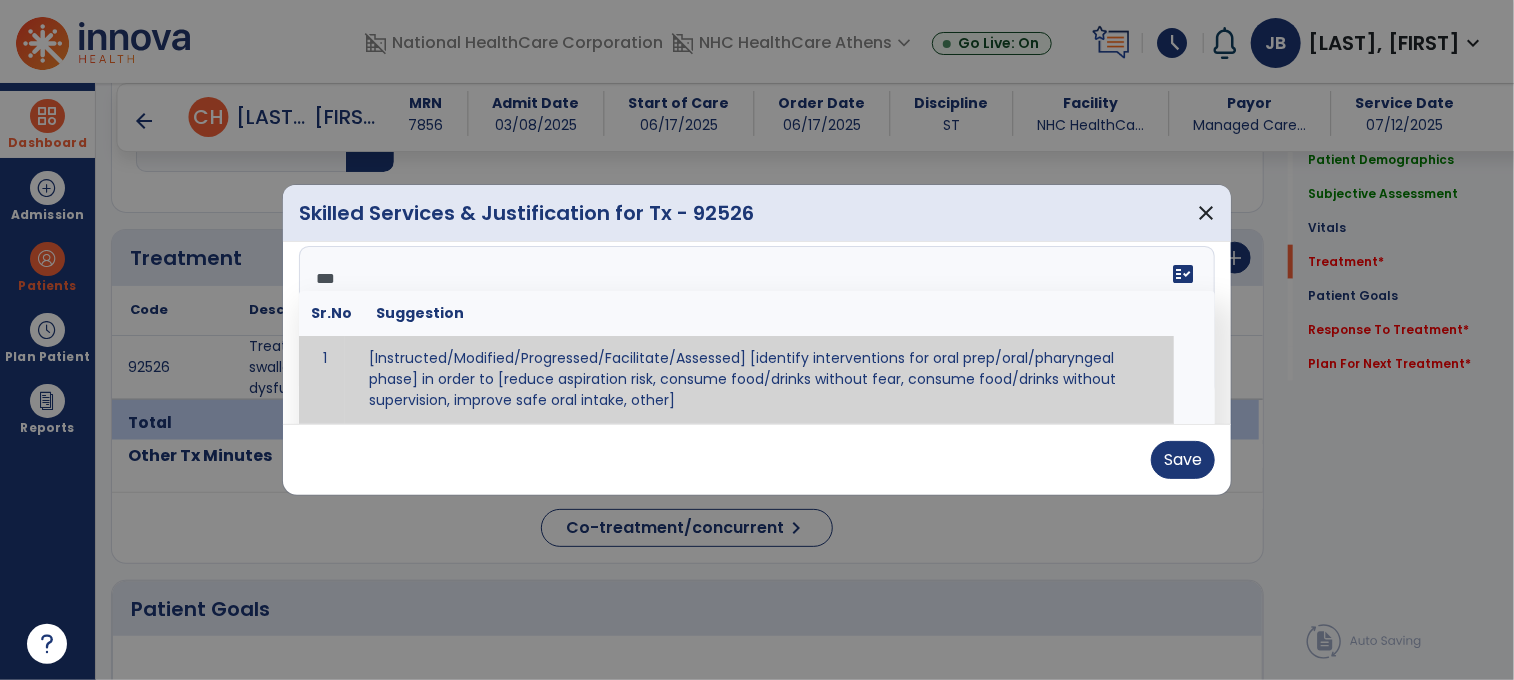 scroll, scrollTop: 0, scrollLeft: 0, axis: both 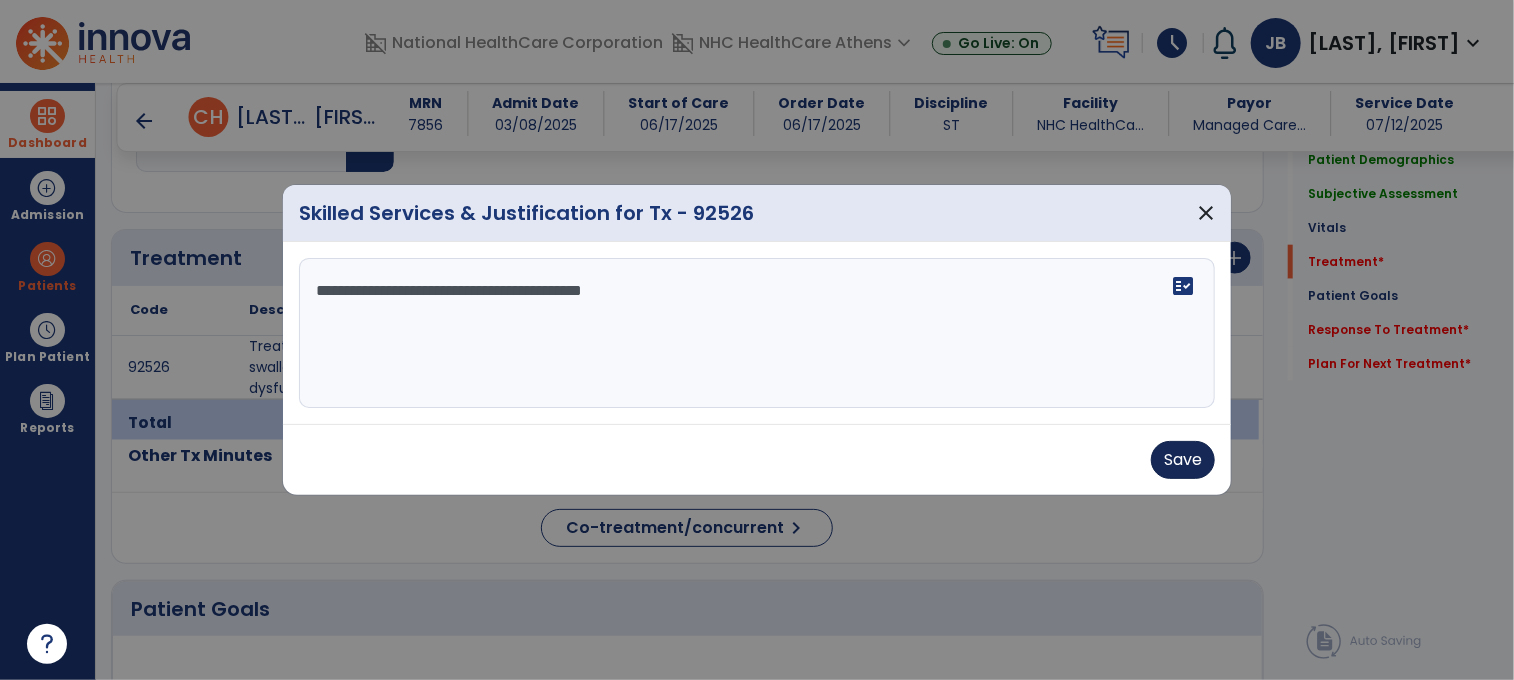 type on "**********" 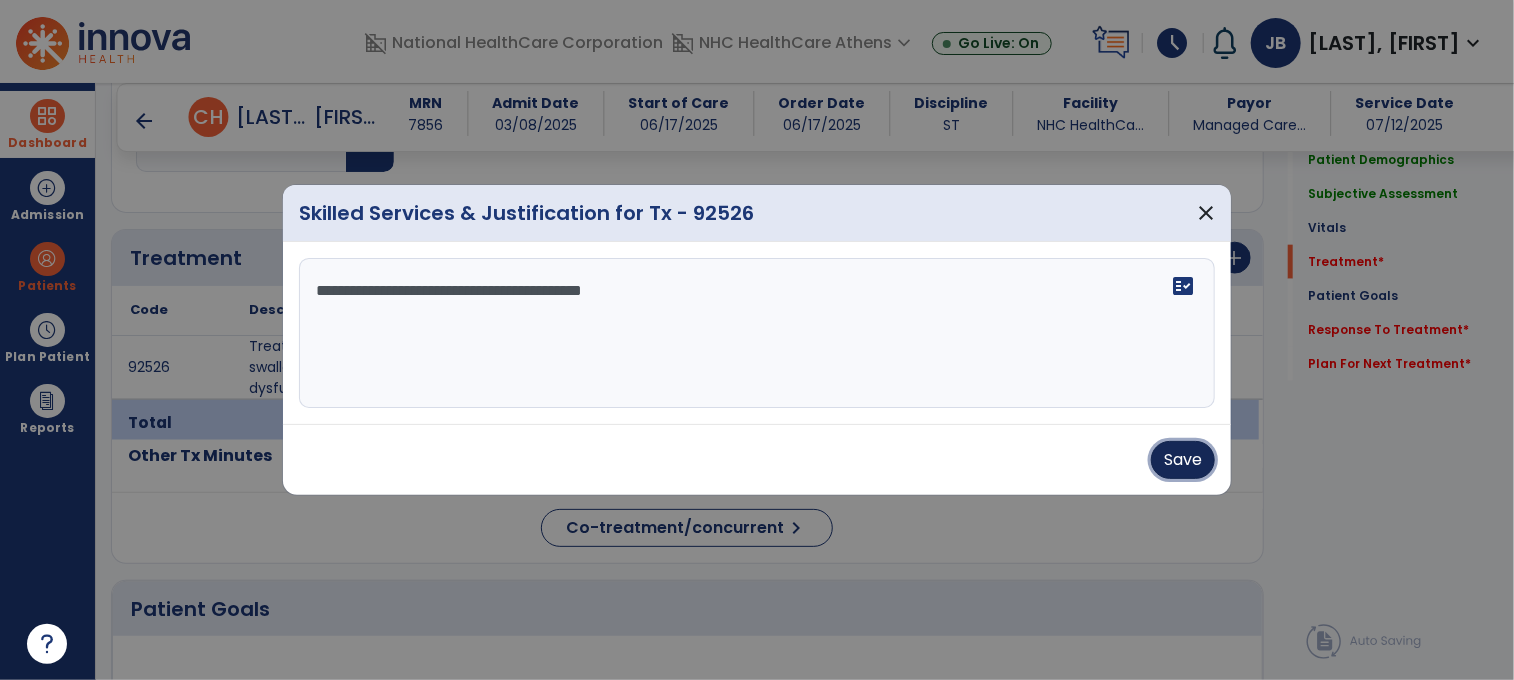 click on "Save" at bounding box center [1183, 460] 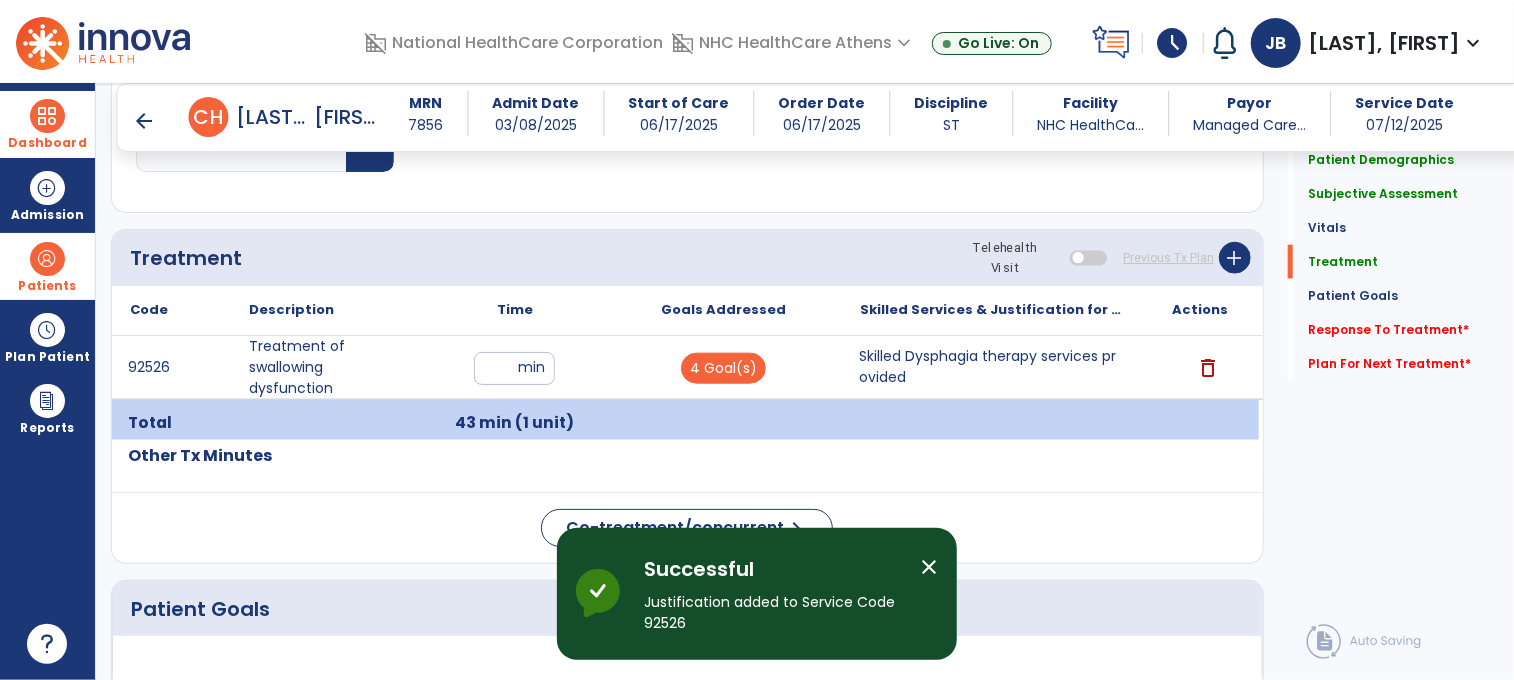 click on "Patients" at bounding box center (47, 266) 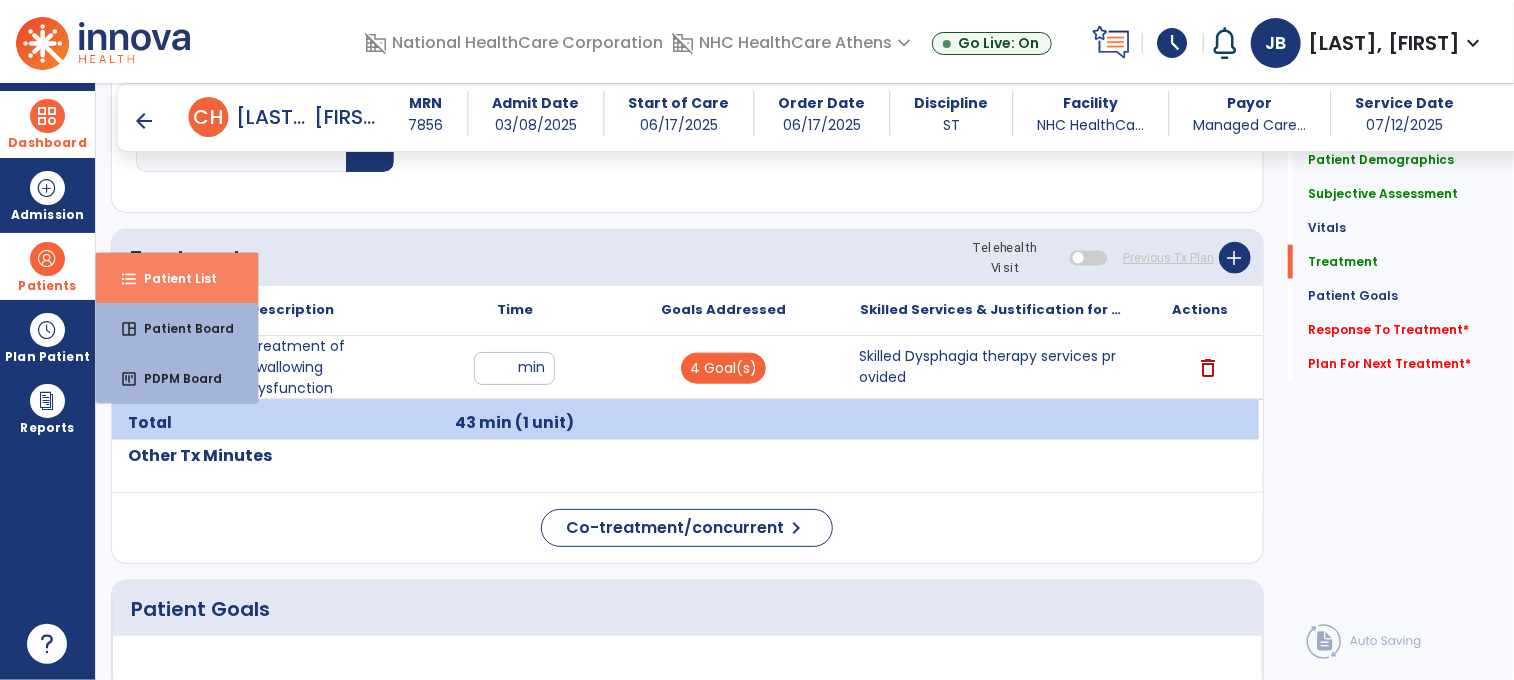 click on "format_list_bulleted  Patient List" at bounding box center (177, 278) 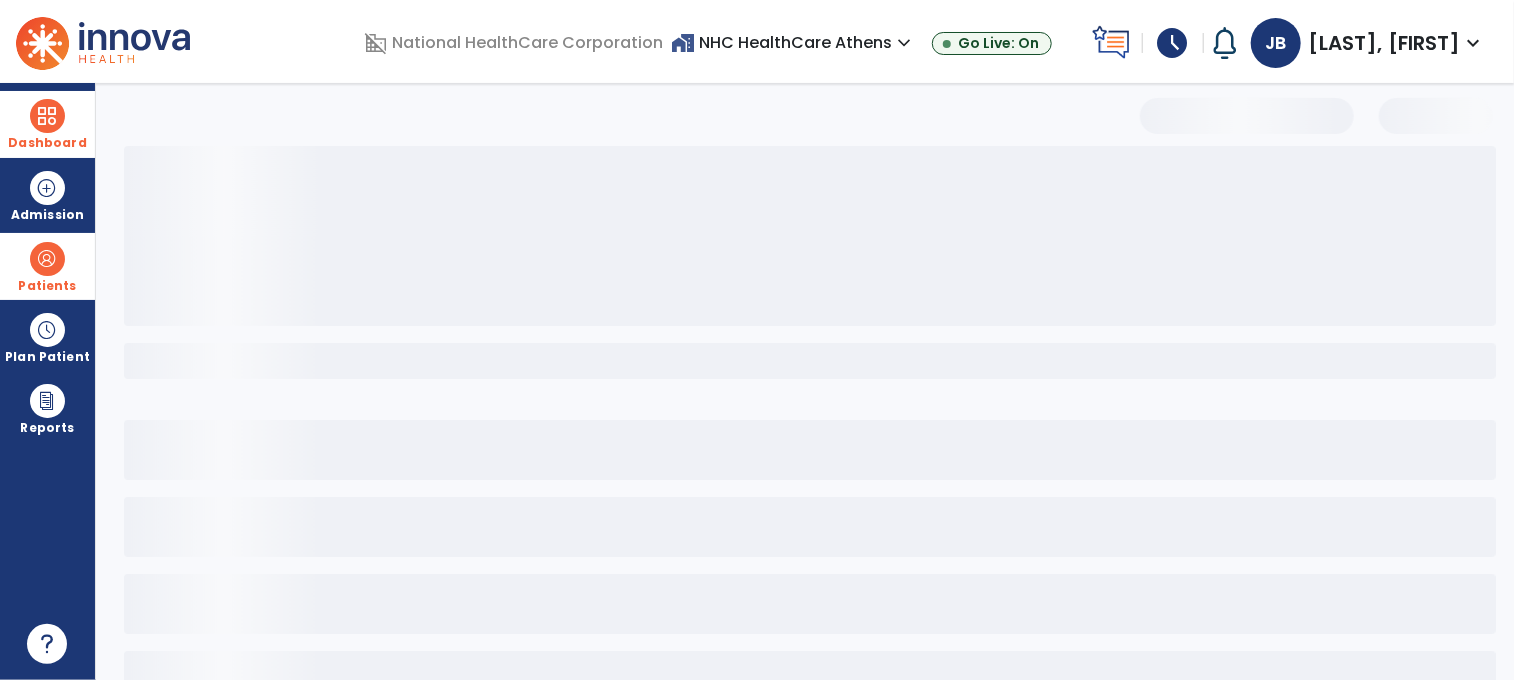 scroll, scrollTop: 61, scrollLeft: 0, axis: vertical 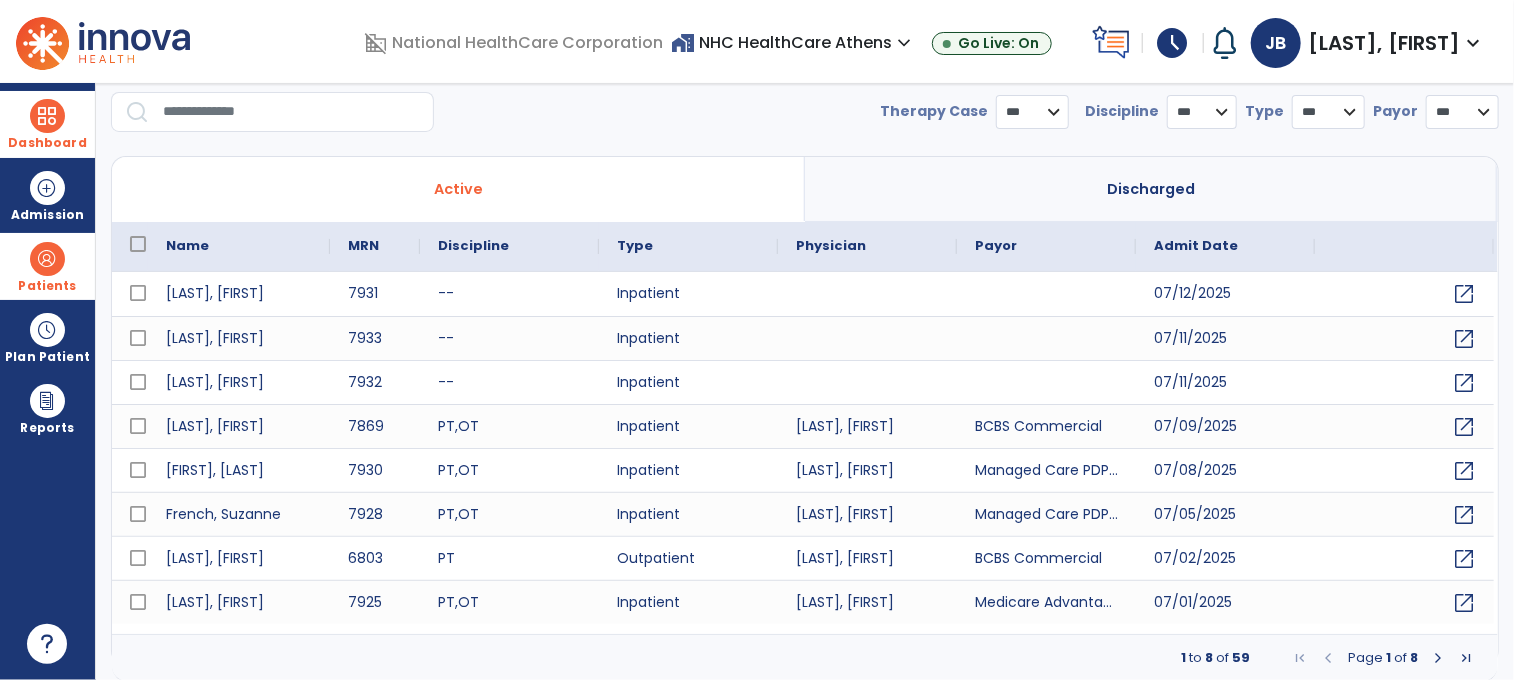select on "***" 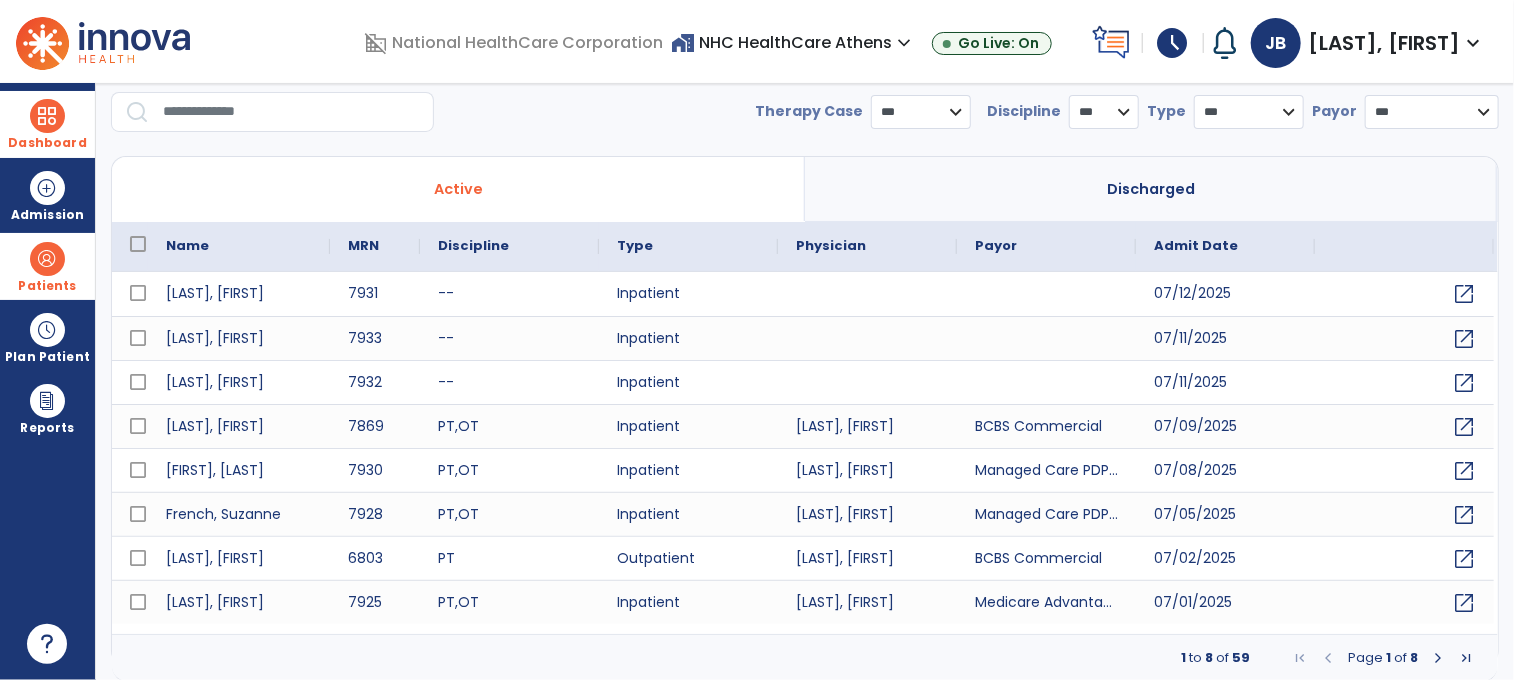 click at bounding box center (291, 112) 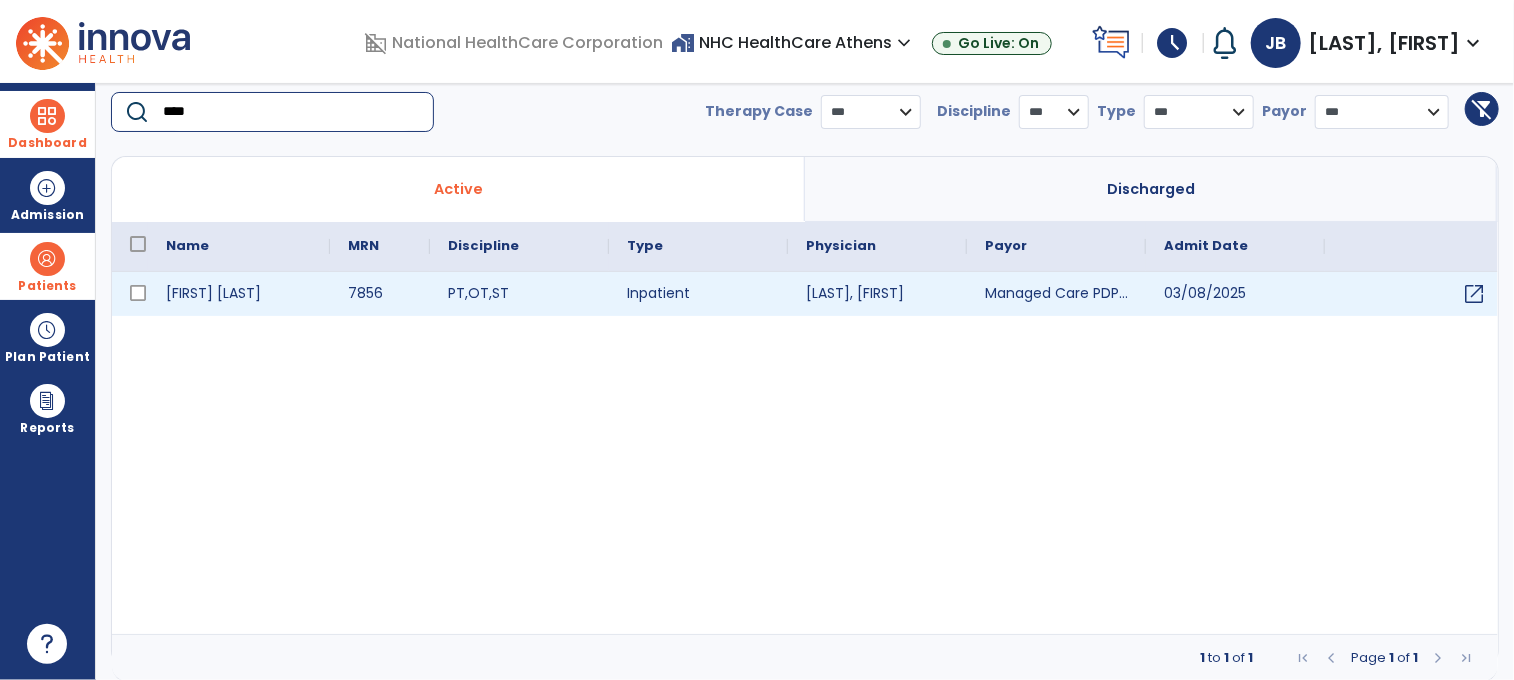 type on "****" 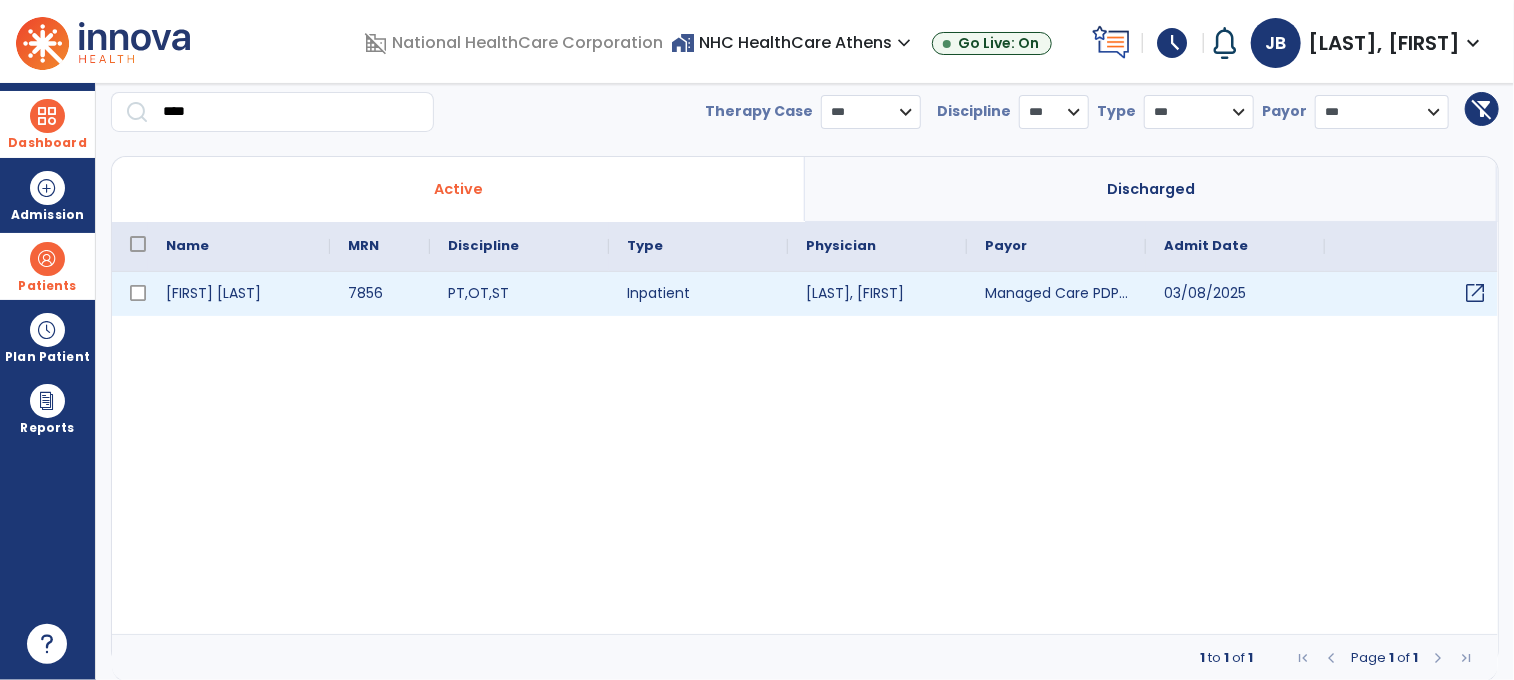 click on "open_in_new" at bounding box center [1475, 293] 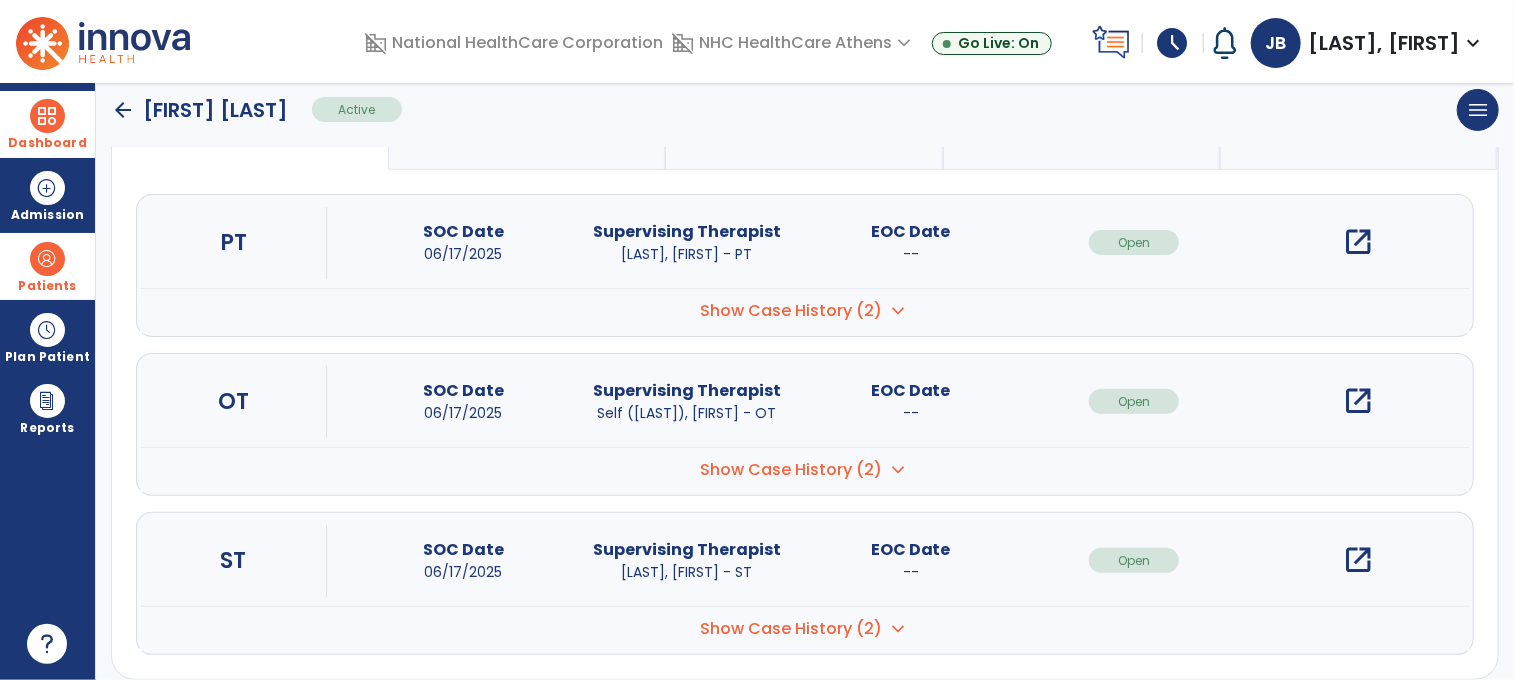 scroll, scrollTop: 256, scrollLeft: 0, axis: vertical 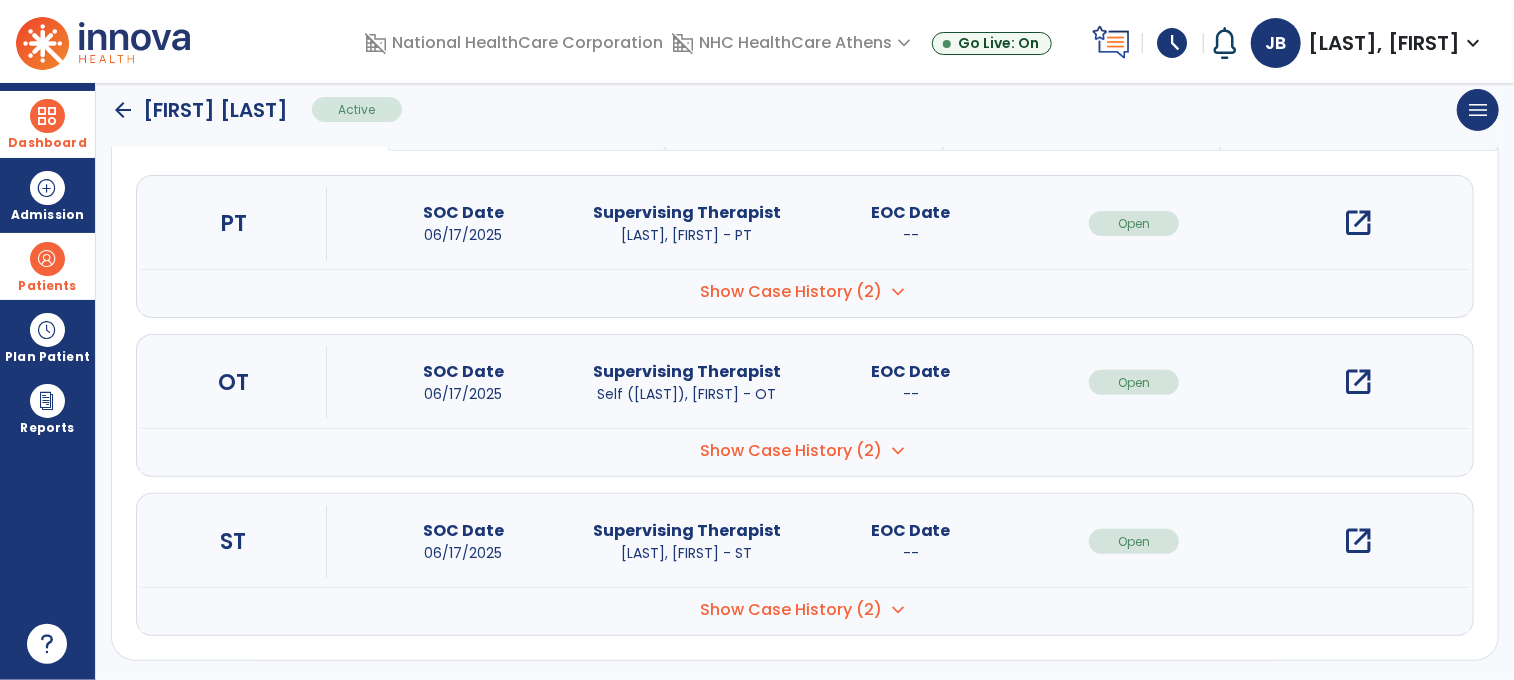 click on "open_in_new" at bounding box center (1358, 541) 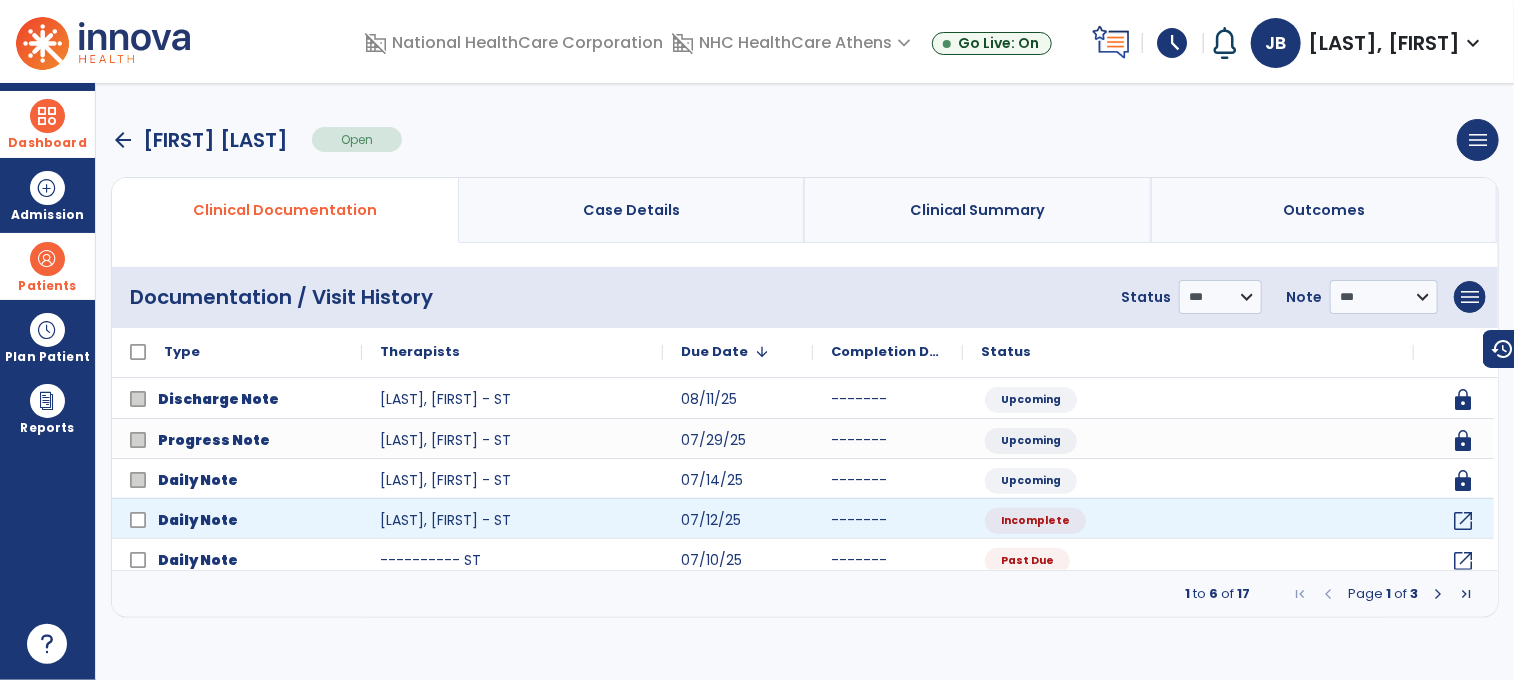 scroll, scrollTop: 0, scrollLeft: 0, axis: both 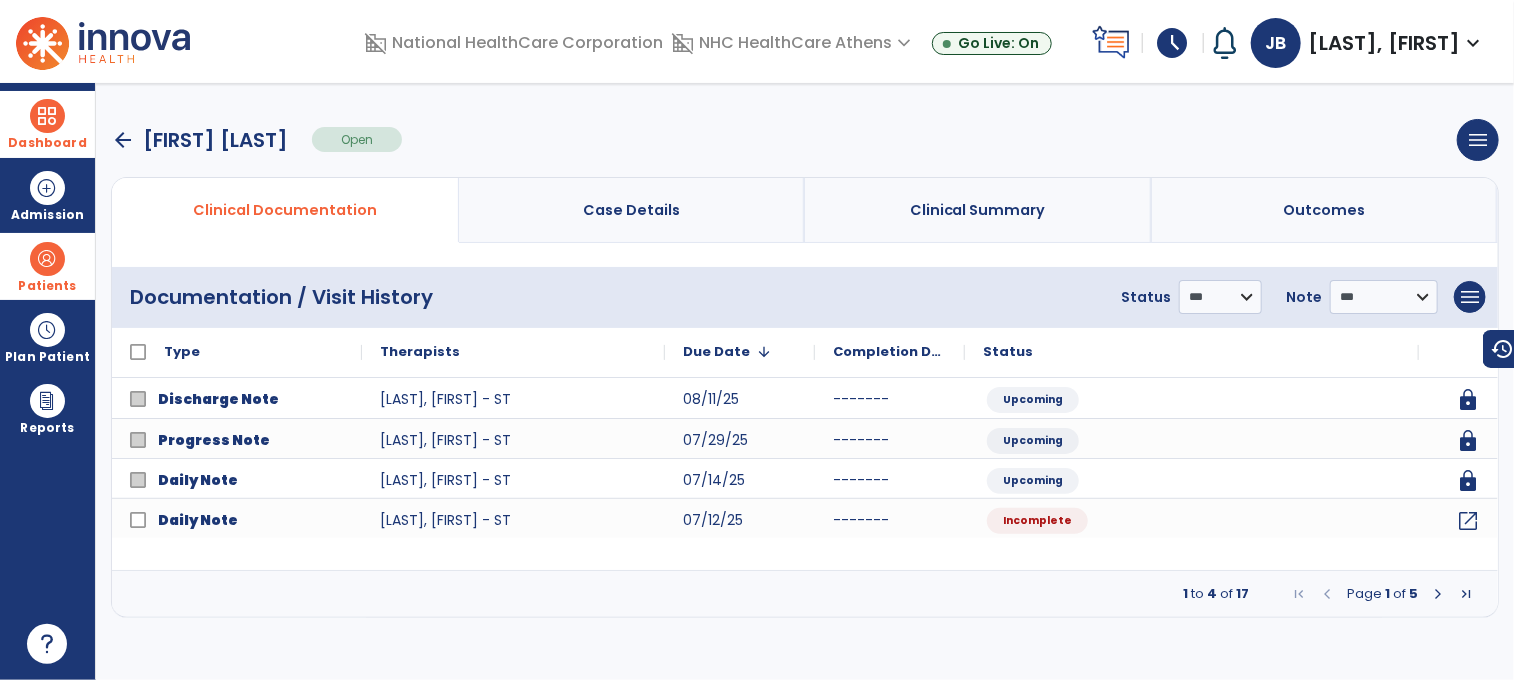 click at bounding box center (1438, 594) 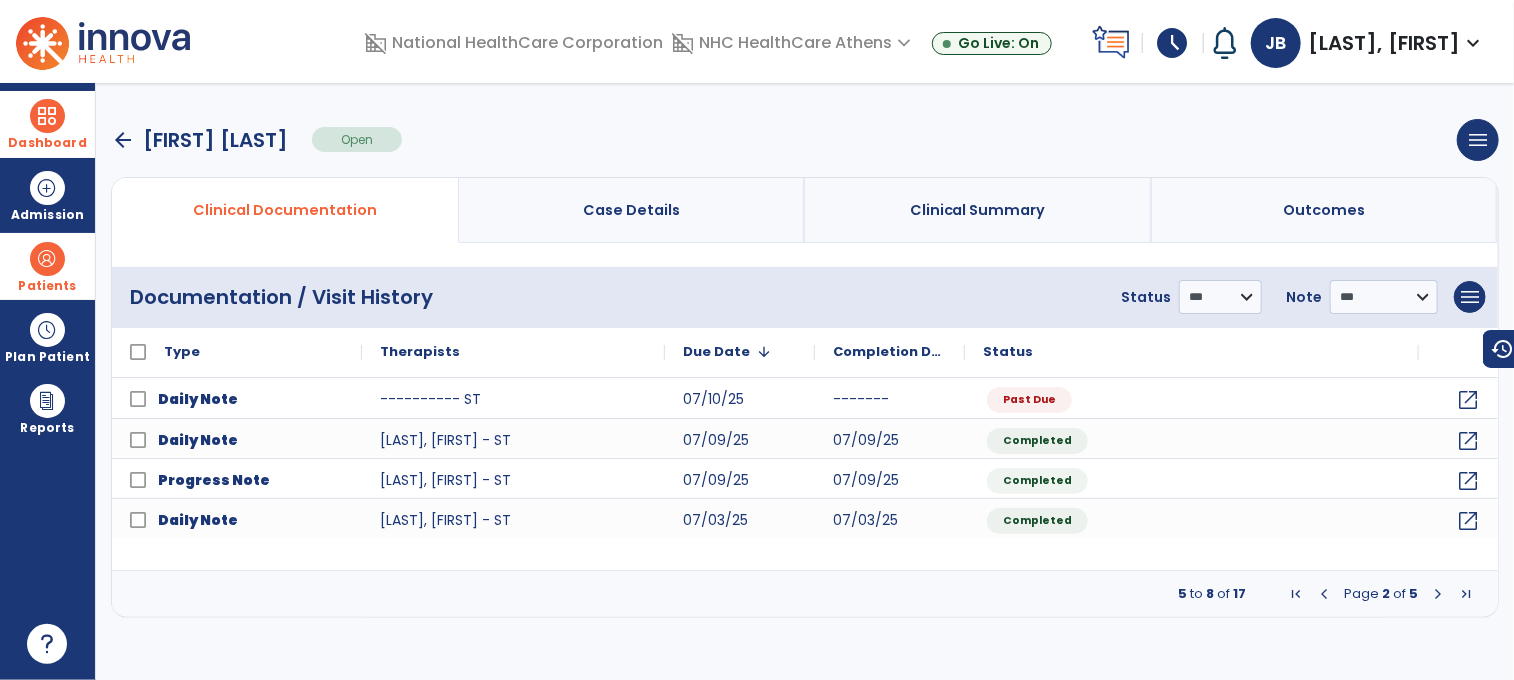 click at bounding box center (1438, 594) 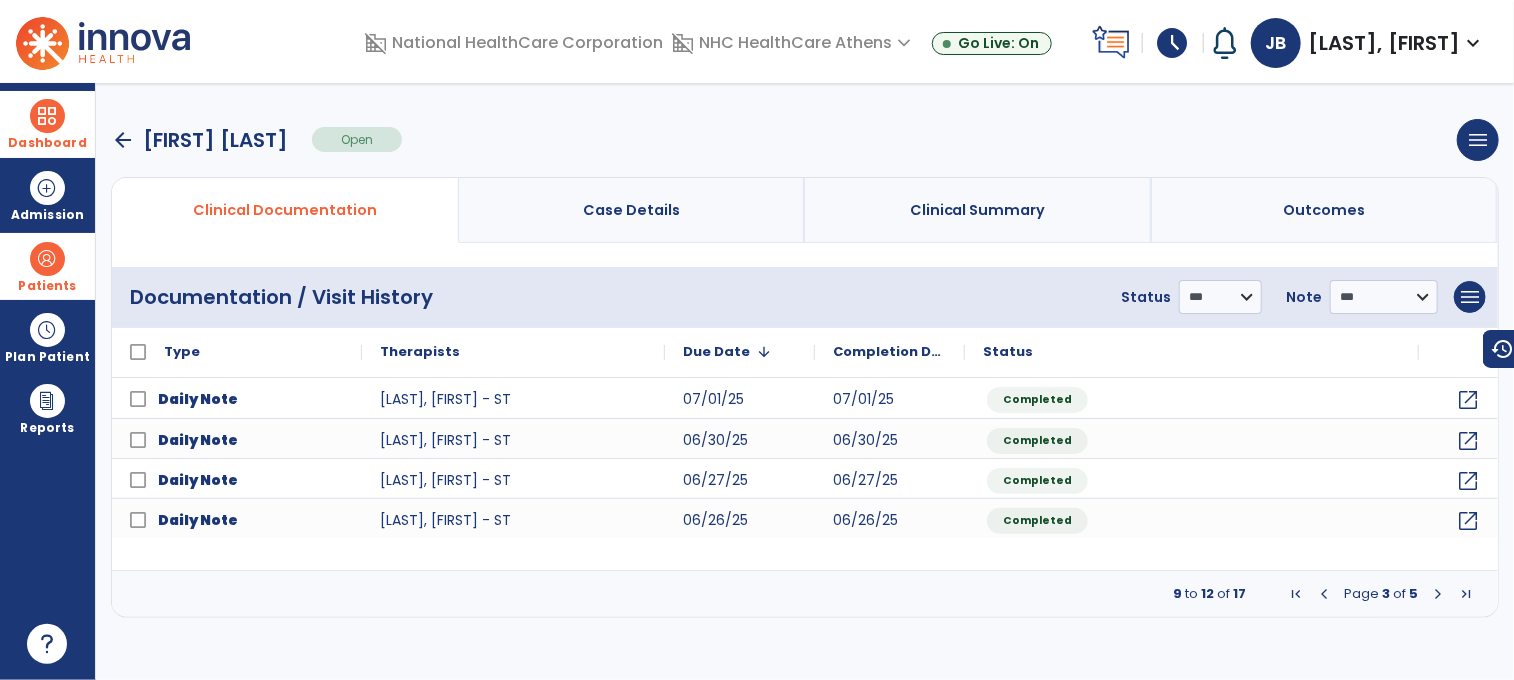 click at bounding box center [1438, 594] 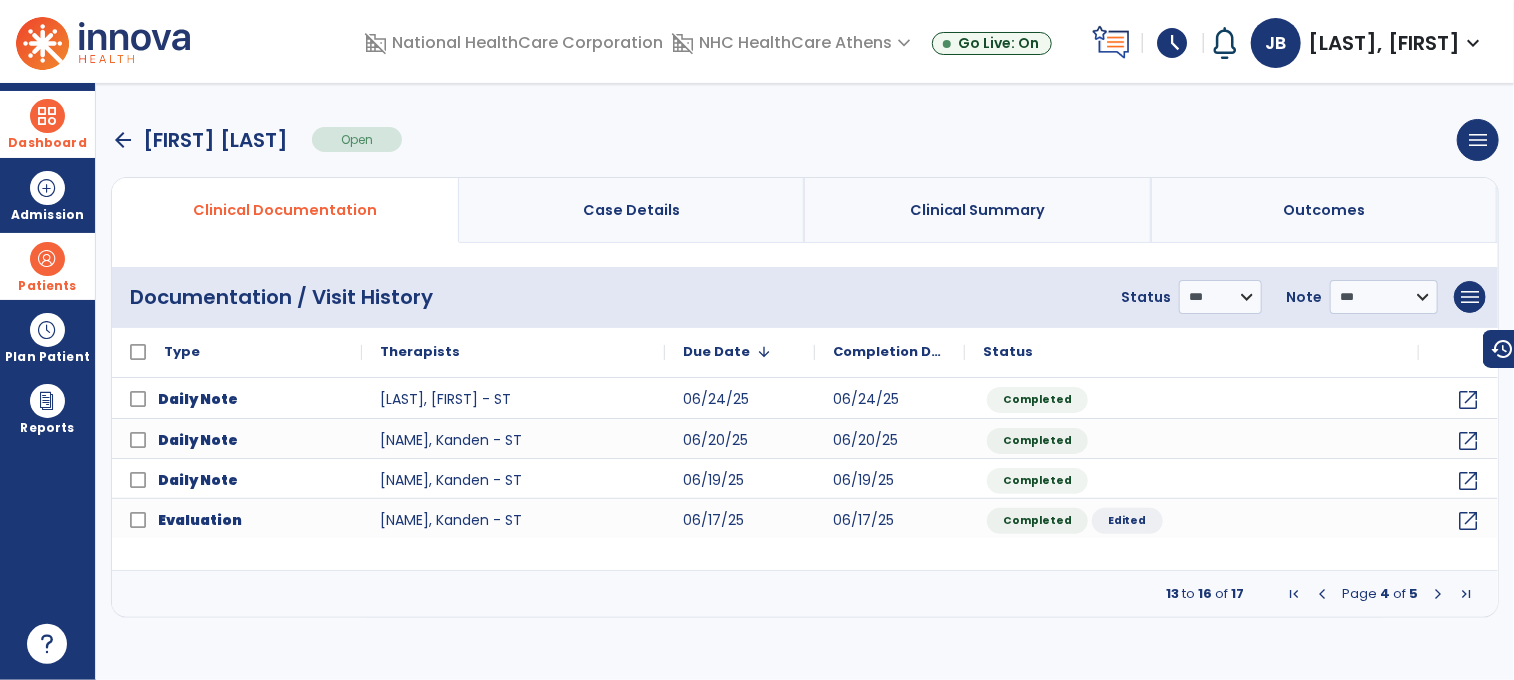 click at bounding box center [1322, 594] 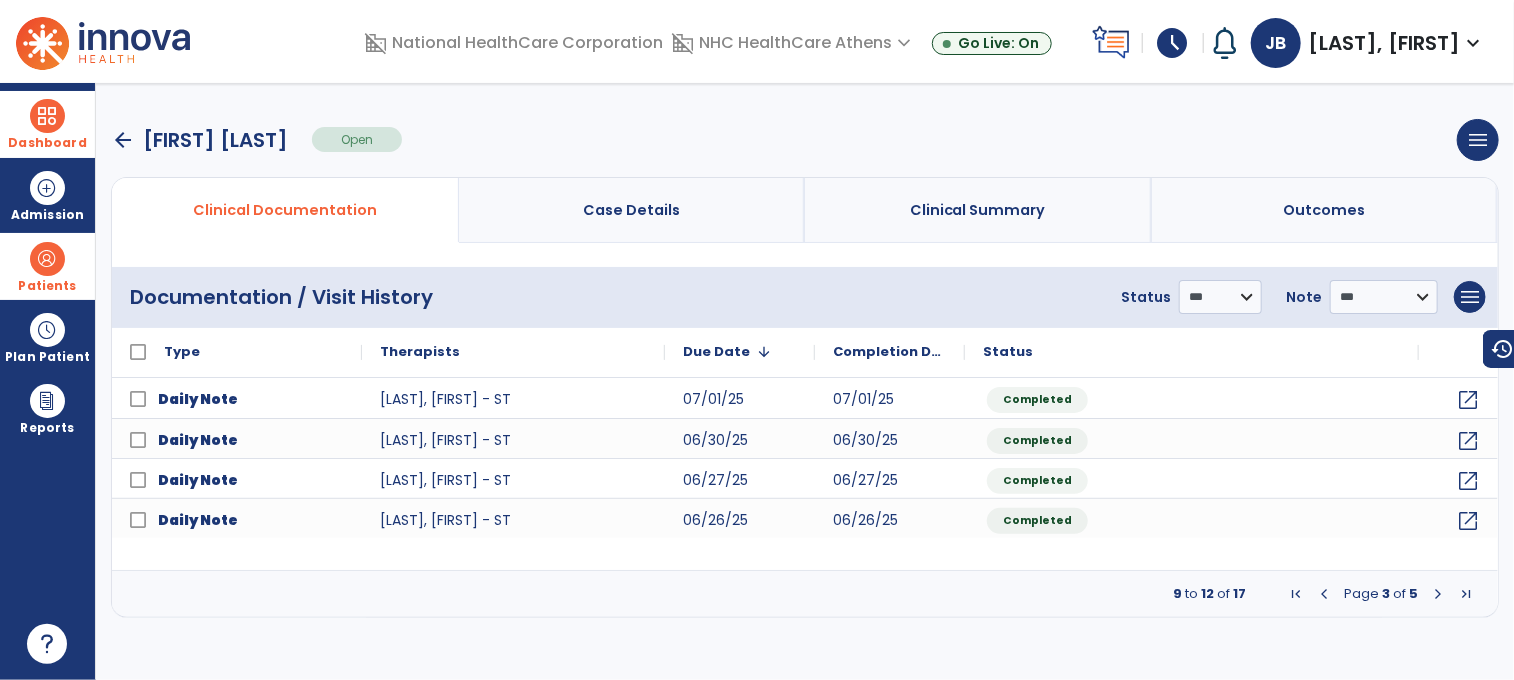 click at bounding box center [1324, 594] 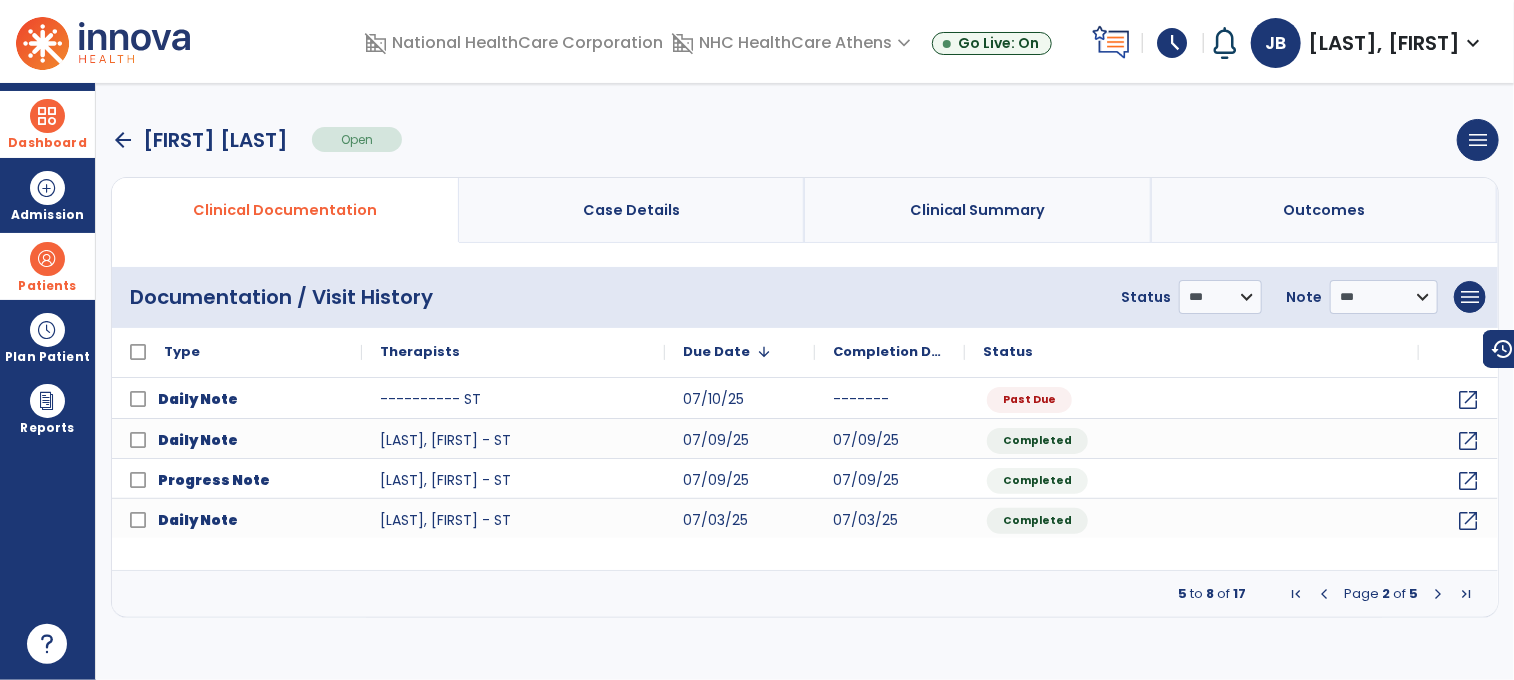 click at bounding box center (1438, 594) 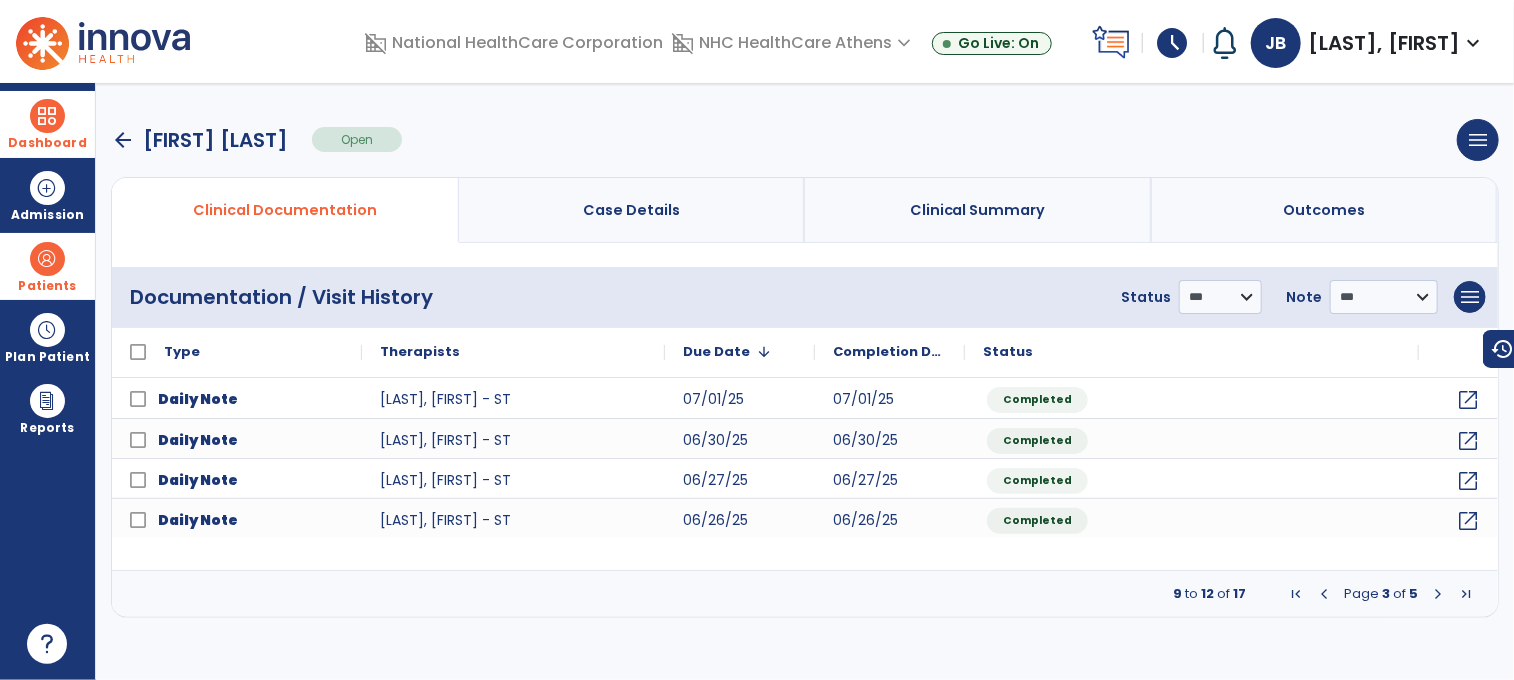 click at bounding box center (1324, 594) 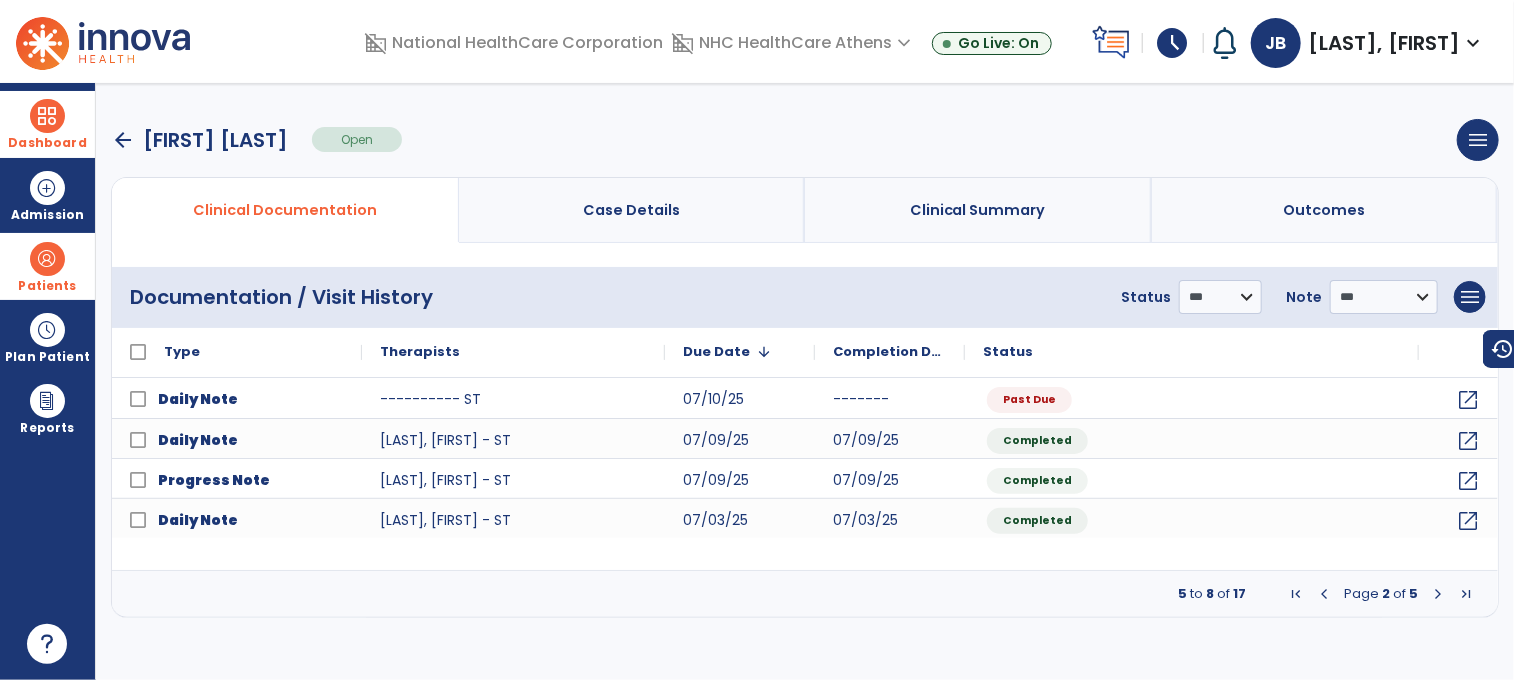 click at bounding box center [1324, 594] 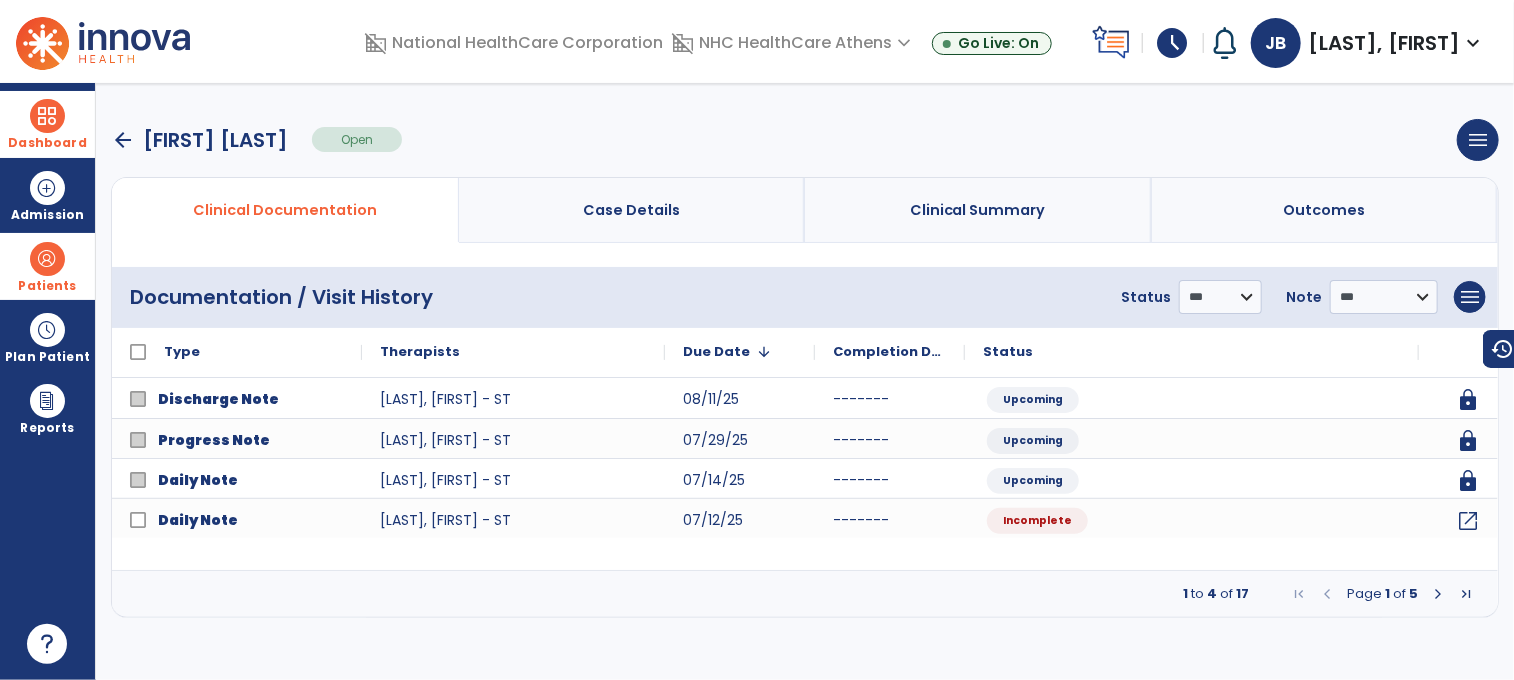 click at bounding box center [1438, 594] 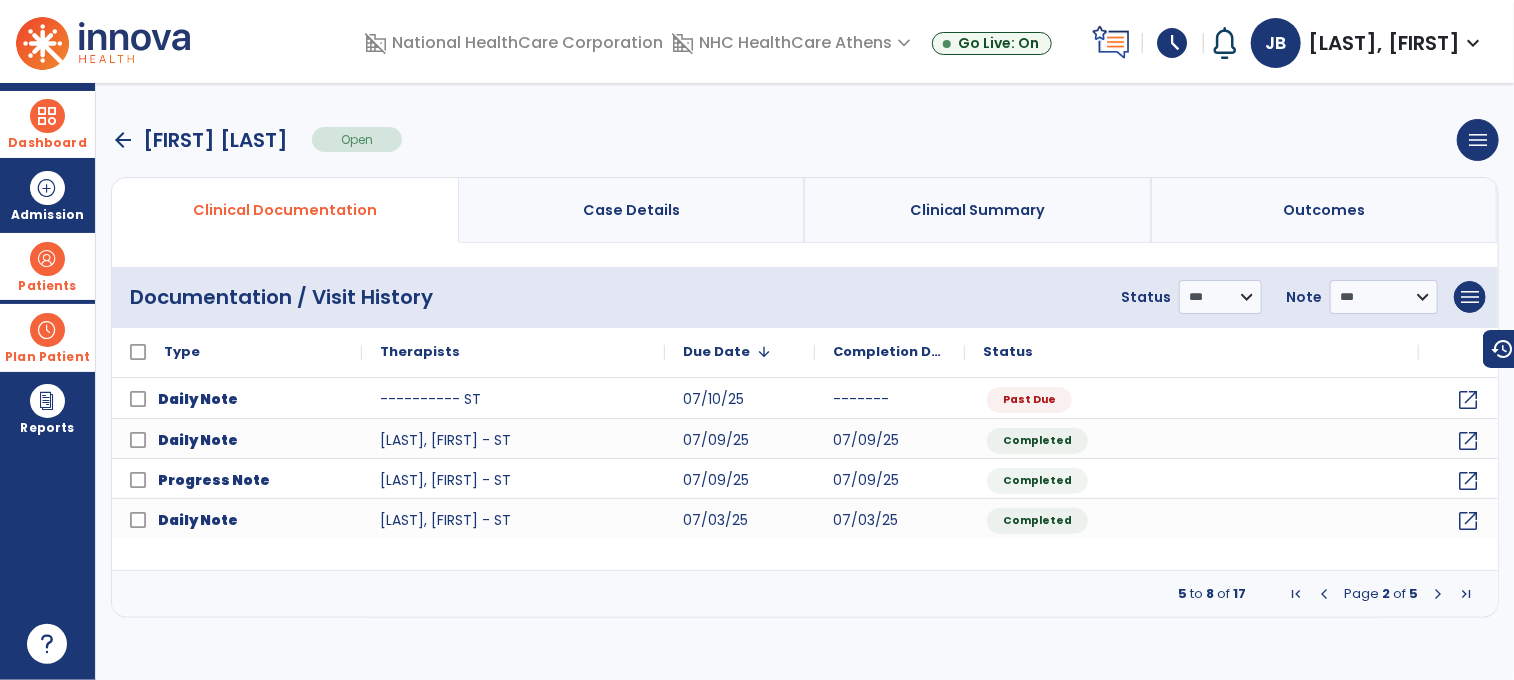 click at bounding box center (47, 330) 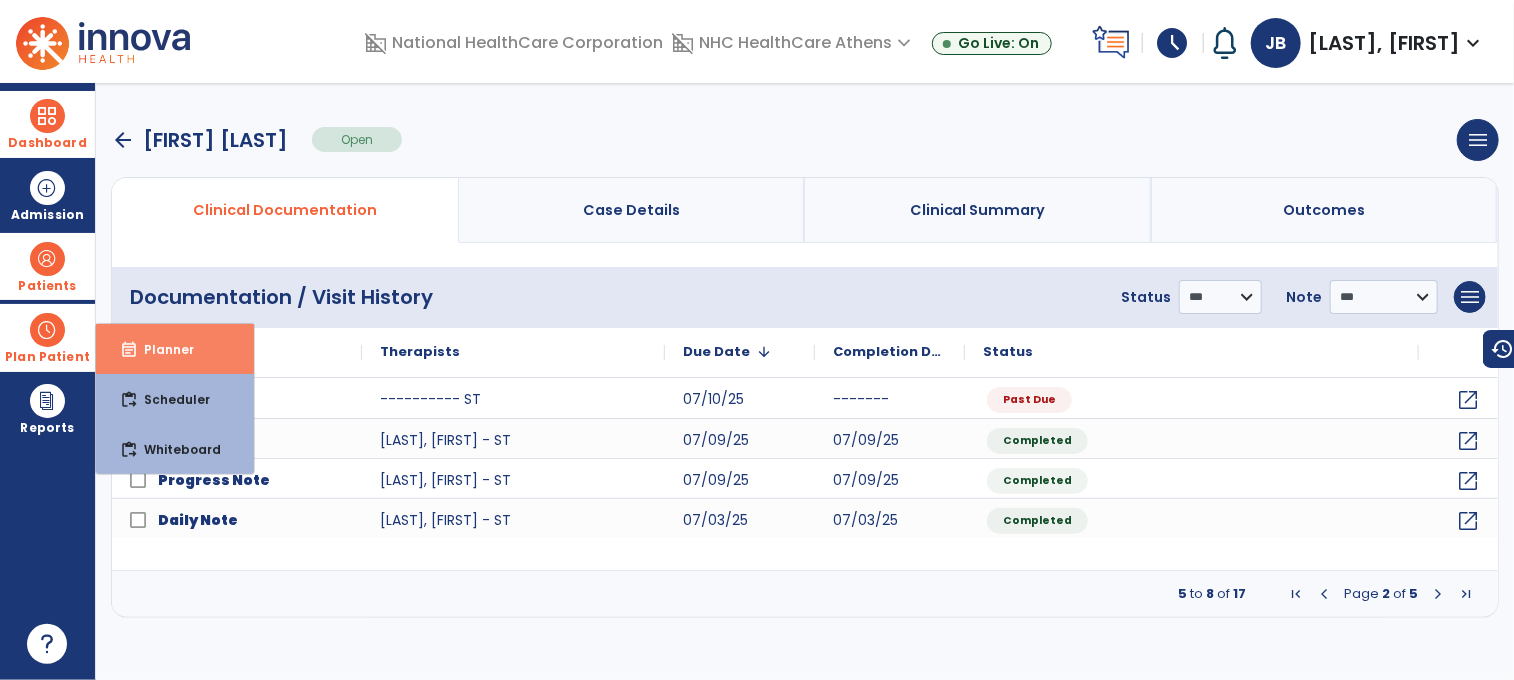 click on "Planner" at bounding box center (161, 349) 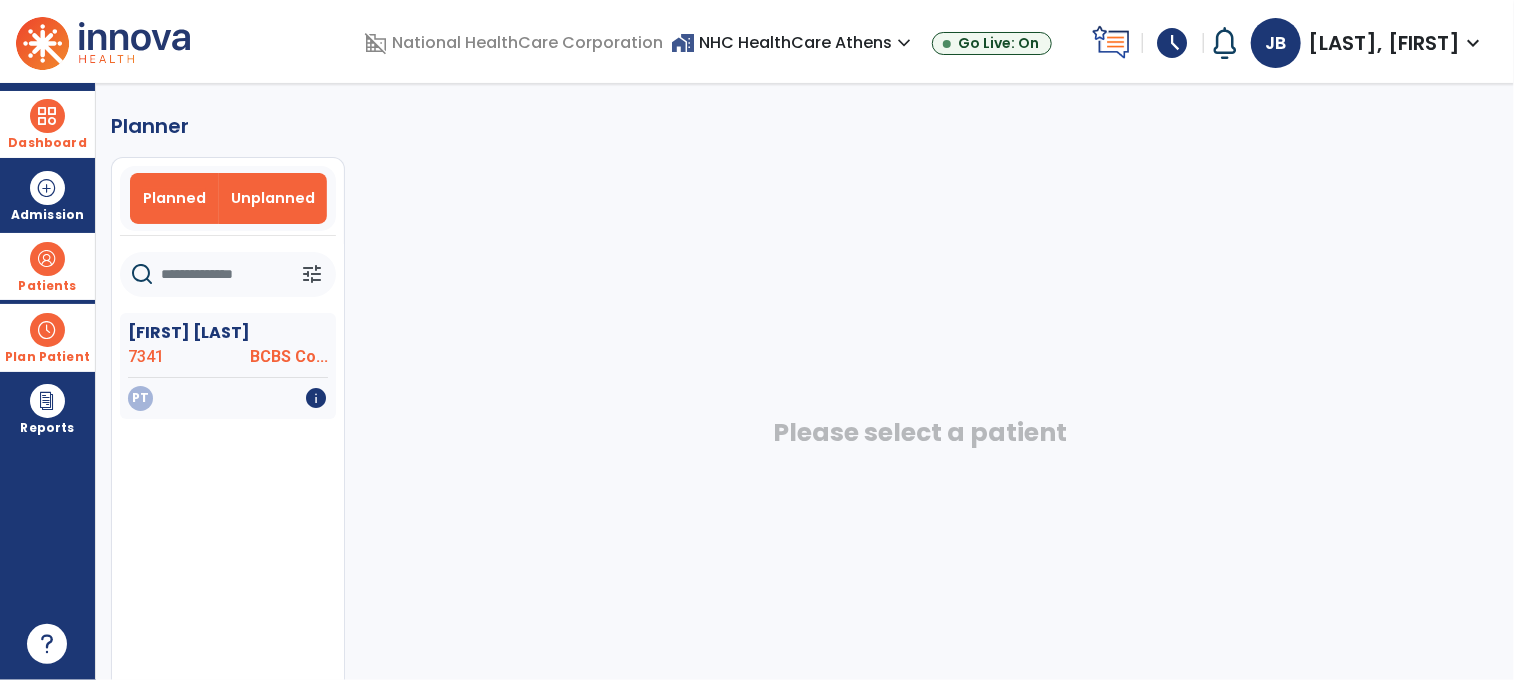 click on "Planned" at bounding box center [174, 198] 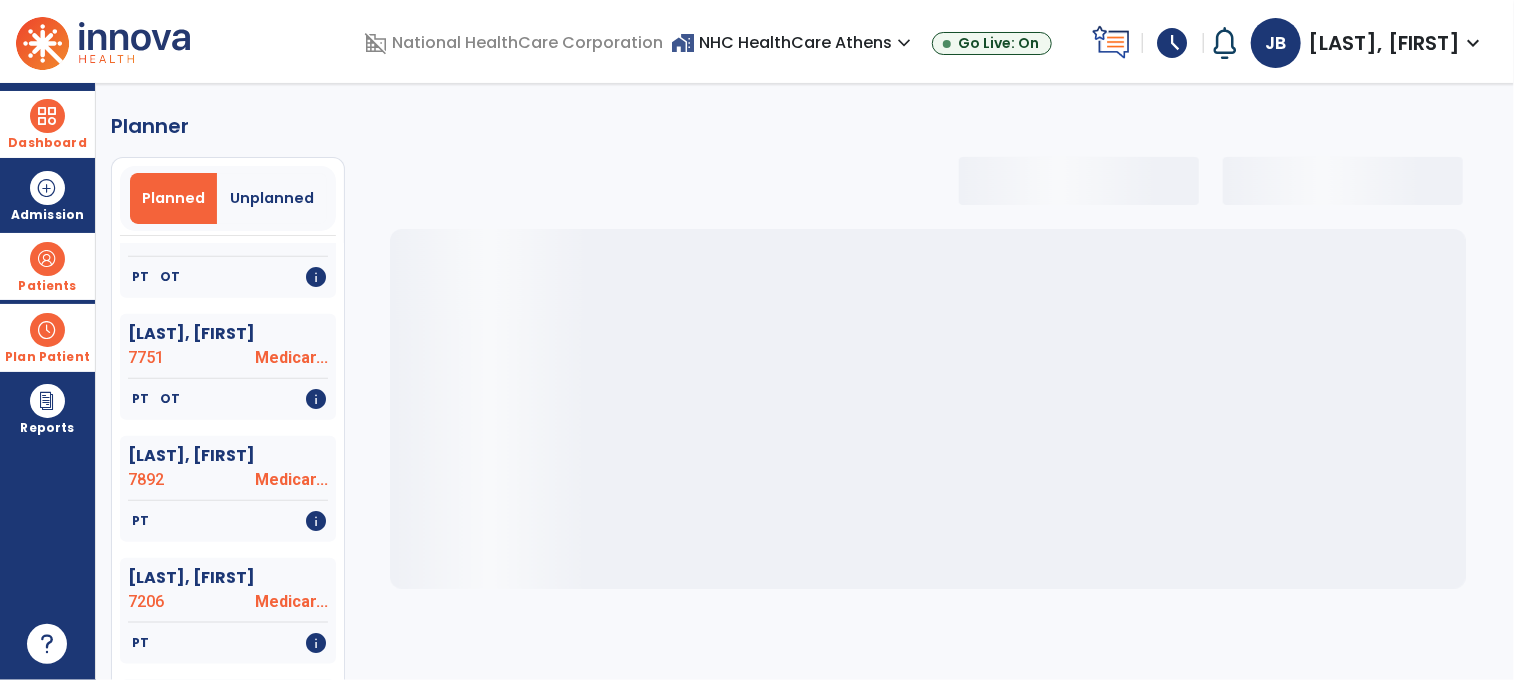select on "***" 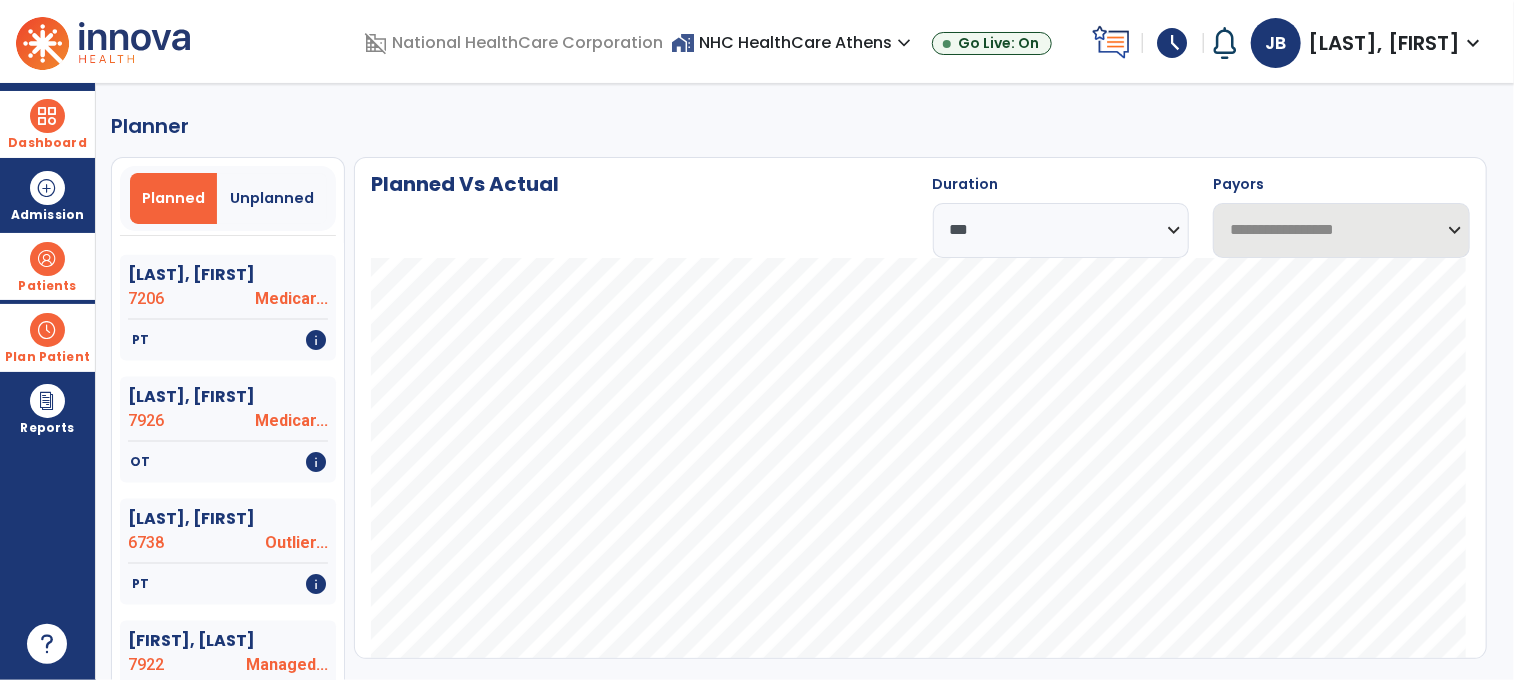 select on "***" 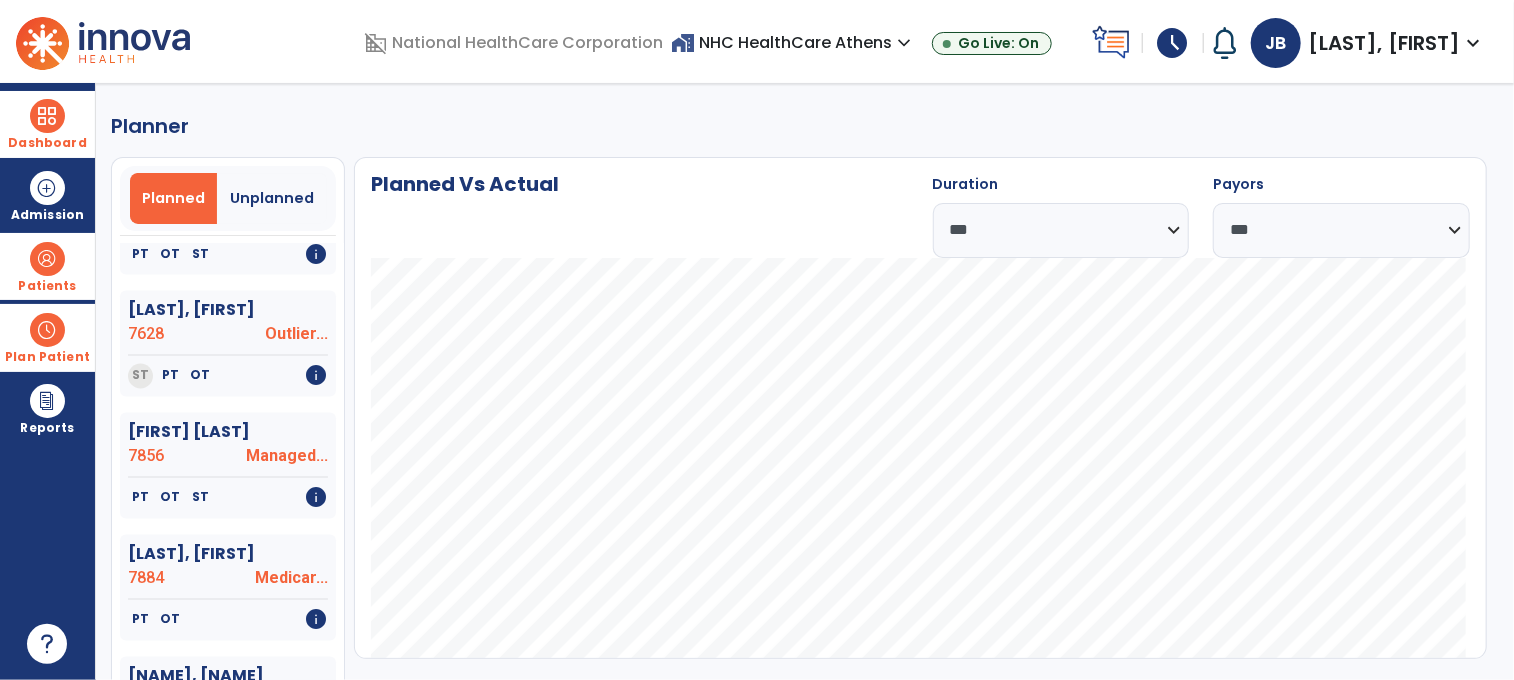 scroll, scrollTop: 1900, scrollLeft: 0, axis: vertical 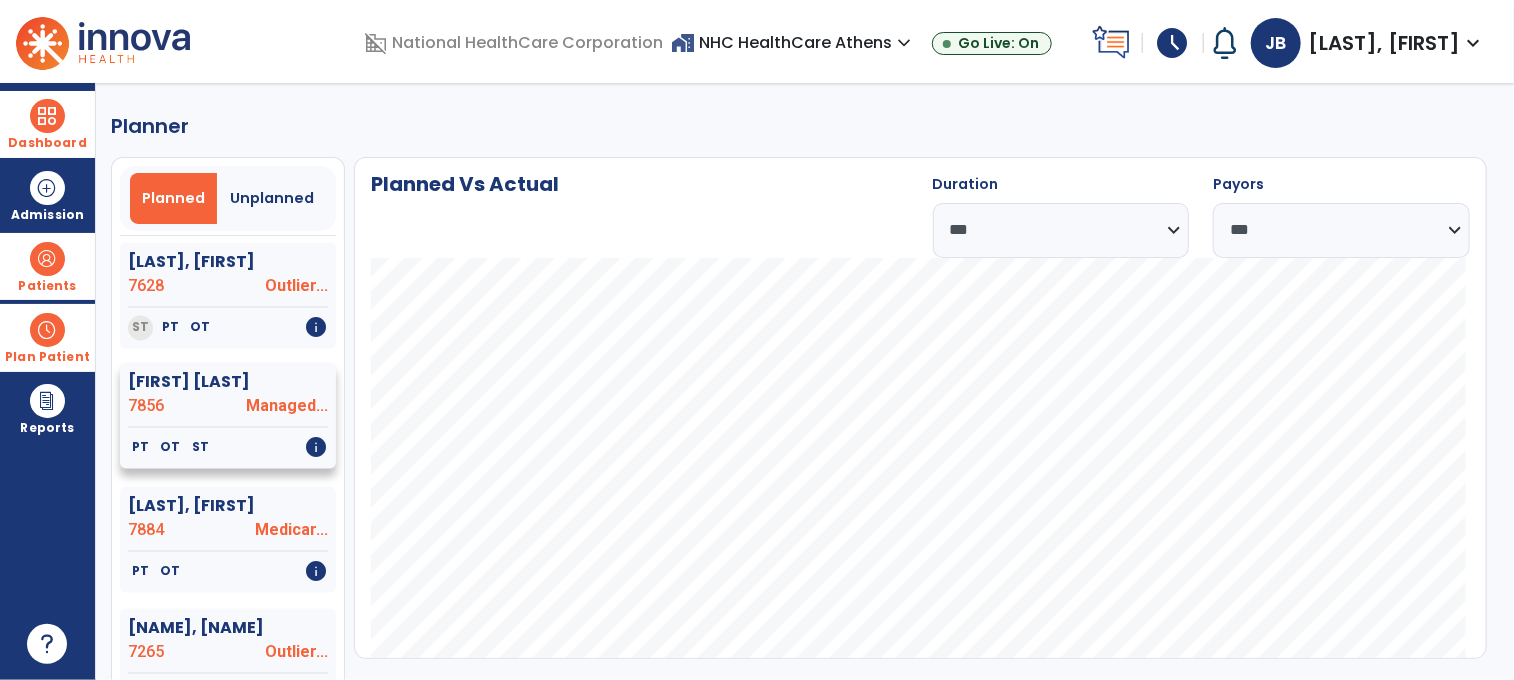 click on "[FIRST] [LAST]" 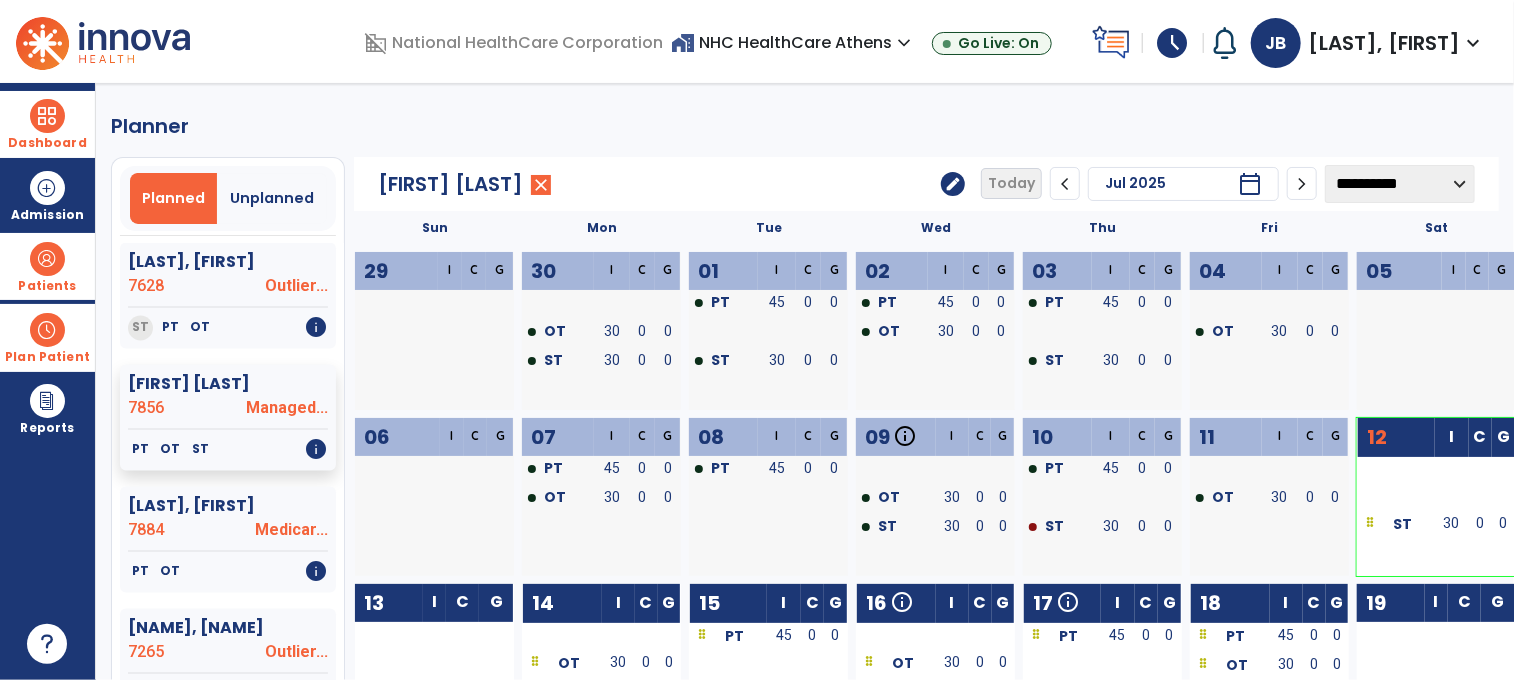 click on "schedule" at bounding box center (1173, 43) 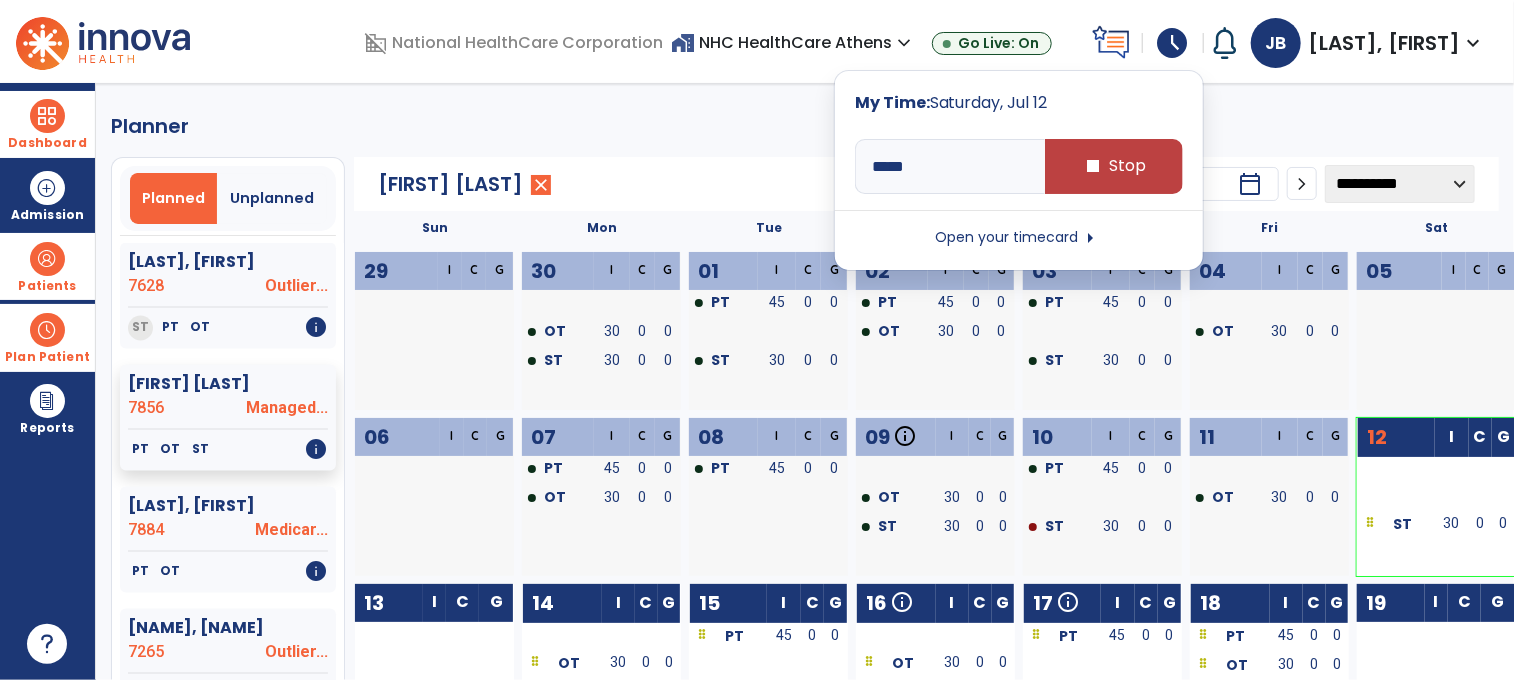 type on "*****" 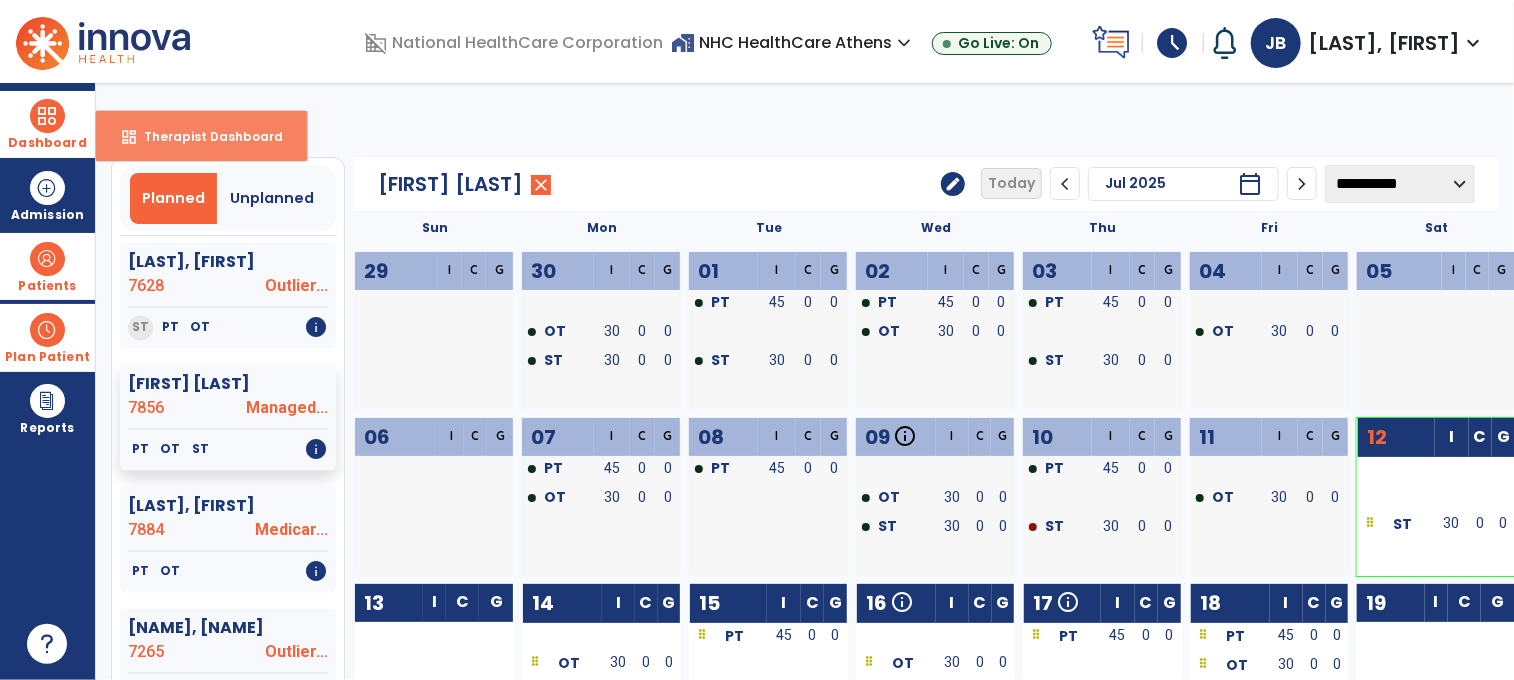 click on "dashboard" at bounding box center (129, 137) 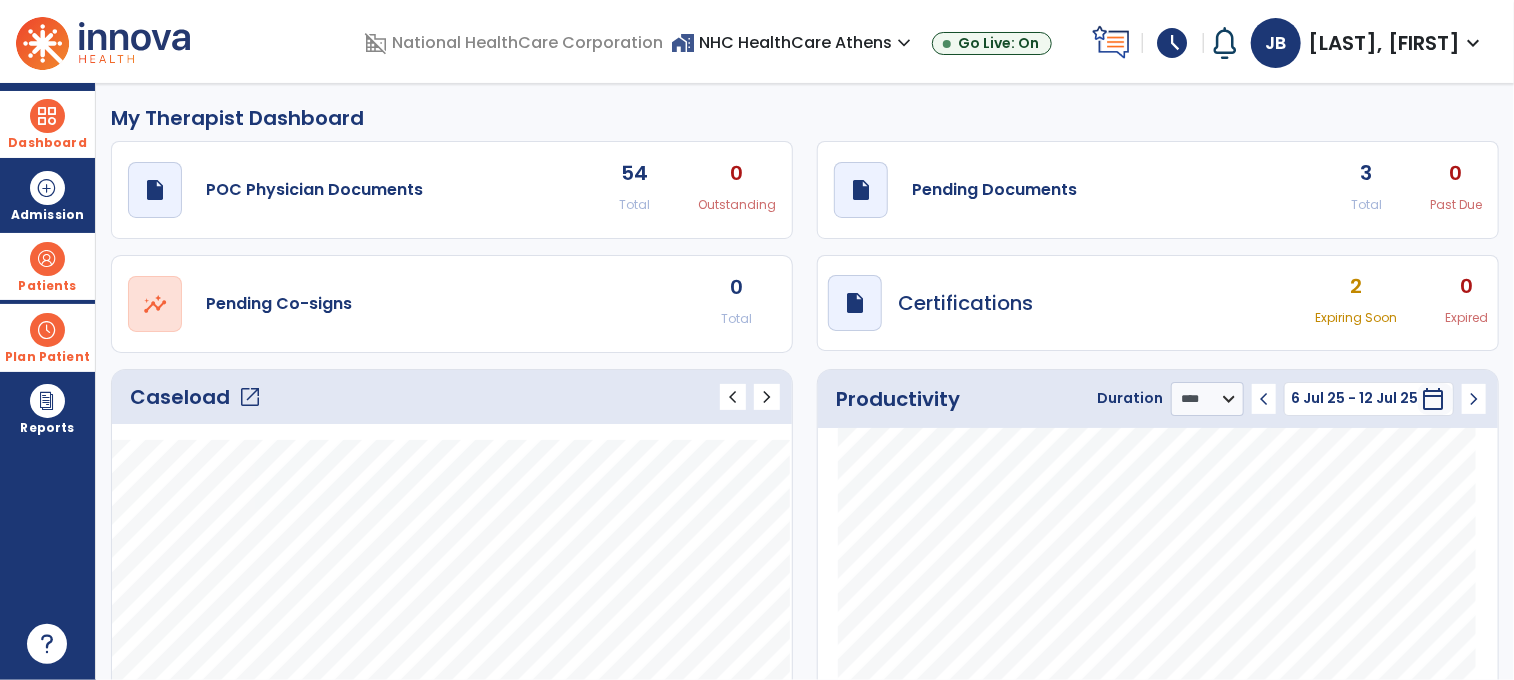 click at bounding box center (47, 259) 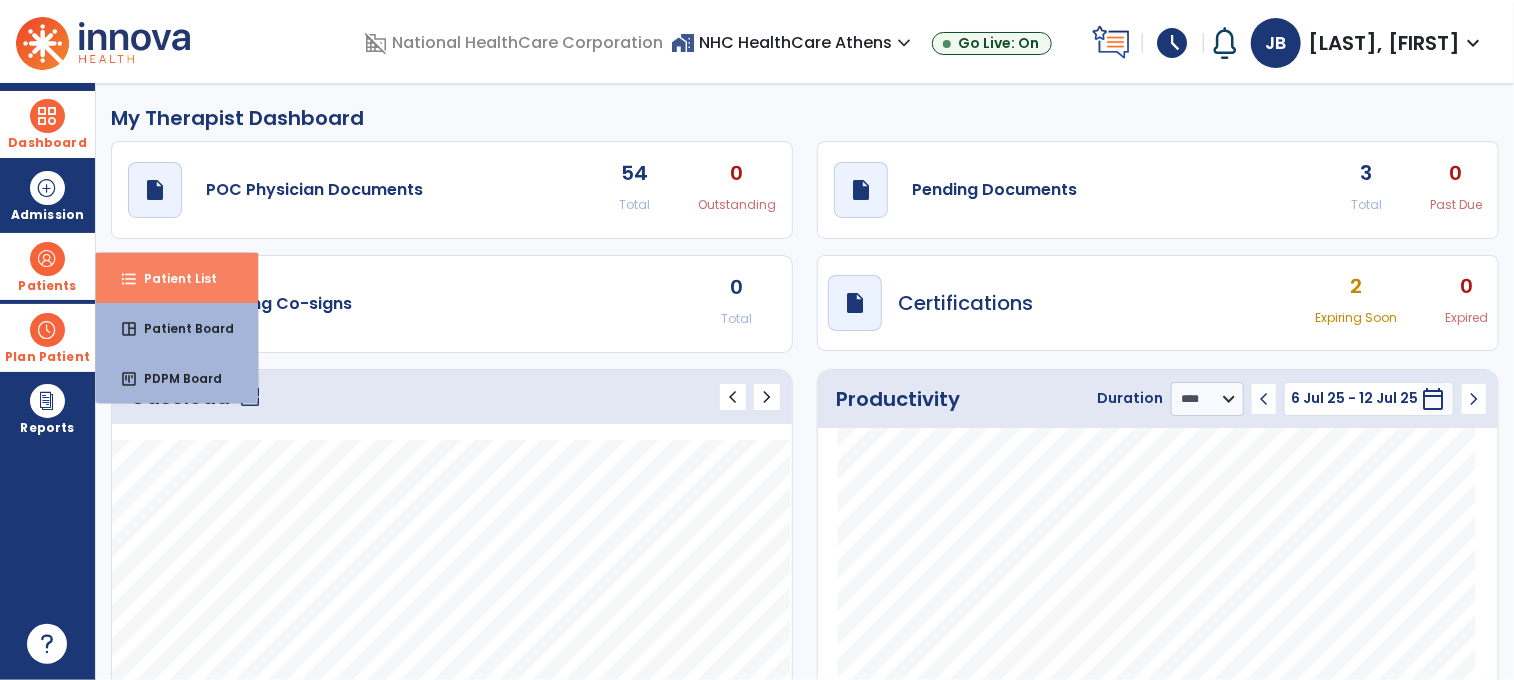 click on "Patient List" at bounding box center (172, 278) 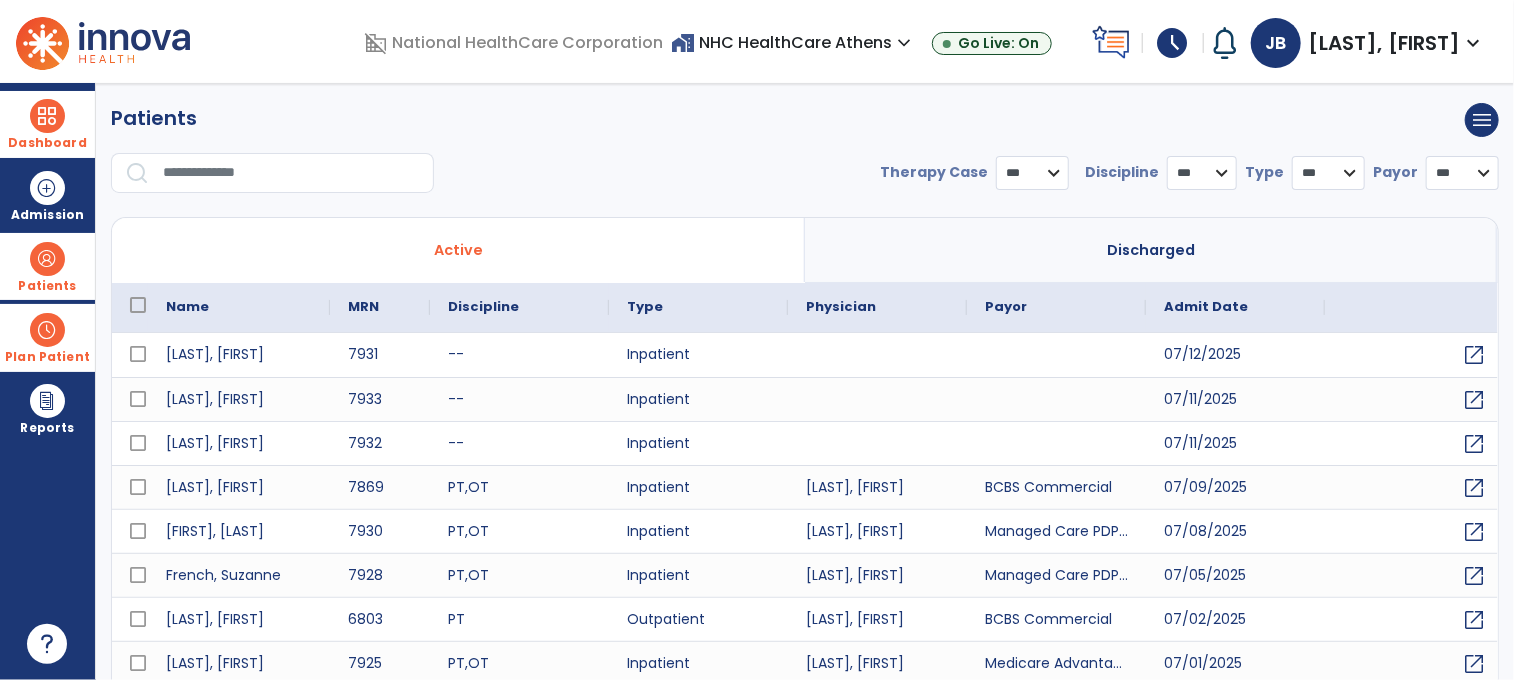 select on "***" 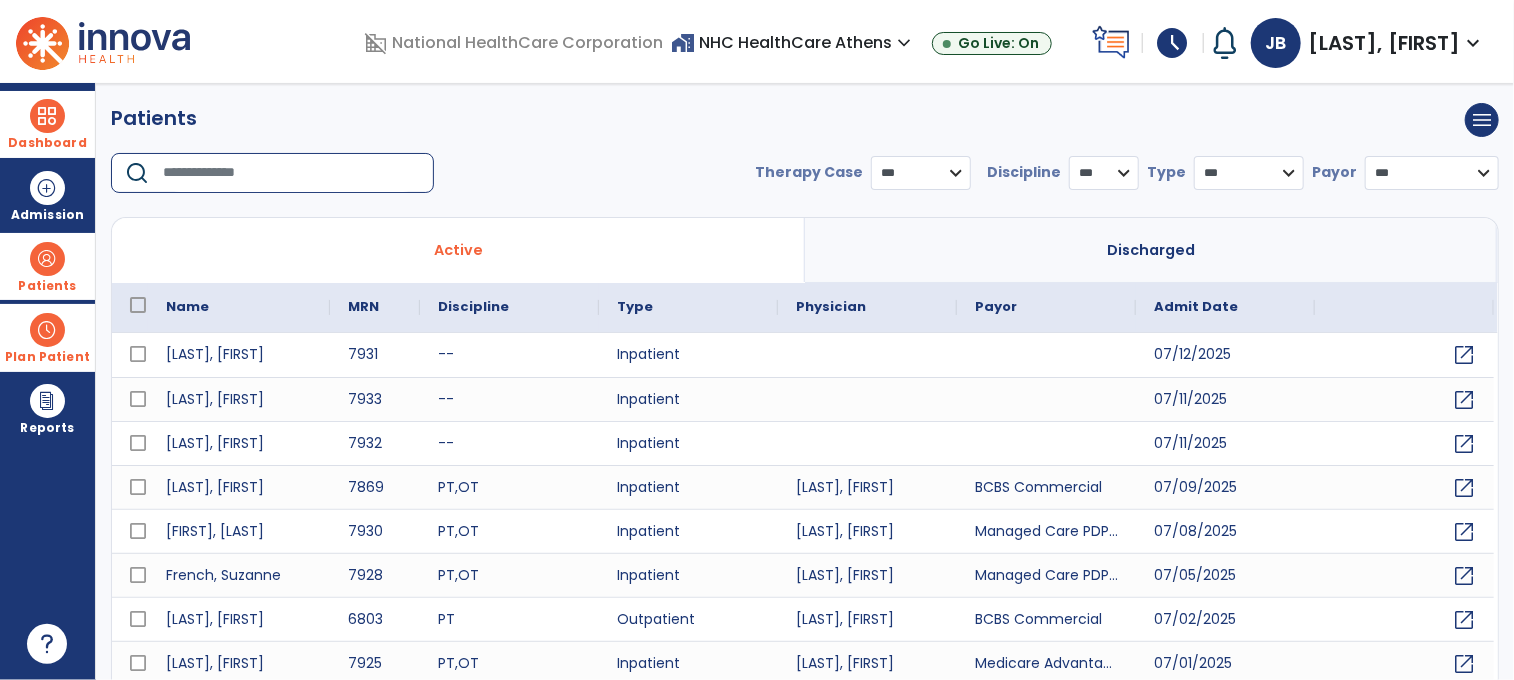 click at bounding box center (291, 173) 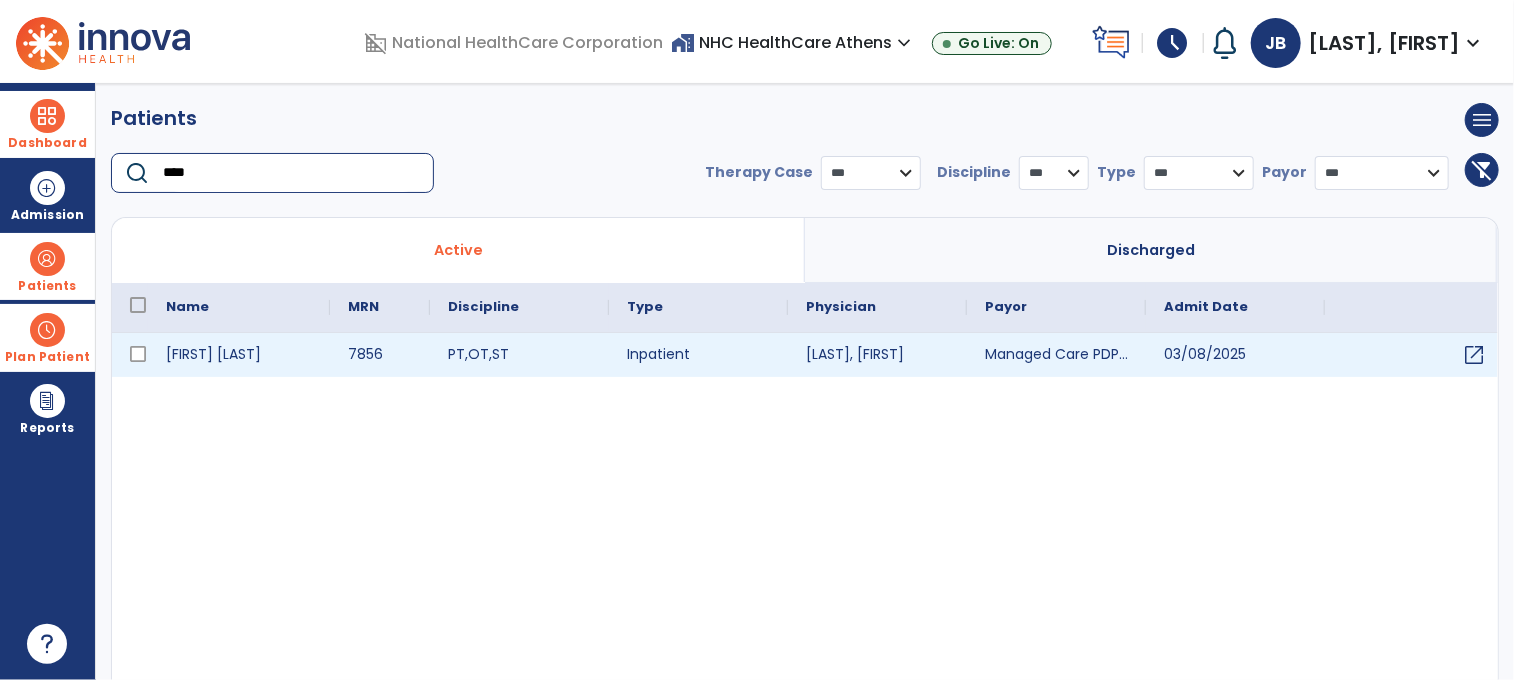 type on "****" 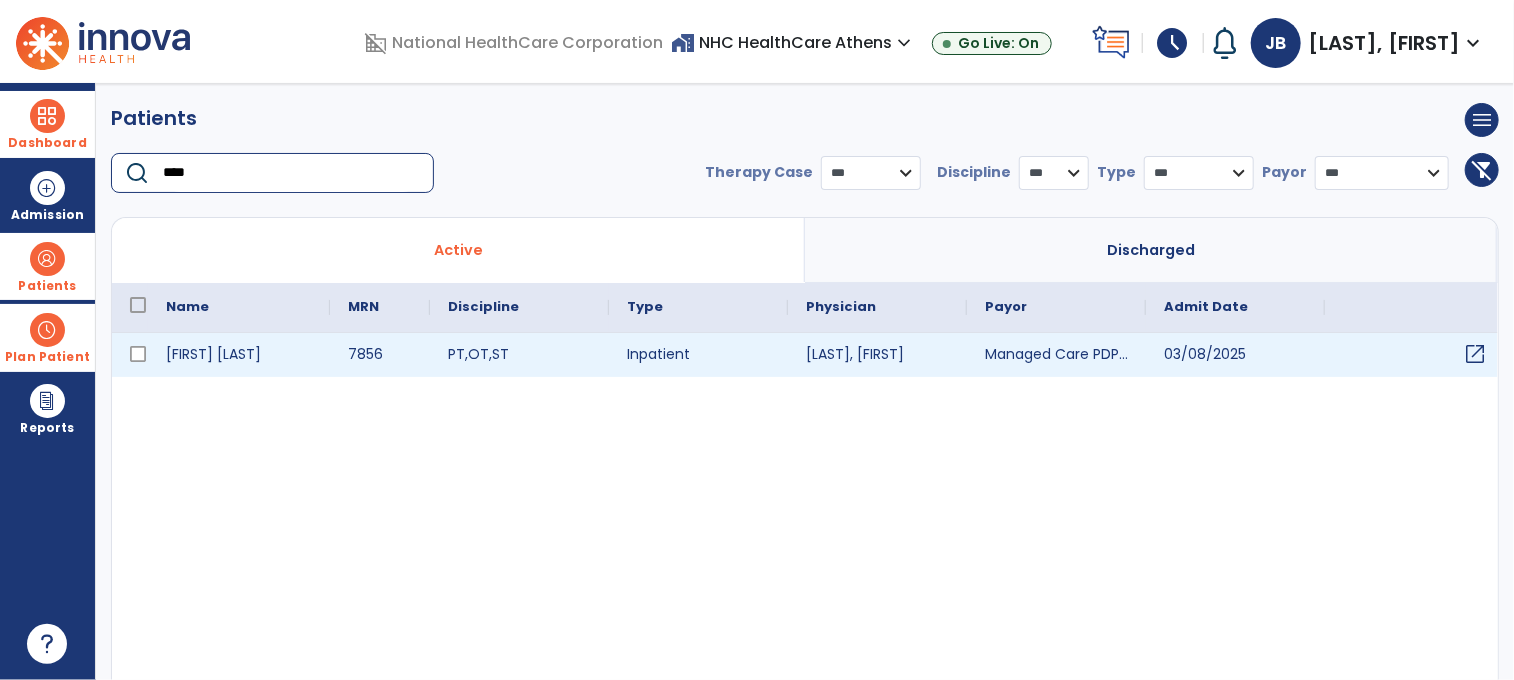 click on "open_in_new" at bounding box center (1475, 354) 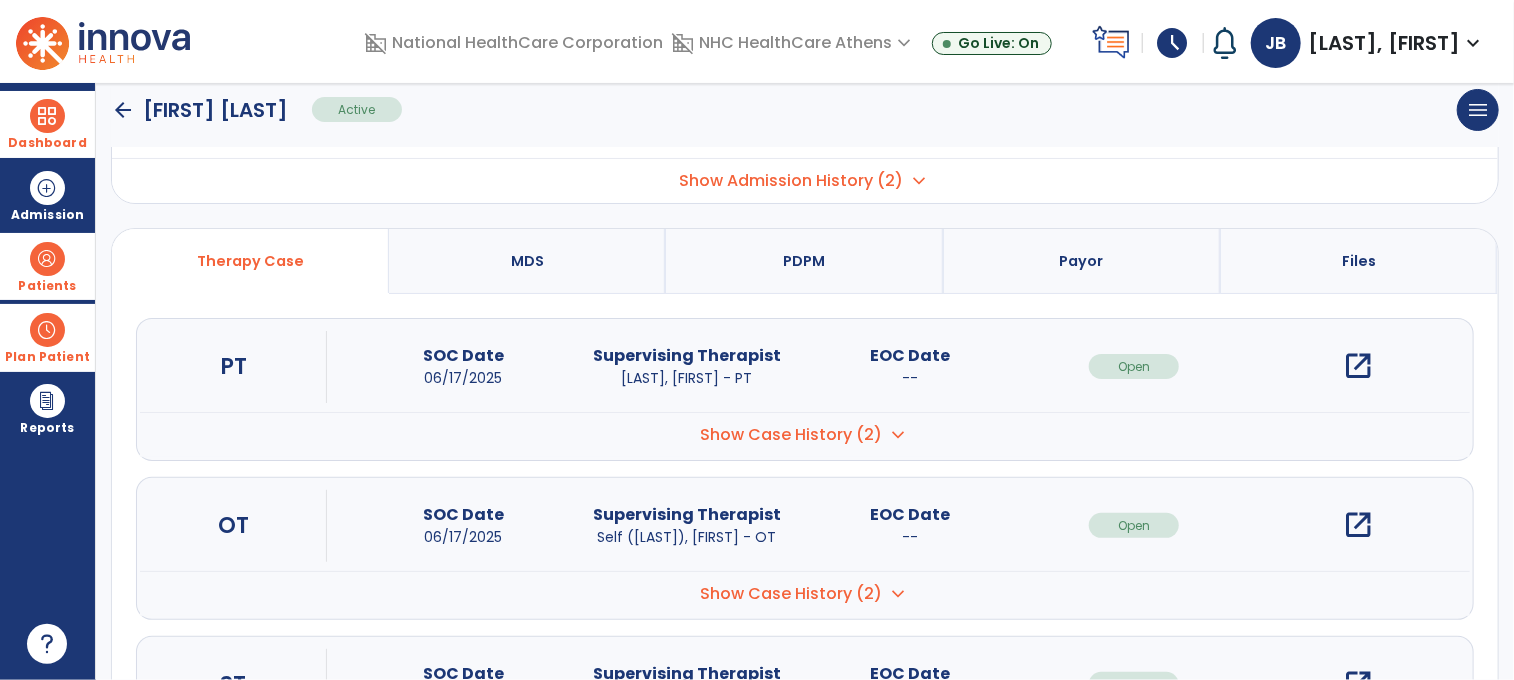 scroll, scrollTop: 200, scrollLeft: 0, axis: vertical 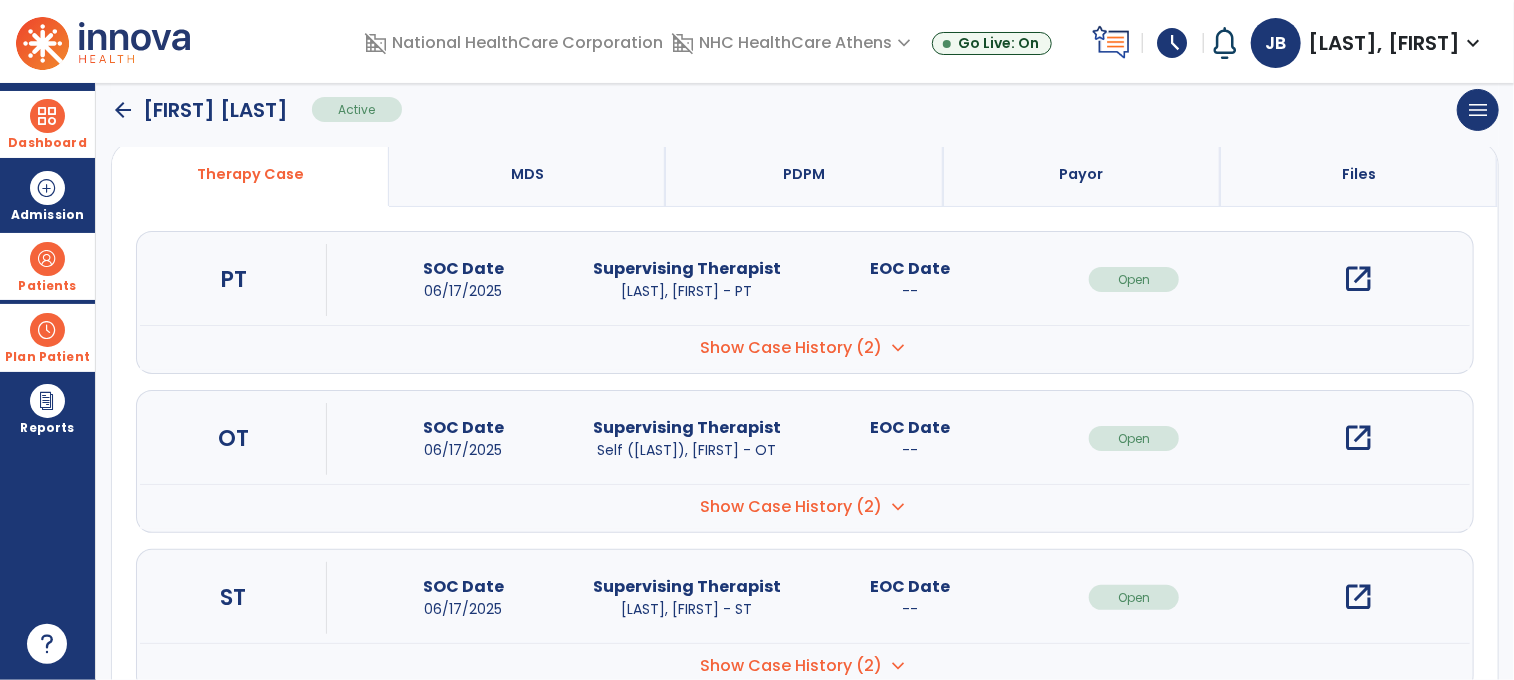 click on "open_in_new" at bounding box center [1358, 597] 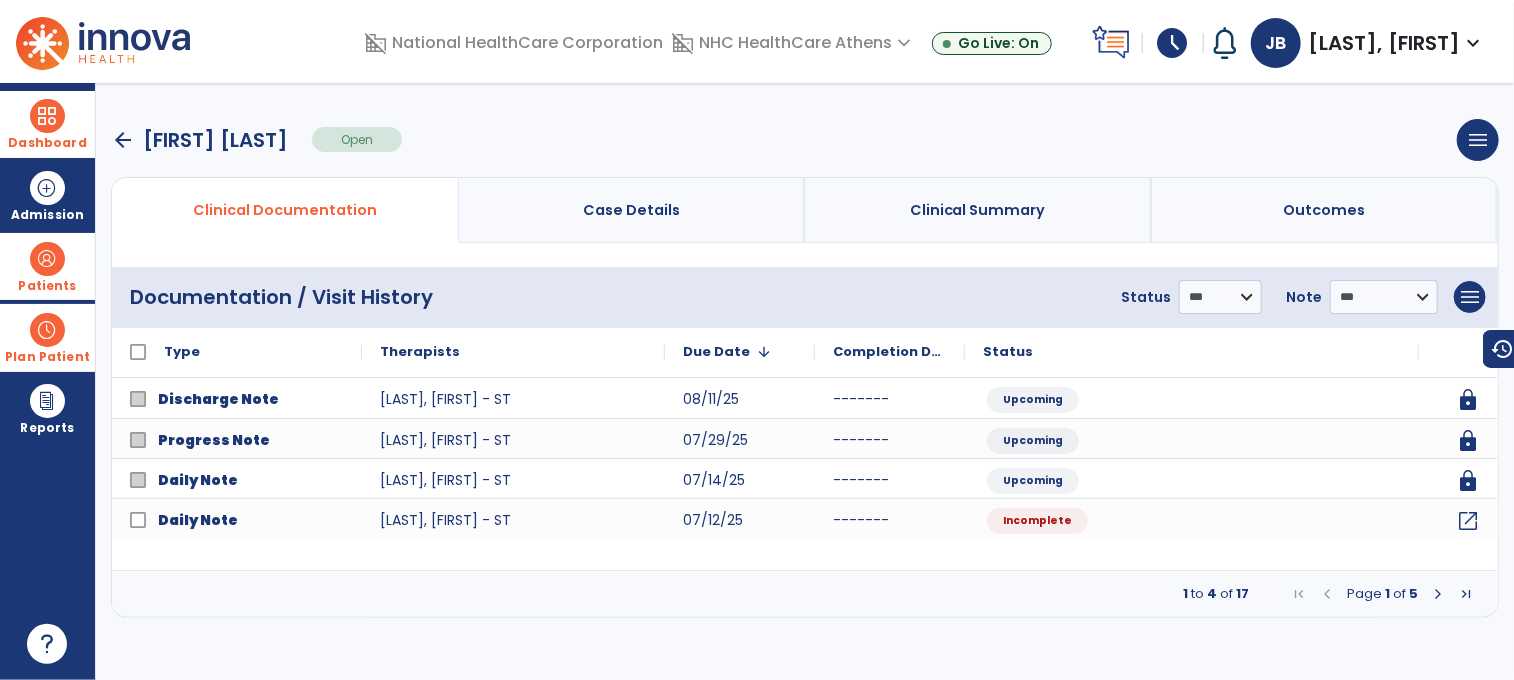 click at bounding box center (1438, 594) 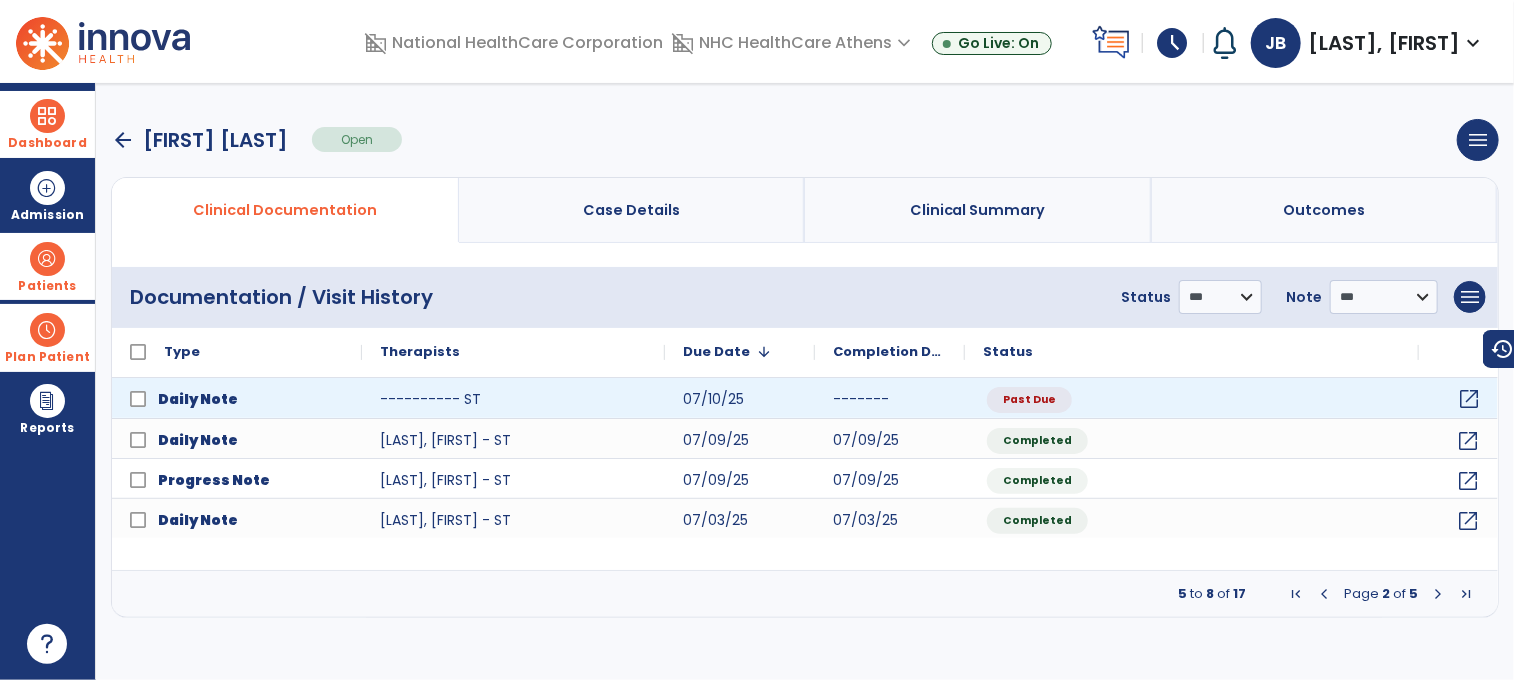 click on "open_in_new" 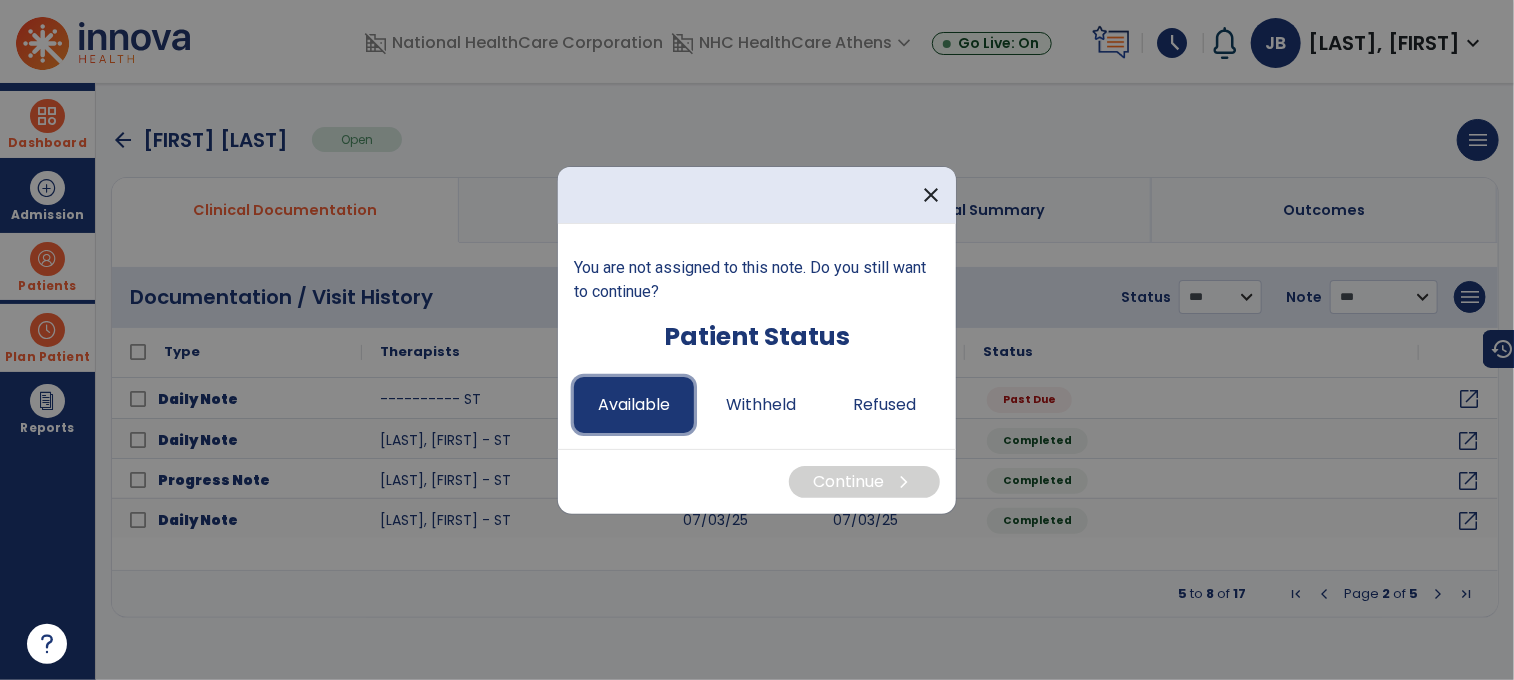 click on "Available" at bounding box center (634, 405) 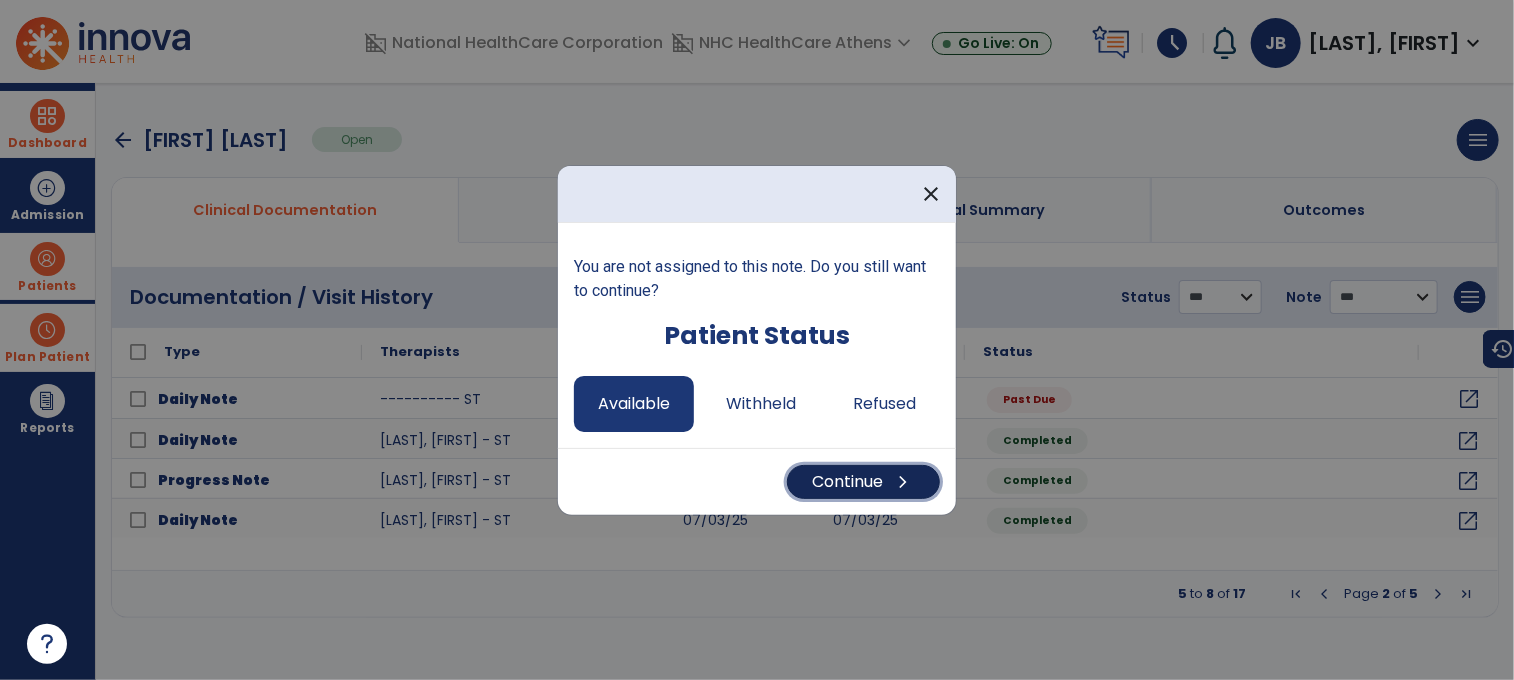 click on "Continue   chevron_right" at bounding box center [863, 482] 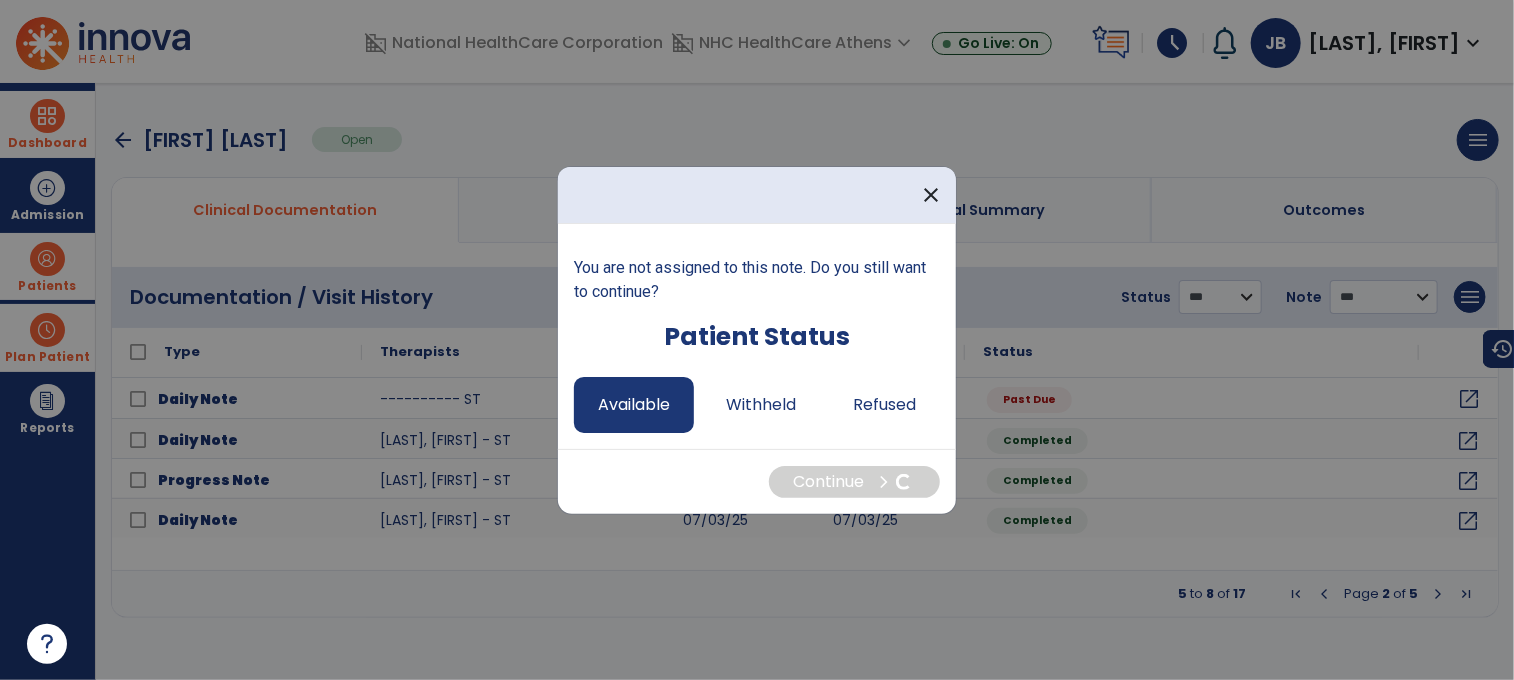 select on "*" 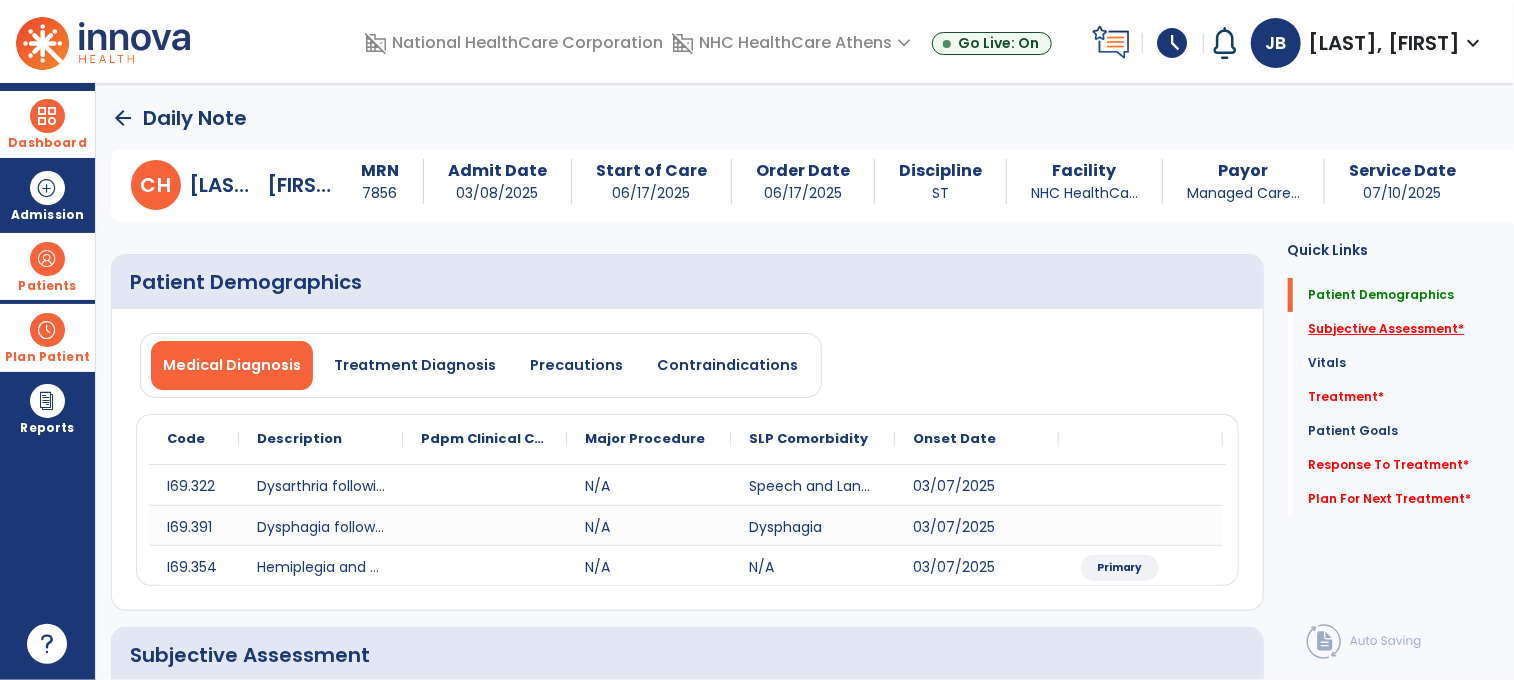 click on "Subjective Assessment   *" 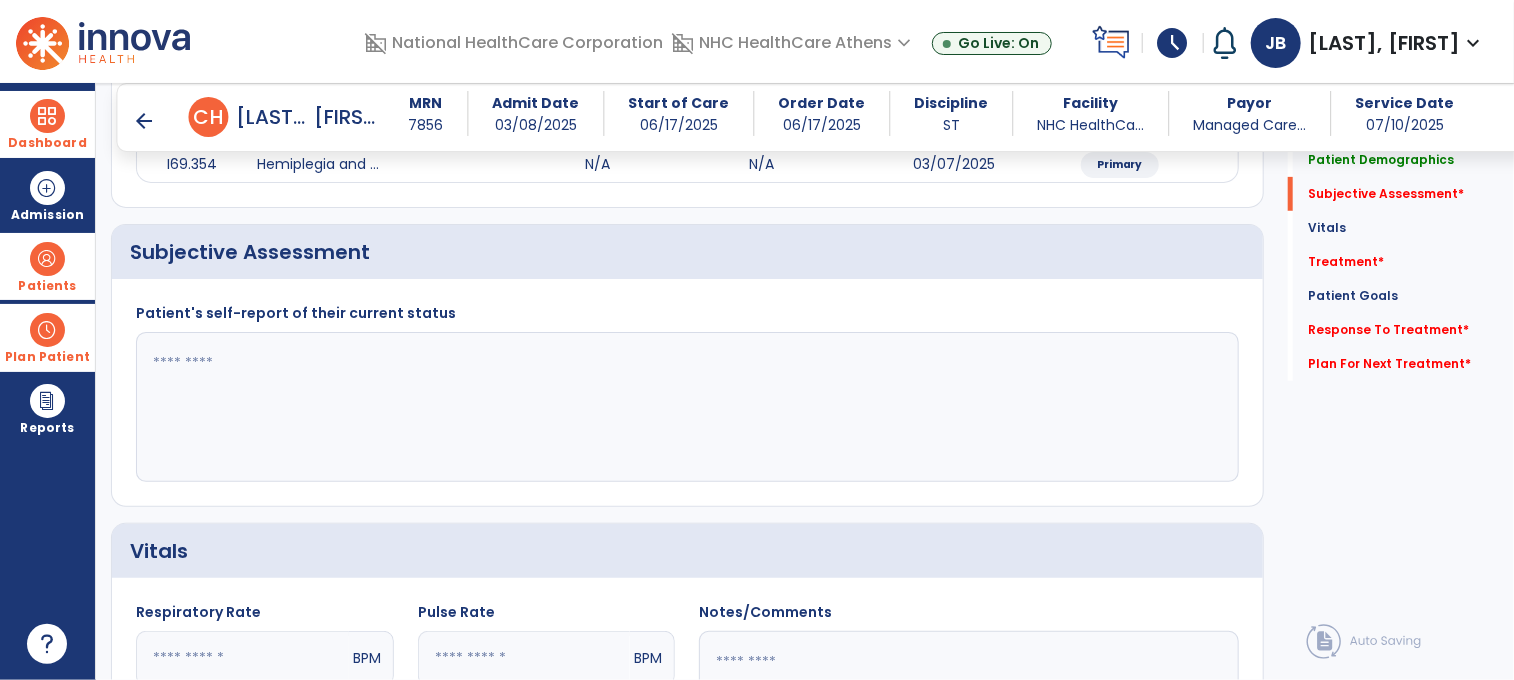 scroll, scrollTop: 385, scrollLeft: 0, axis: vertical 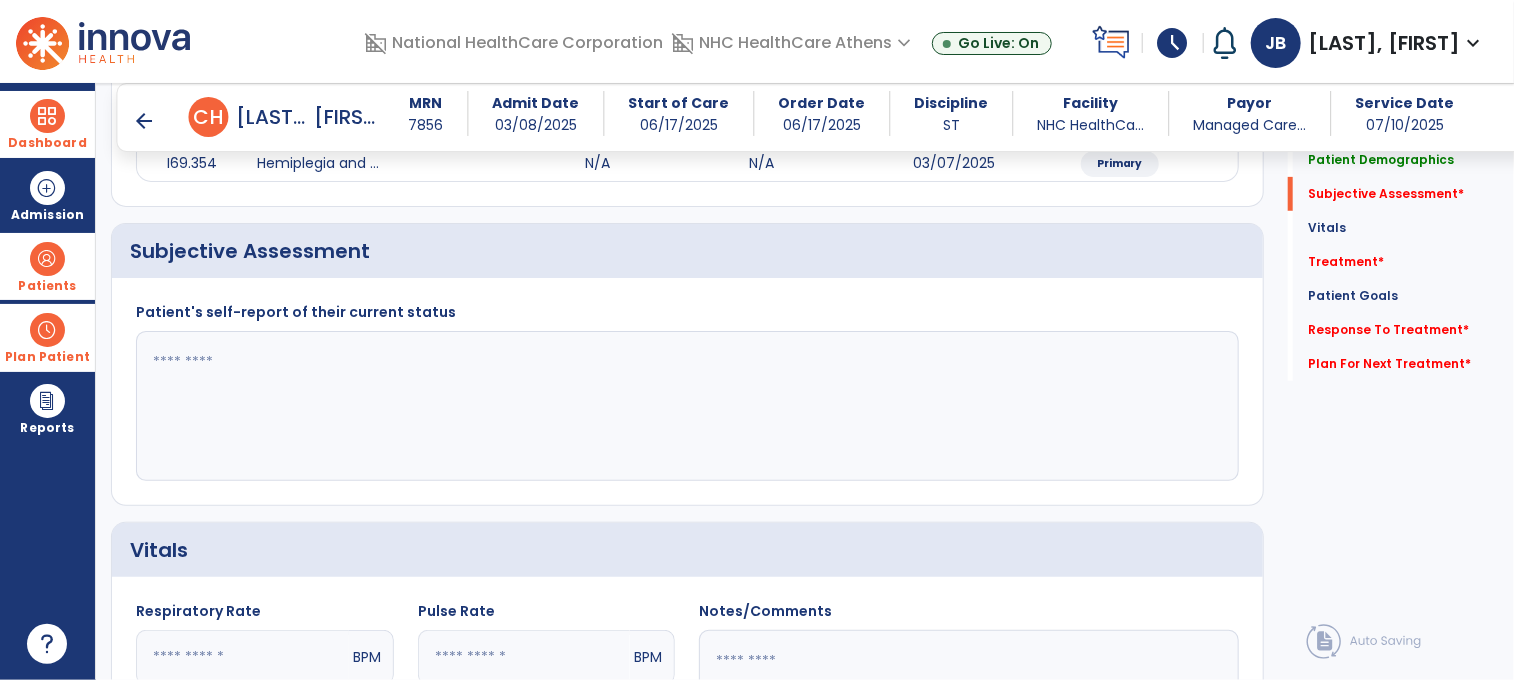 click 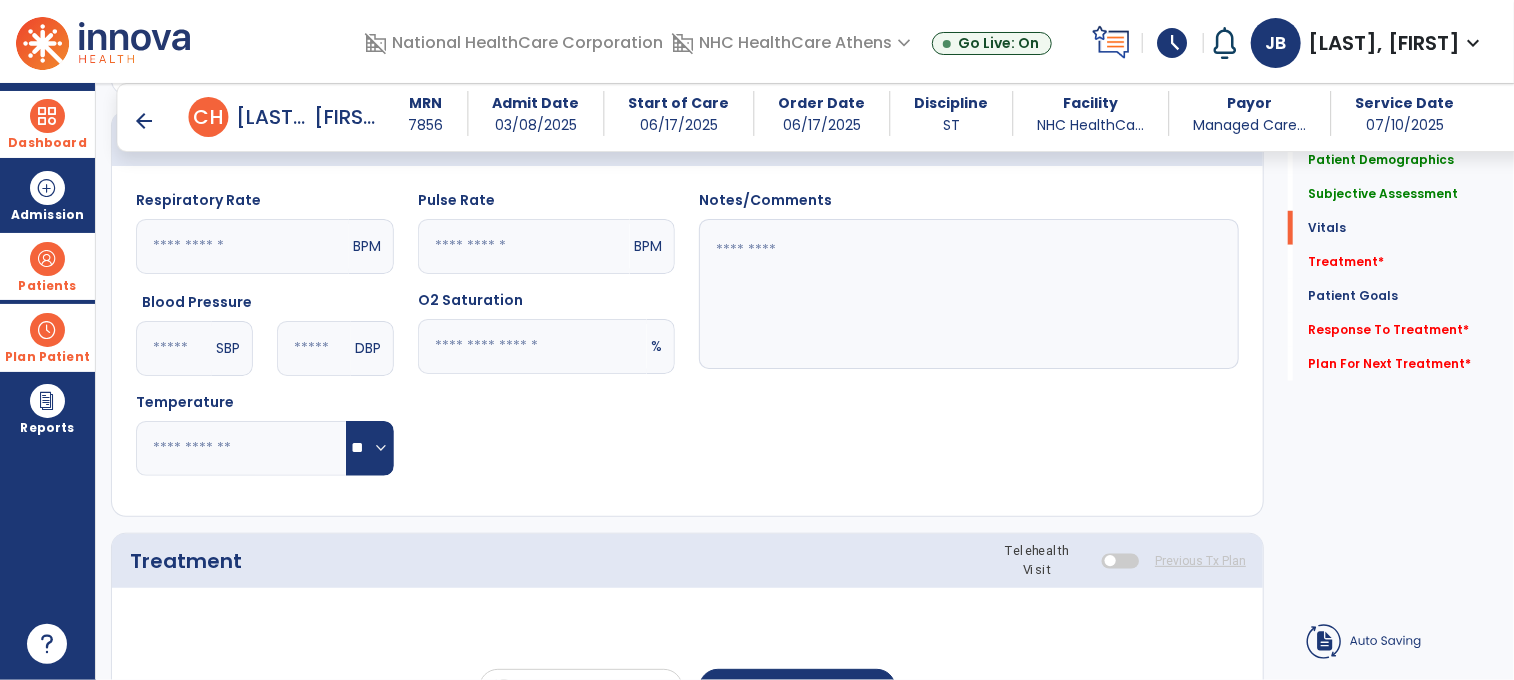 scroll, scrollTop: 885, scrollLeft: 0, axis: vertical 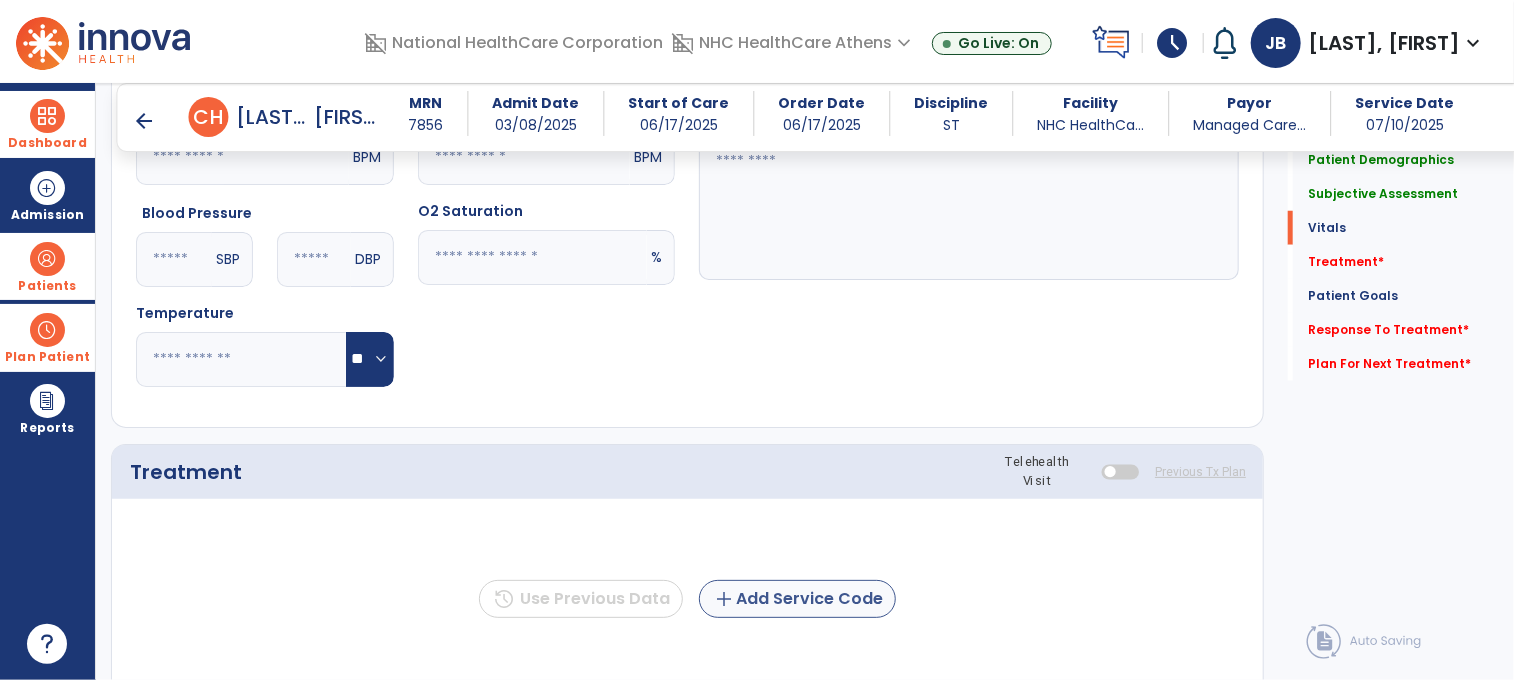 type on "**********" 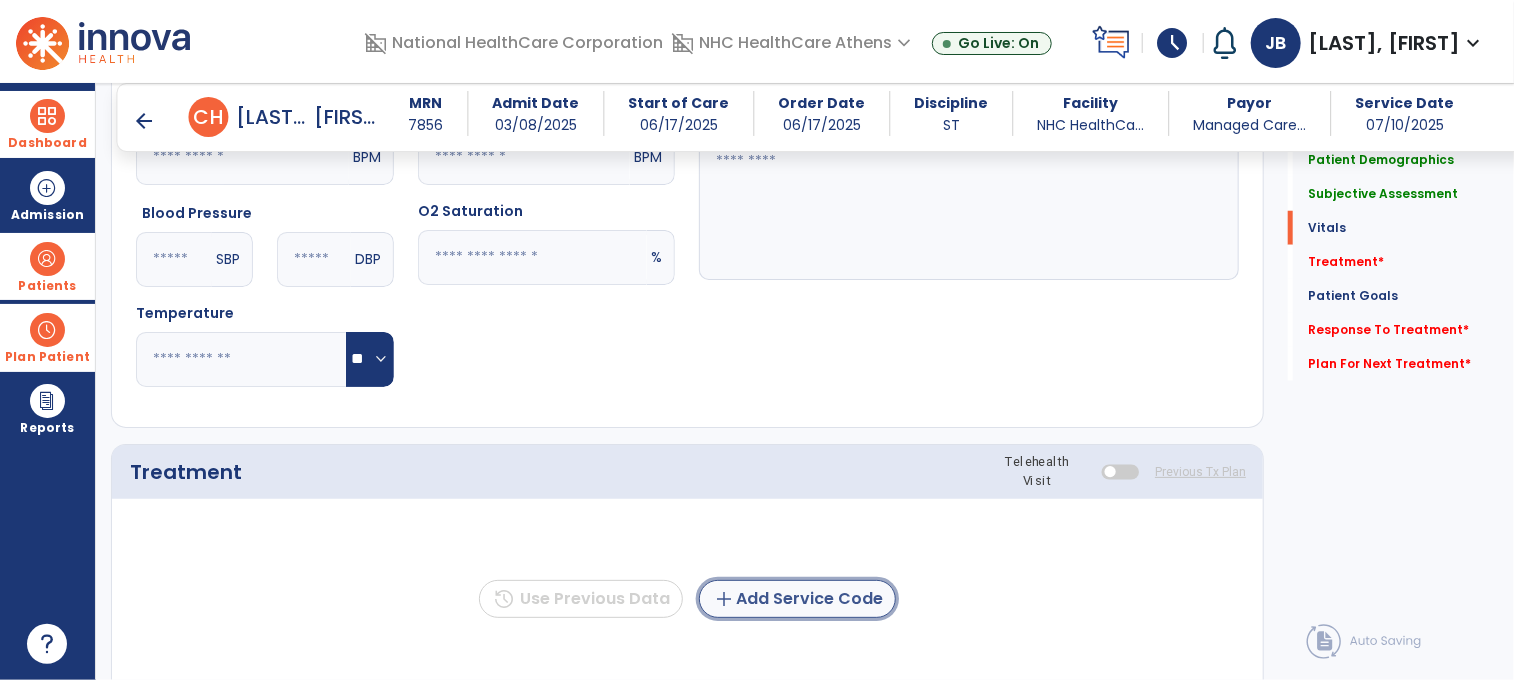 click on "add  Add Service Code" 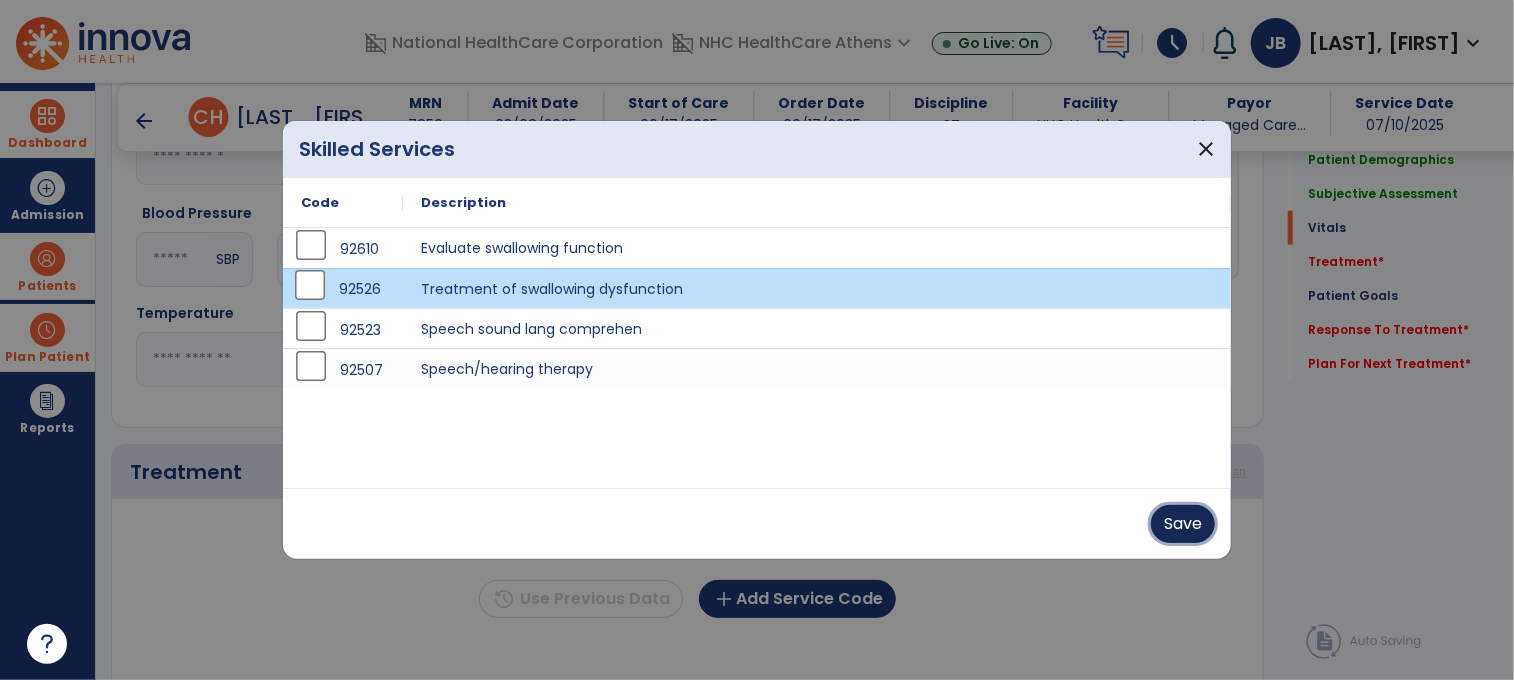 click on "Save" at bounding box center (1183, 524) 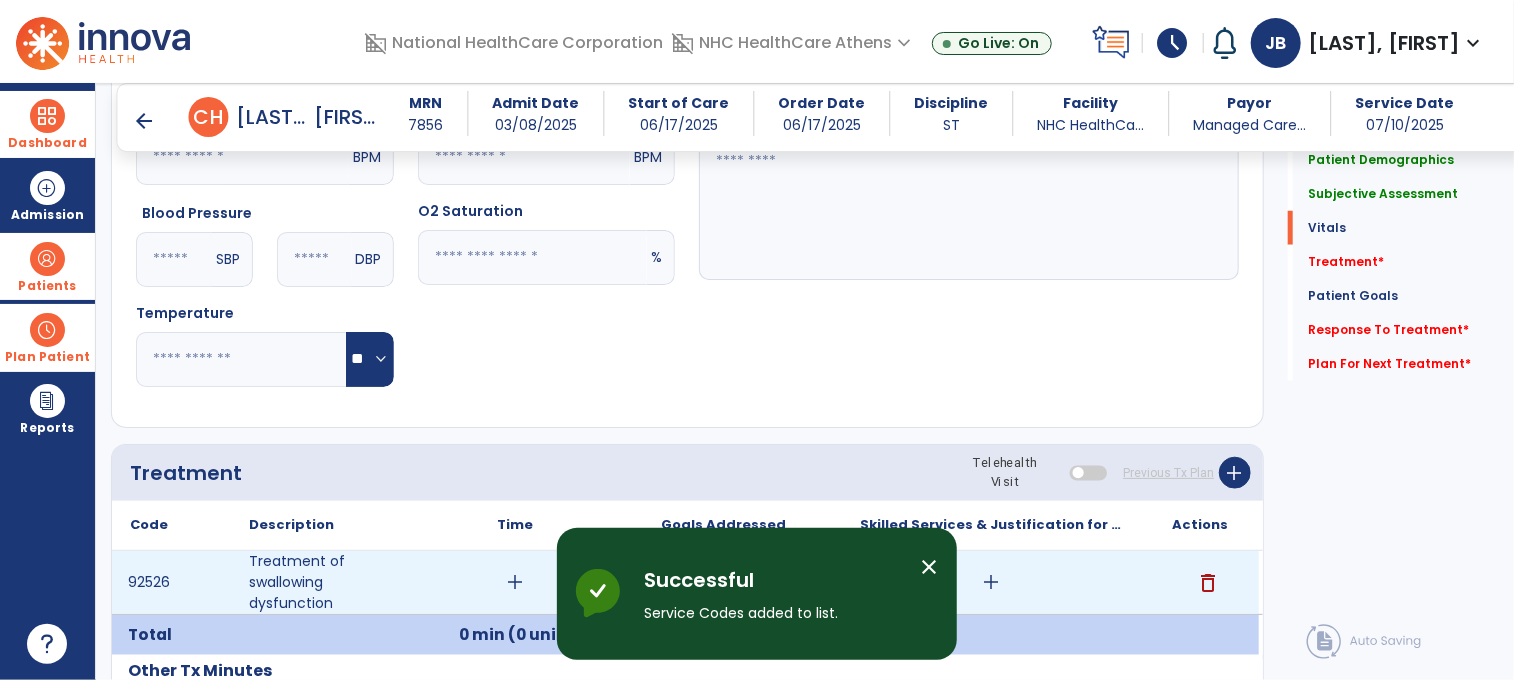 click on "add" at bounding box center (515, 582) 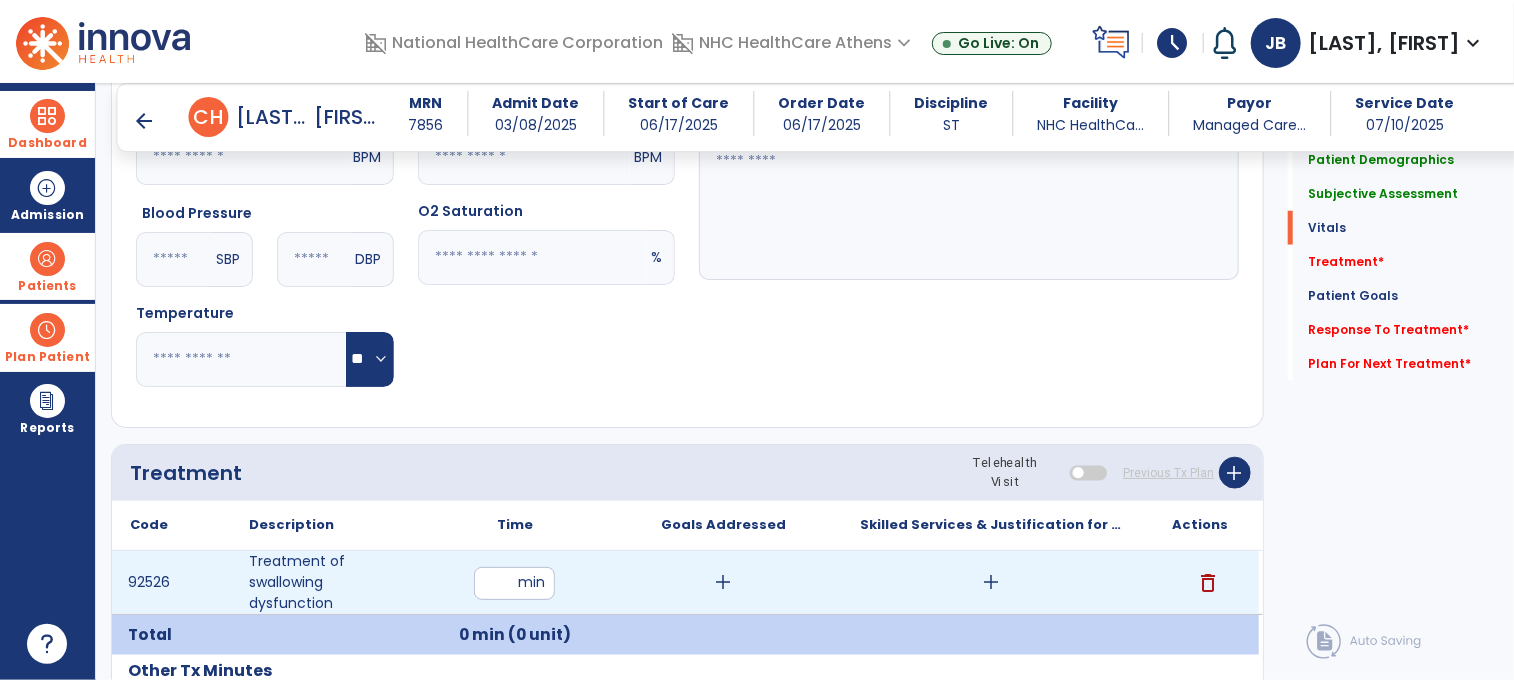 type on "**" 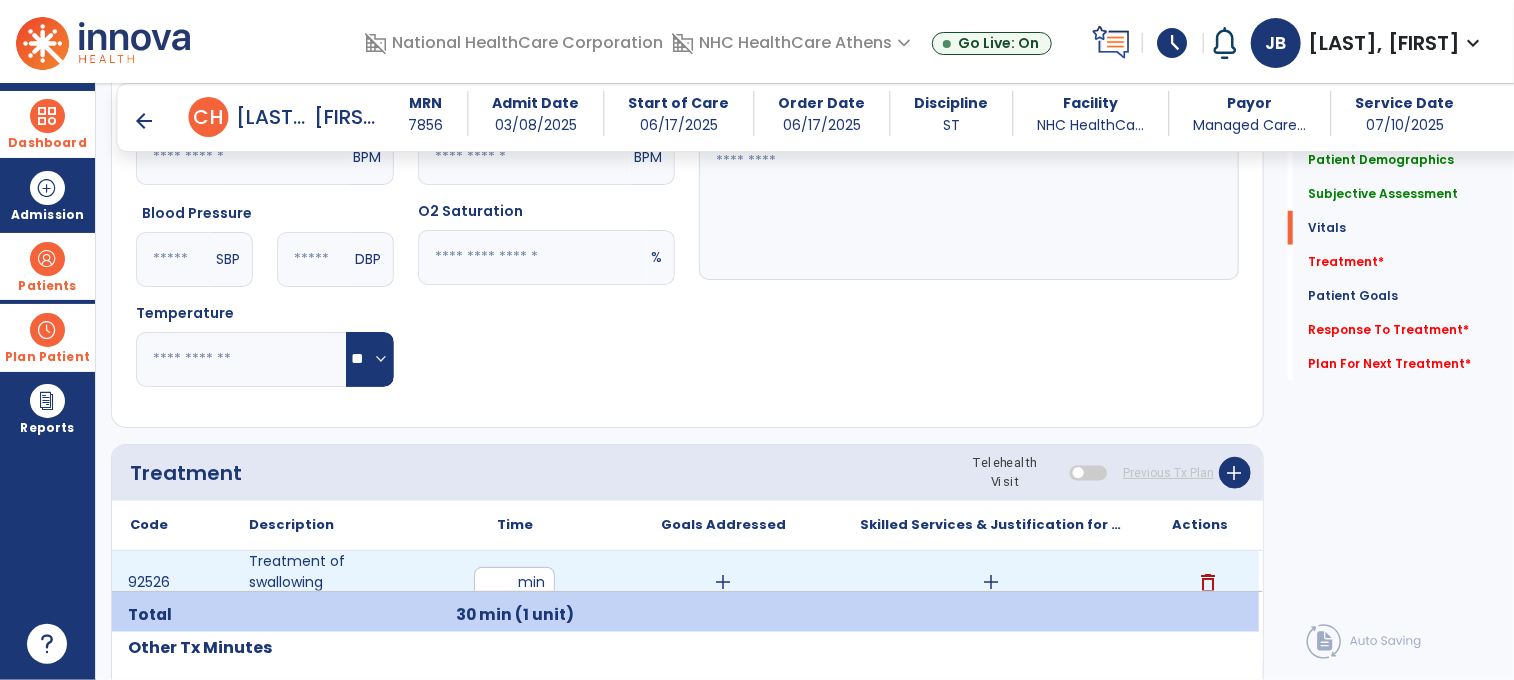click on "add" at bounding box center [723, 582] 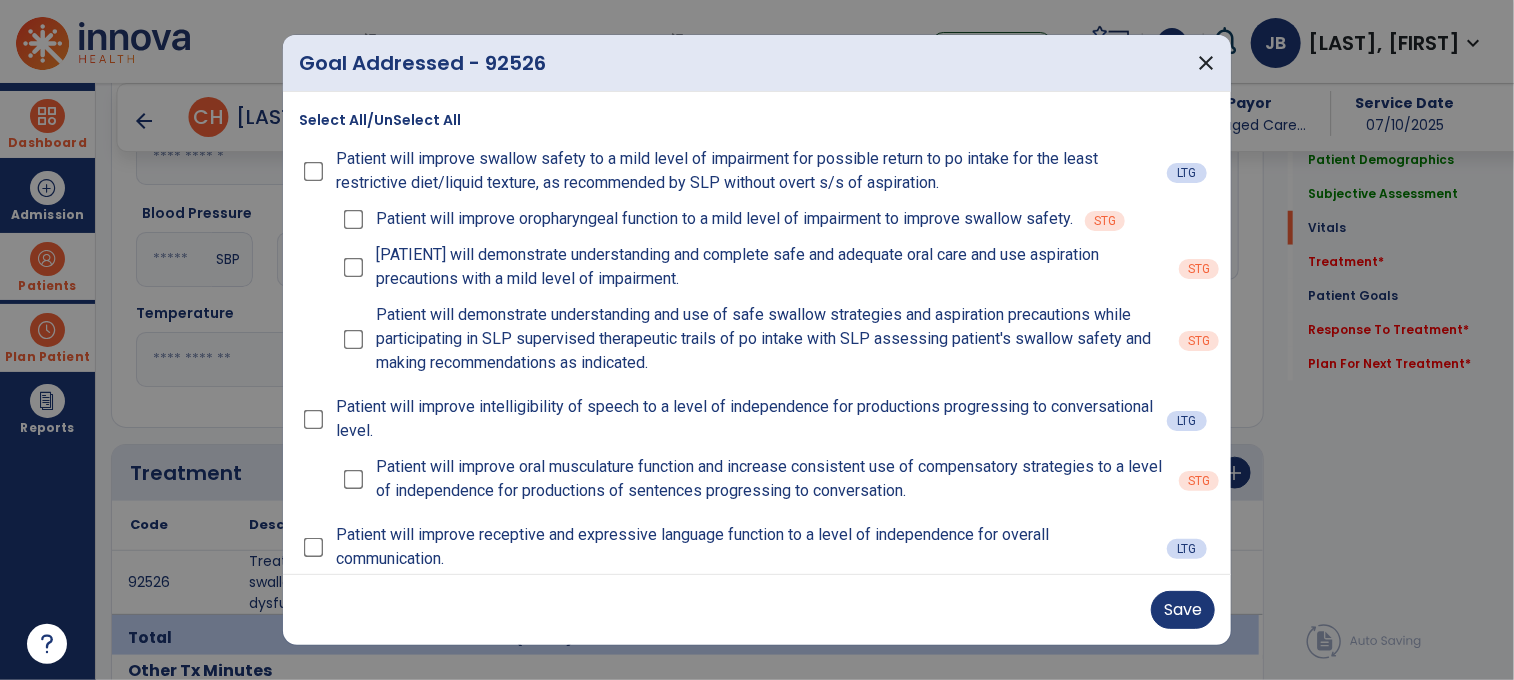click on "Patient will demonstrate understanding and use of safe swallow strategies and aspiration precautions while participating in SLP supervised therapeutic trails of po intake with SLP assessing patient's swallow safety and making recommendations as indicated." at bounding box center (753, 339) 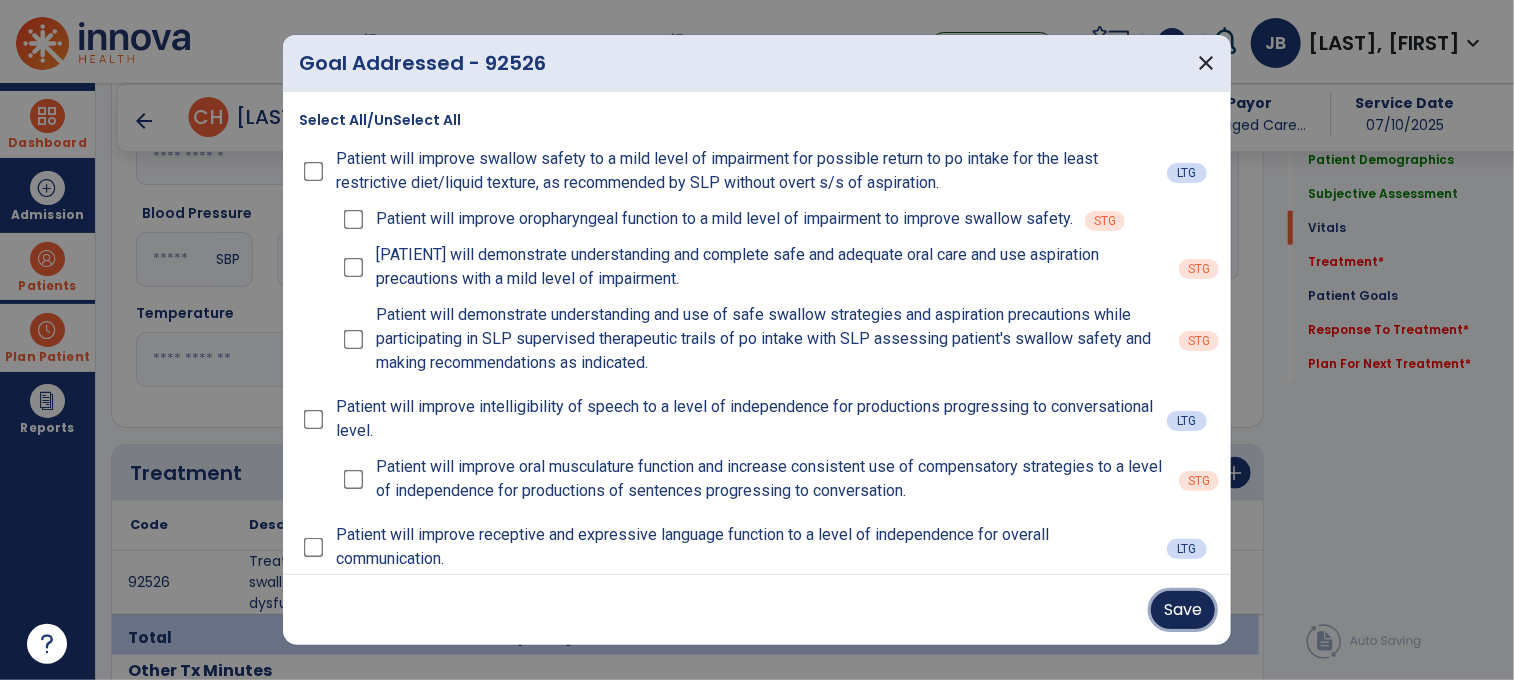 click on "Save" at bounding box center [1183, 610] 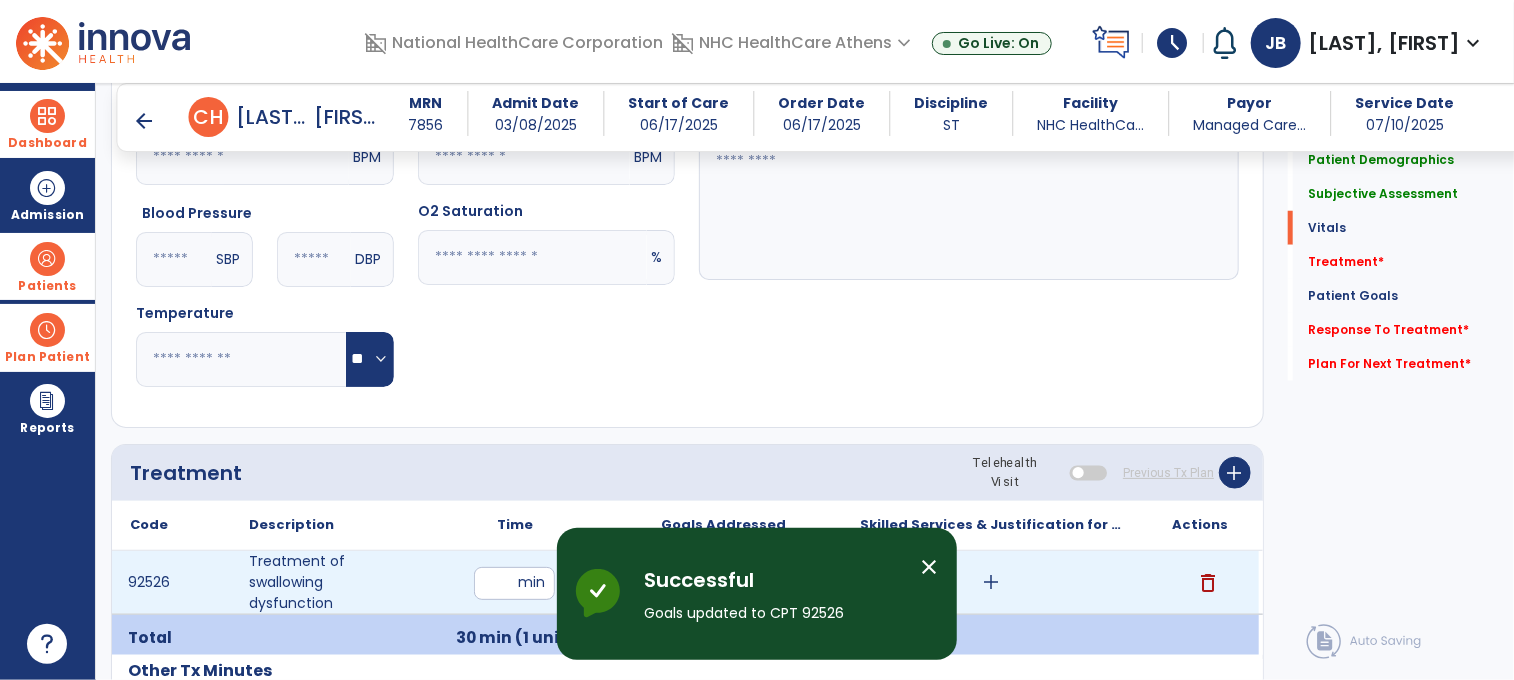 click on "add" at bounding box center (991, 582) 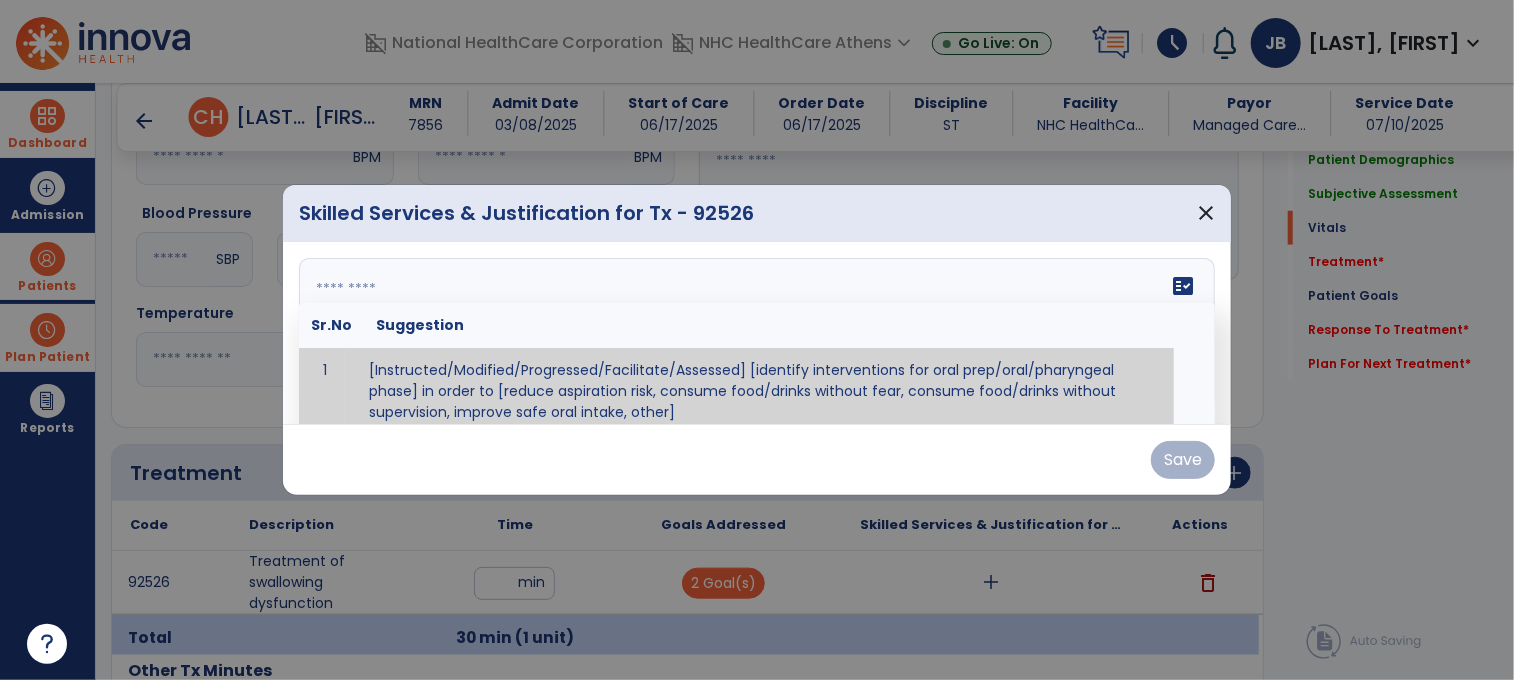 click at bounding box center (755, 333) 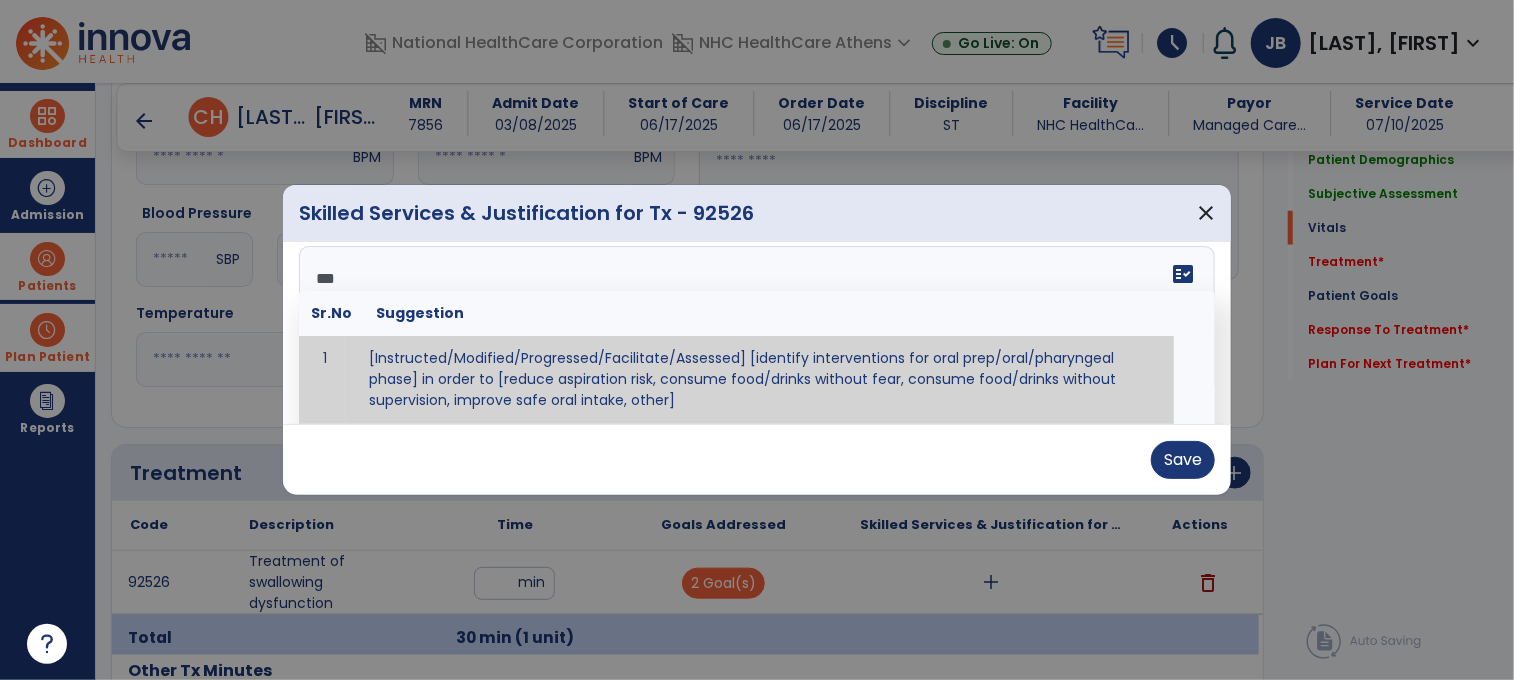 scroll, scrollTop: 0, scrollLeft: 0, axis: both 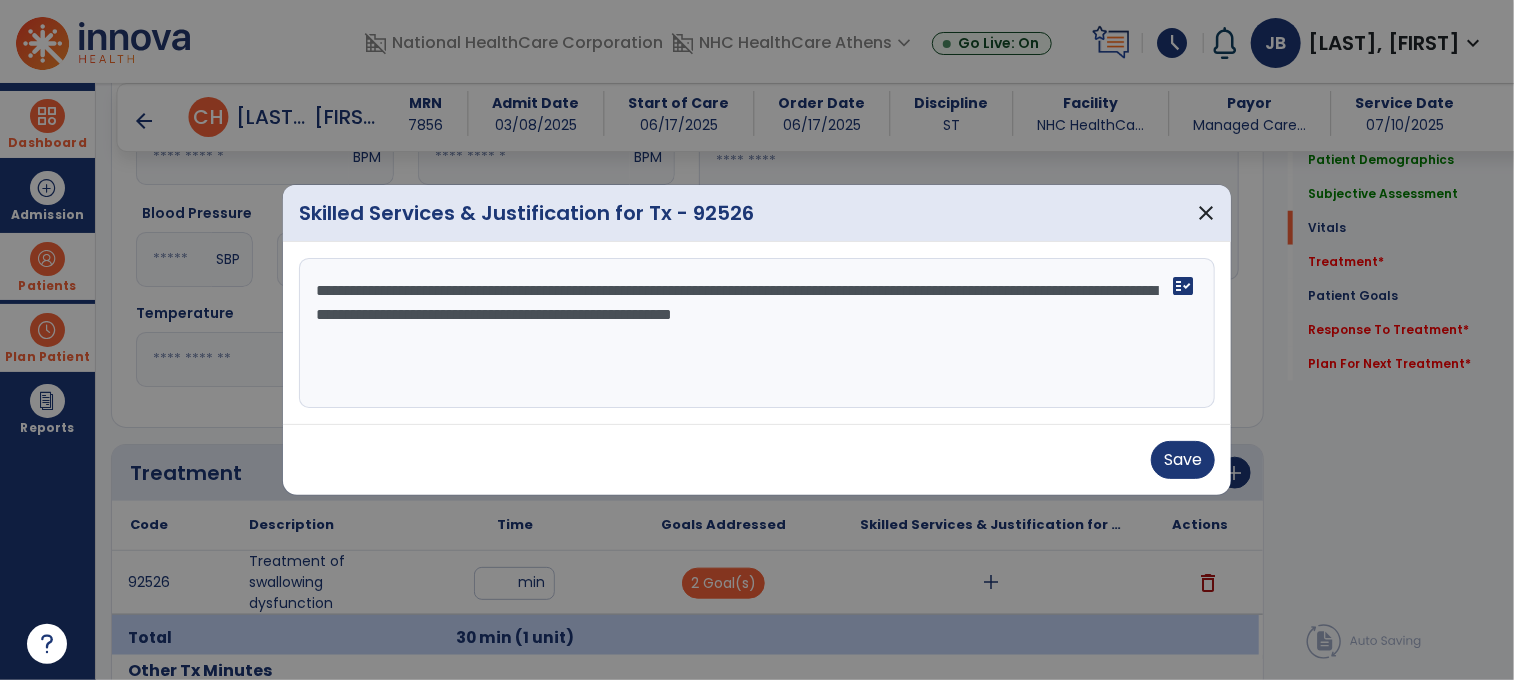 click on "**********" at bounding box center [757, 333] 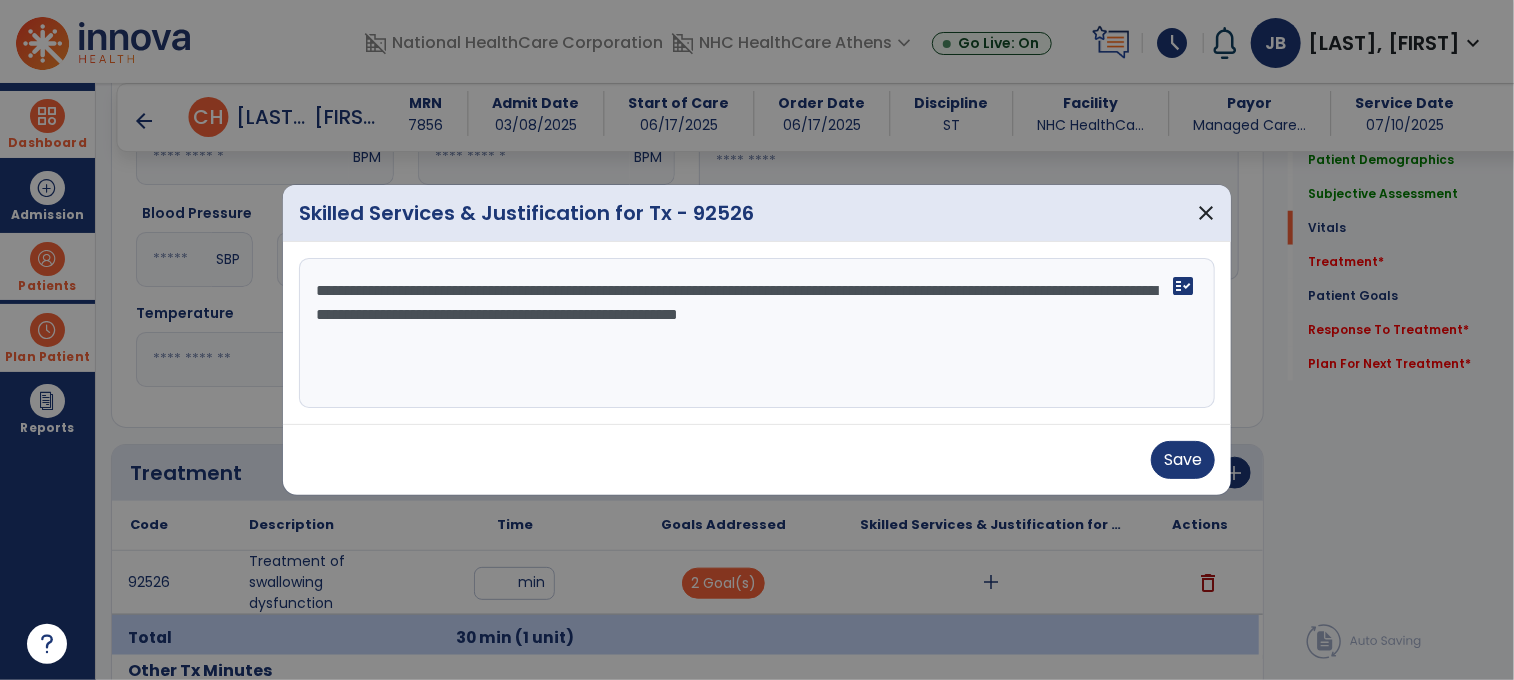 click on "**********" at bounding box center [757, 333] 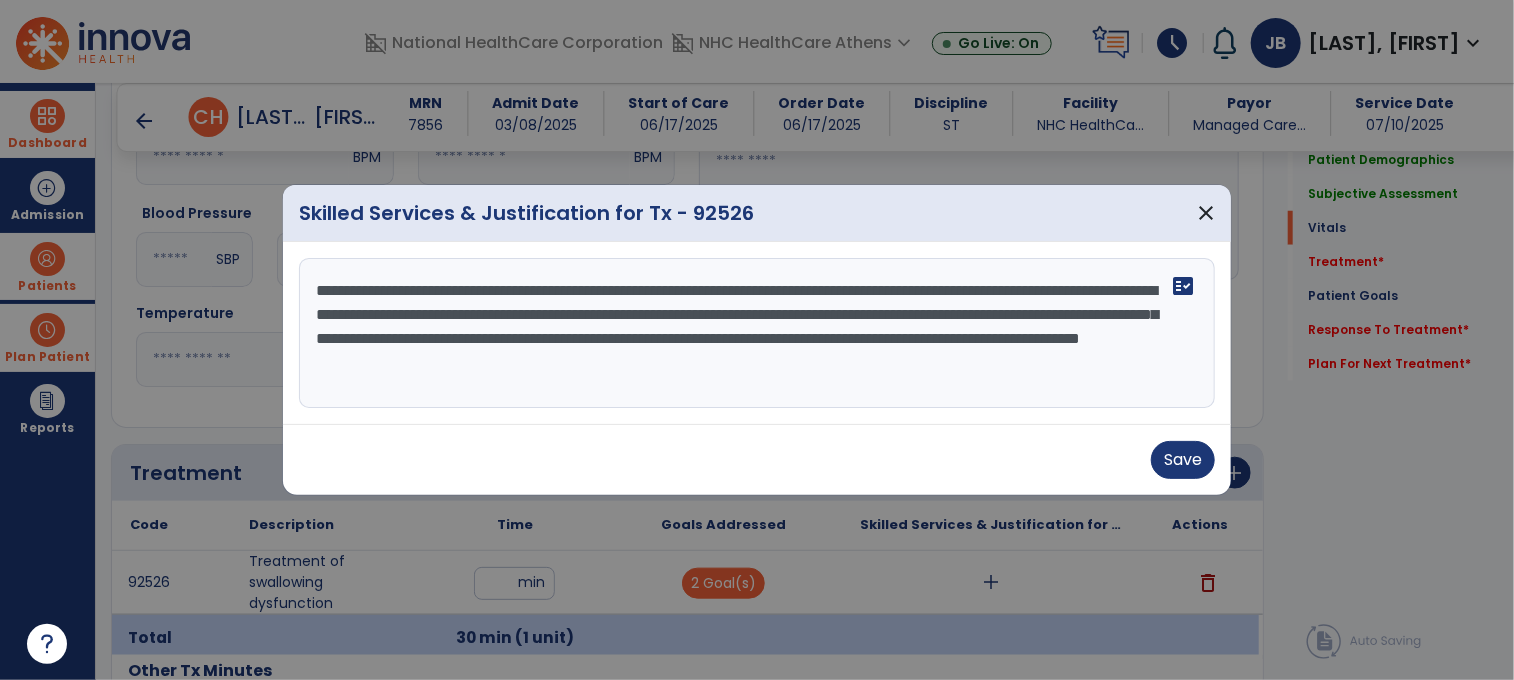click on "**********" at bounding box center (757, 333) 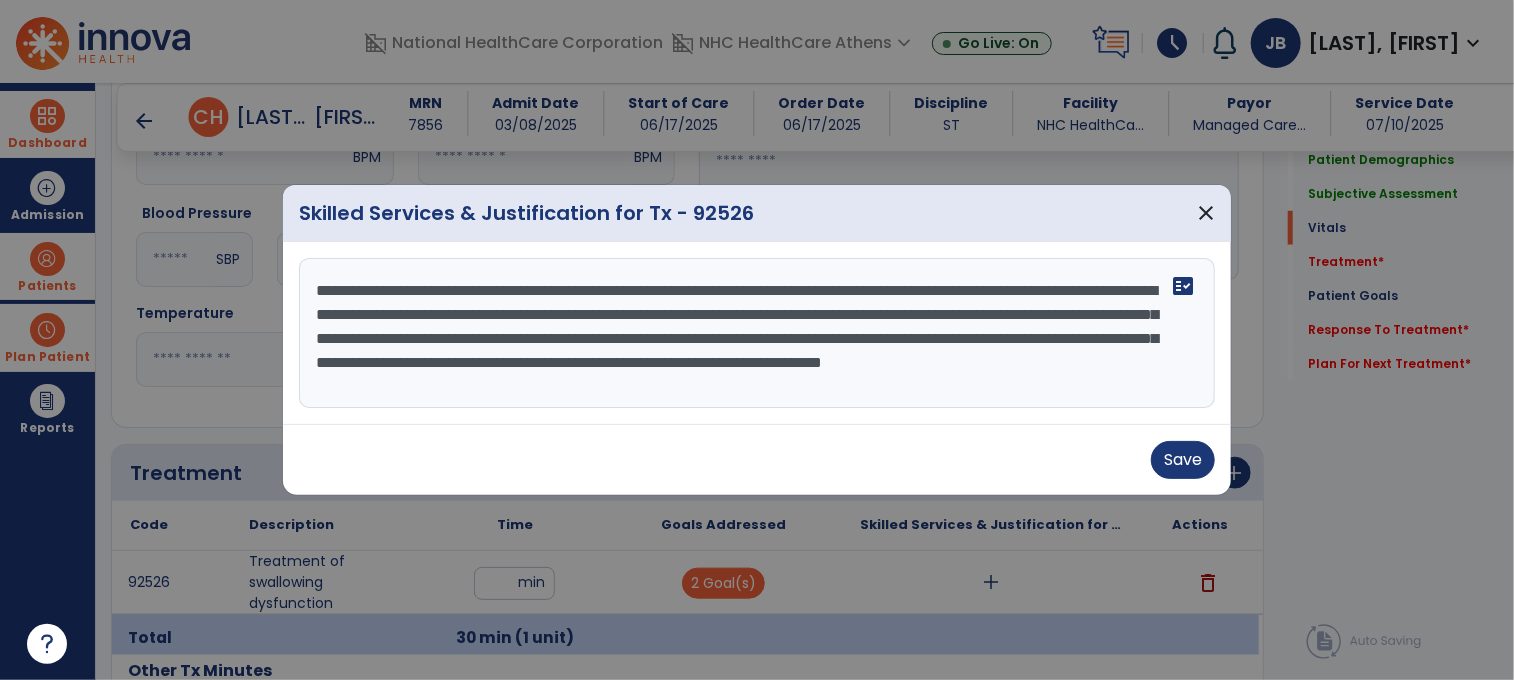 click on "**********" at bounding box center (757, 333) 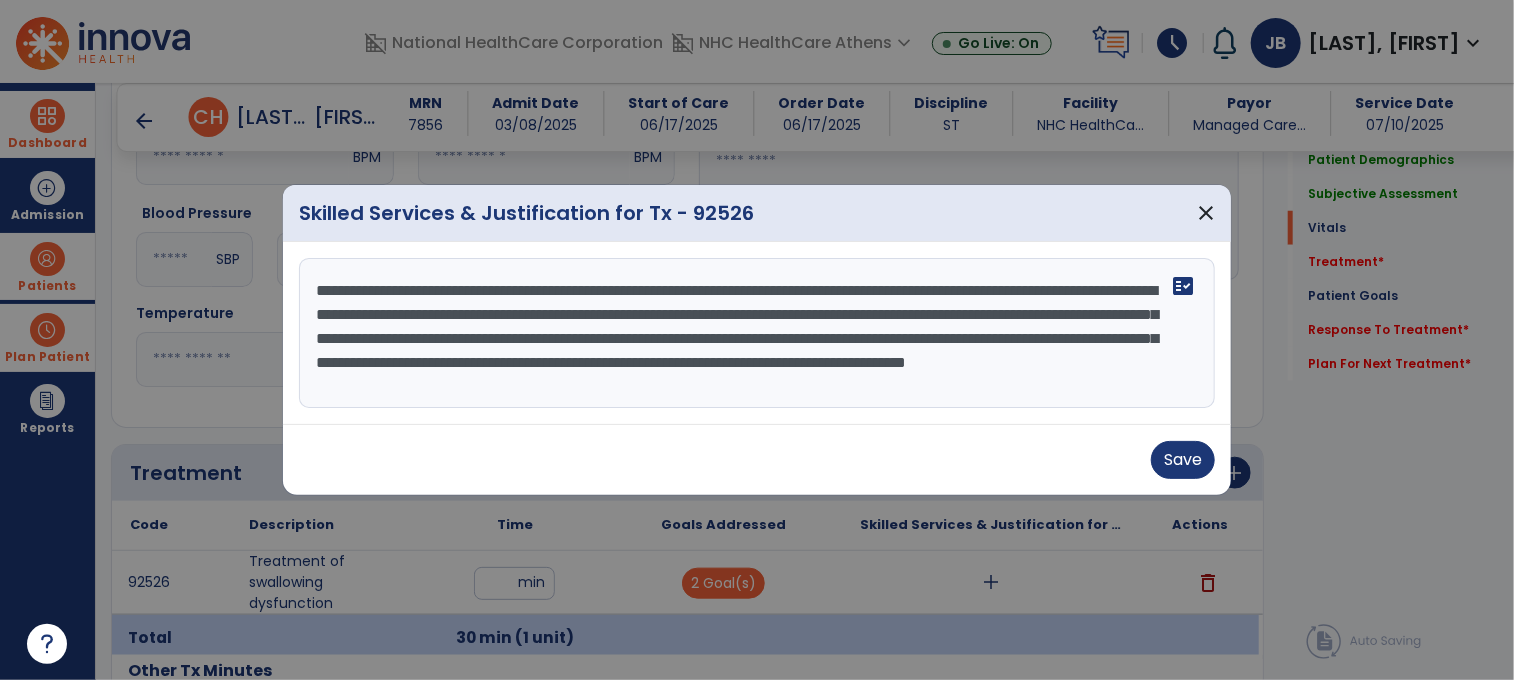 scroll, scrollTop: 16, scrollLeft: 0, axis: vertical 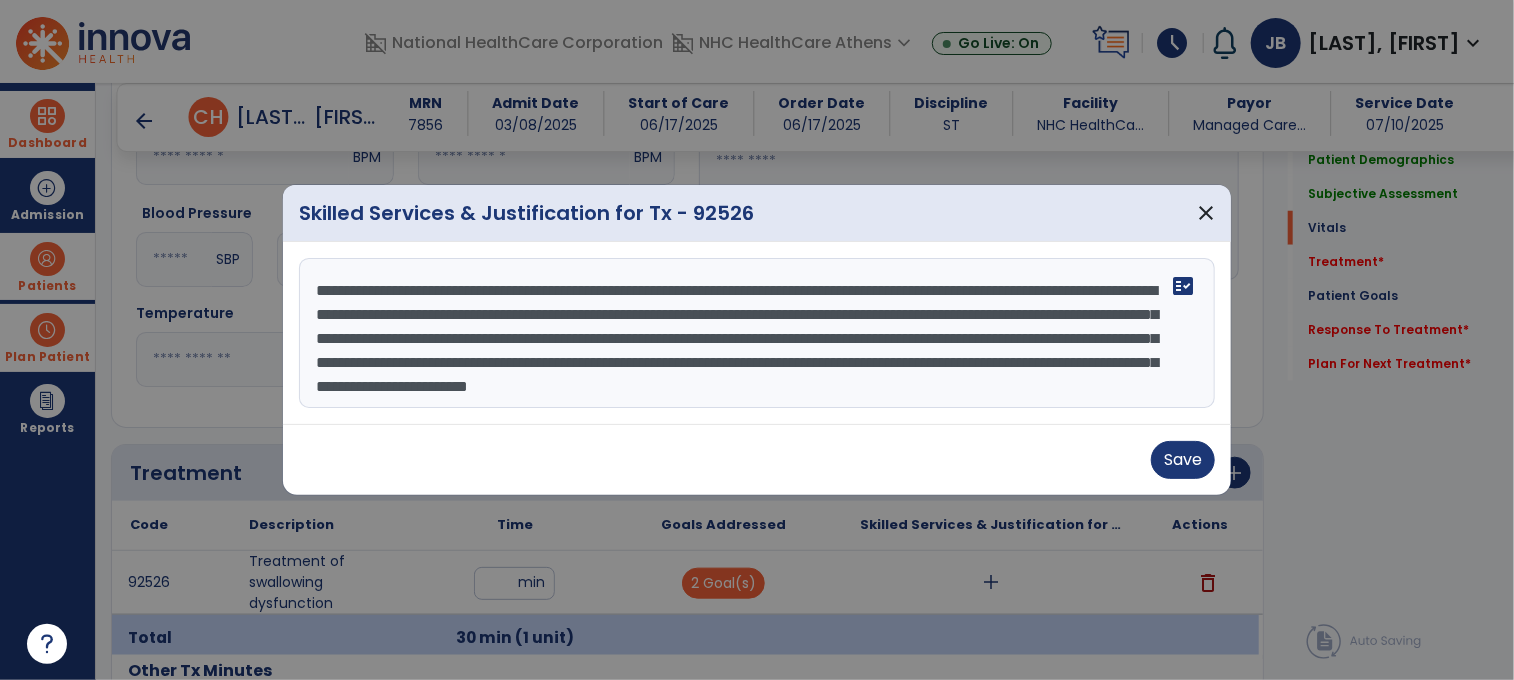 click on "**********" at bounding box center (757, 333) 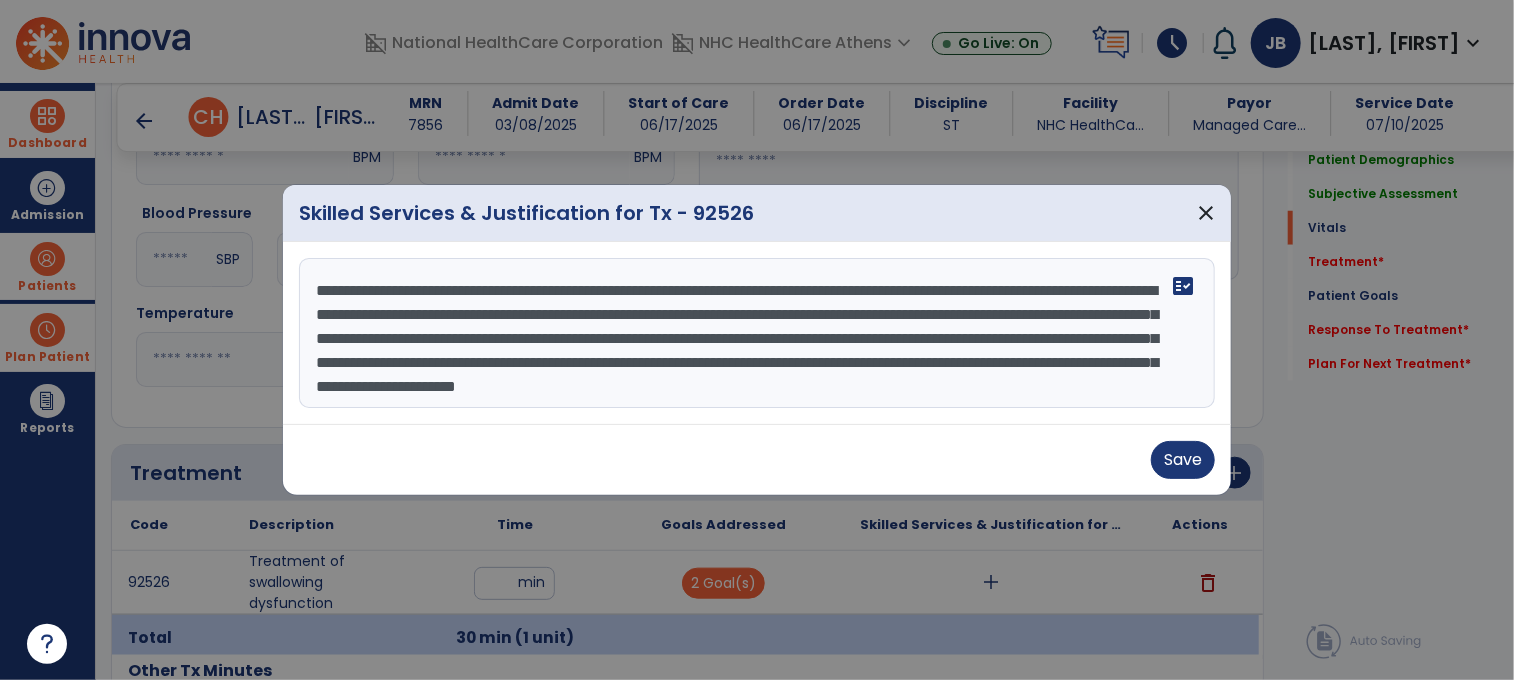 click on "**********" at bounding box center [757, 333] 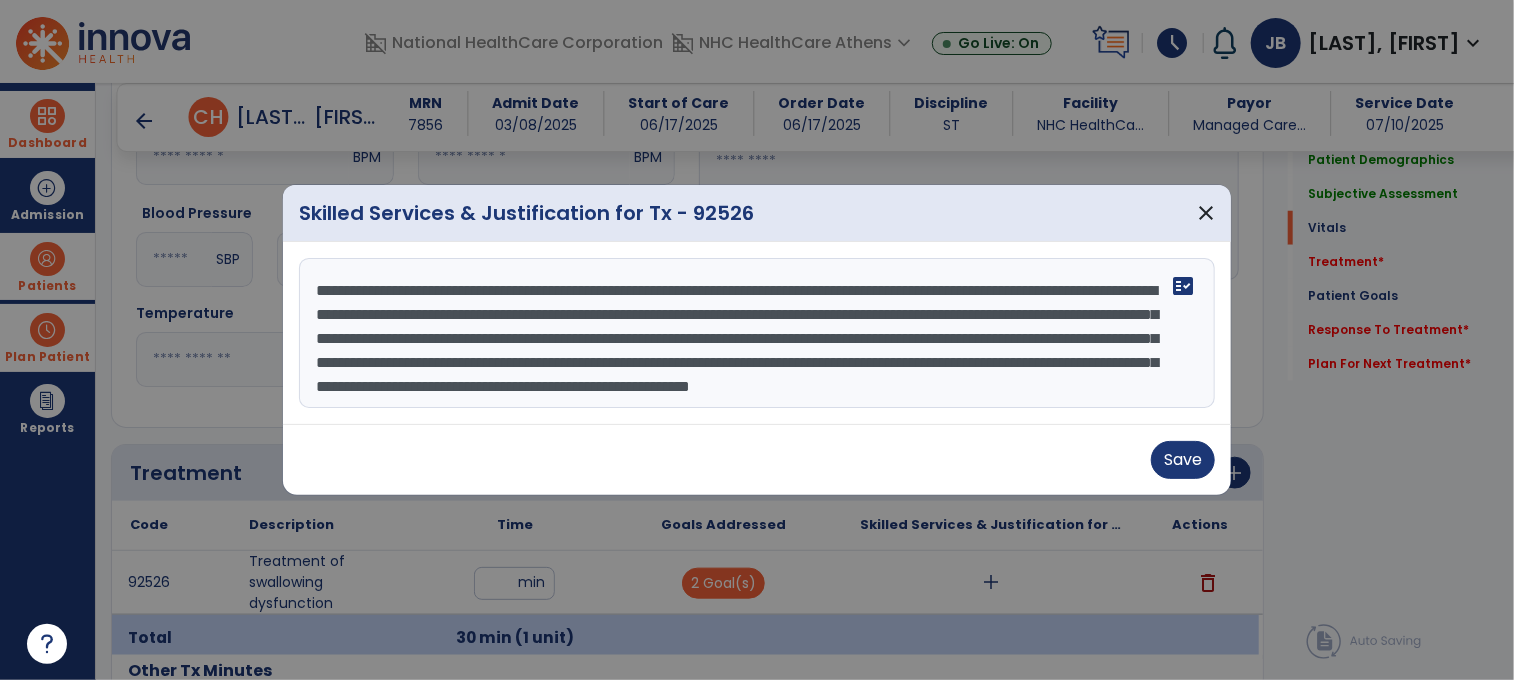 scroll, scrollTop: 40, scrollLeft: 0, axis: vertical 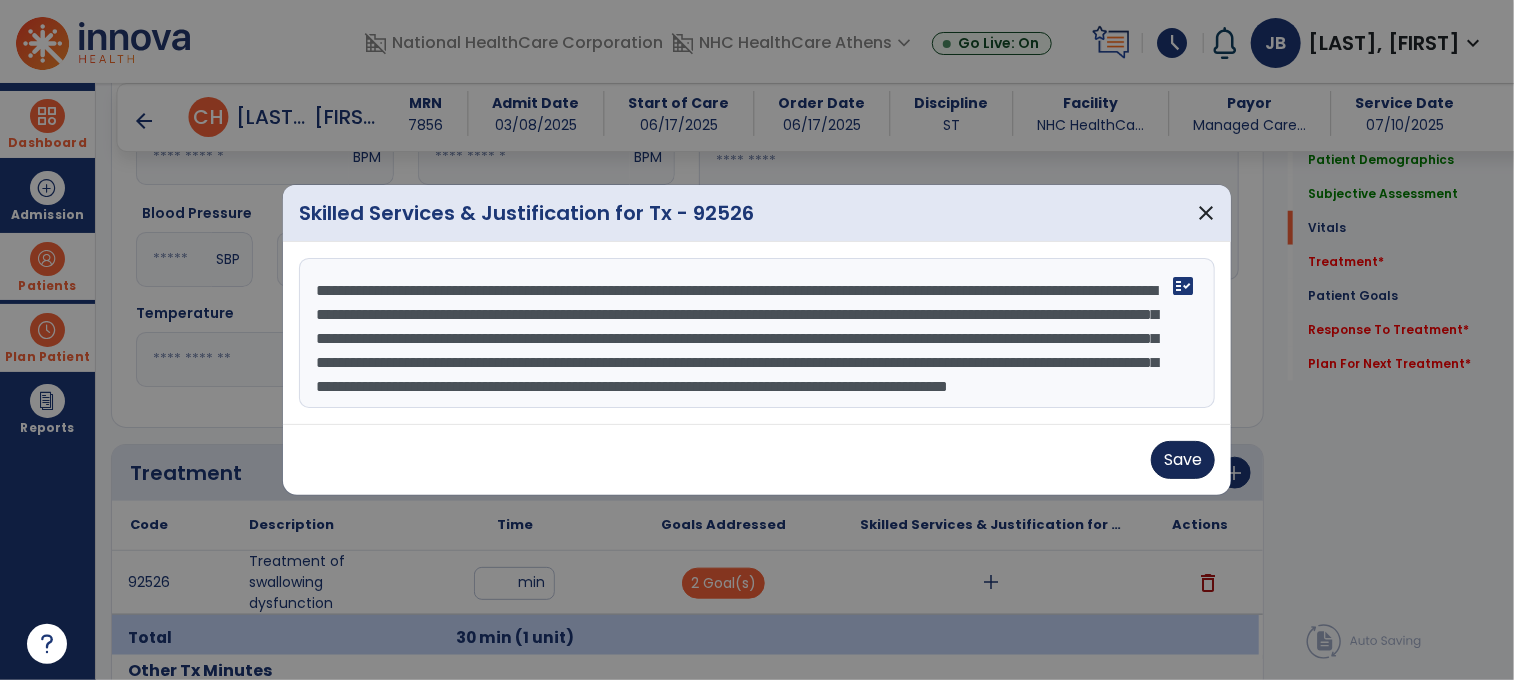type on "**********" 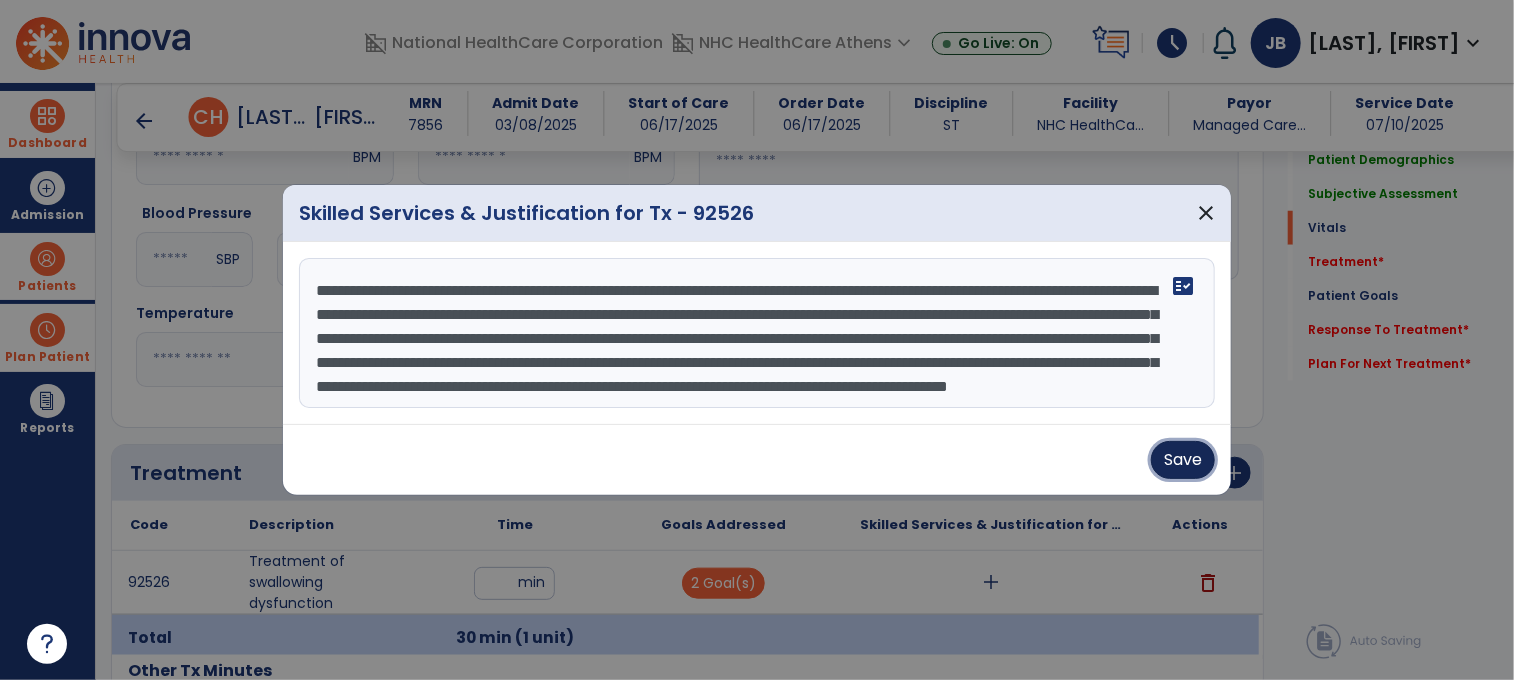 click on "Save" at bounding box center (1183, 460) 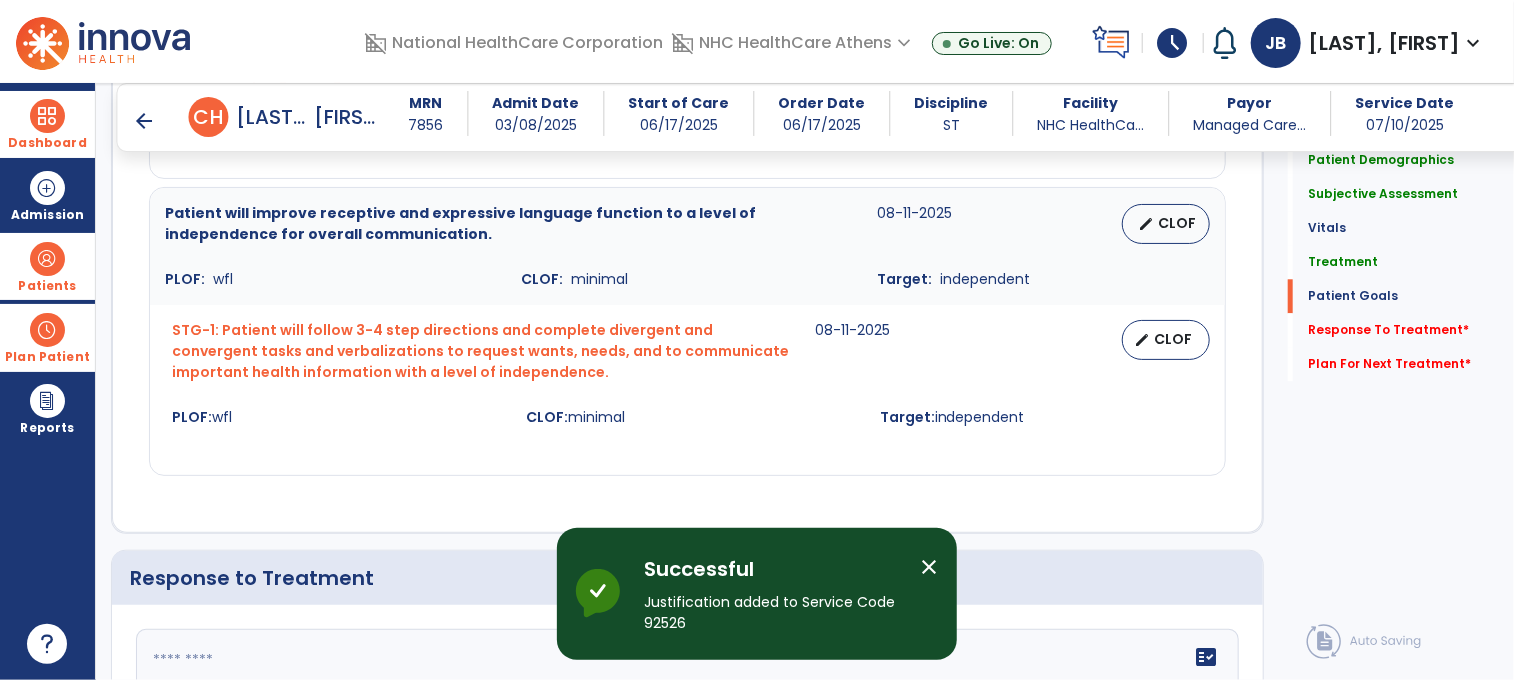 scroll, scrollTop: 2785, scrollLeft: 0, axis: vertical 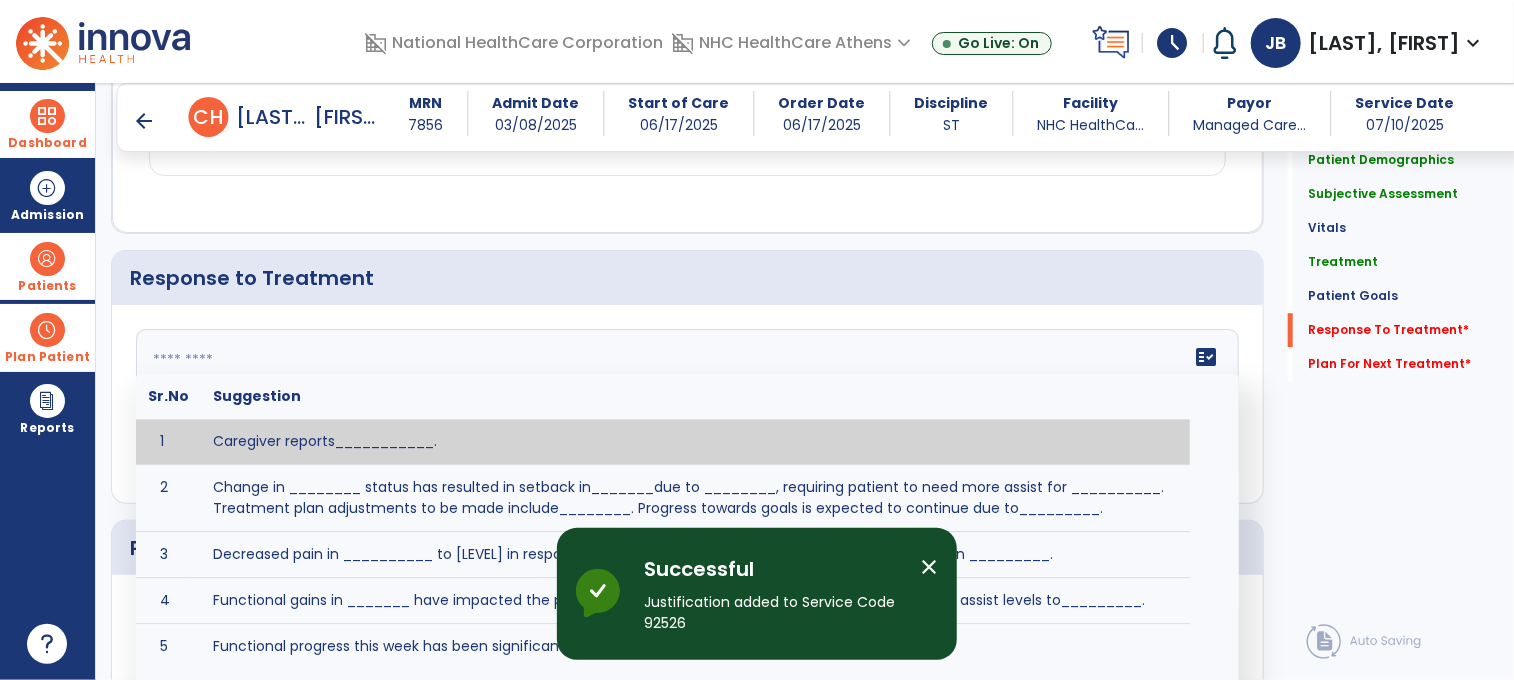 click 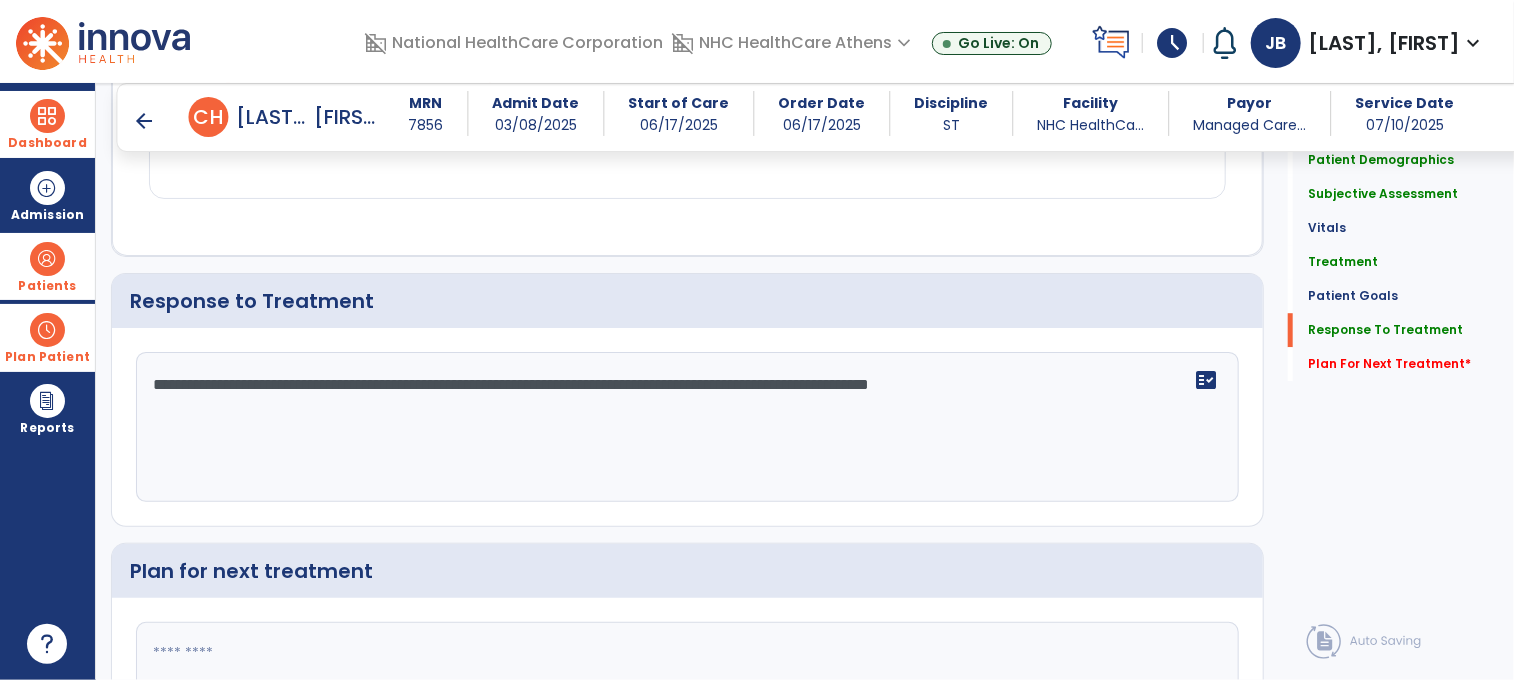 scroll, scrollTop: 2785, scrollLeft: 0, axis: vertical 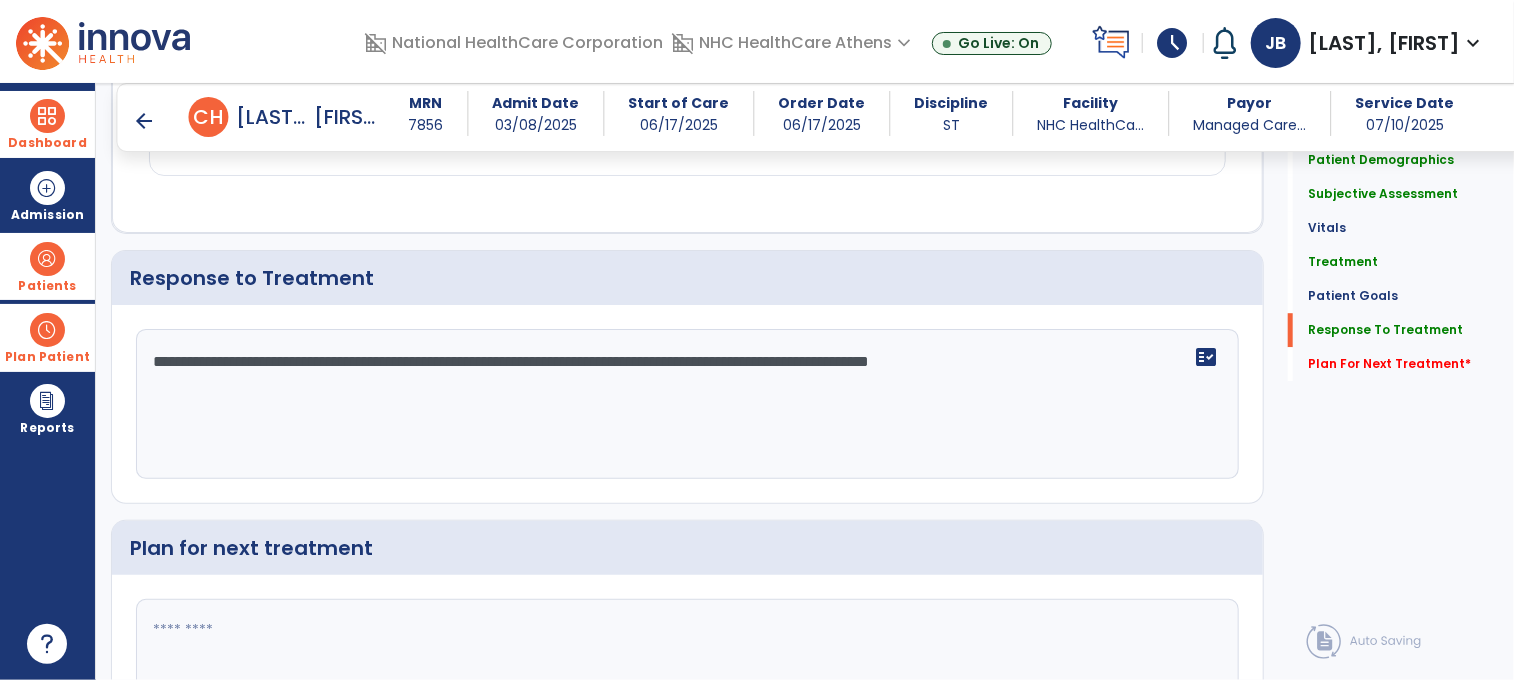 click on "**********" 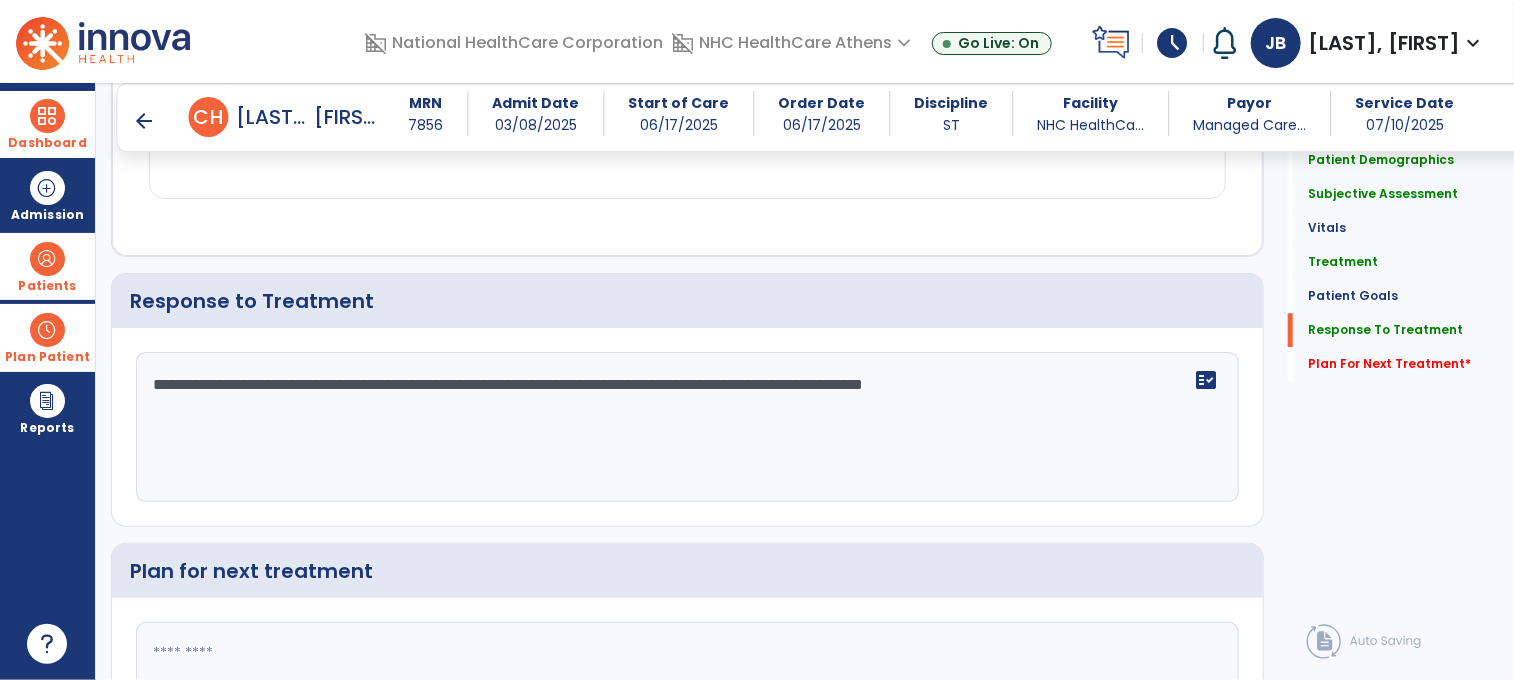scroll, scrollTop: 2785, scrollLeft: 0, axis: vertical 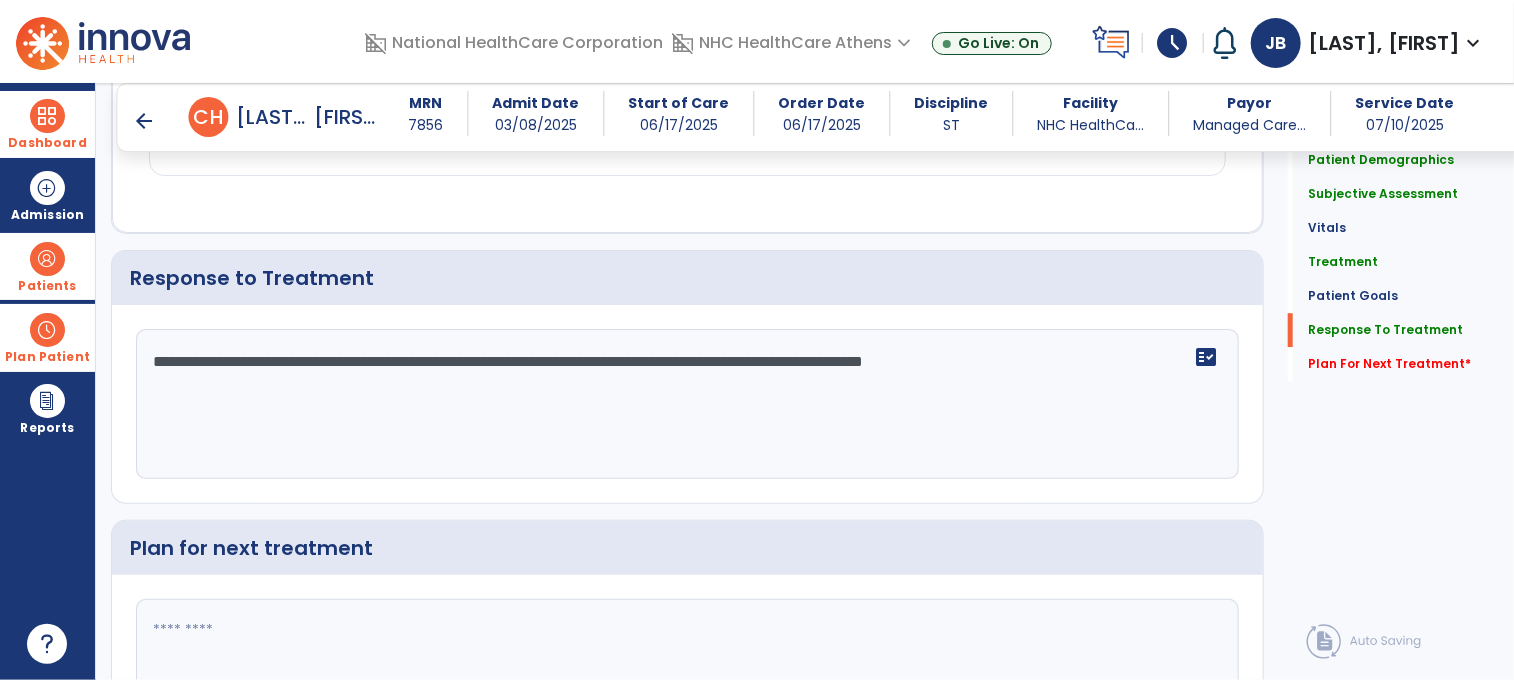 click on "**********" 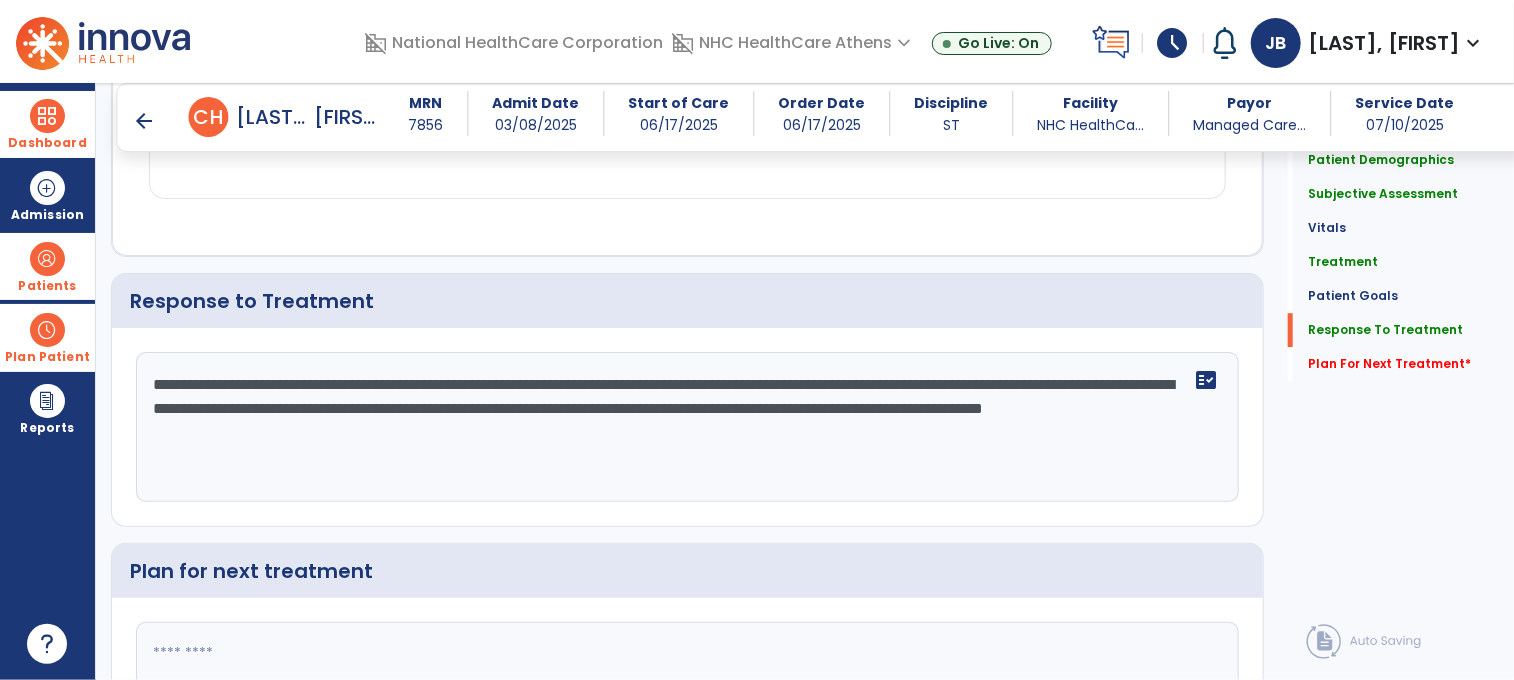 scroll, scrollTop: 2785, scrollLeft: 0, axis: vertical 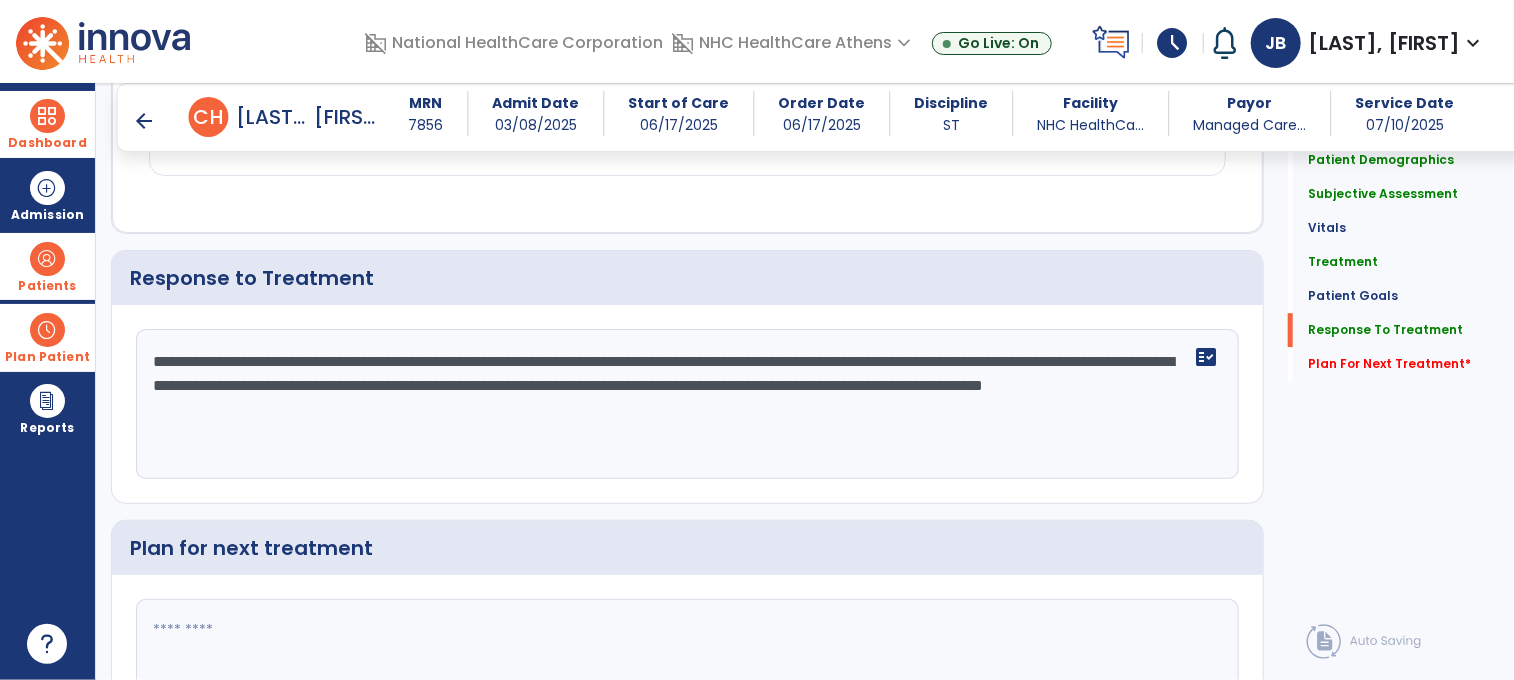 click on "**********" 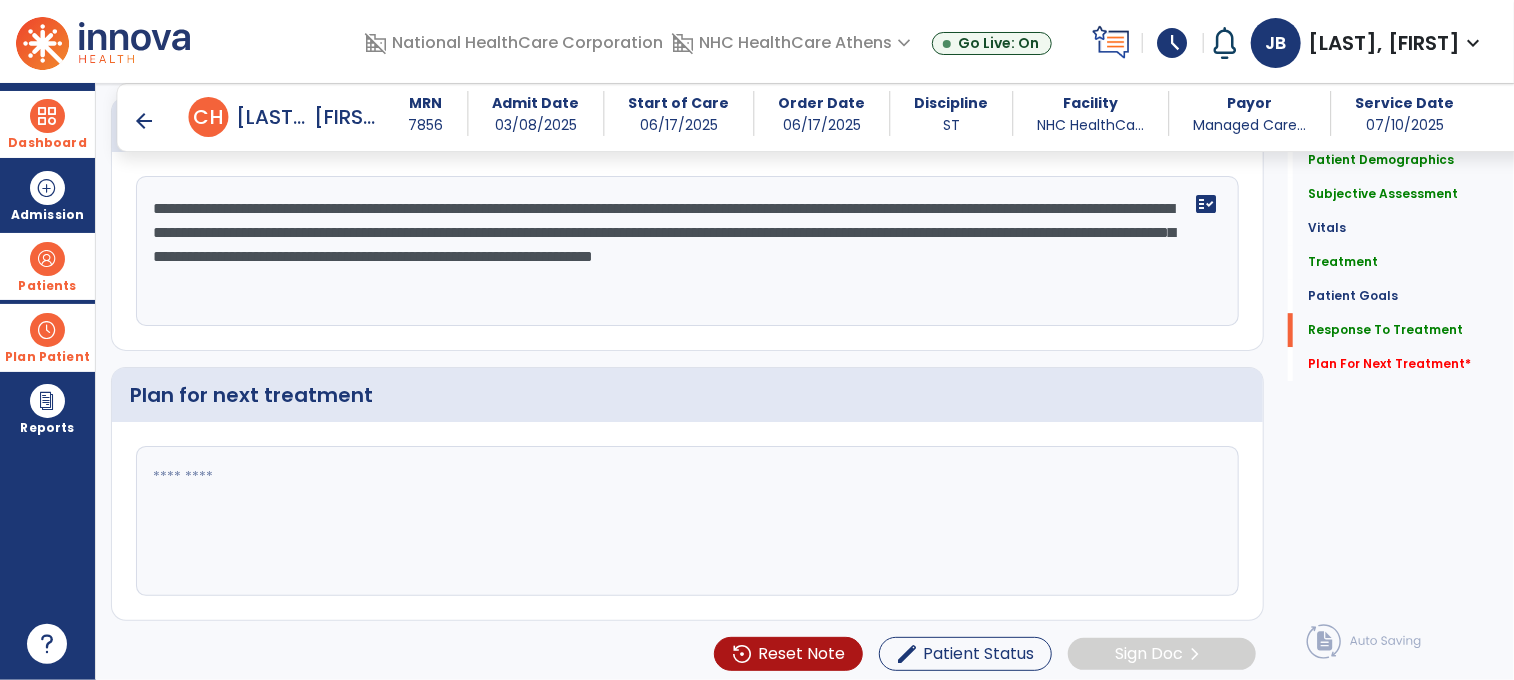scroll, scrollTop: 2938, scrollLeft: 0, axis: vertical 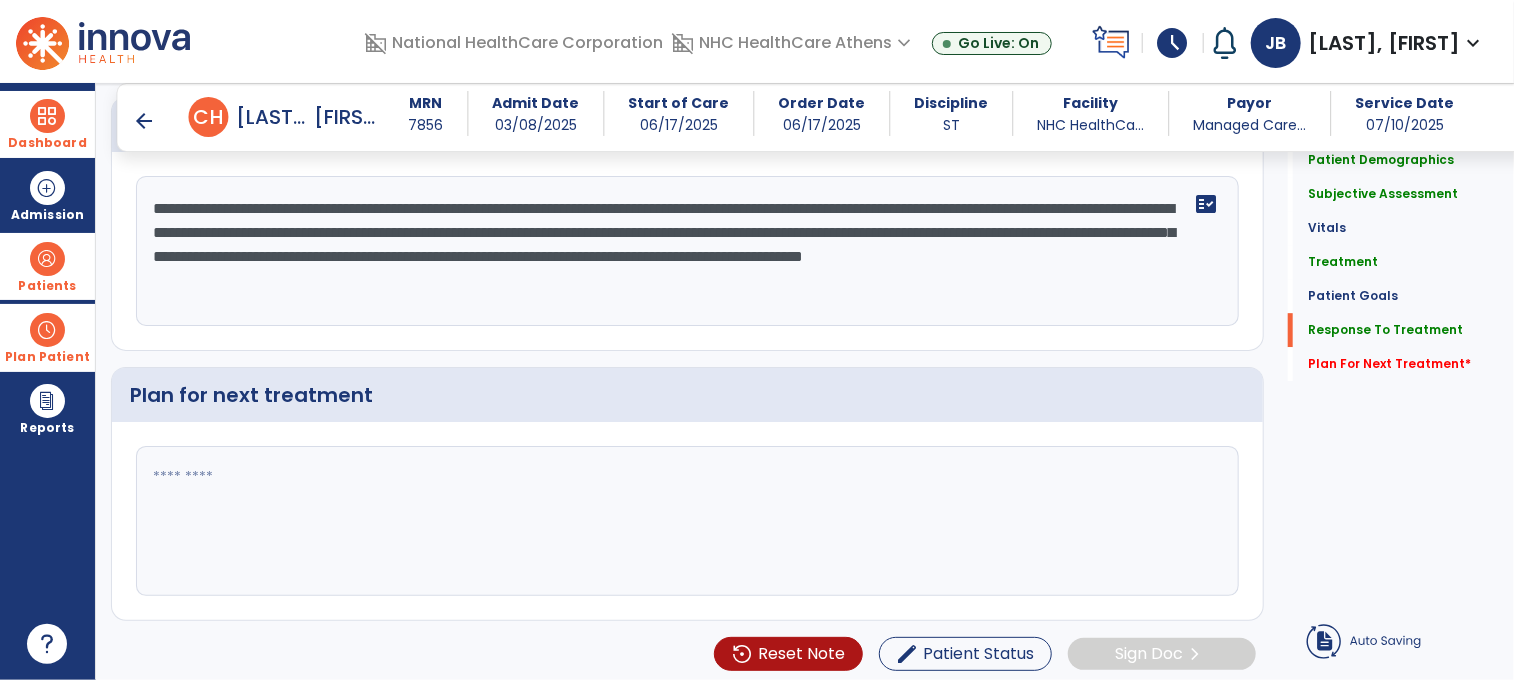 click on "**********" 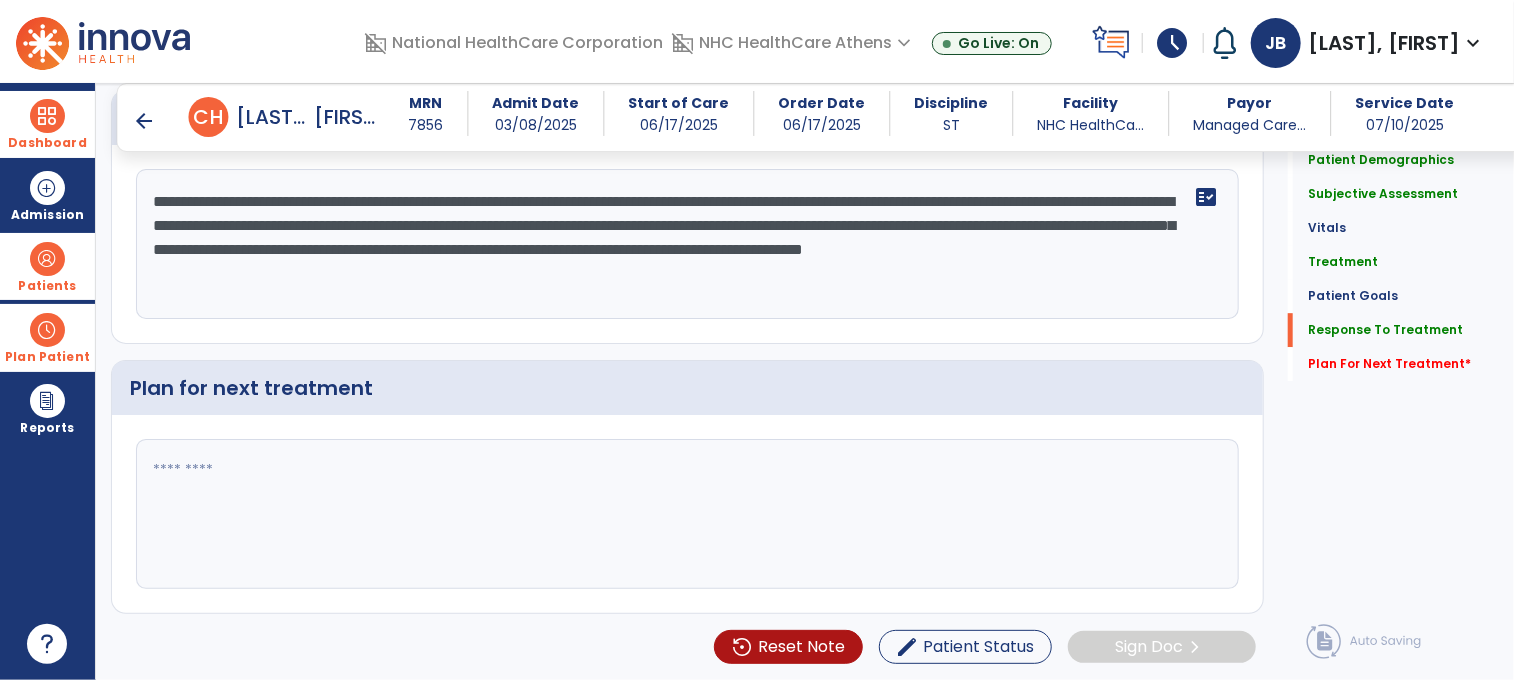 scroll, scrollTop: 2938, scrollLeft: 0, axis: vertical 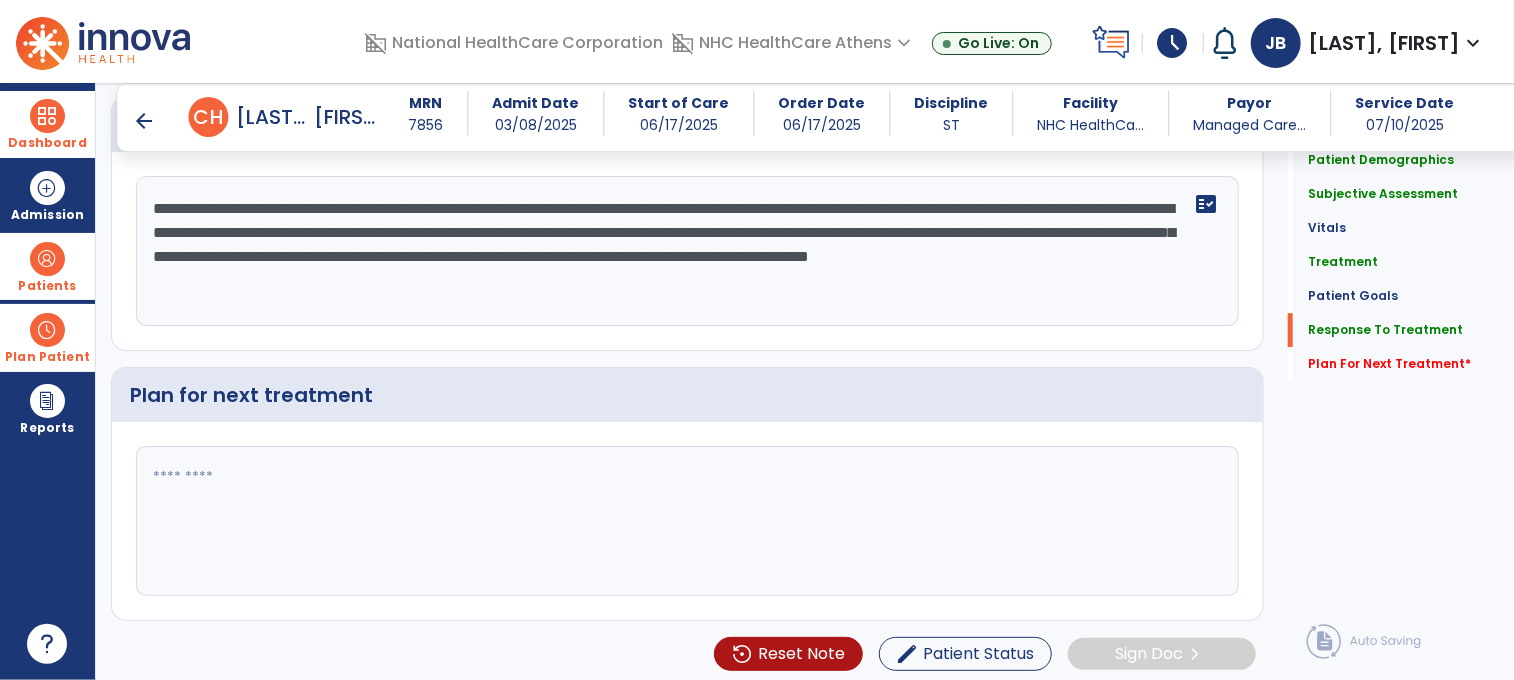 click on "**********" 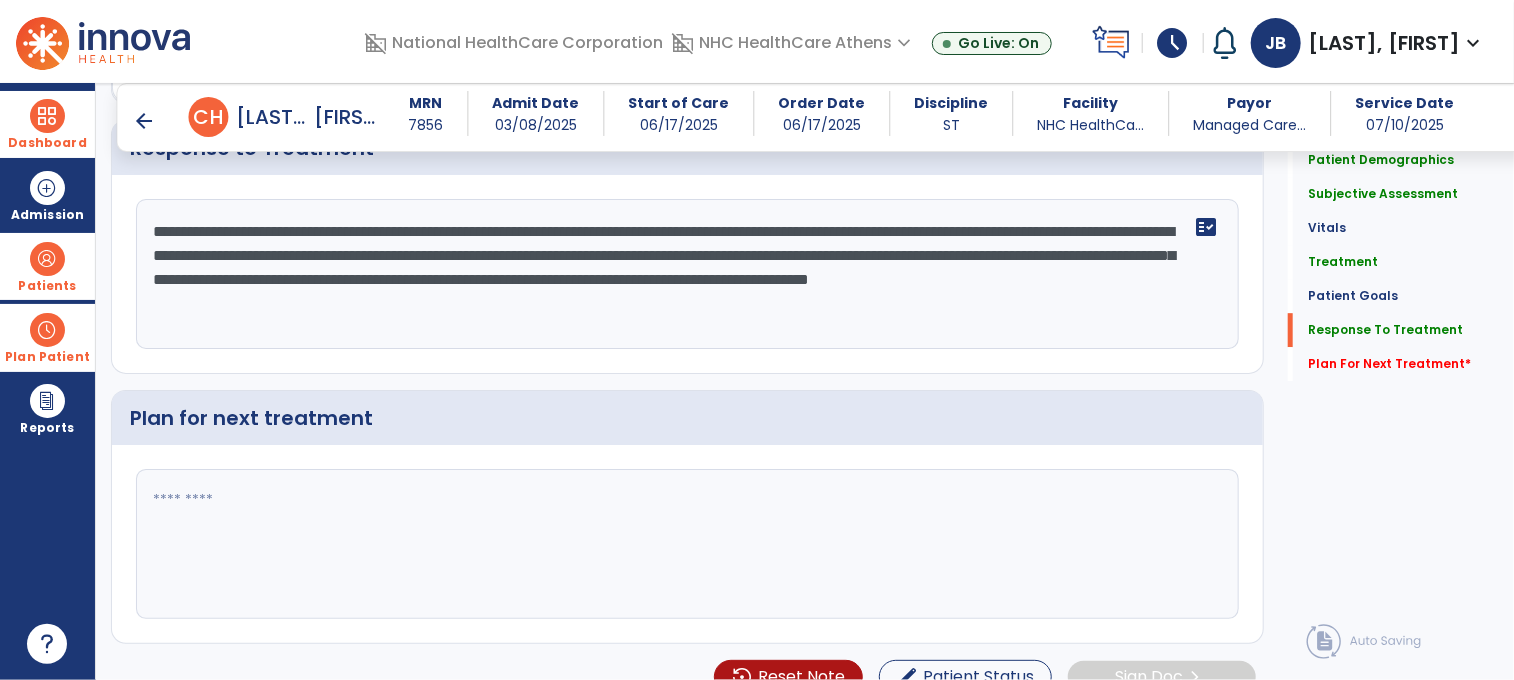 scroll, scrollTop: 2938, scrollLeft: 0, axis: vertical 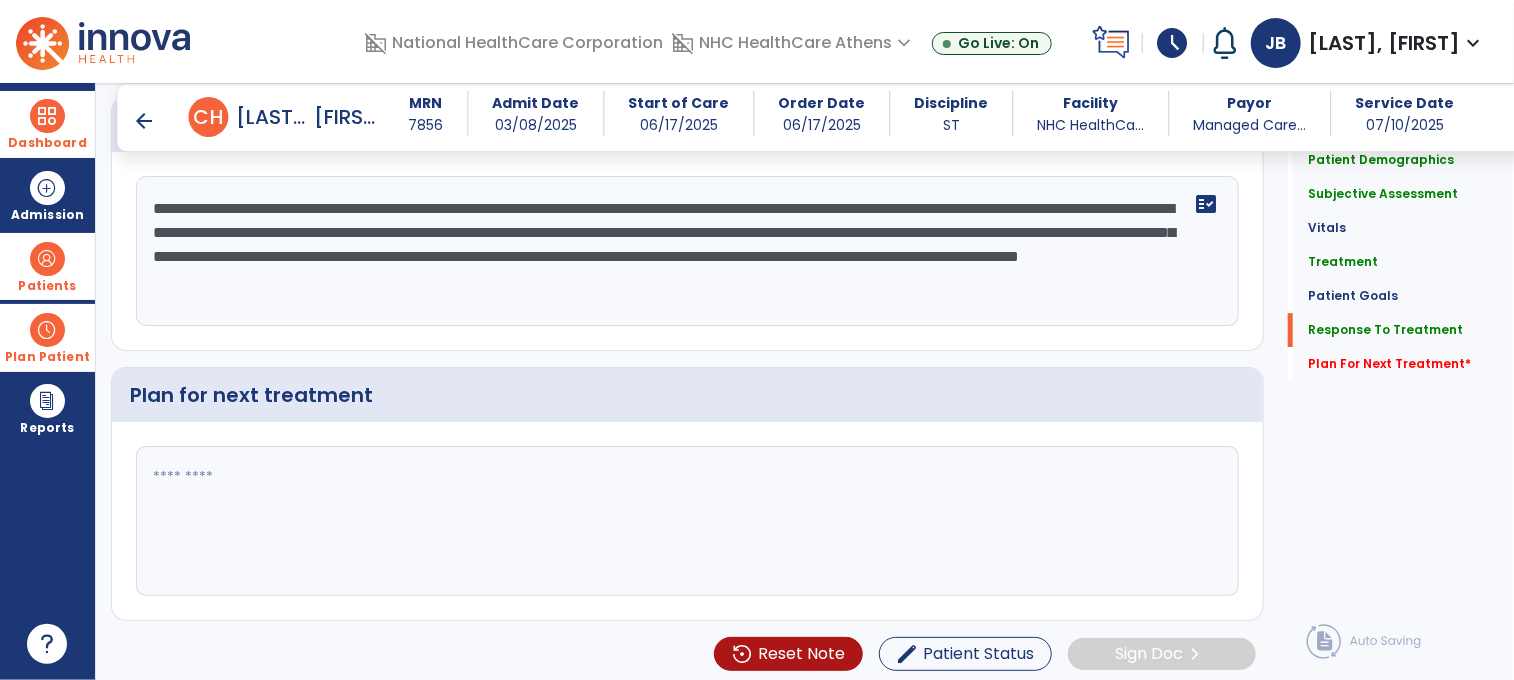 type on "**********" 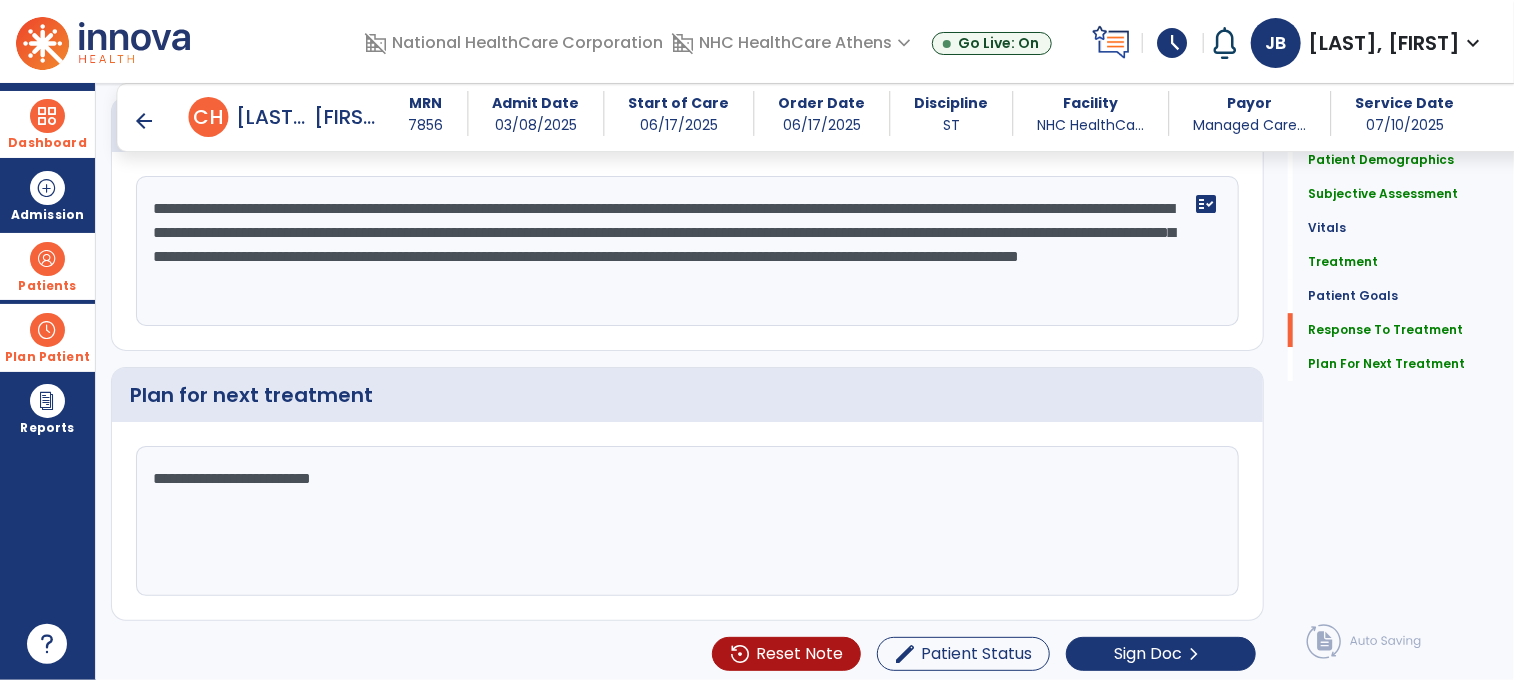 scroll, scrollTop: 2938, scrollLeft: 0, axis: vertical 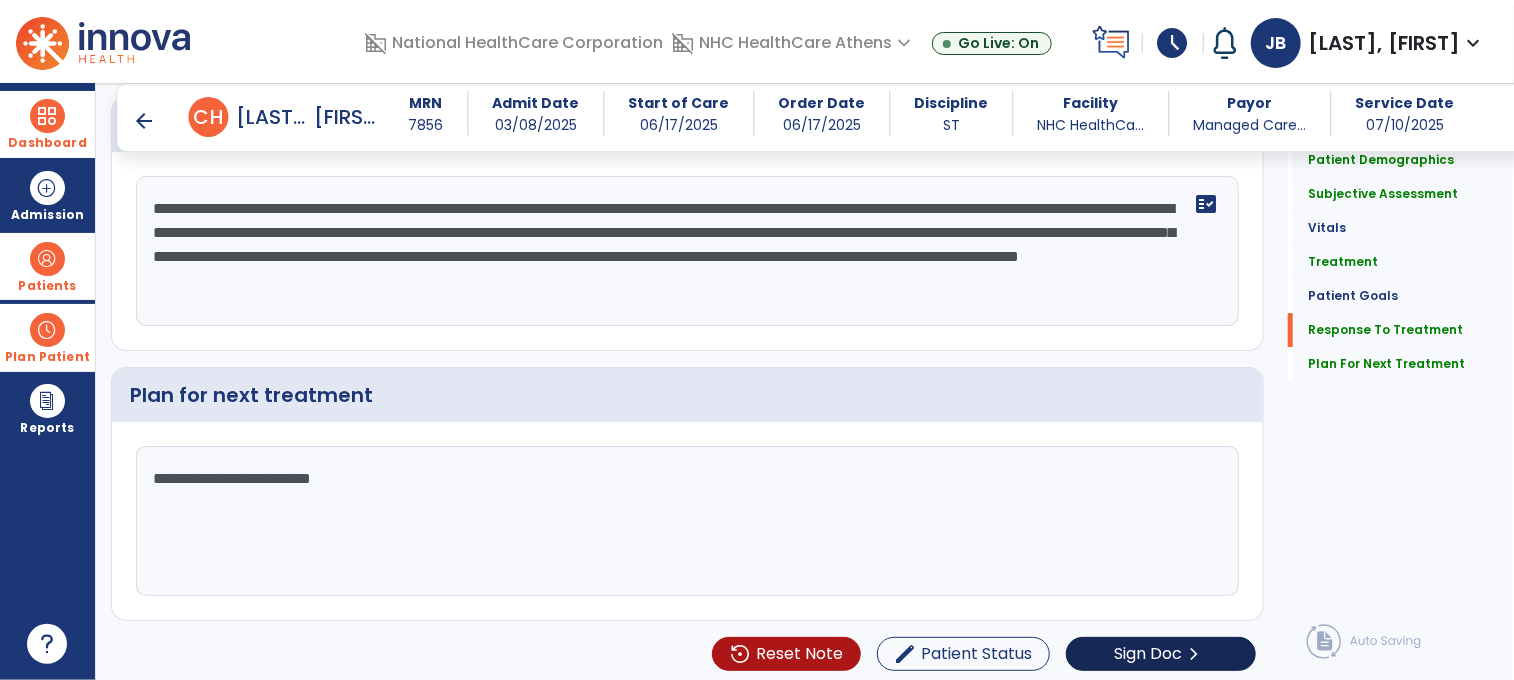 type on "**********" 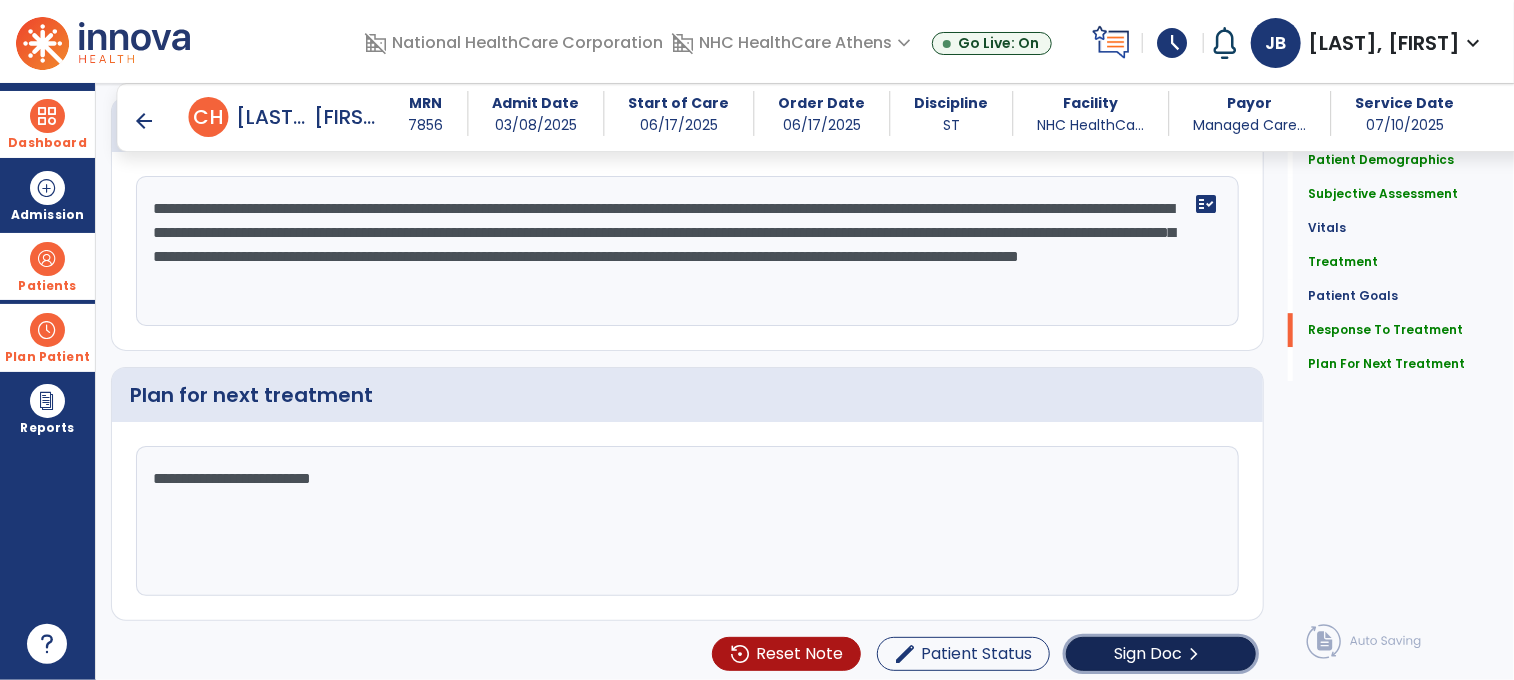 click on "Sign Doc" 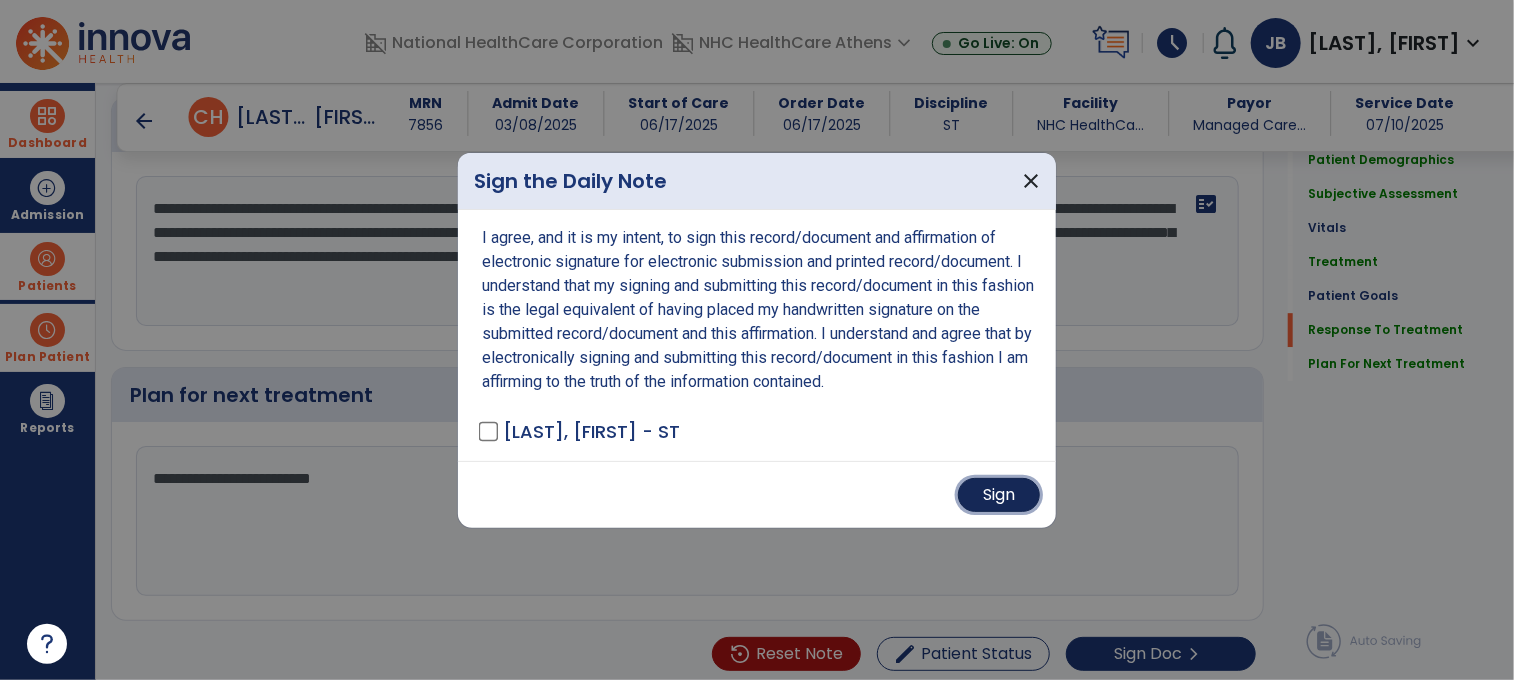 click on "Sign" at bounding box center (999, 495) 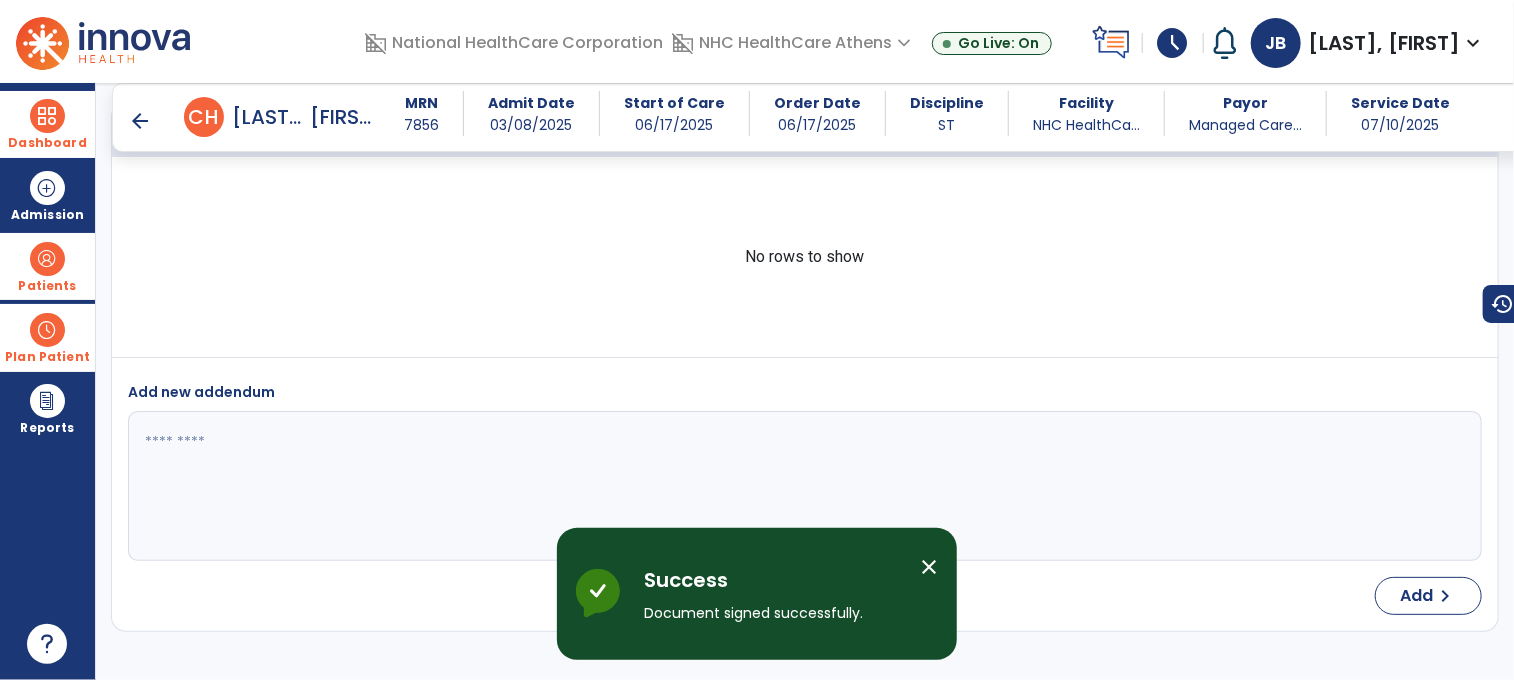 scroll, scrollTop: 4586, scrollLeft: 0, axis: vertical 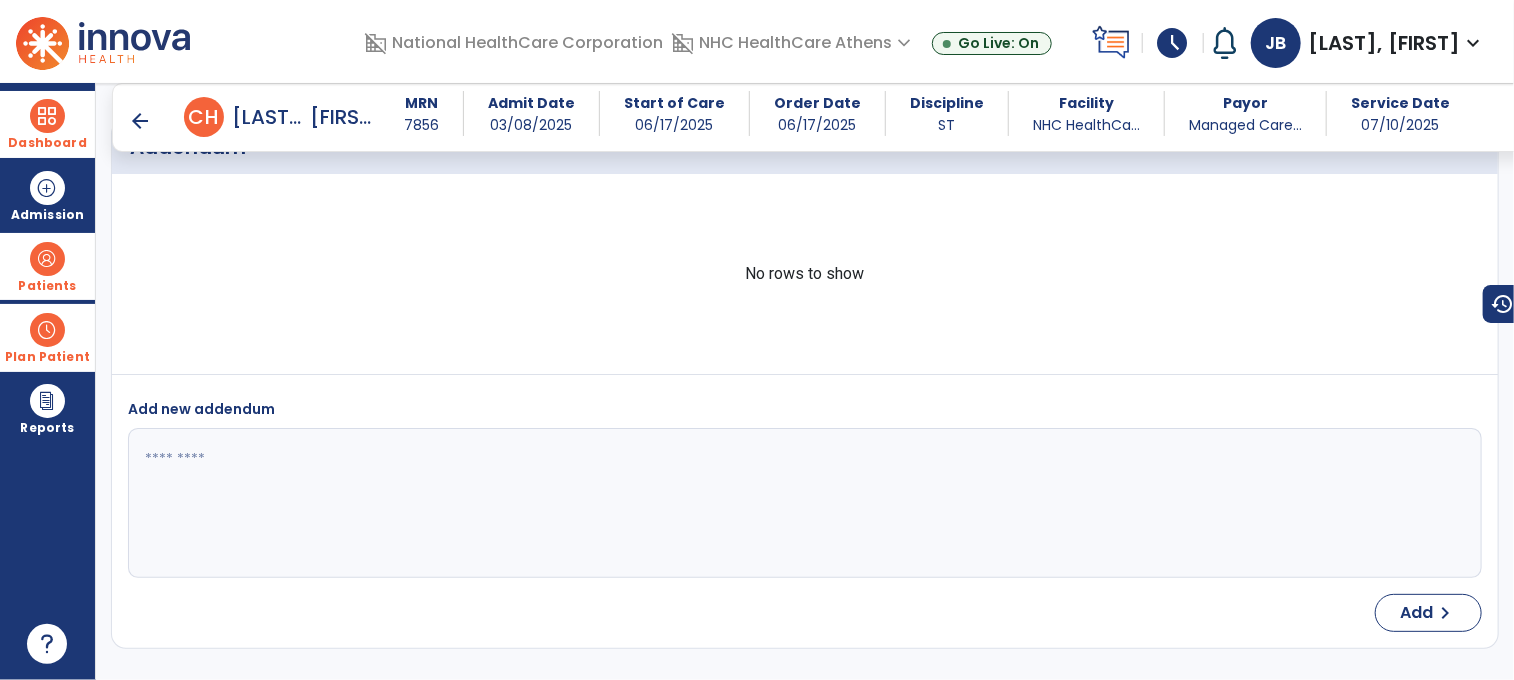 click on "arrow_back" at bounding box center [140, 121] 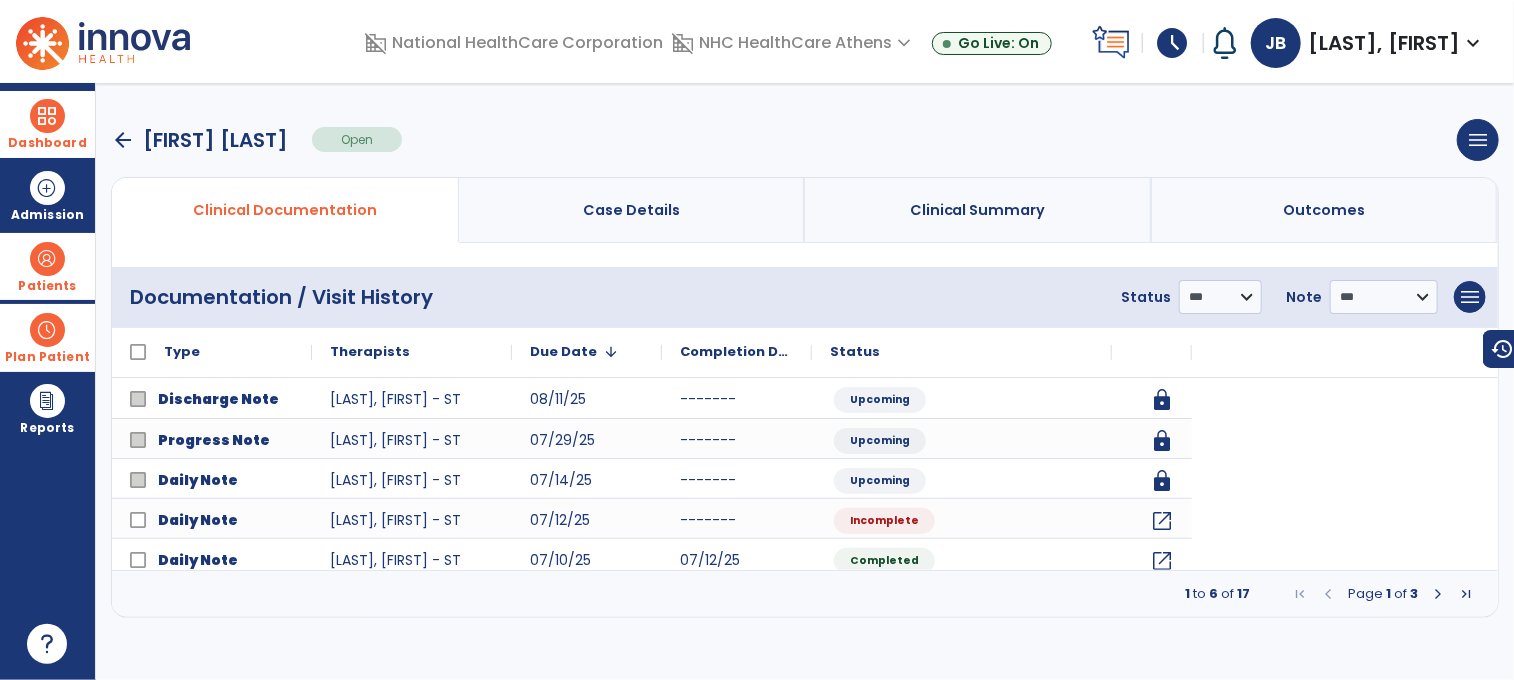scroll, scrollTop: 0, scrollLeft: 0, axis: both 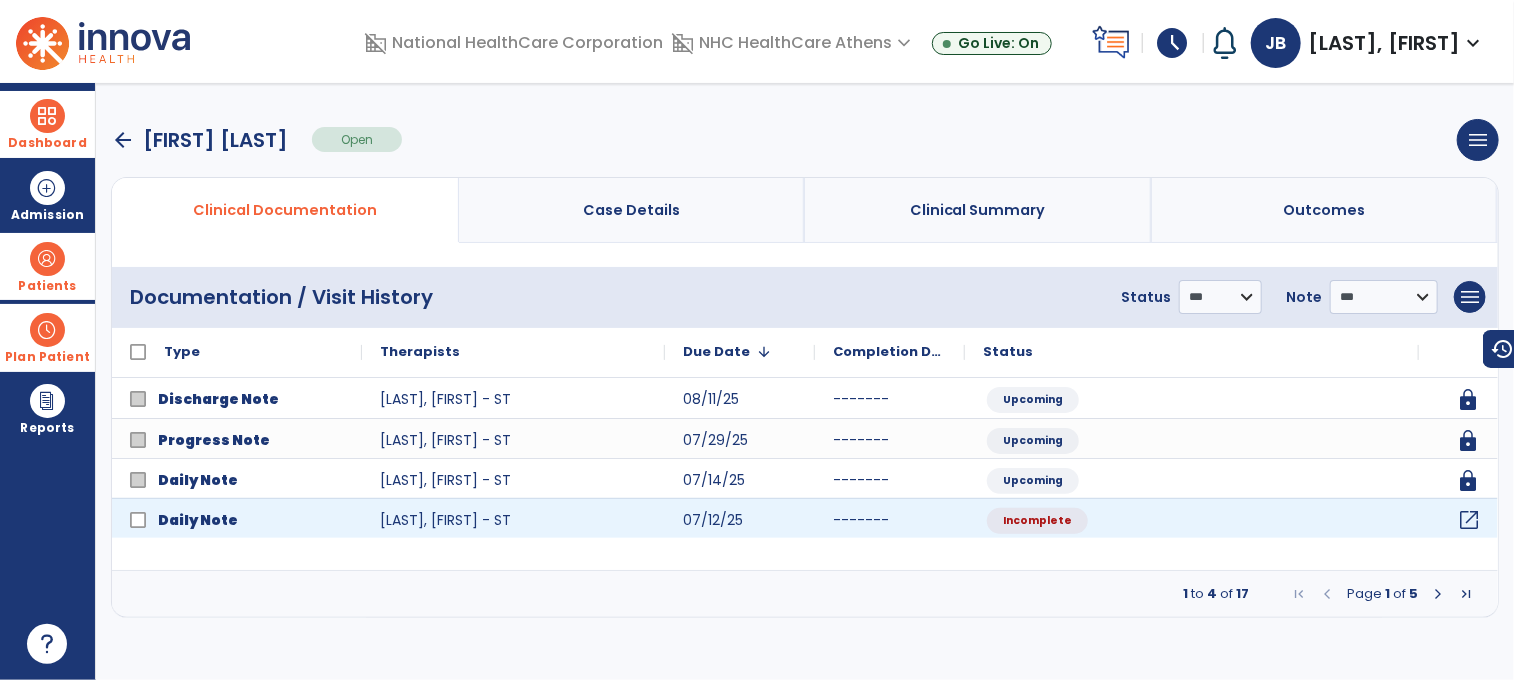 click on "open_in_new" 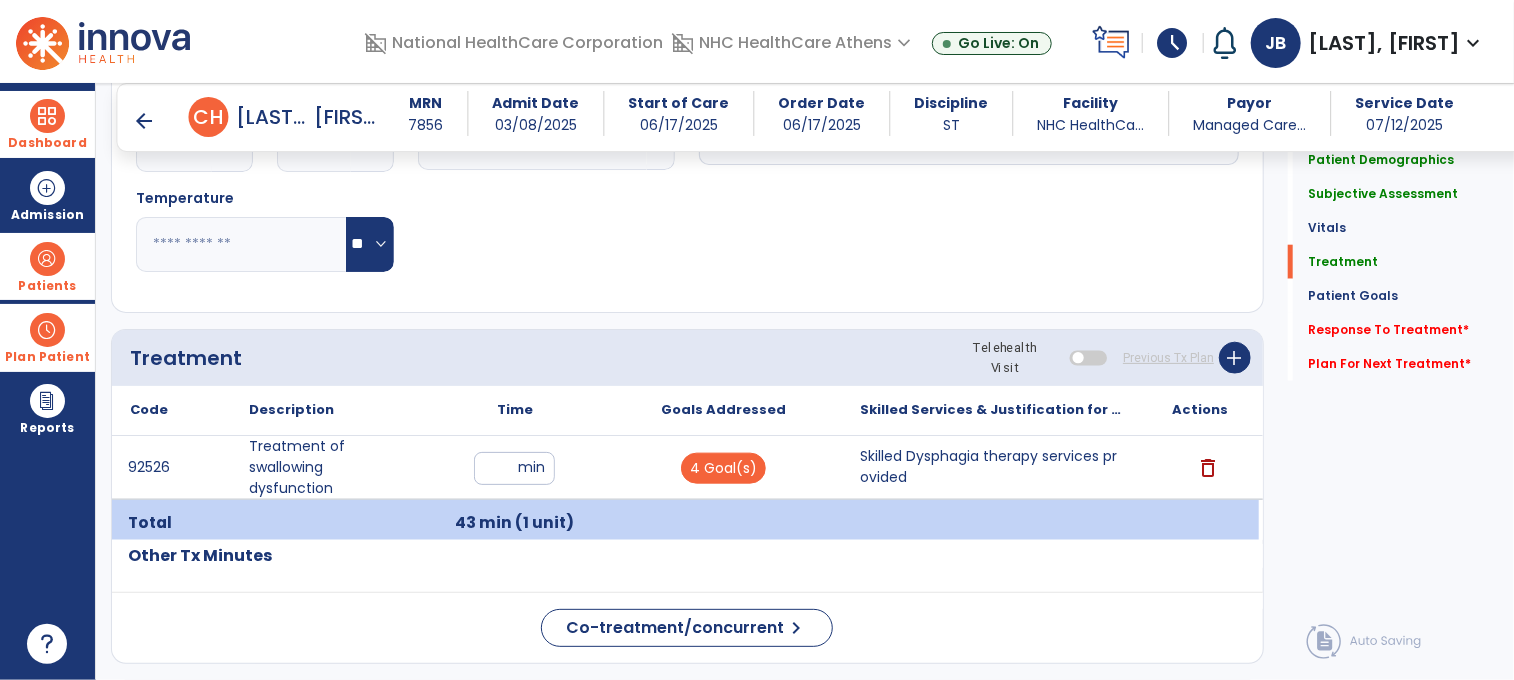 scroll, scrollTop: 1100, scrollLeft: 0, axis: vertical 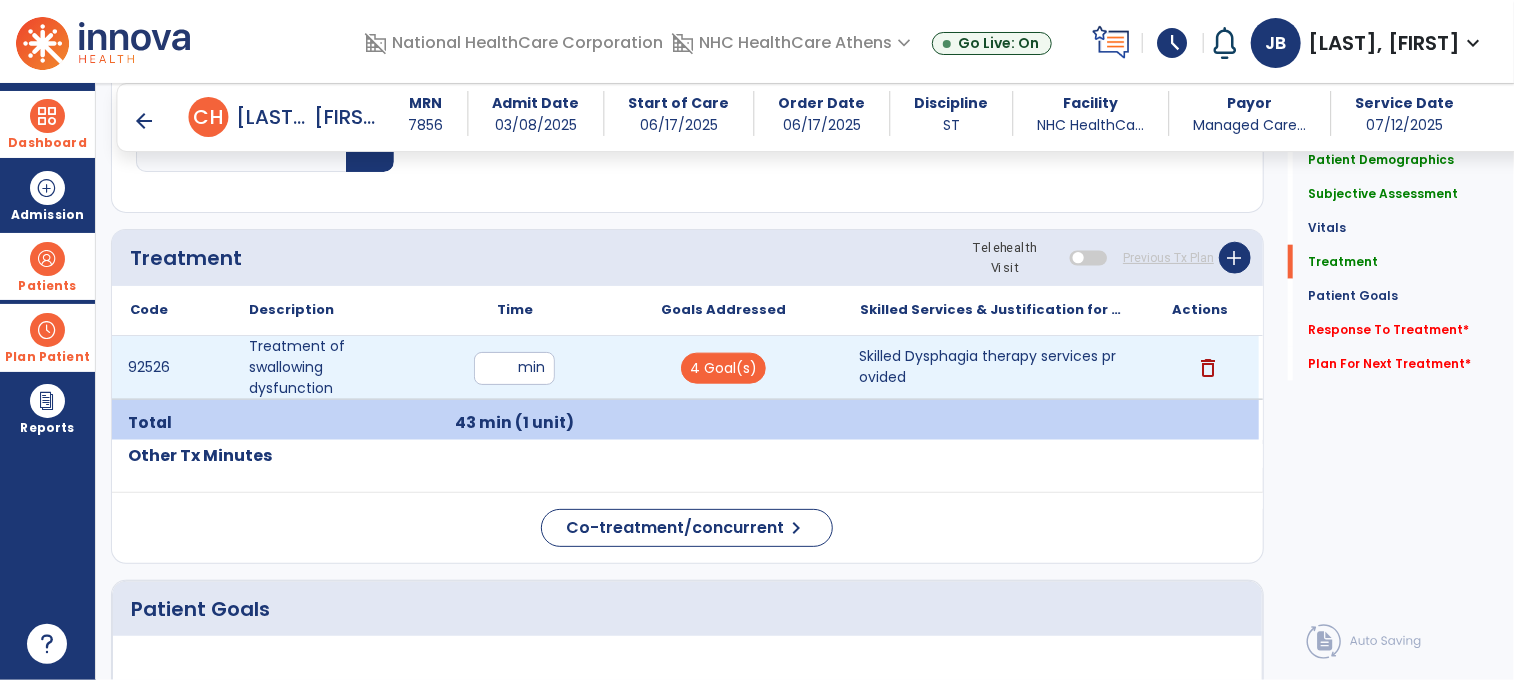 click on "Skilled Dysphagia therapy services provided" at bounding box center (991, 367) 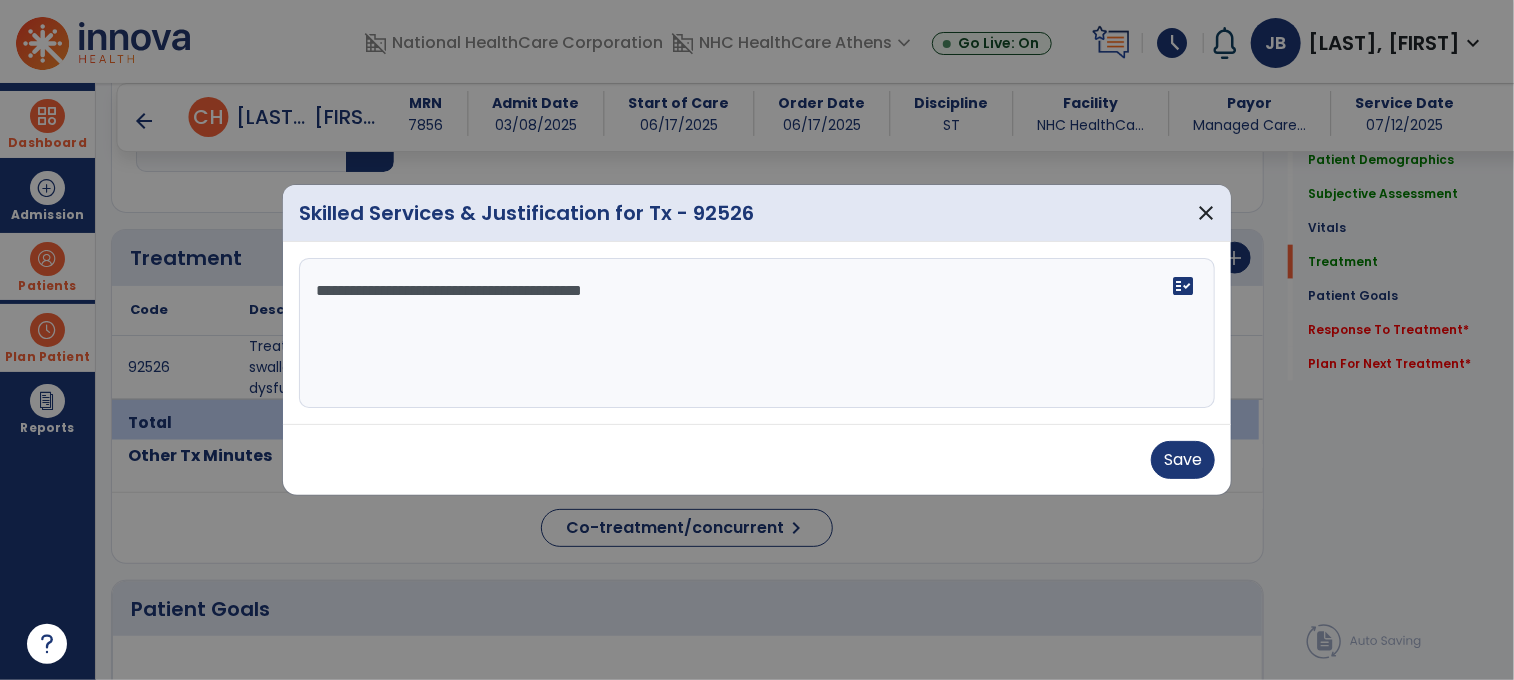 click on "**********" at bounding box center [757, 333] 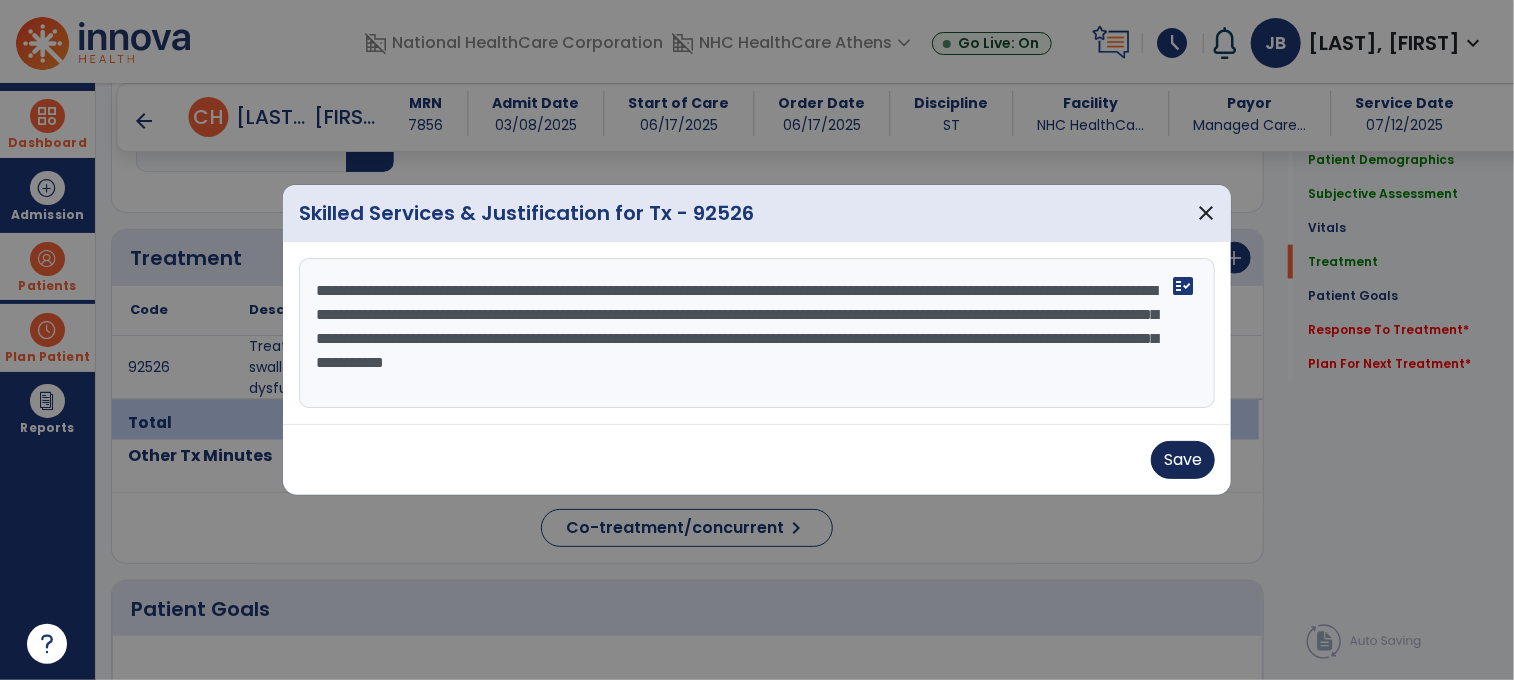 type on "**********" 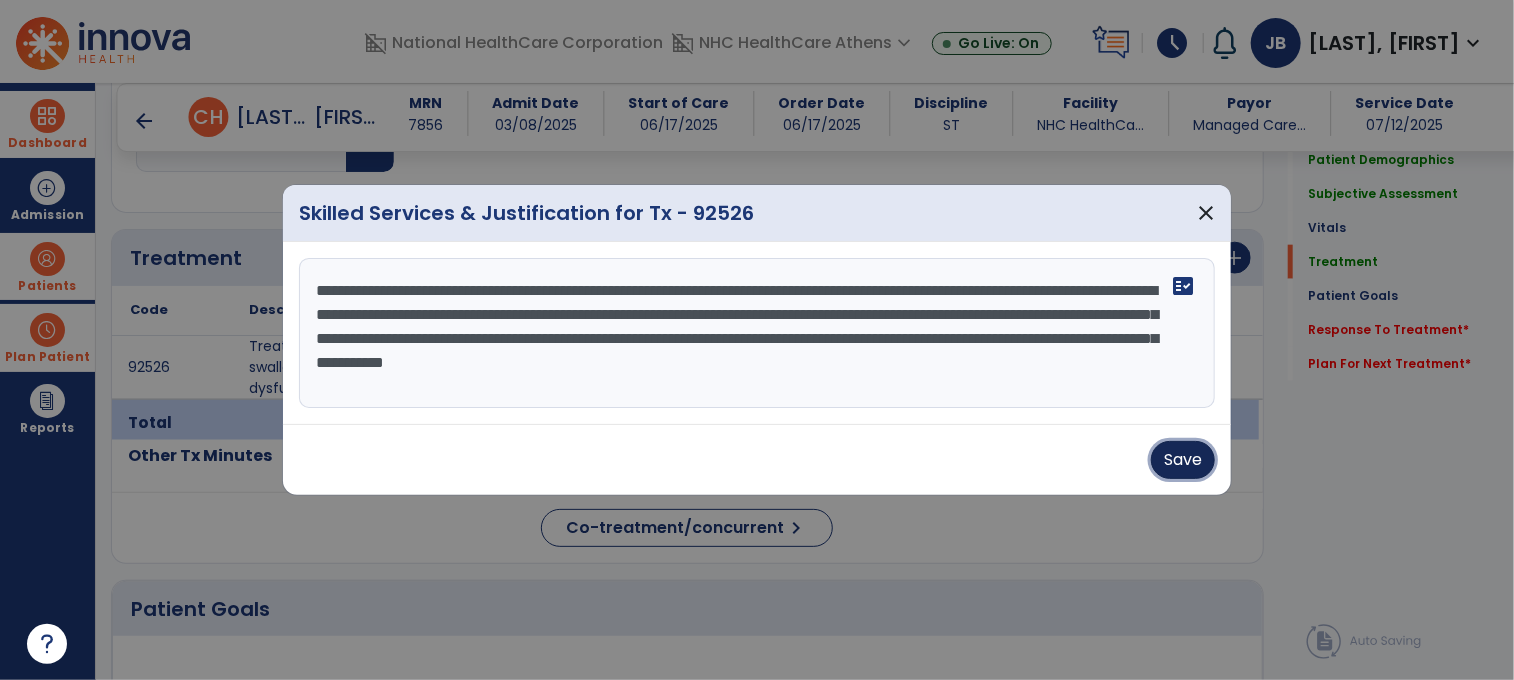 click on "Save" at bounding box center (1183, 460) 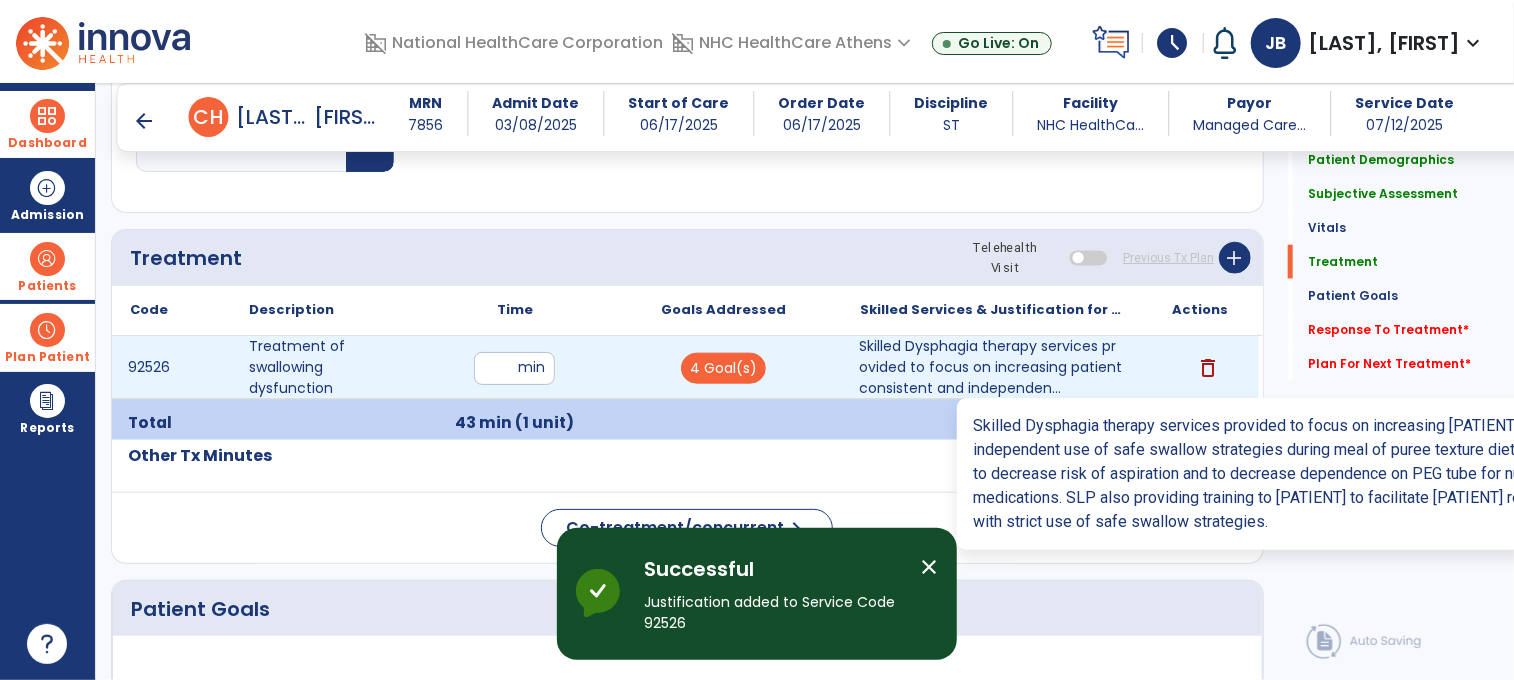 click on "Skilled Dysphagia therapy services provided to focus on increasing patient consistent and independen..." at bounding box center [991, 367] 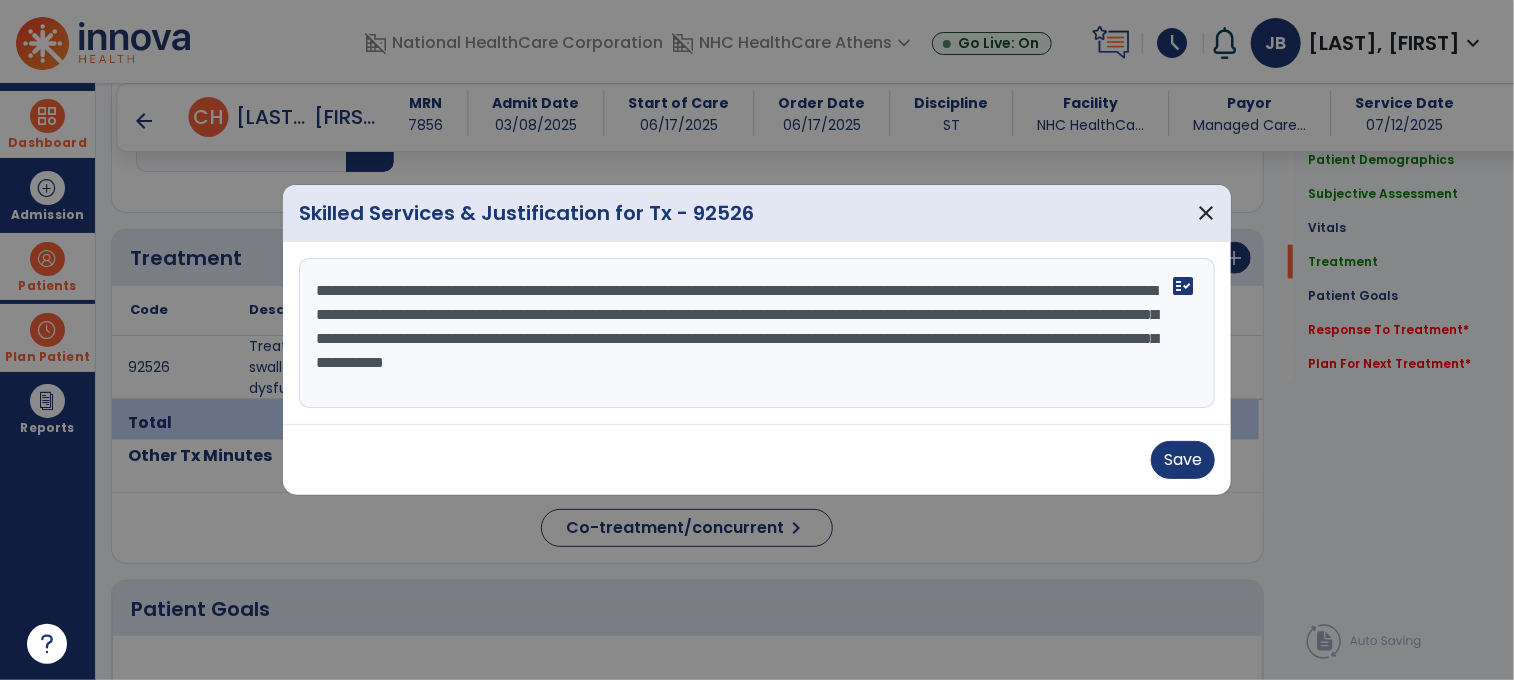 click on "**********" at bounding box center (757, 333) 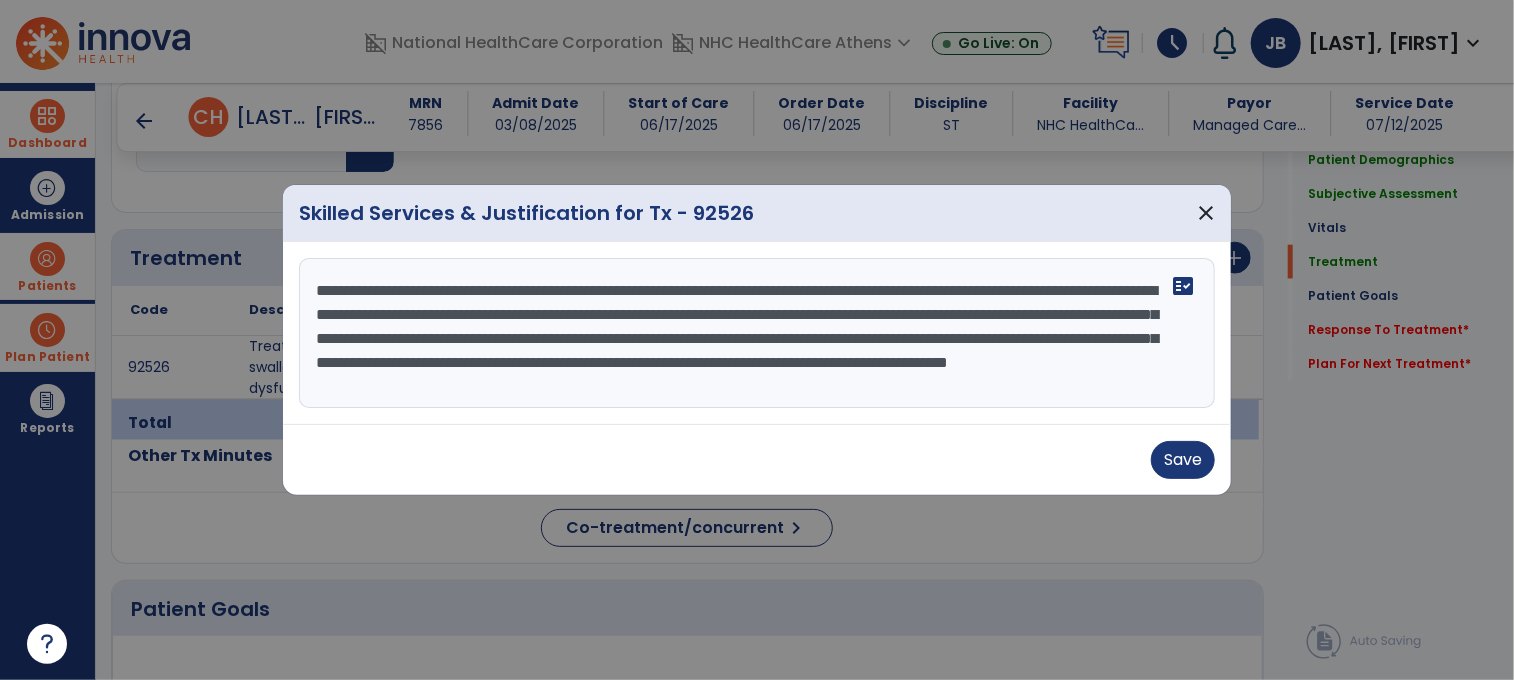 click on "**********" at bounding box center (757, 333) 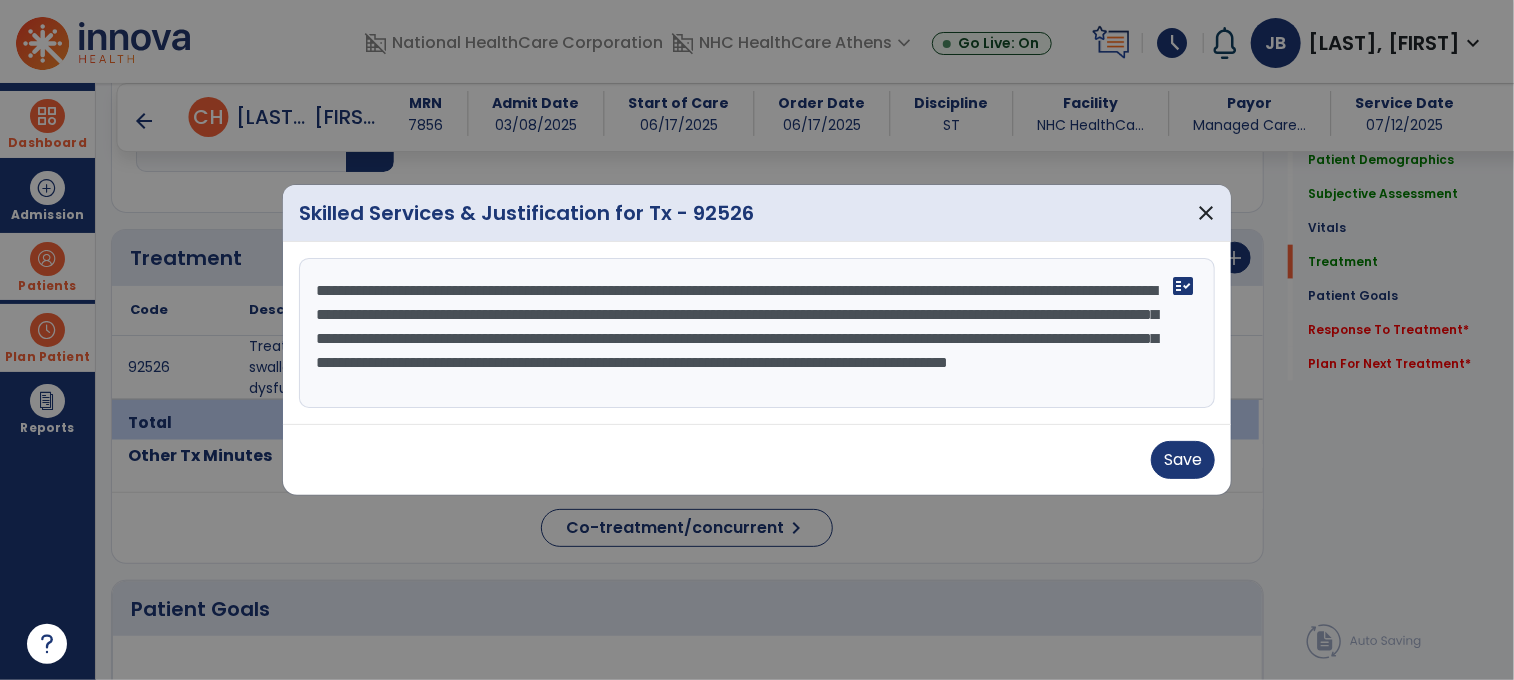 click on "**********" at bounding box center (757, 333) 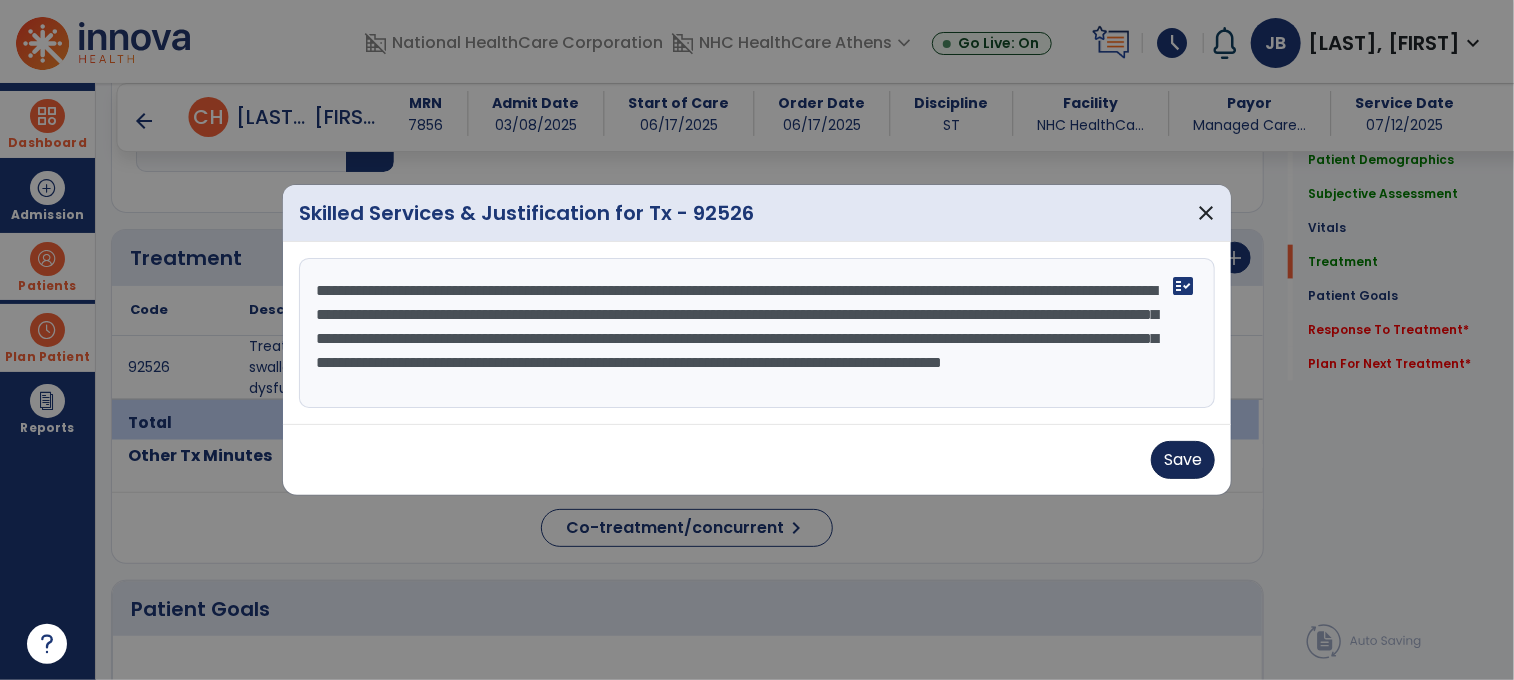 type on "**********" 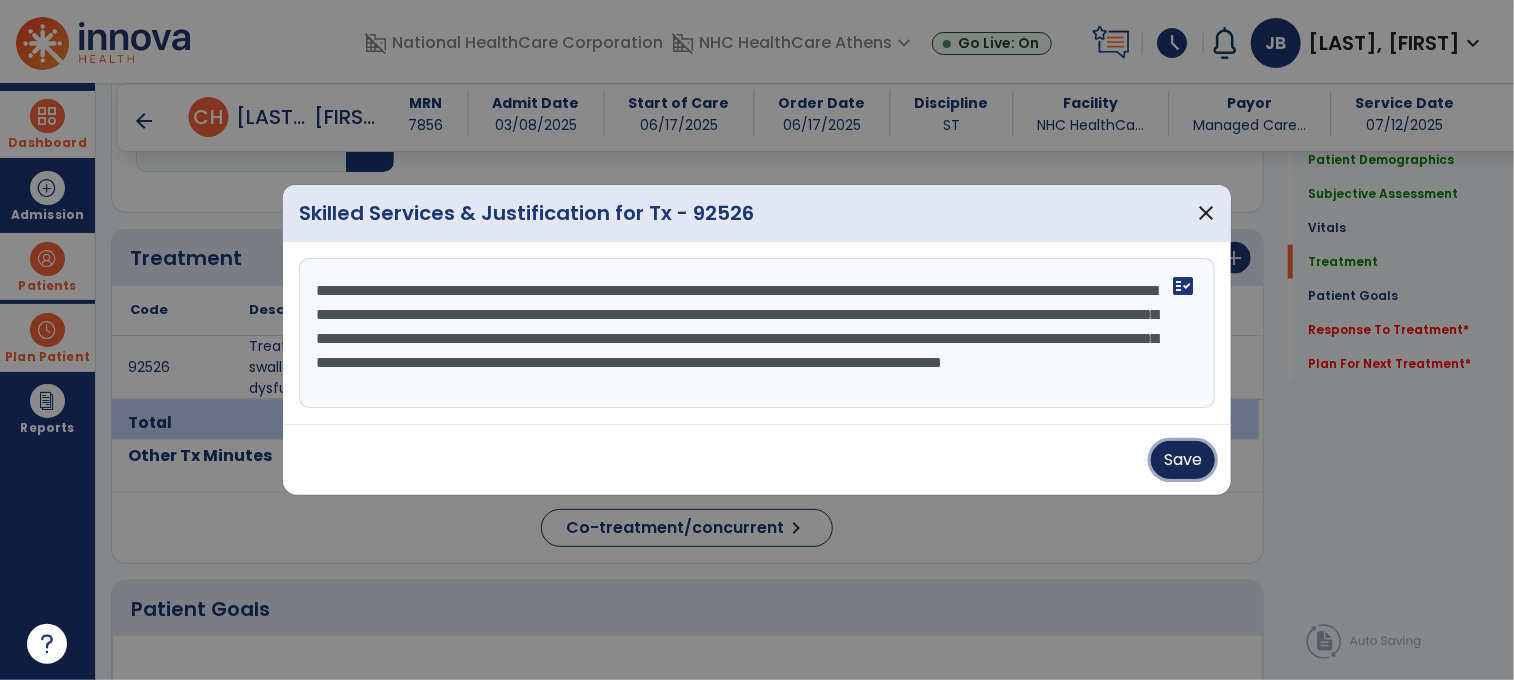 click on "Save" at bounding box center [1183, 460] 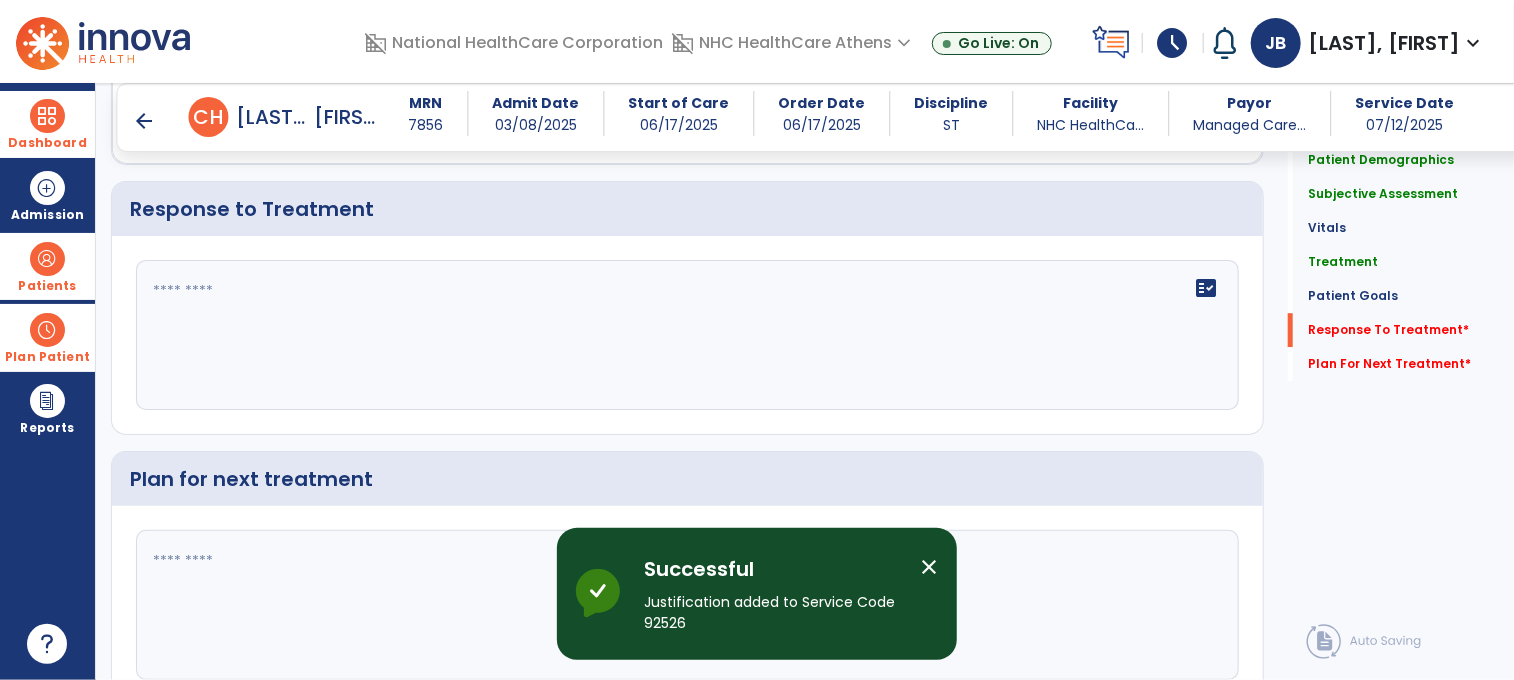 scroll, scrollTop: 2938, scrollLeft: 0, axis: vertical 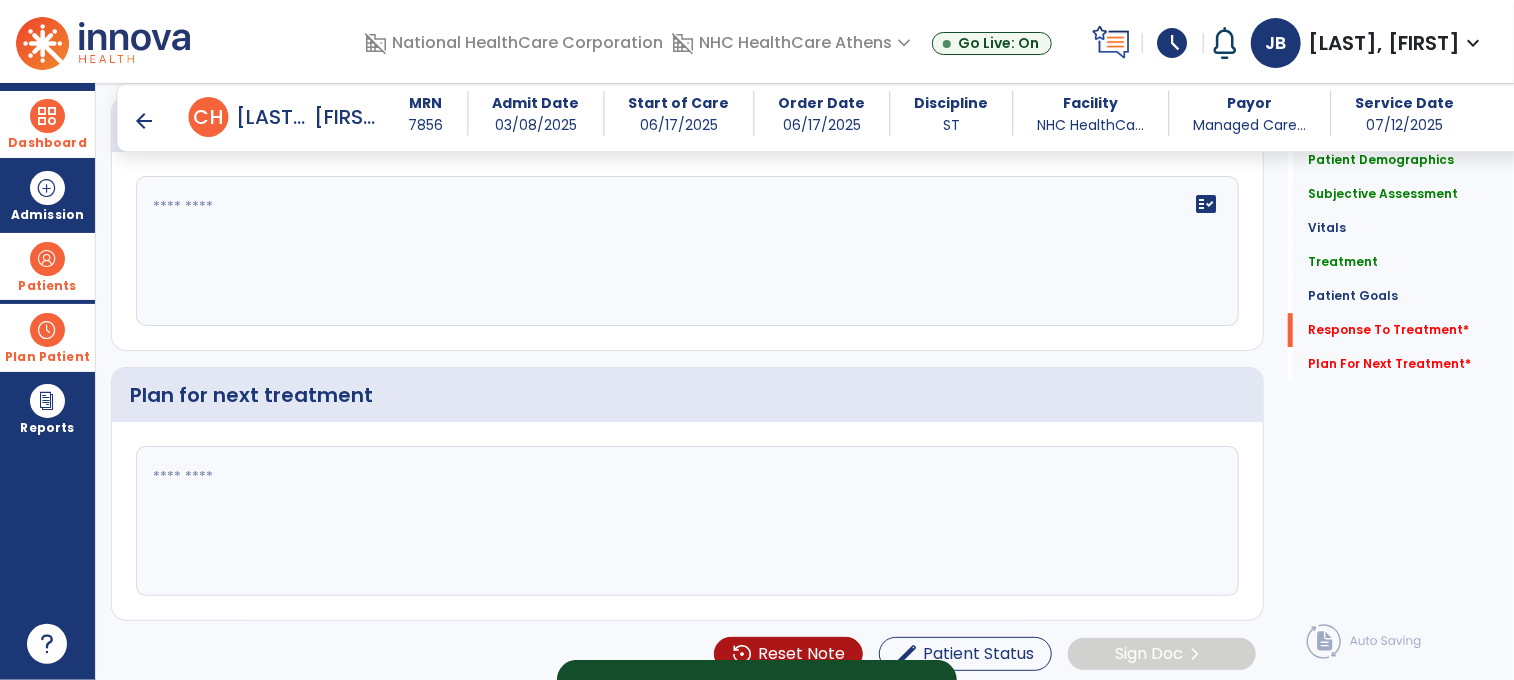 click 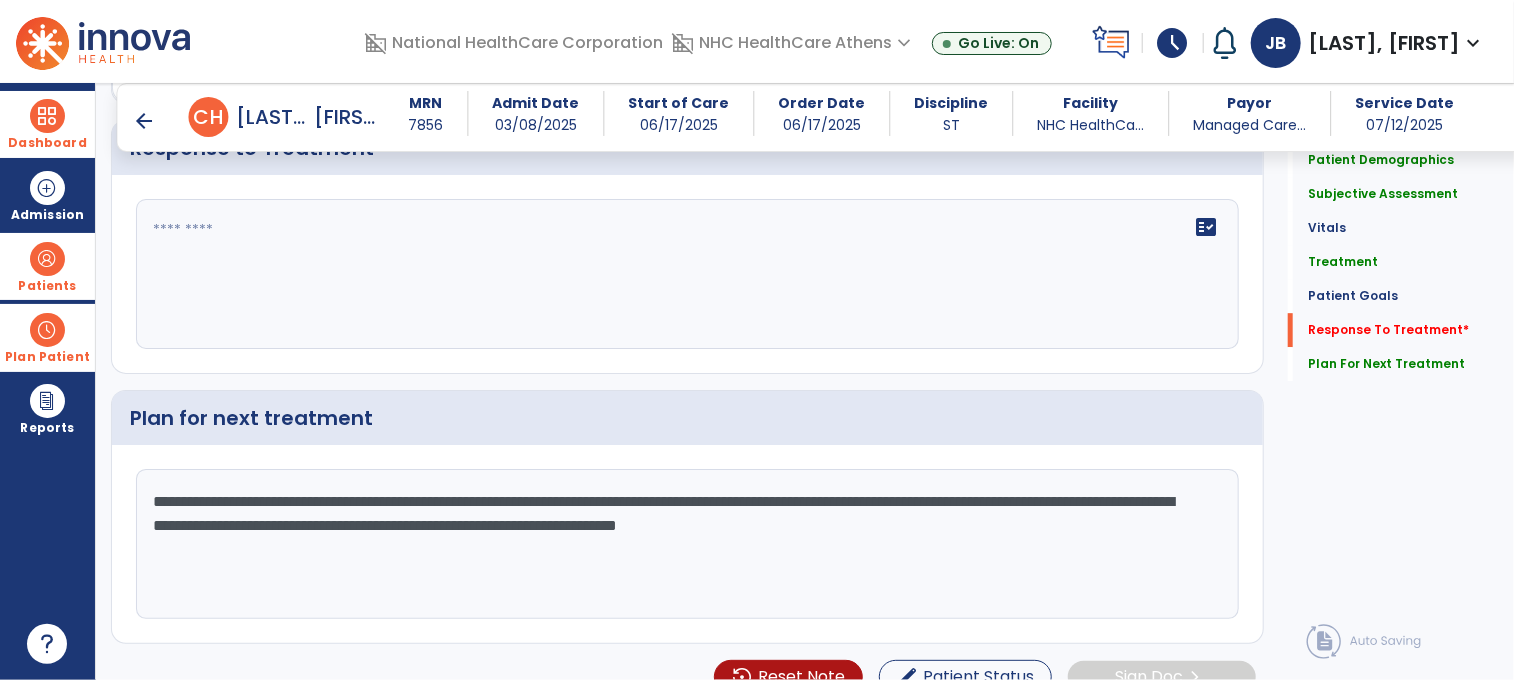 type on "**********" 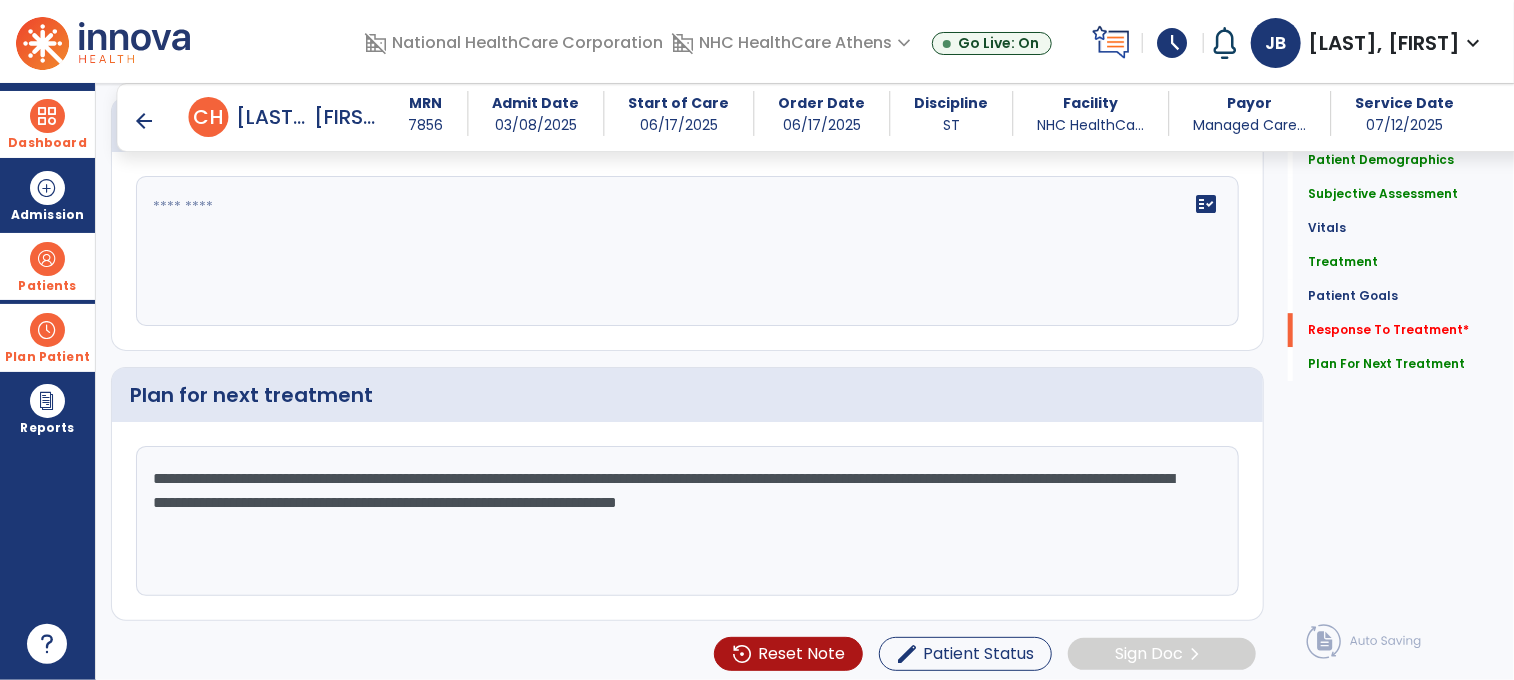 click on "fact_check" 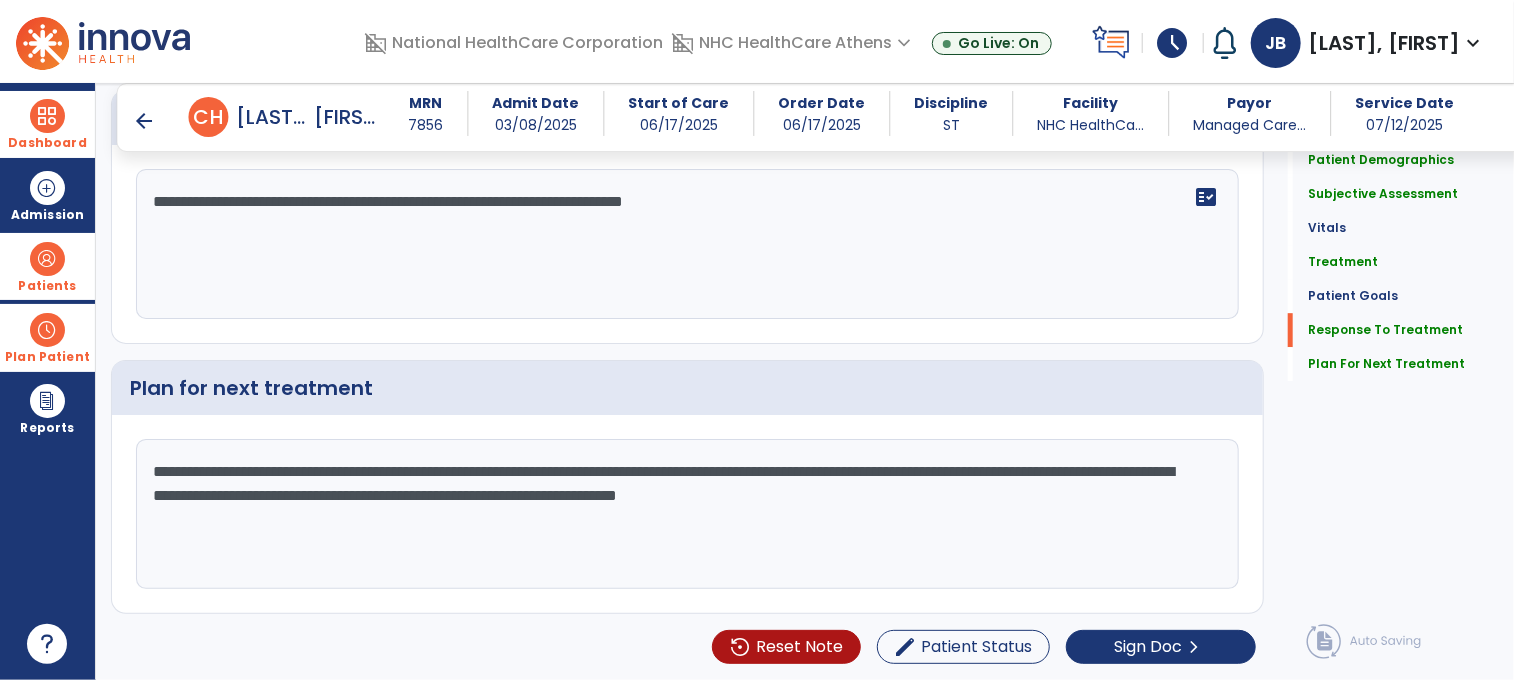scroll, scrollTop: 2938, scrollLeft: 0, axis: vertical 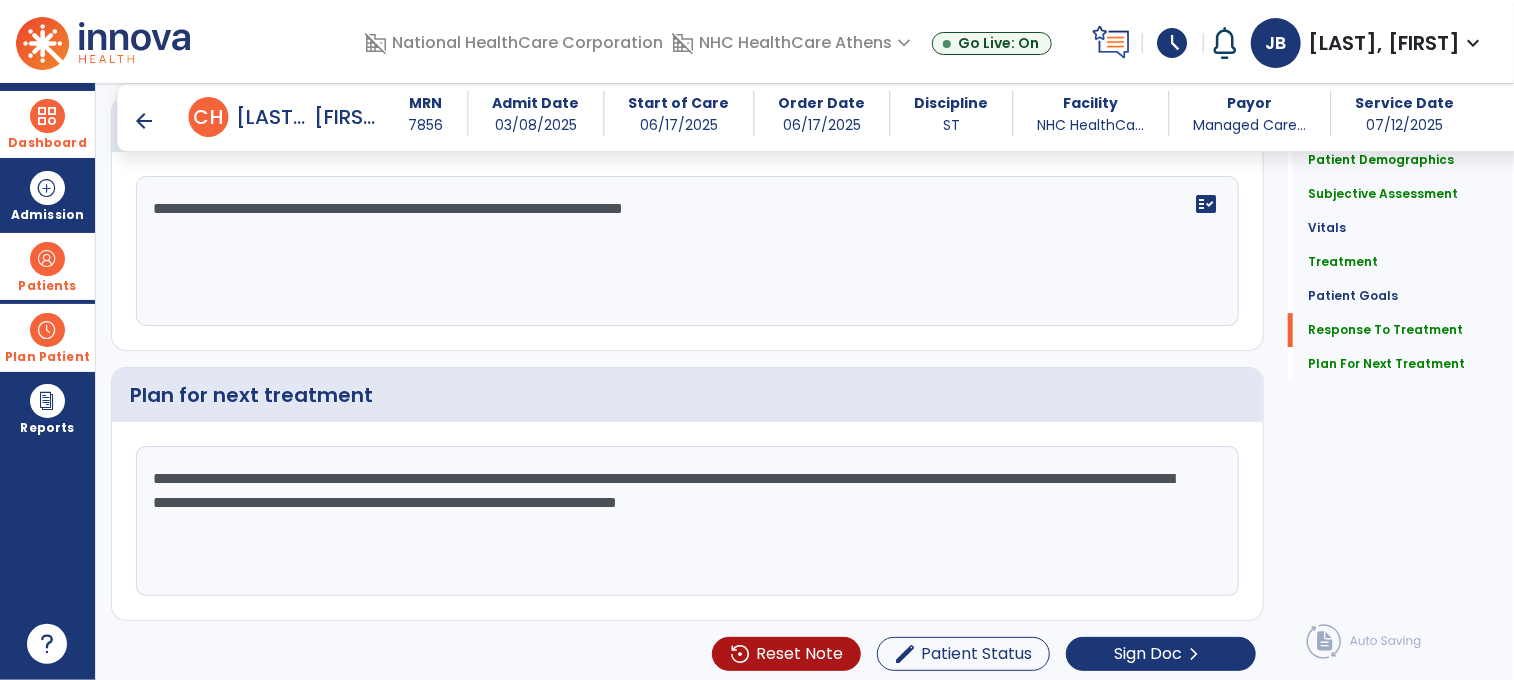 click on "**********" 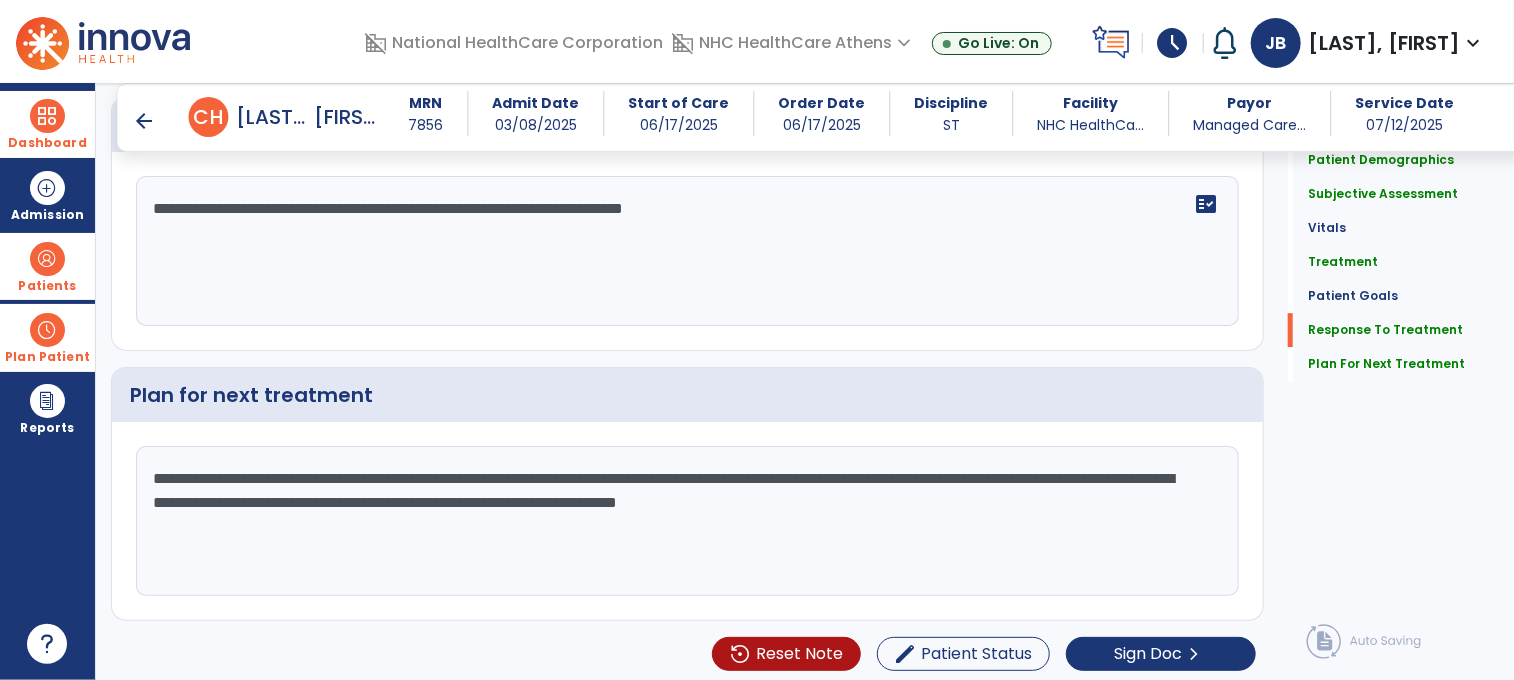 click on "**********" 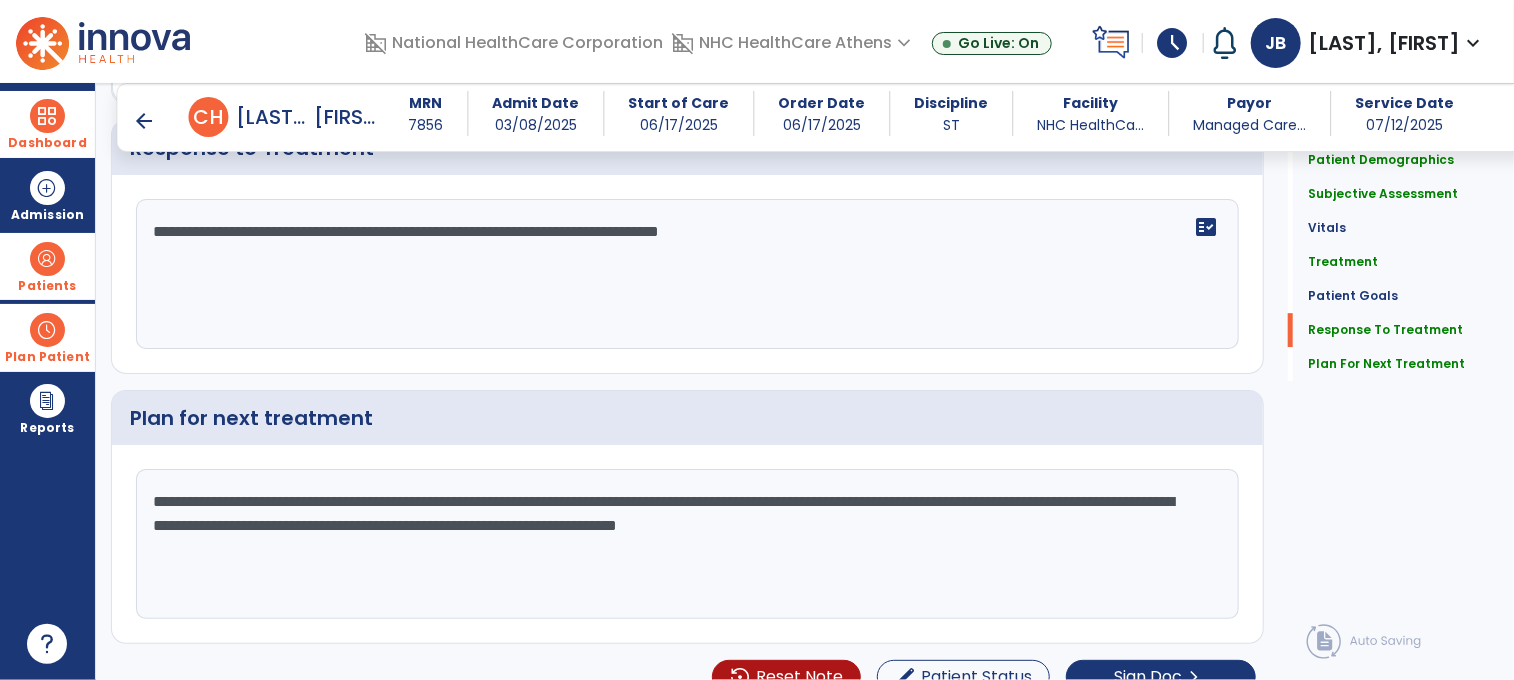 scroll, scrollTop: 2938, scrollLeft: 0, axis: vertical 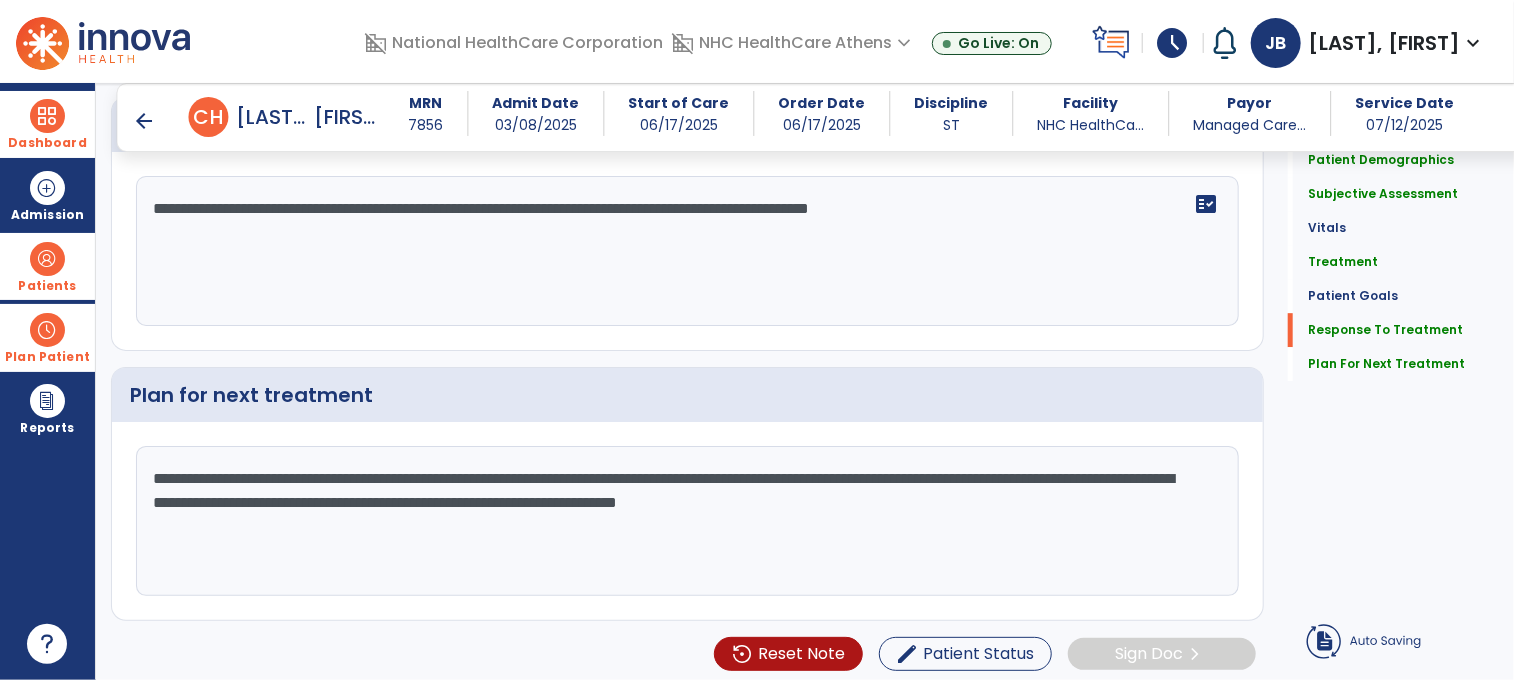 click on "**********" 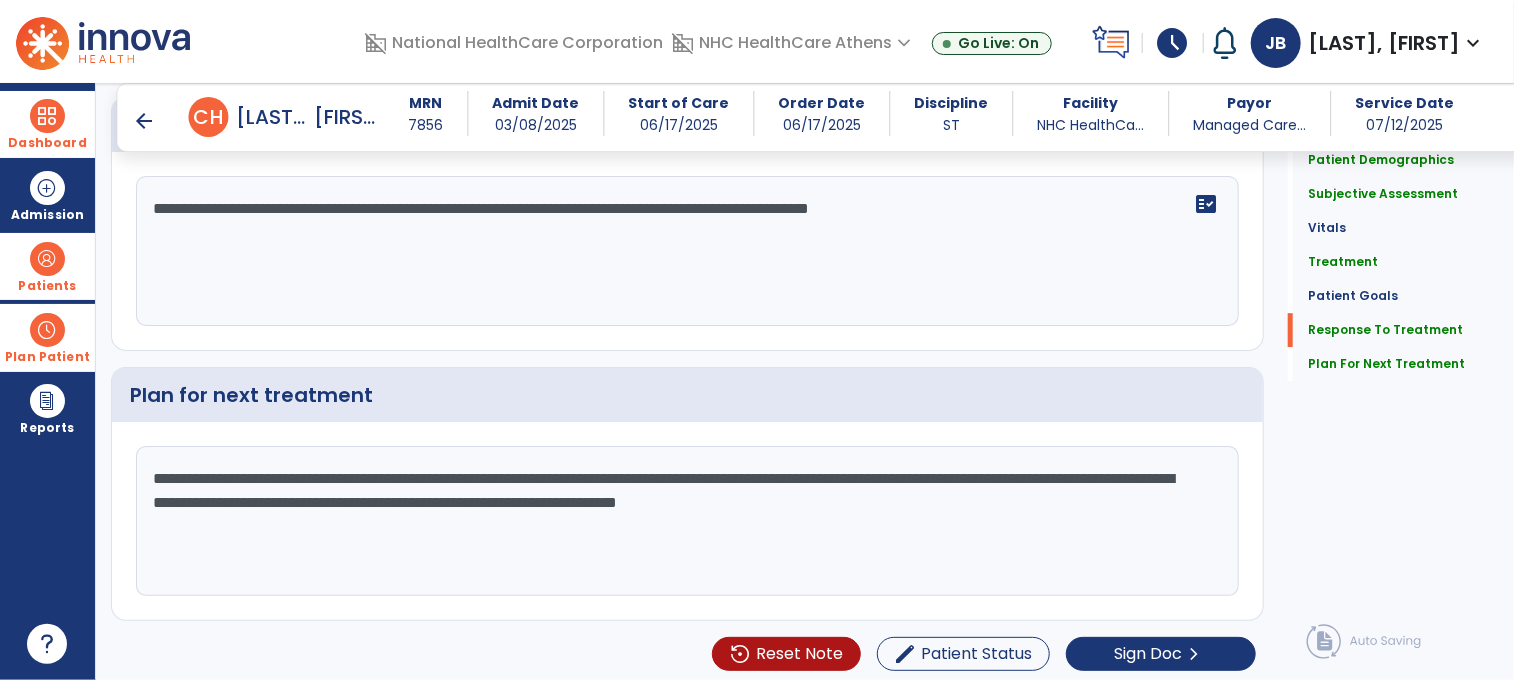 scroll, scrollTop: 2938, scrollLeft: 0, axis: vertical 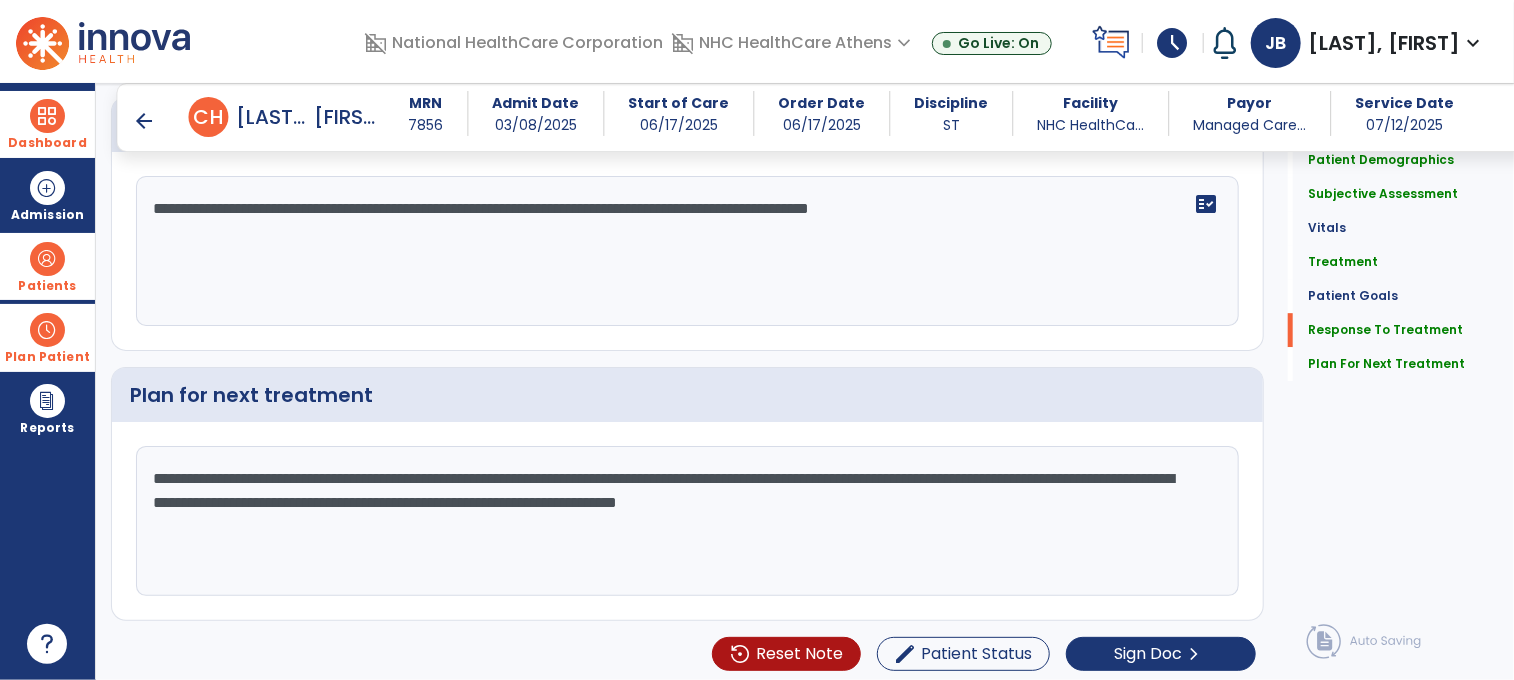 click on "**********" 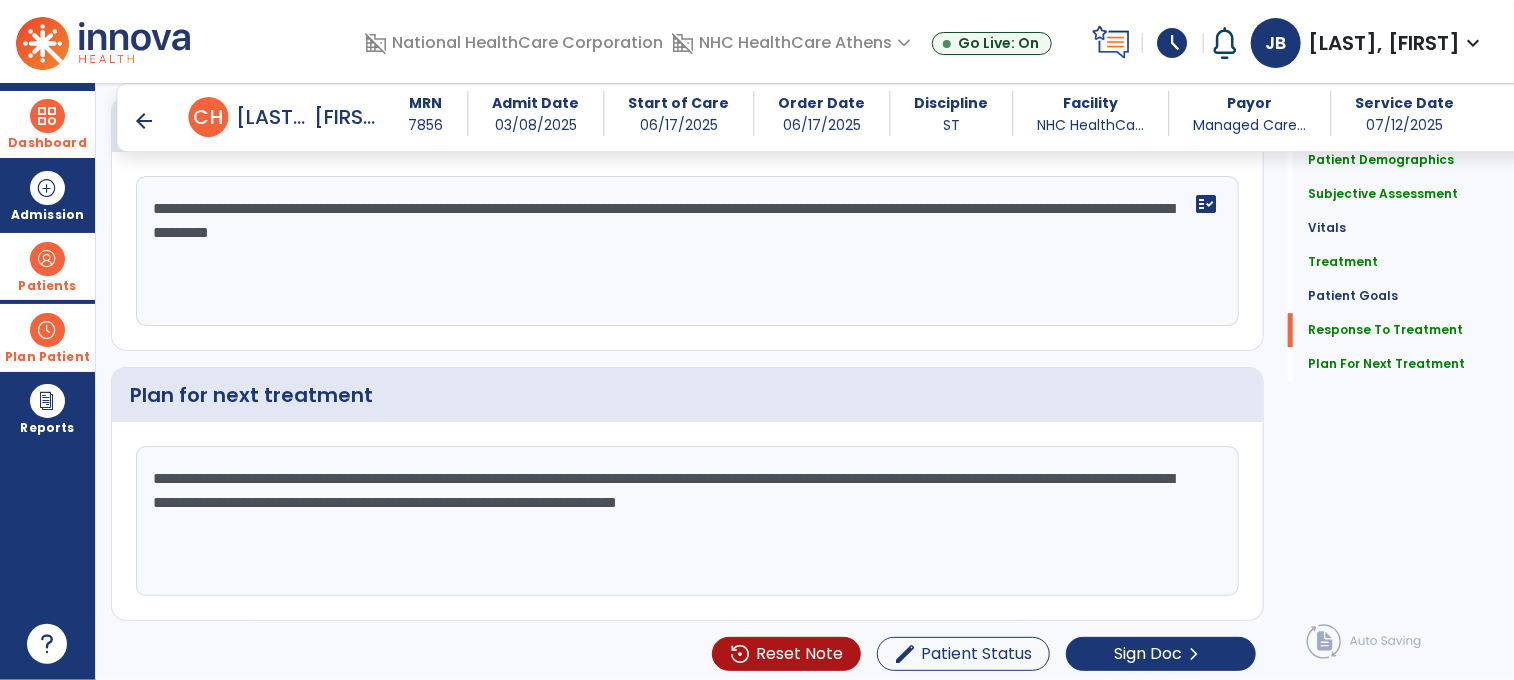 scroll, scrollTop: 2938, scrollLeft: 0, axis: vertical 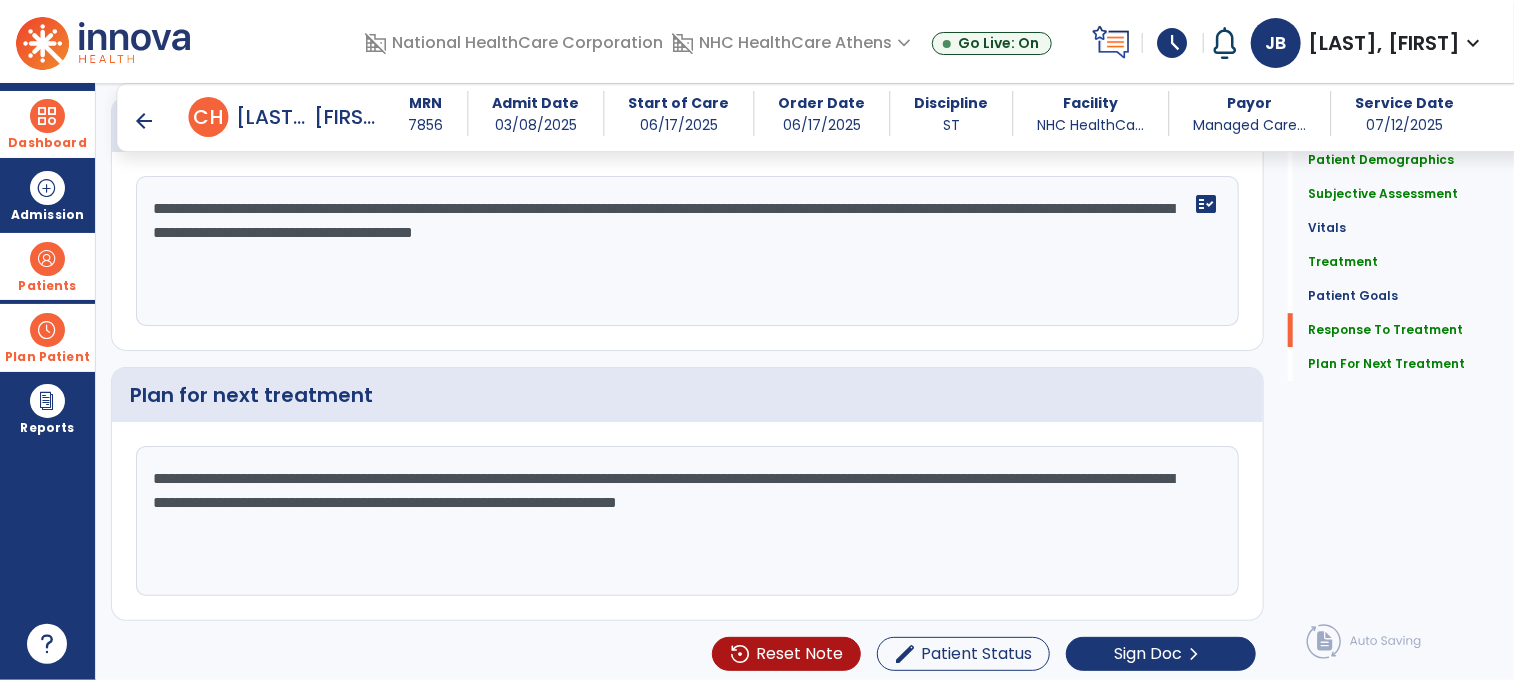 click on "**********" 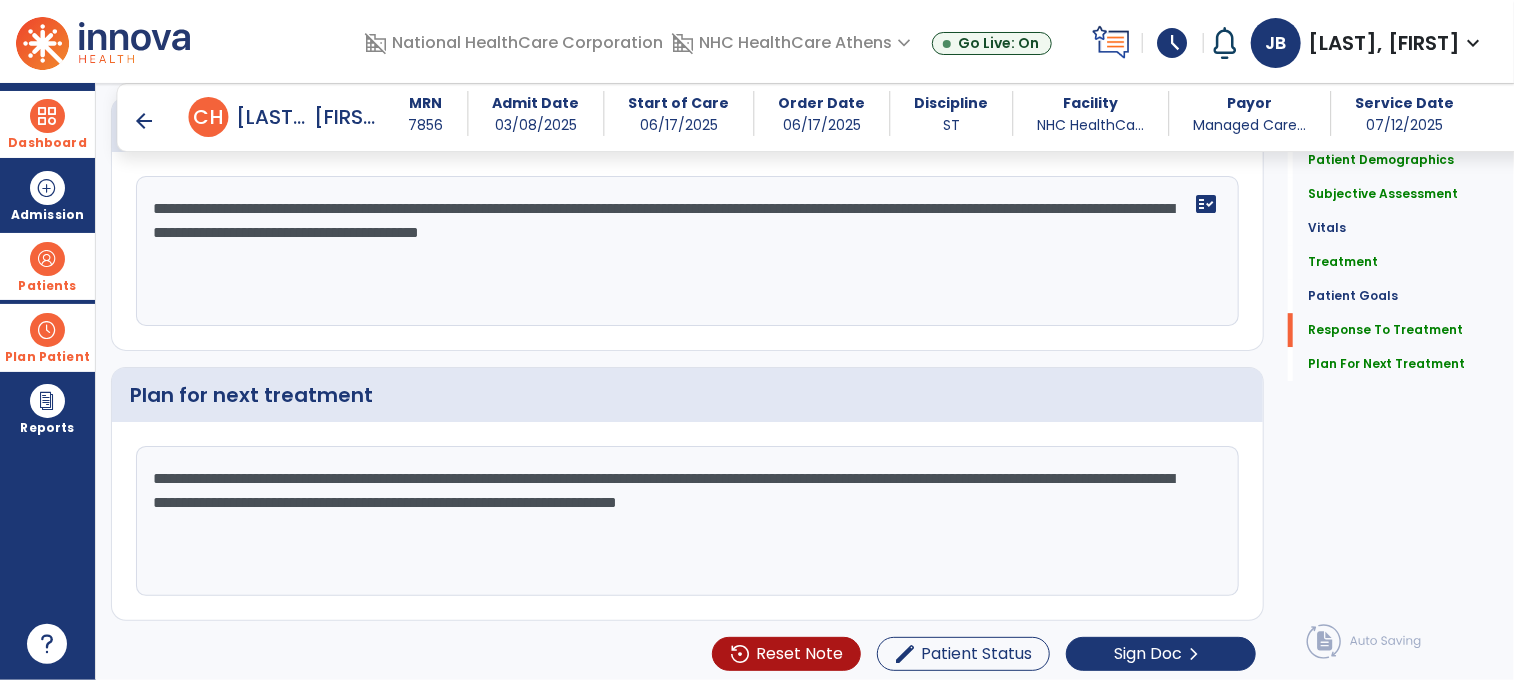 click on "**********" 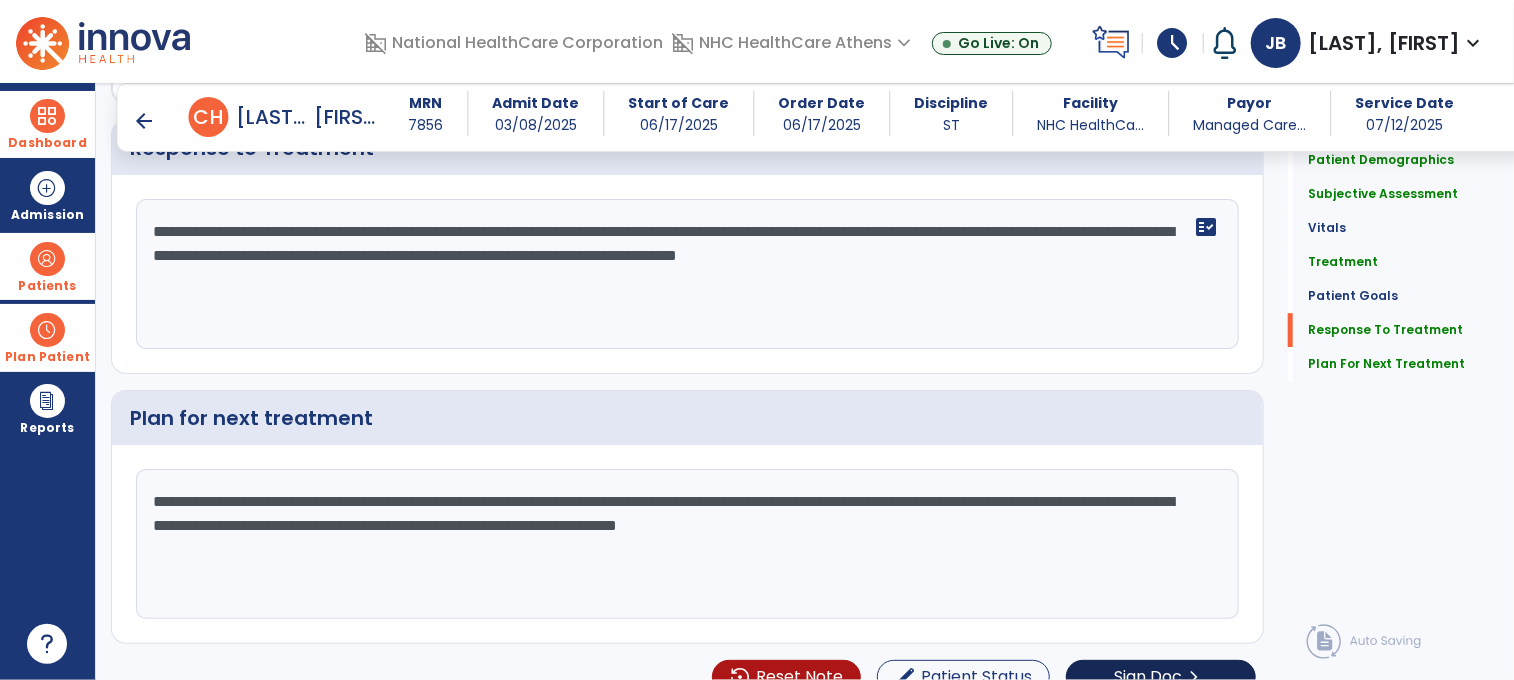 scroll, scrollTop: 2938, scrollLeft: 0, axis: vertical 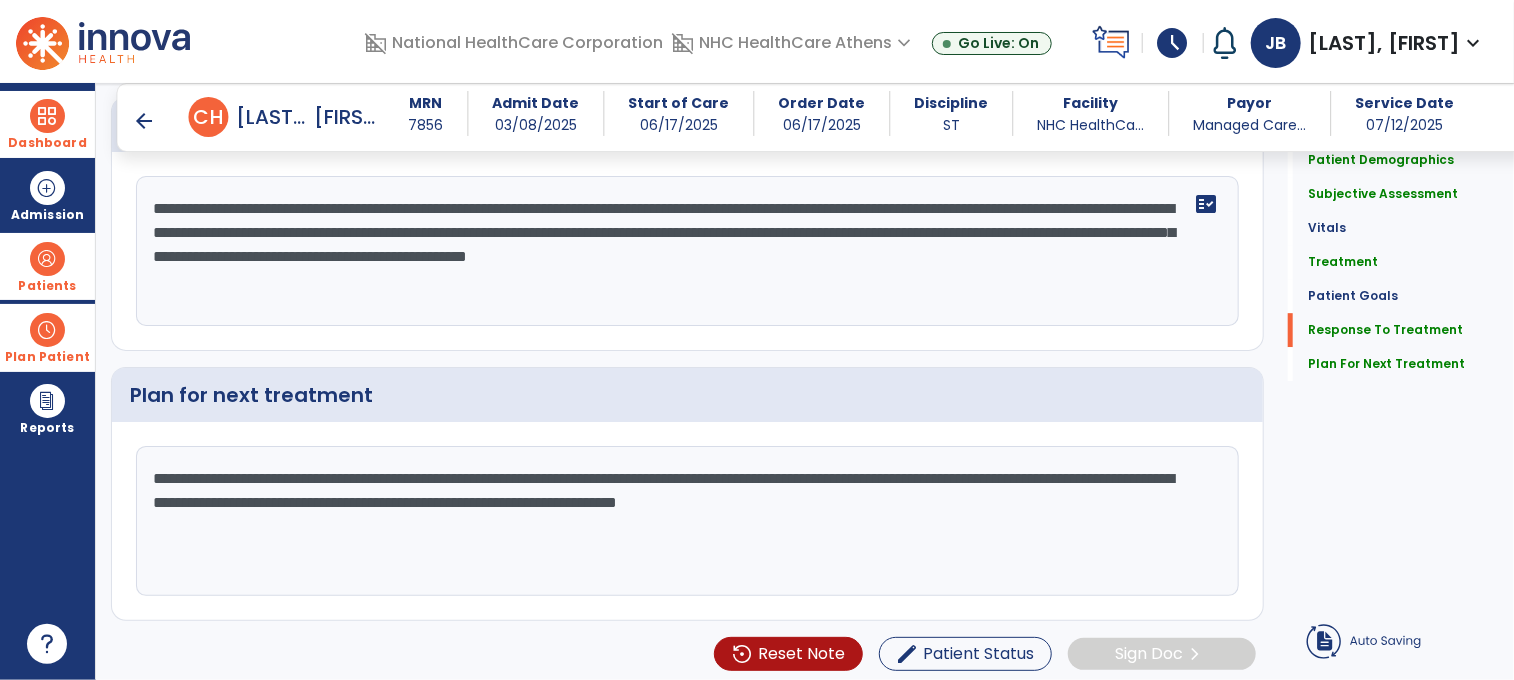 click on "**********" 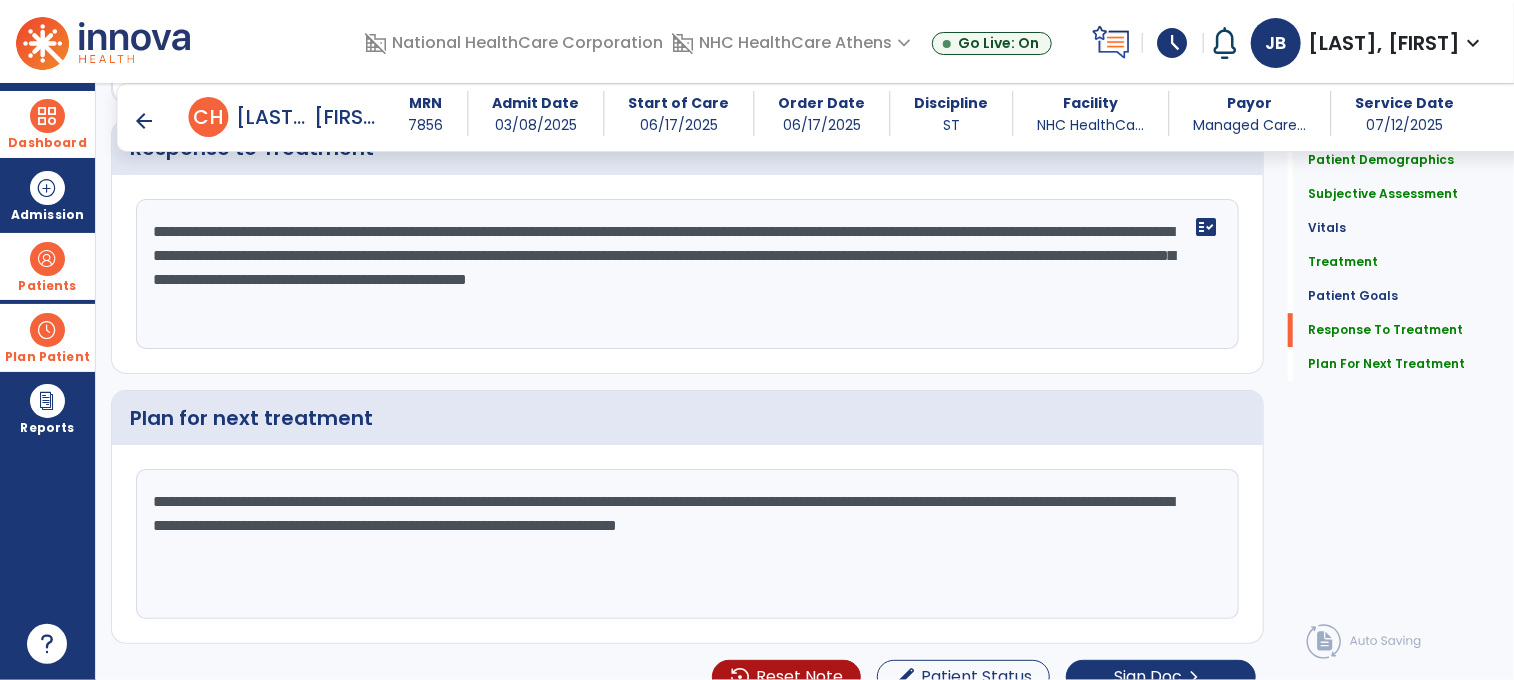 scroll, scrollTop: 2938, scrollLeft: 0, axis: vertical 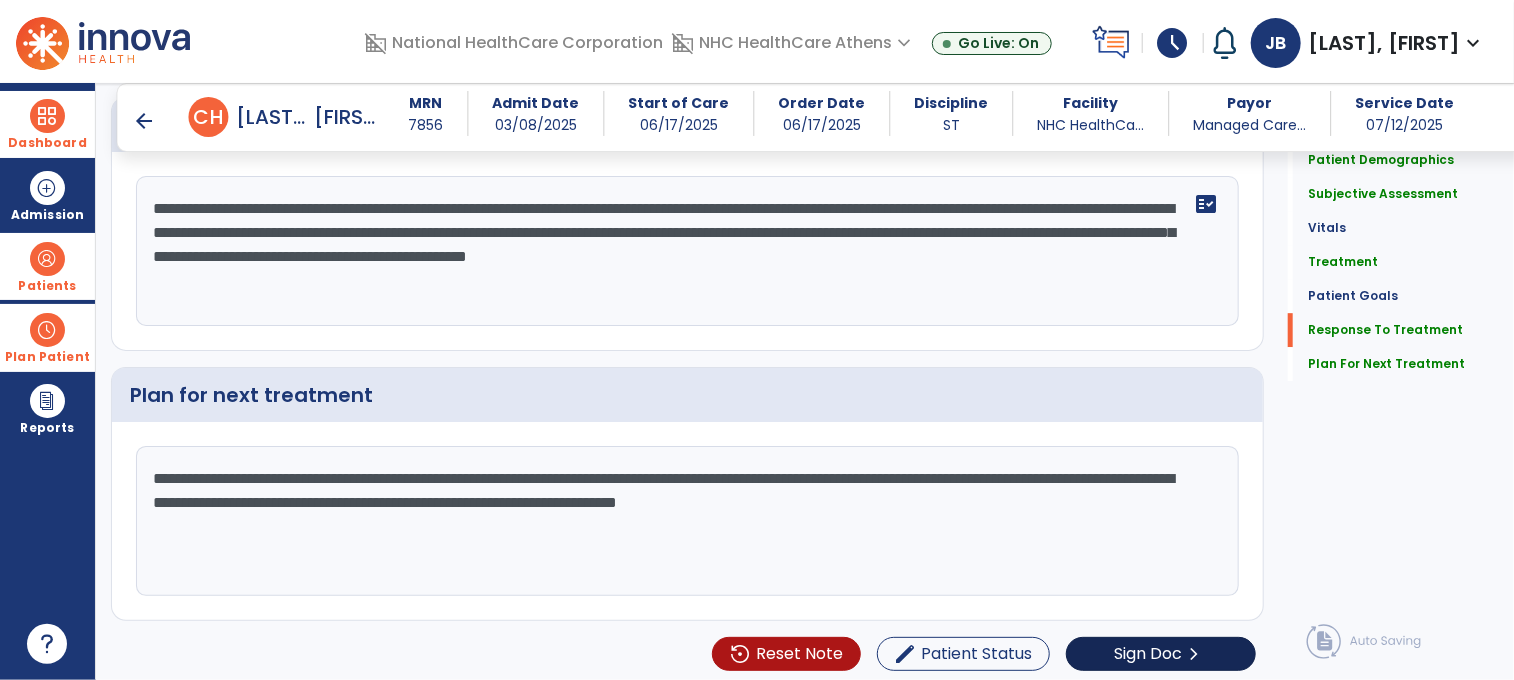 type on "**********" 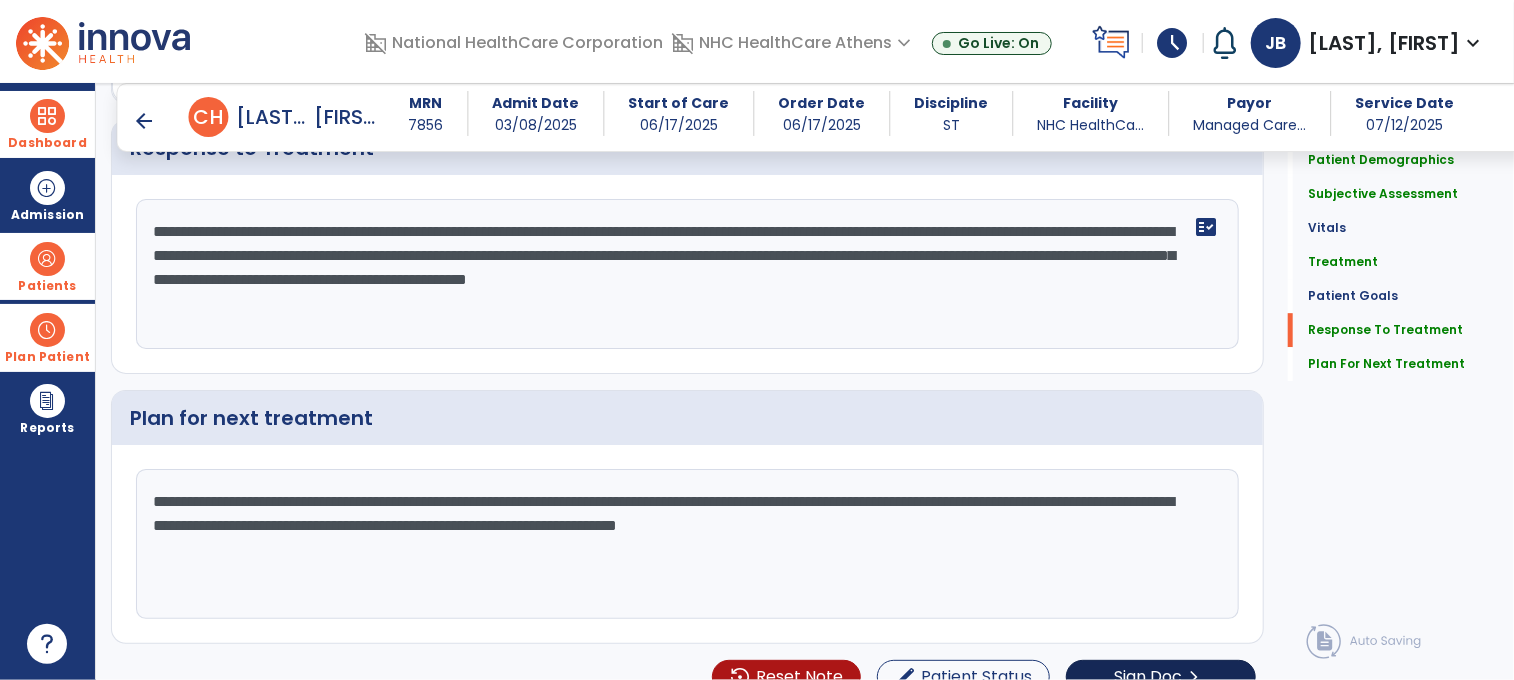 scroll, scrollTop: 2938, scrollLeft: 0, axis: vertical 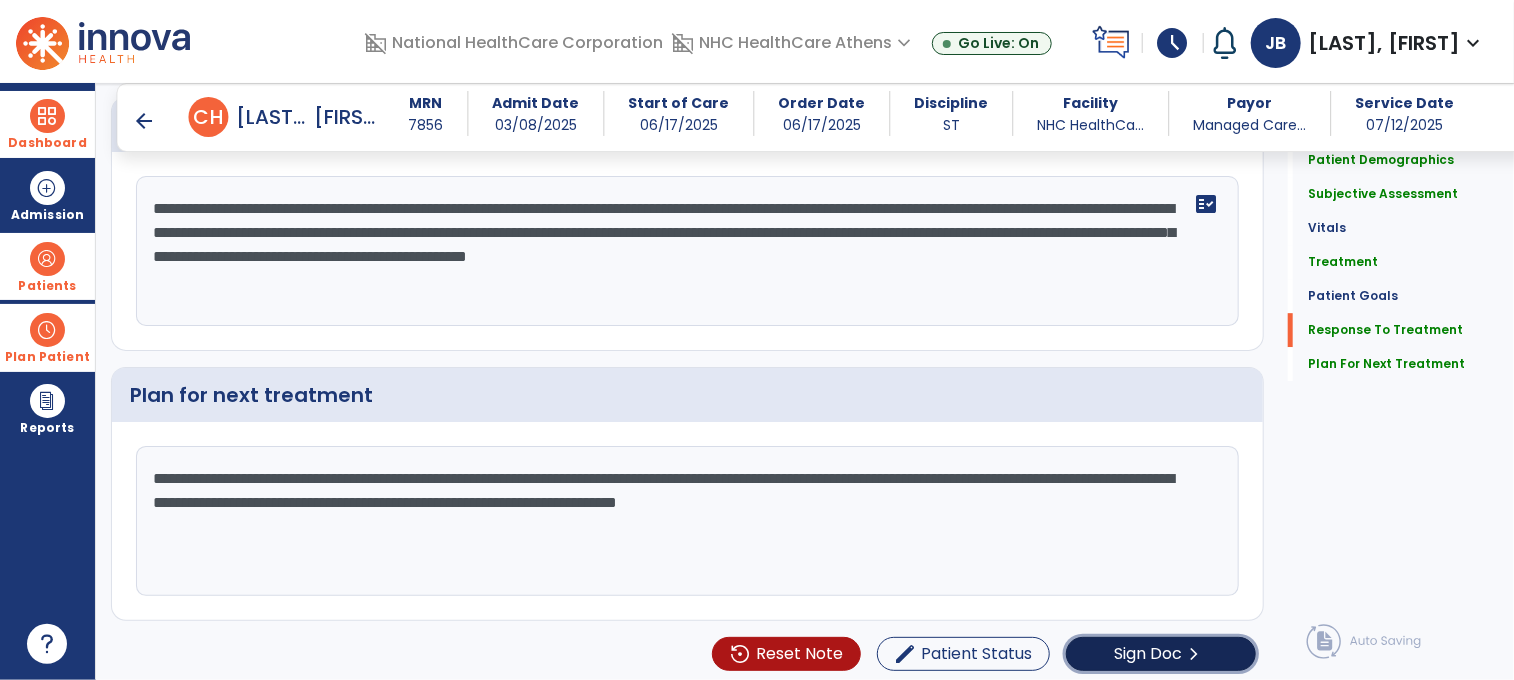 click on "Sign Doc" 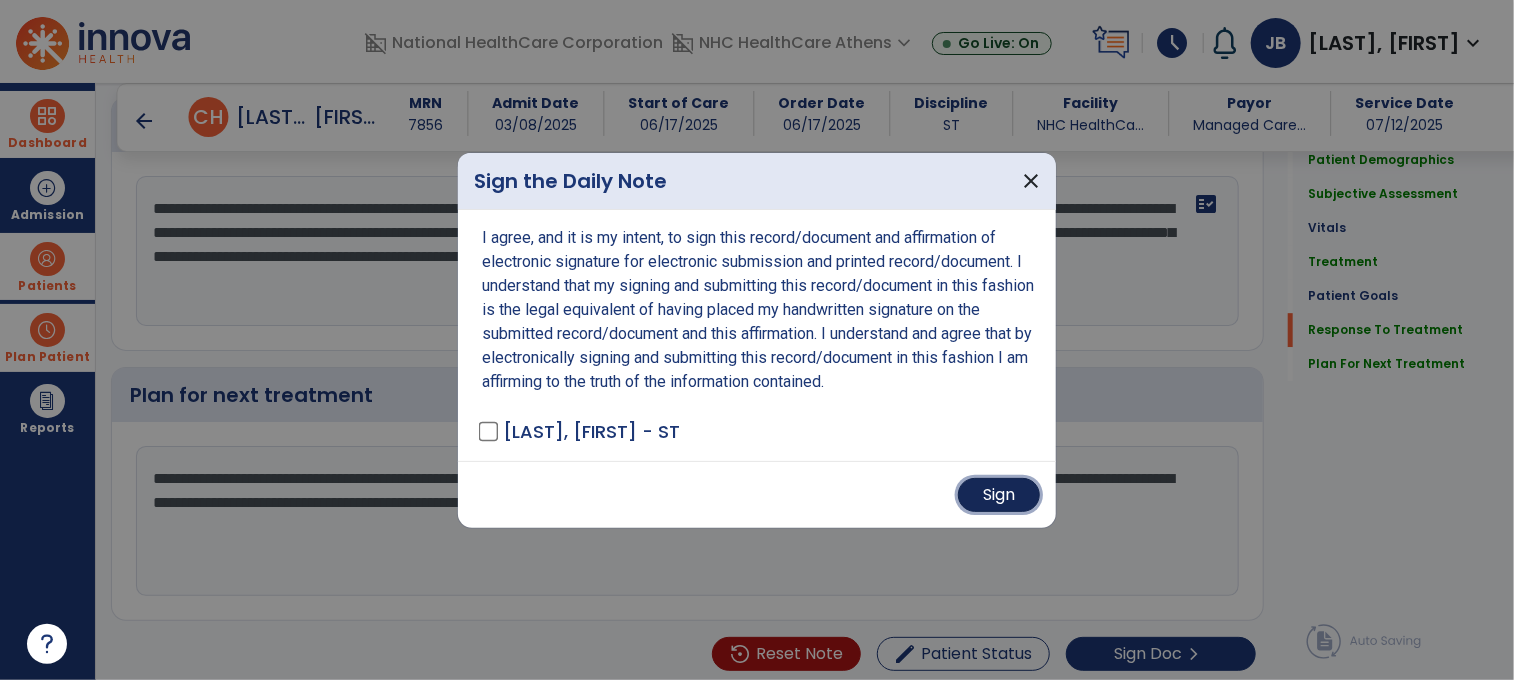 click on "Sign" at bounding box center (999, 495) 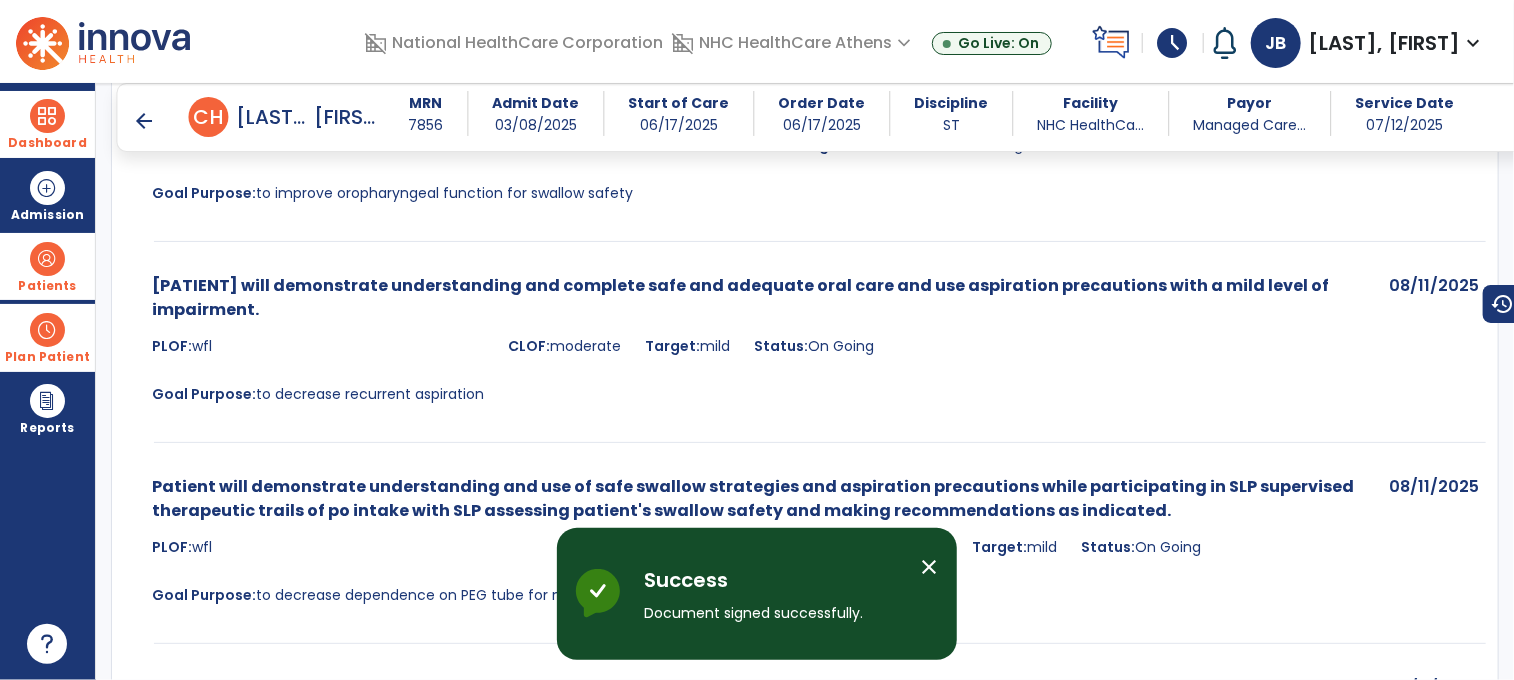 scroll, scrollTop: 4927, scrollLeft: 0, axis: vertical 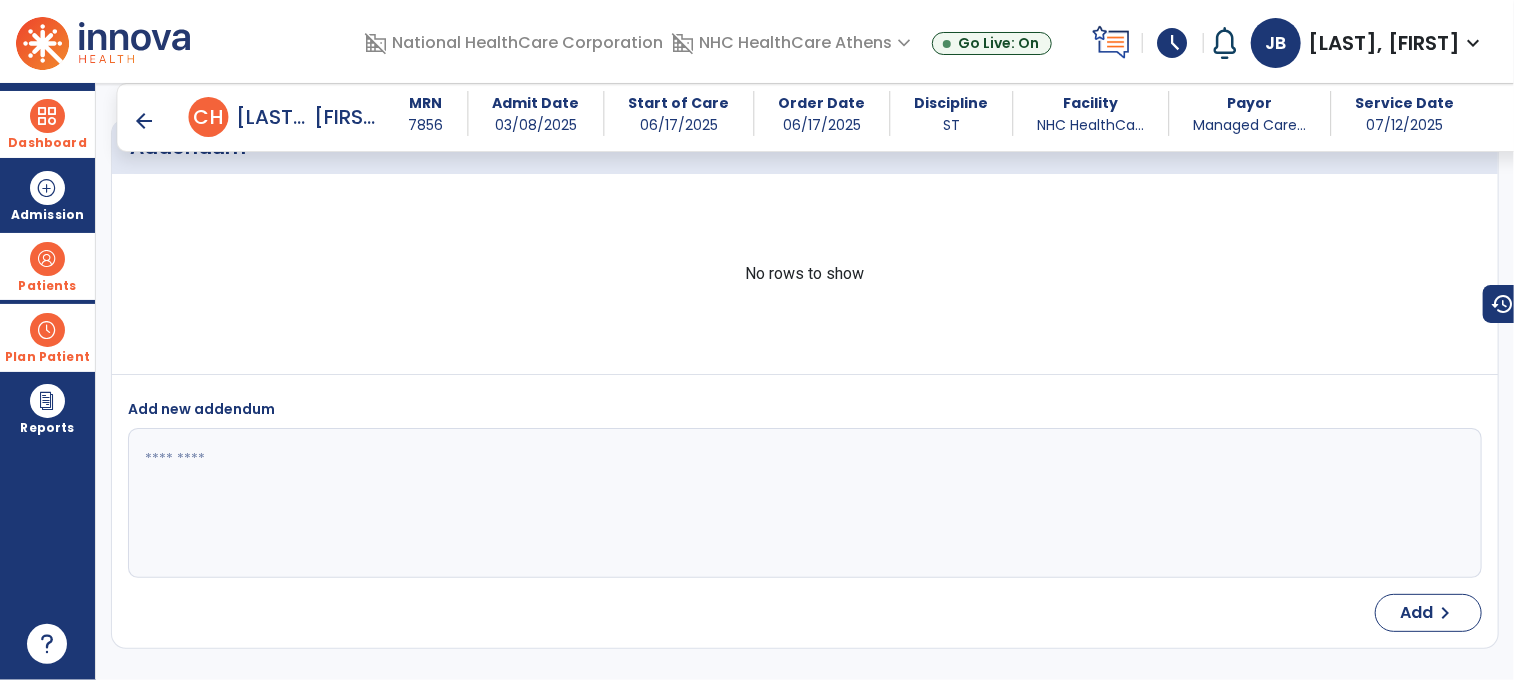 click at bounding box center (47, 116) 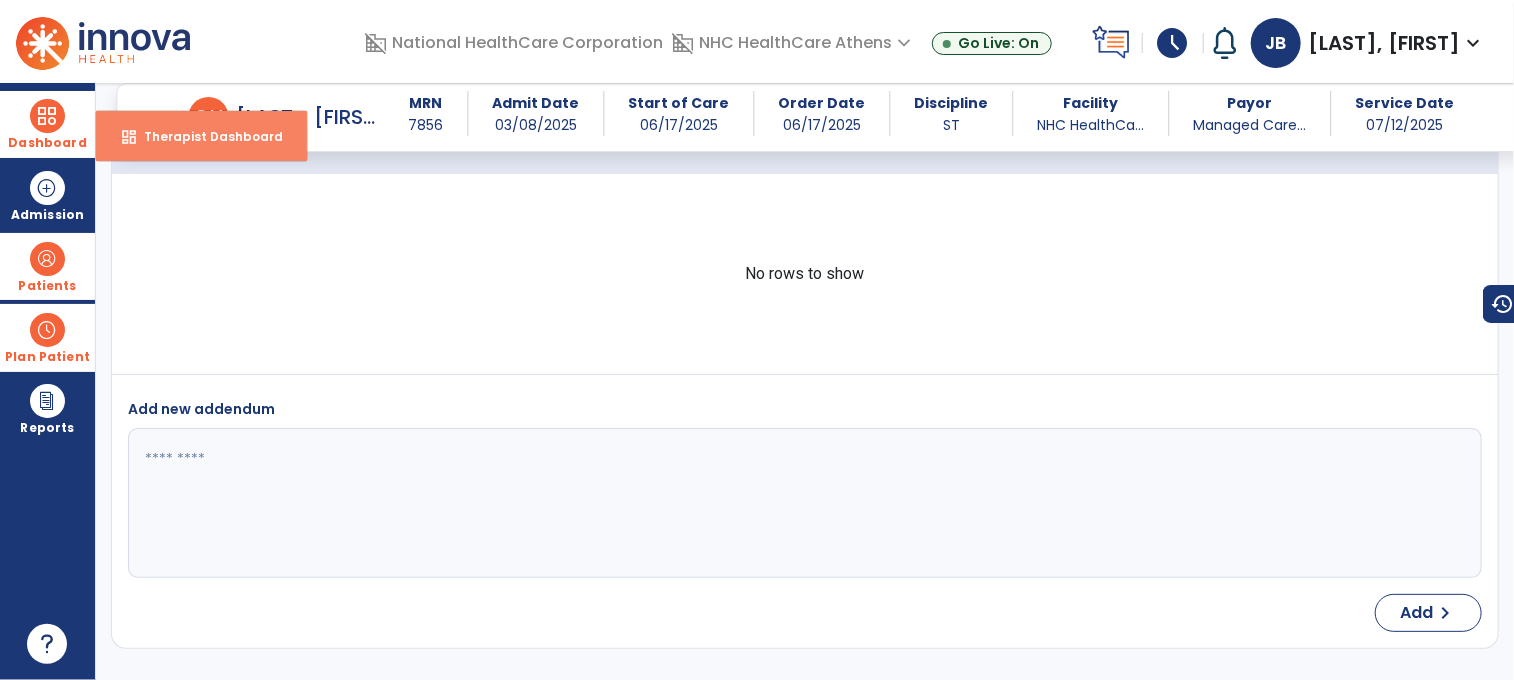 click on "dashboard" at bounding box center (129, 137) 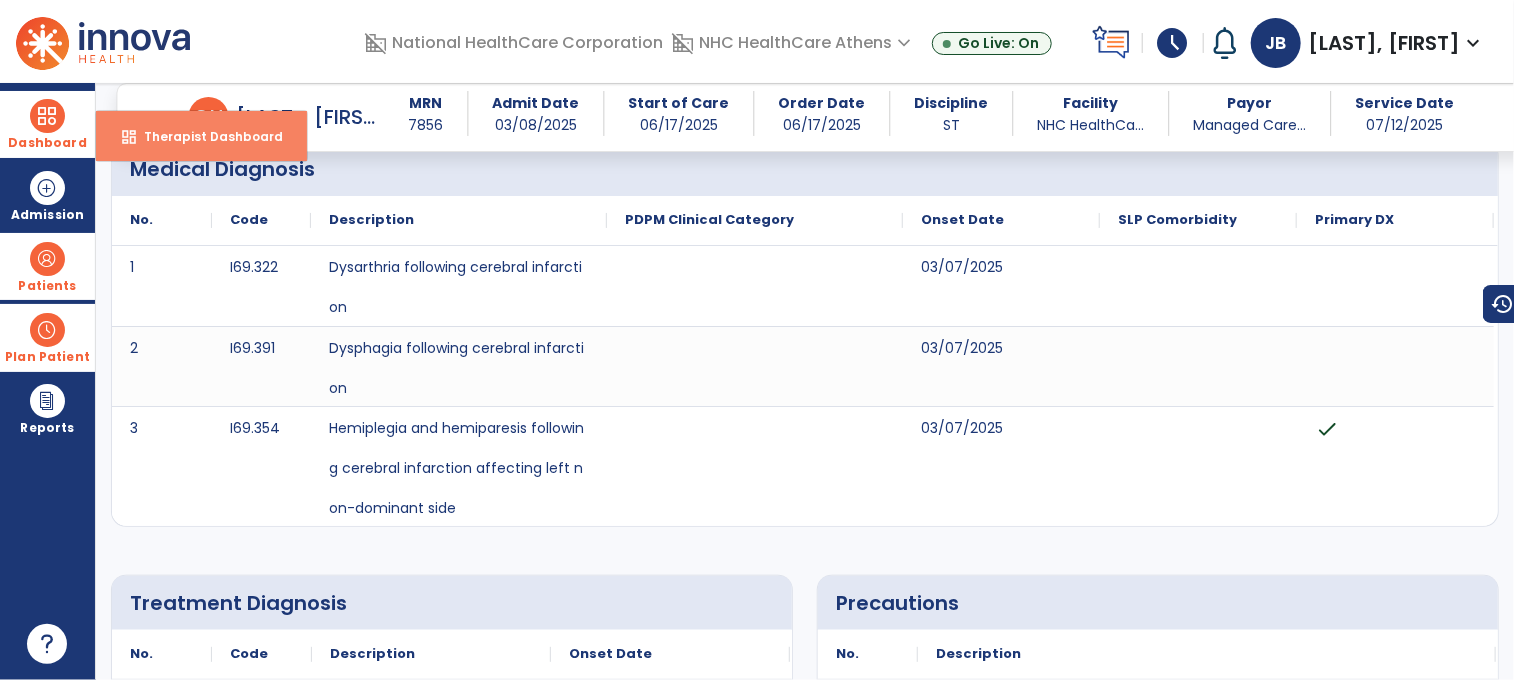 select on "****" 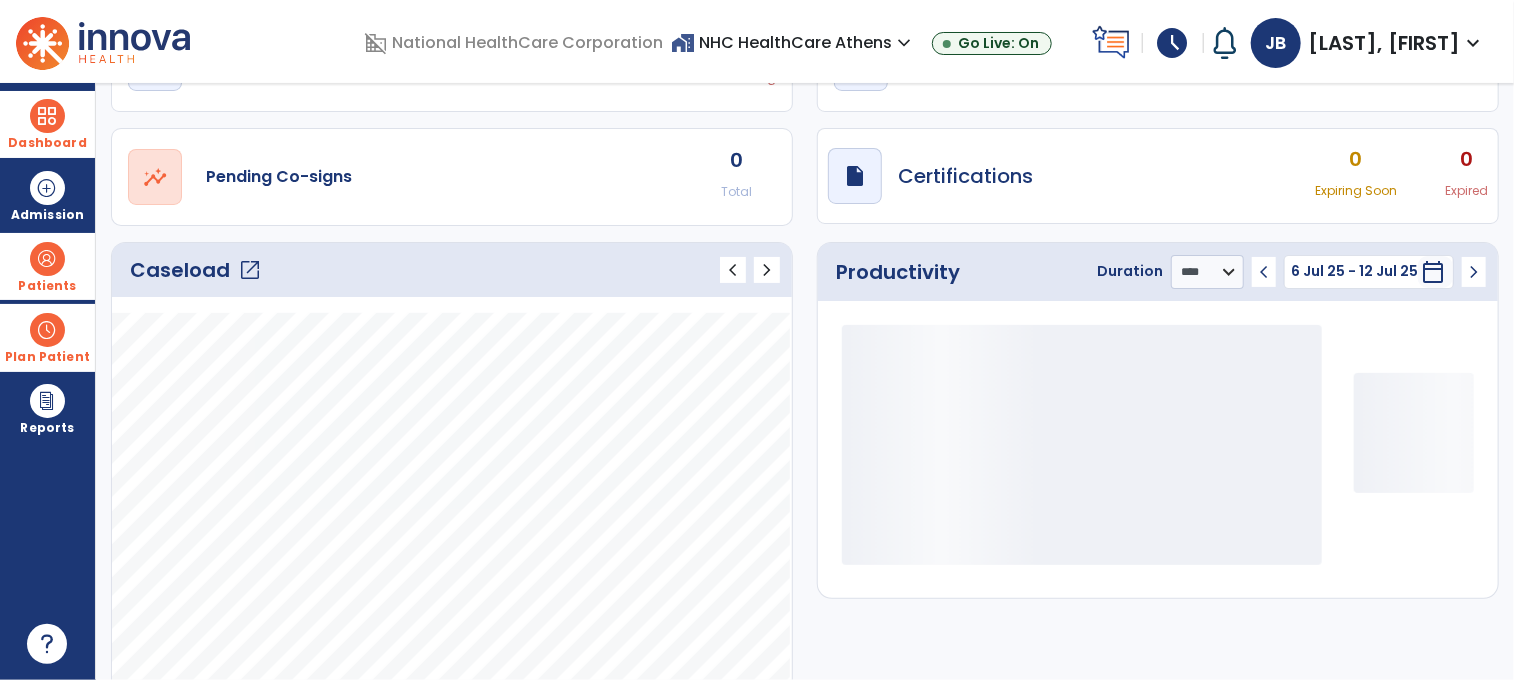 scroll, scrollTop: 127, scrollLeft: 0, axis: vertical 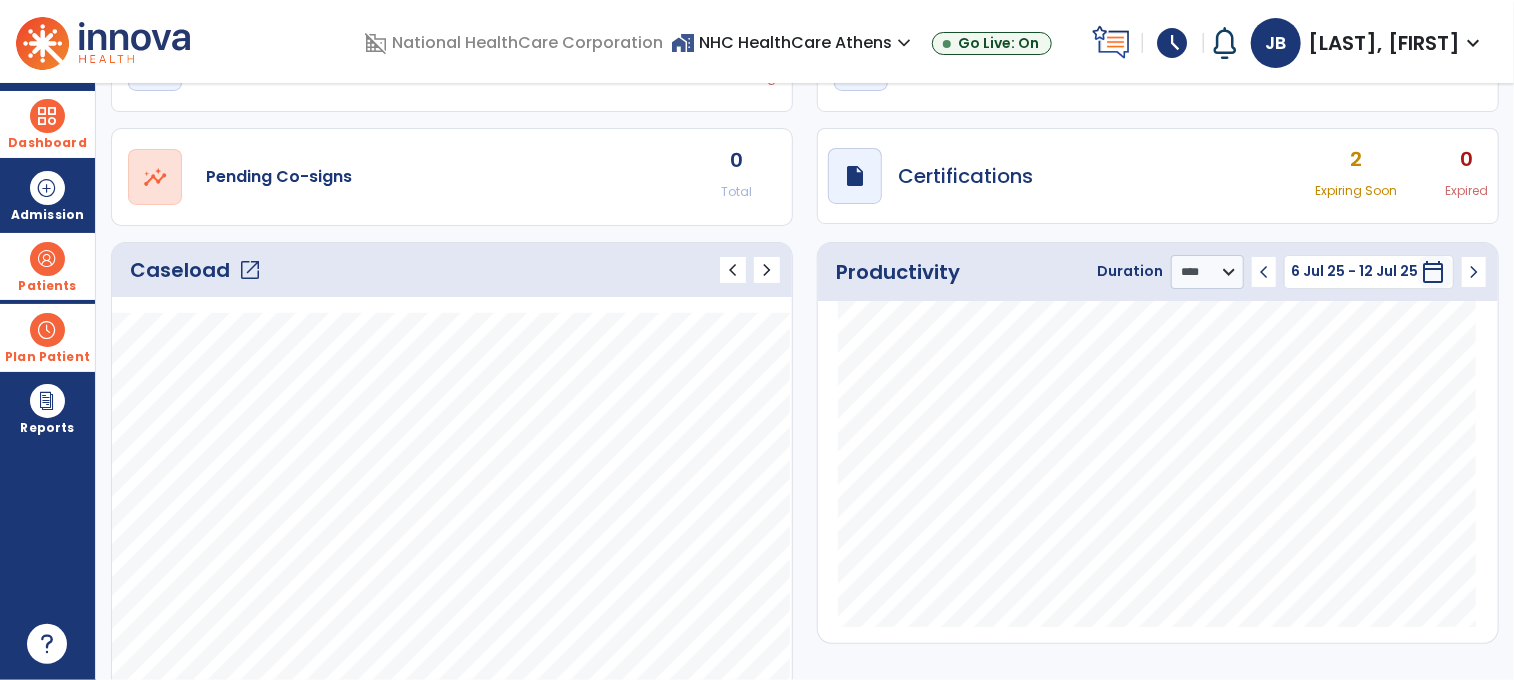 click on "open_in_new" 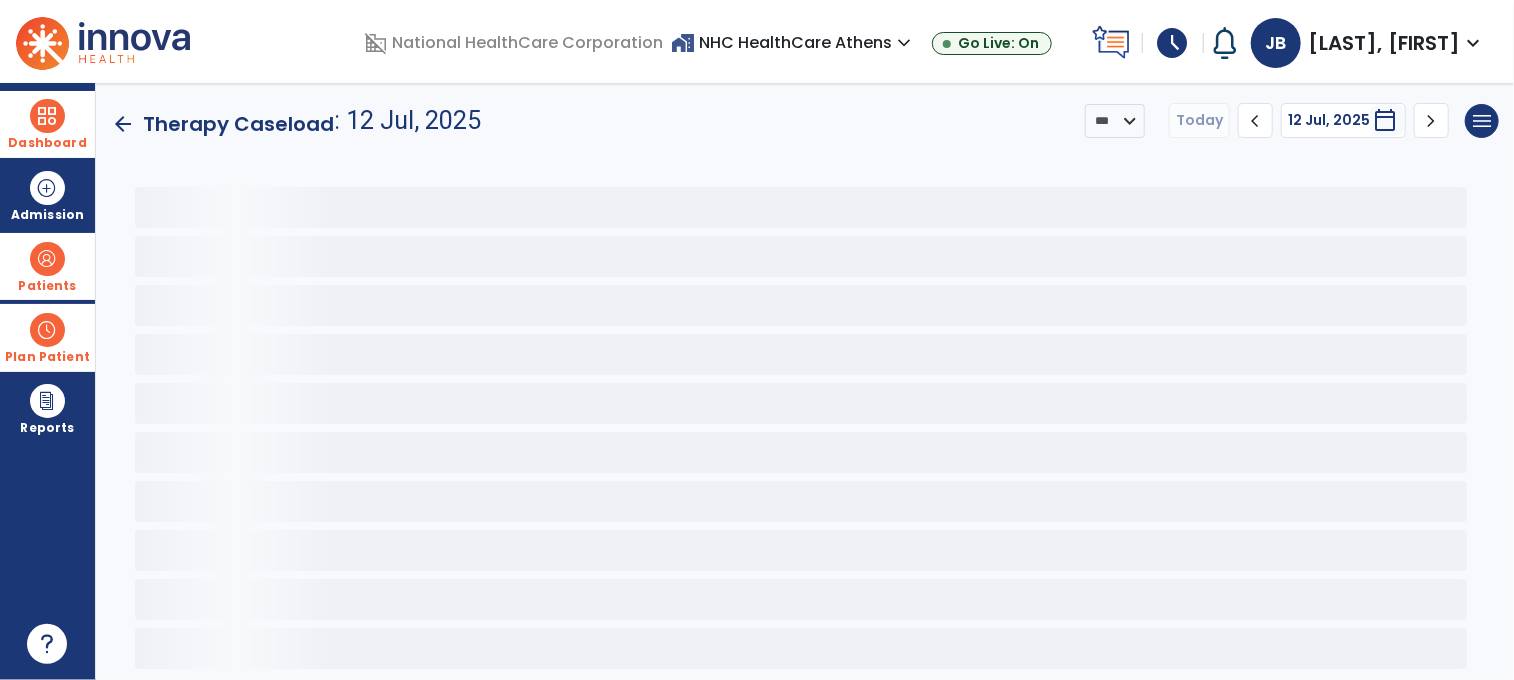 scroll, scrollTop: 0, scrollLeft: 0, axis: both 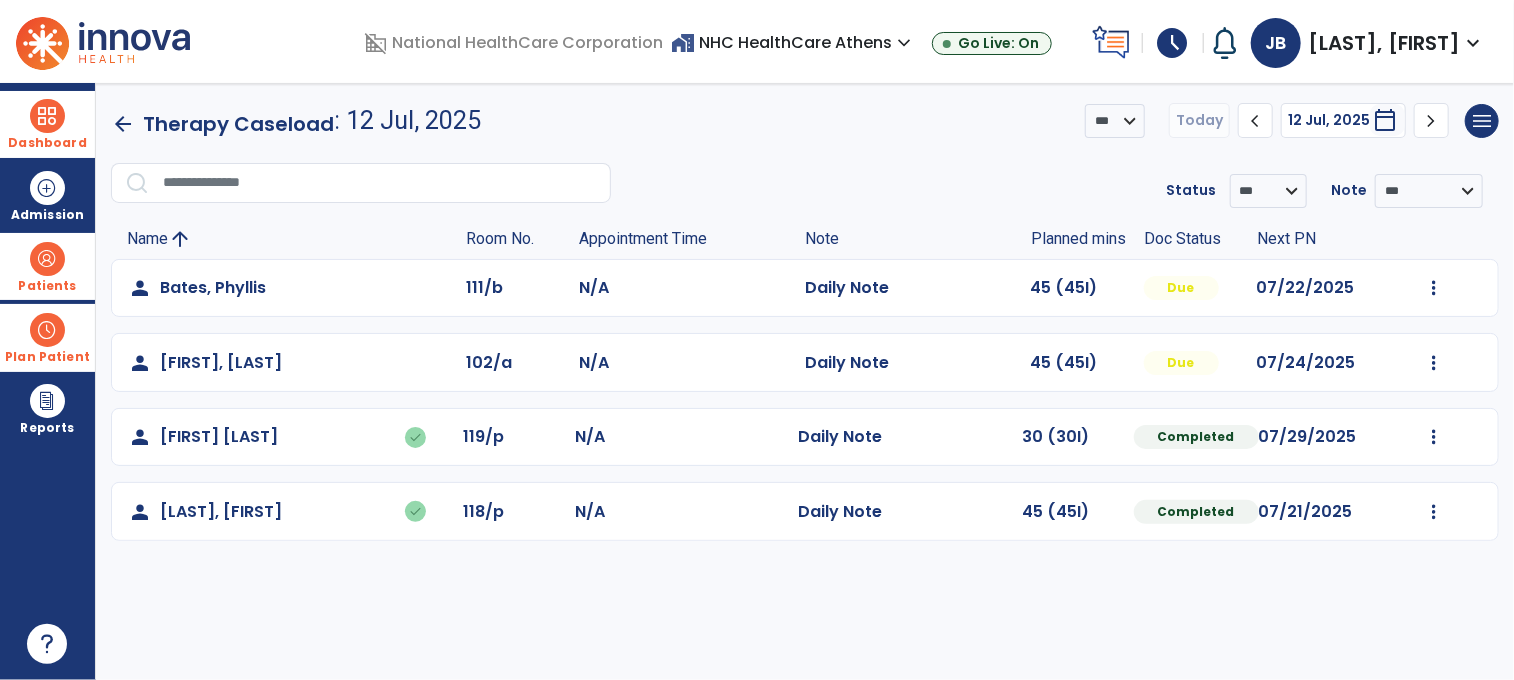 click on "Mark Visit As Complete   Reset Note   Open Document   G + C Mins" 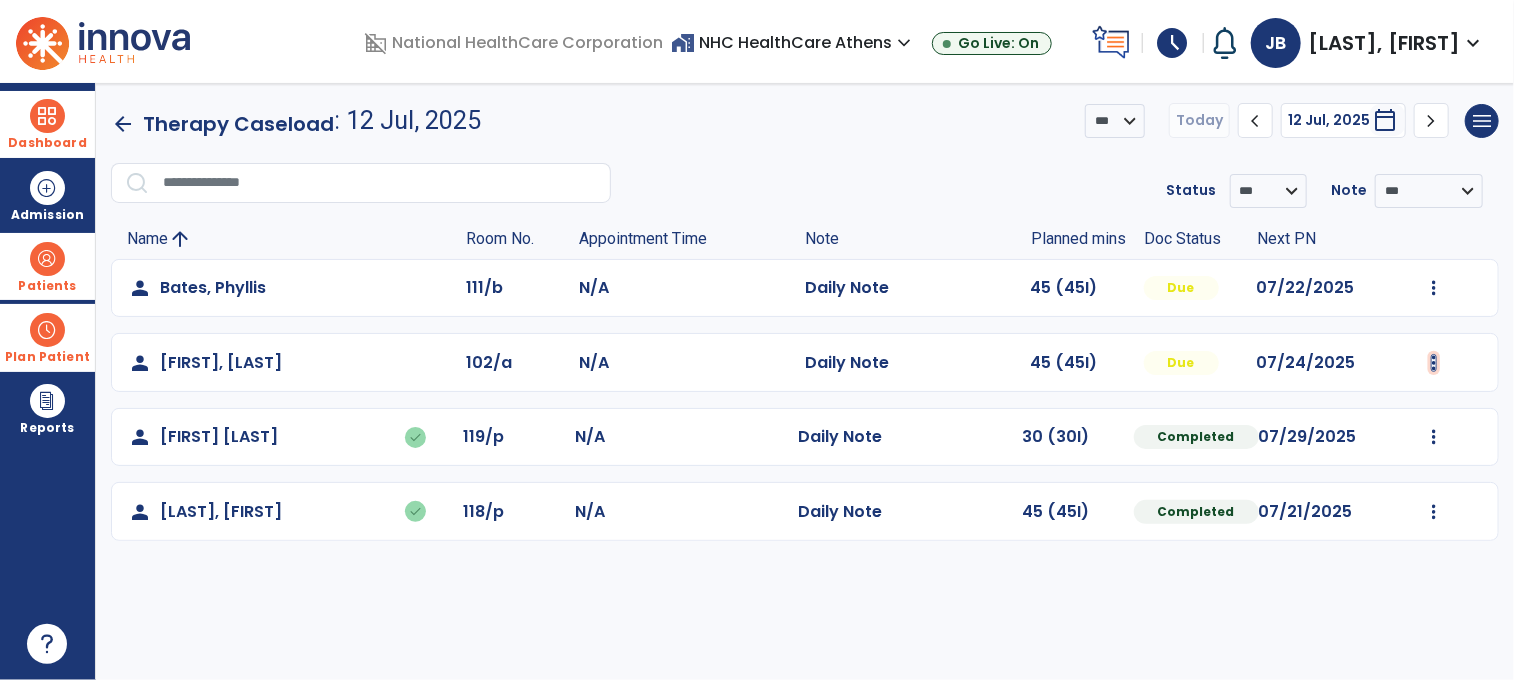 click at bounding box center [1434, 288] 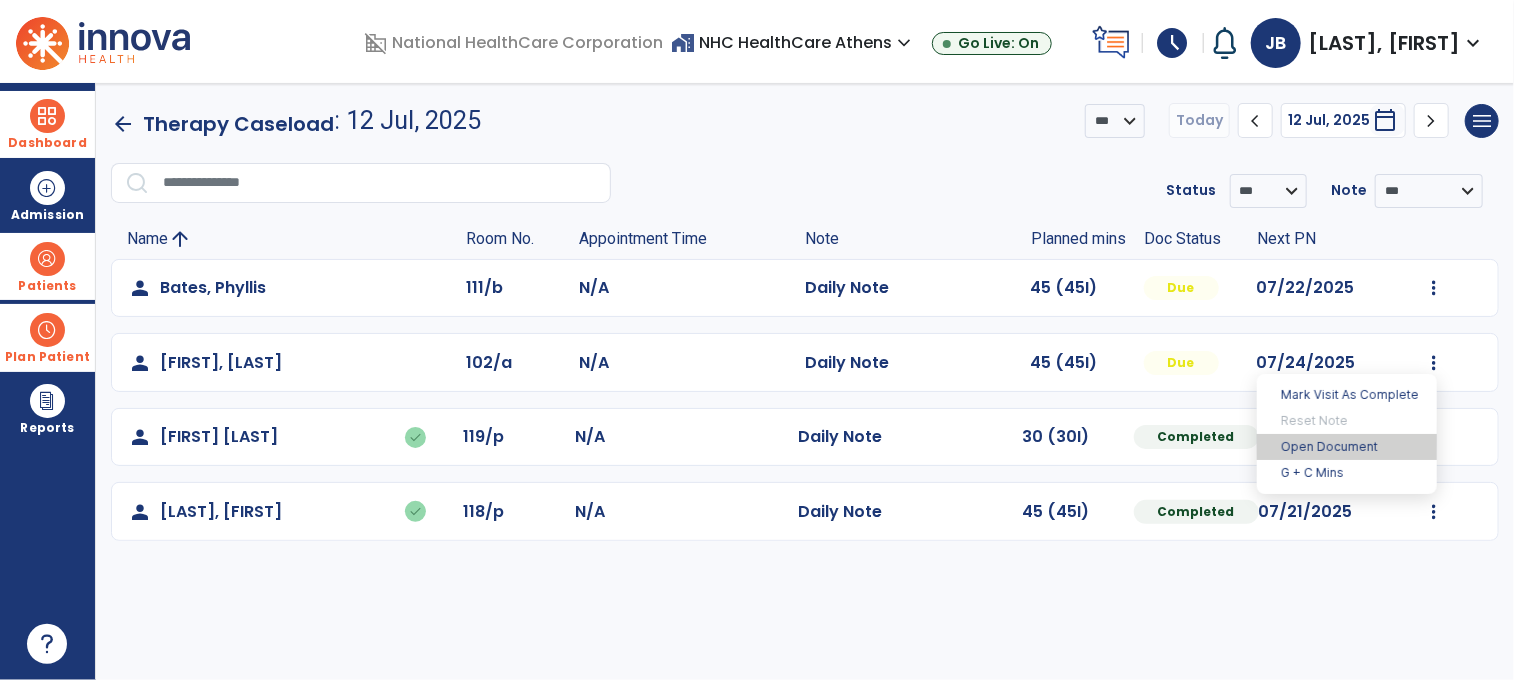 click on "Open Document" at bounding box center (1347, 447) 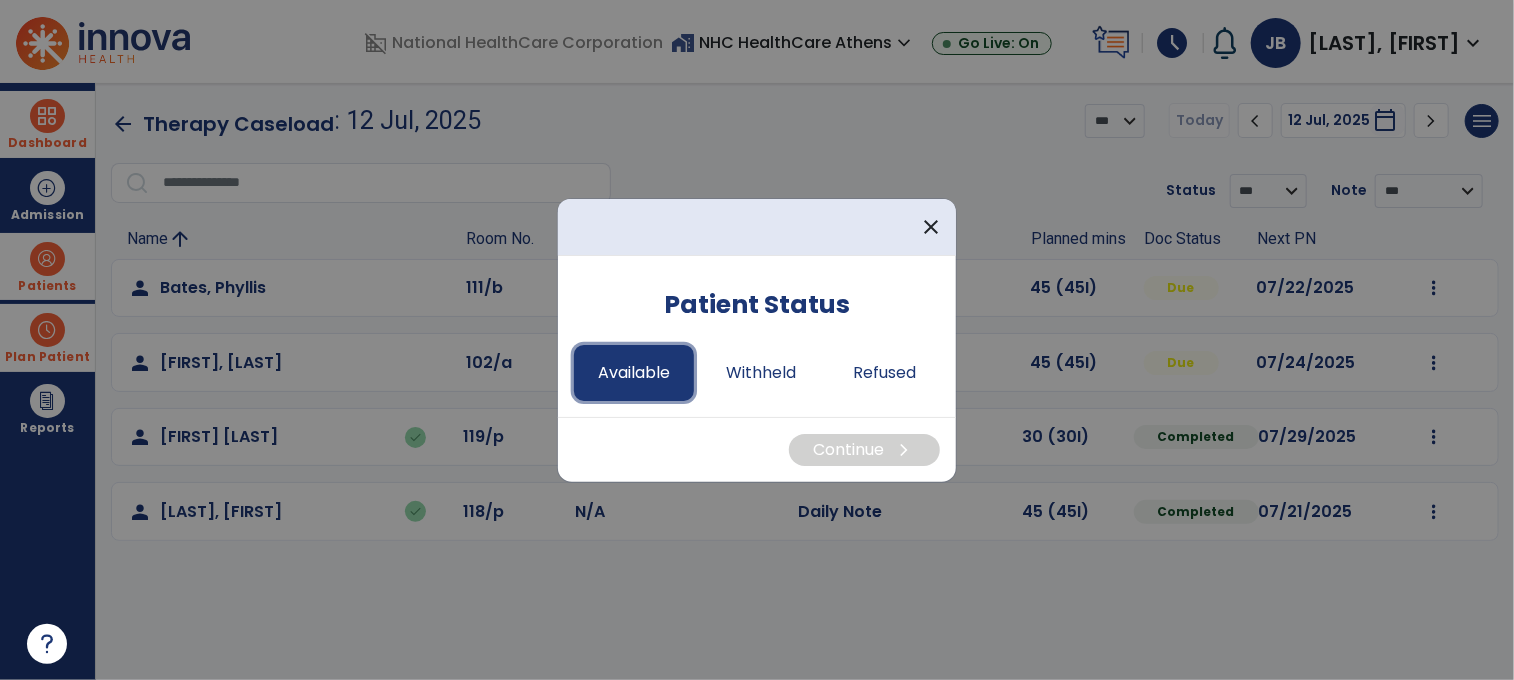 click on "Available" at bounding box center [634, 373] 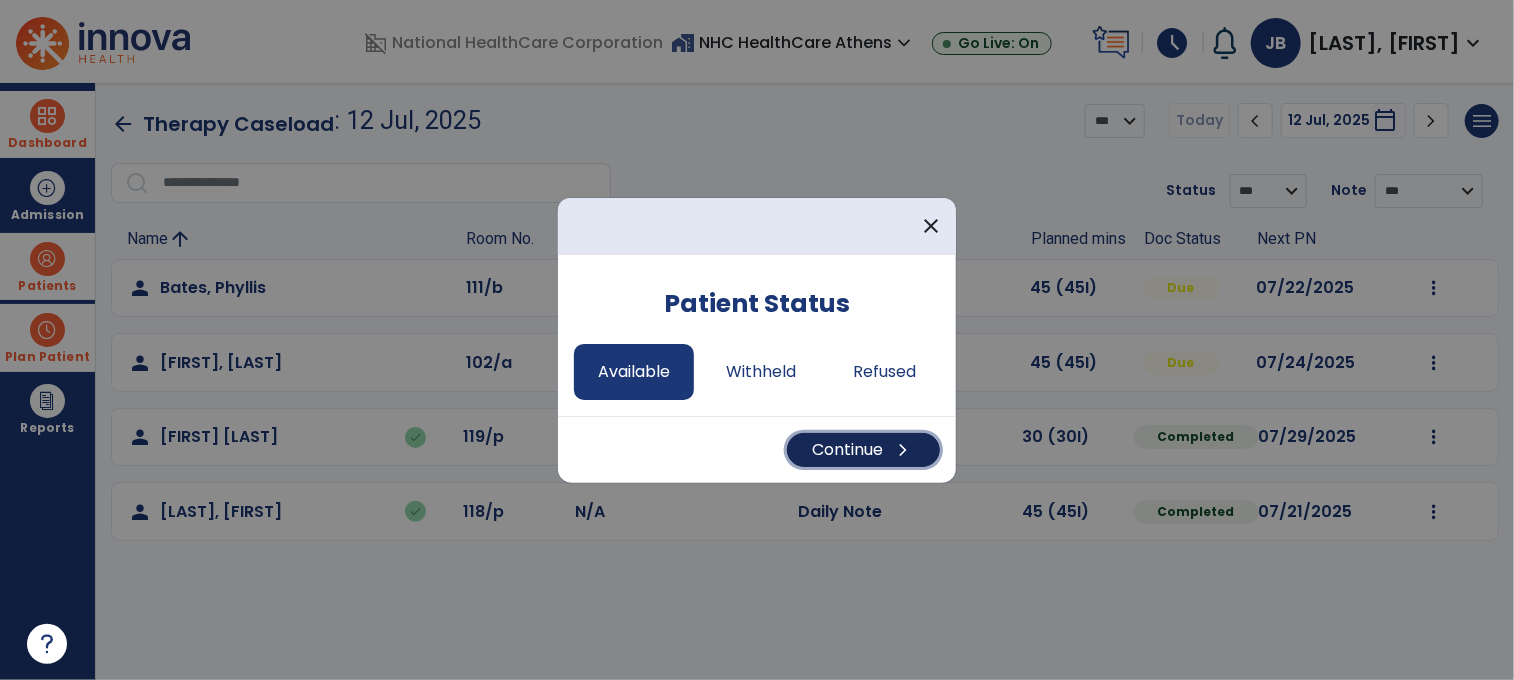 click on "Continue   chevron_right" at bounding box center (863, 450) 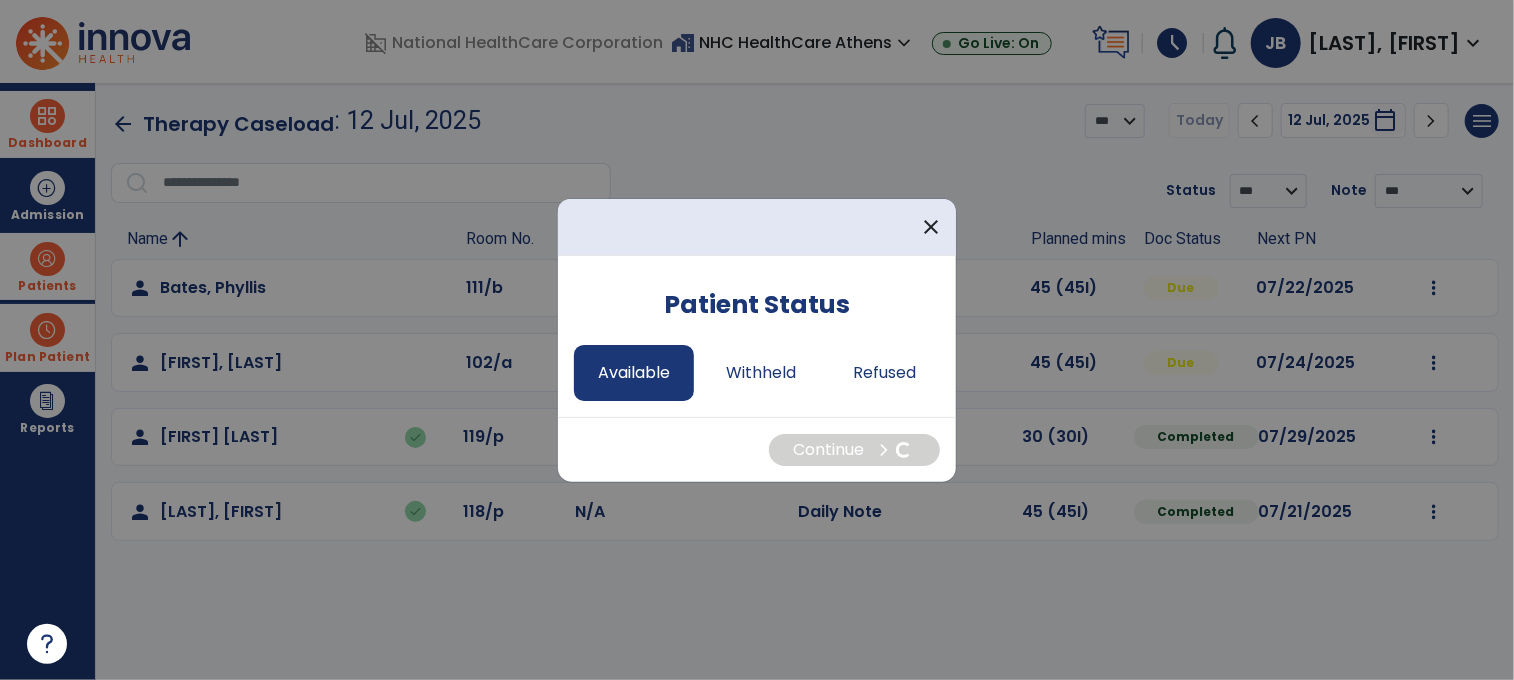 select on "*" 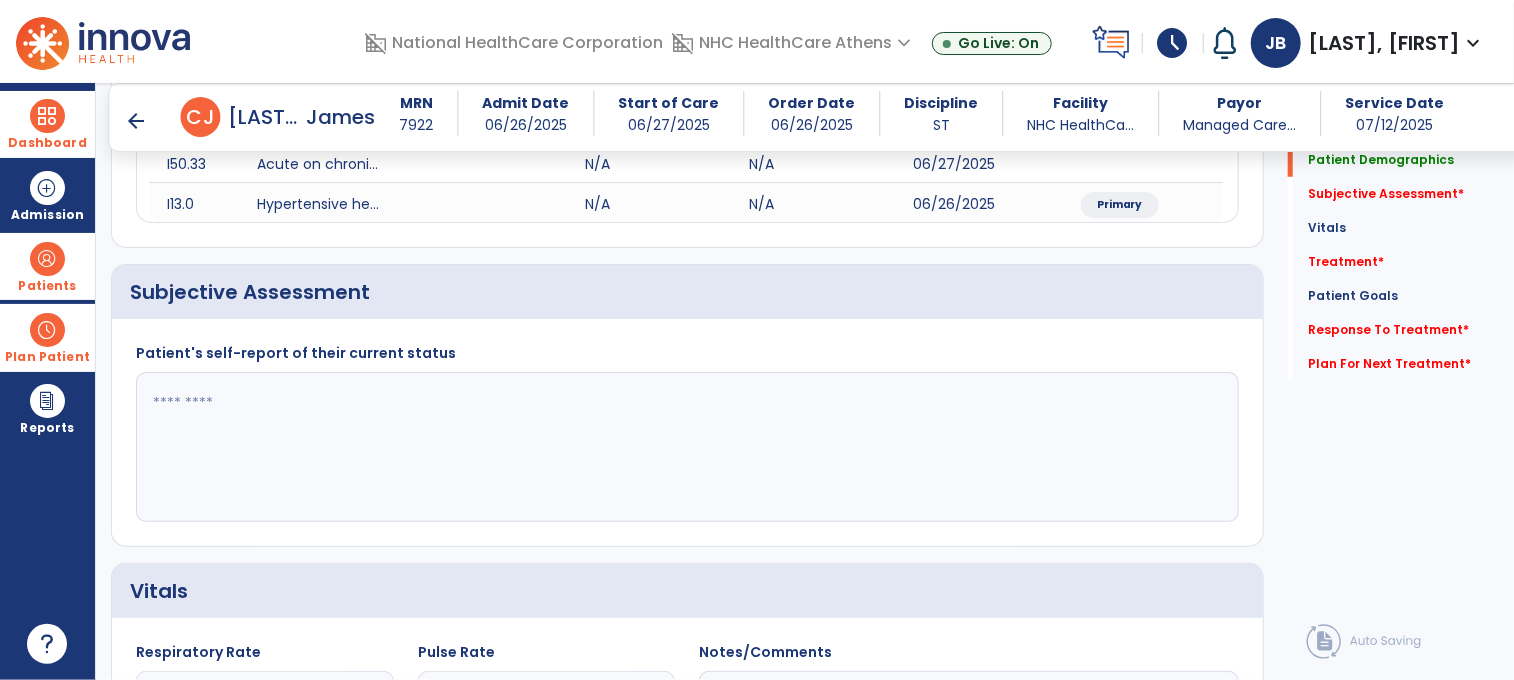 scroll, scrollTop: 400, scrollLeft: 0, axis: vertical 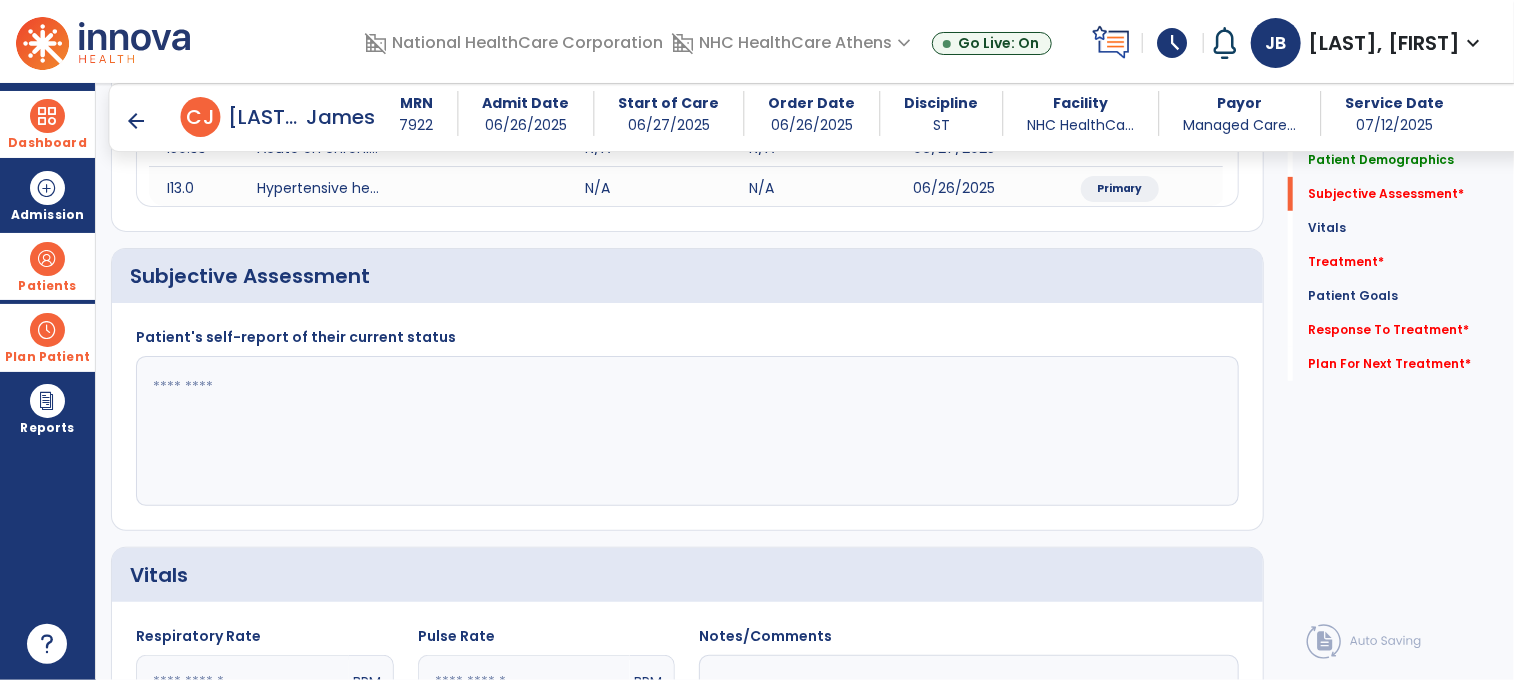 click 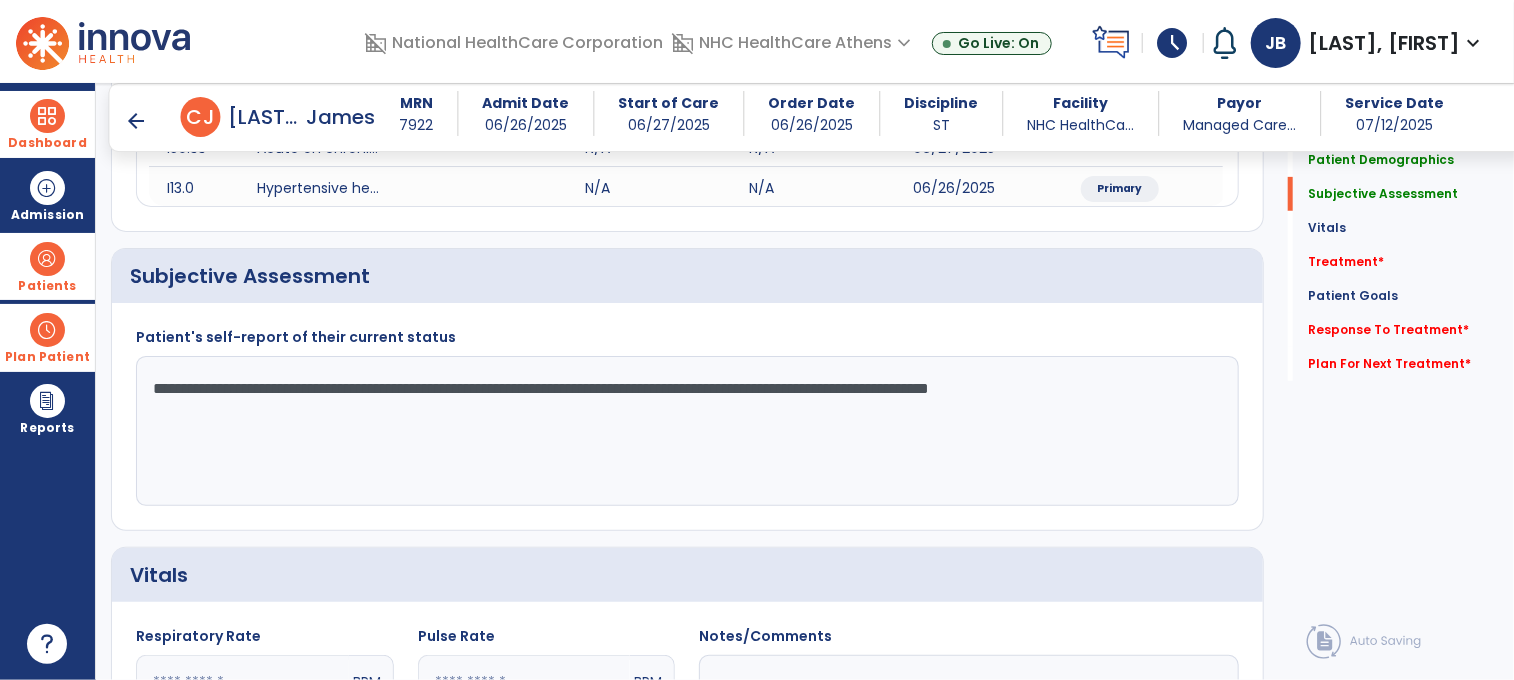 click on "**********" 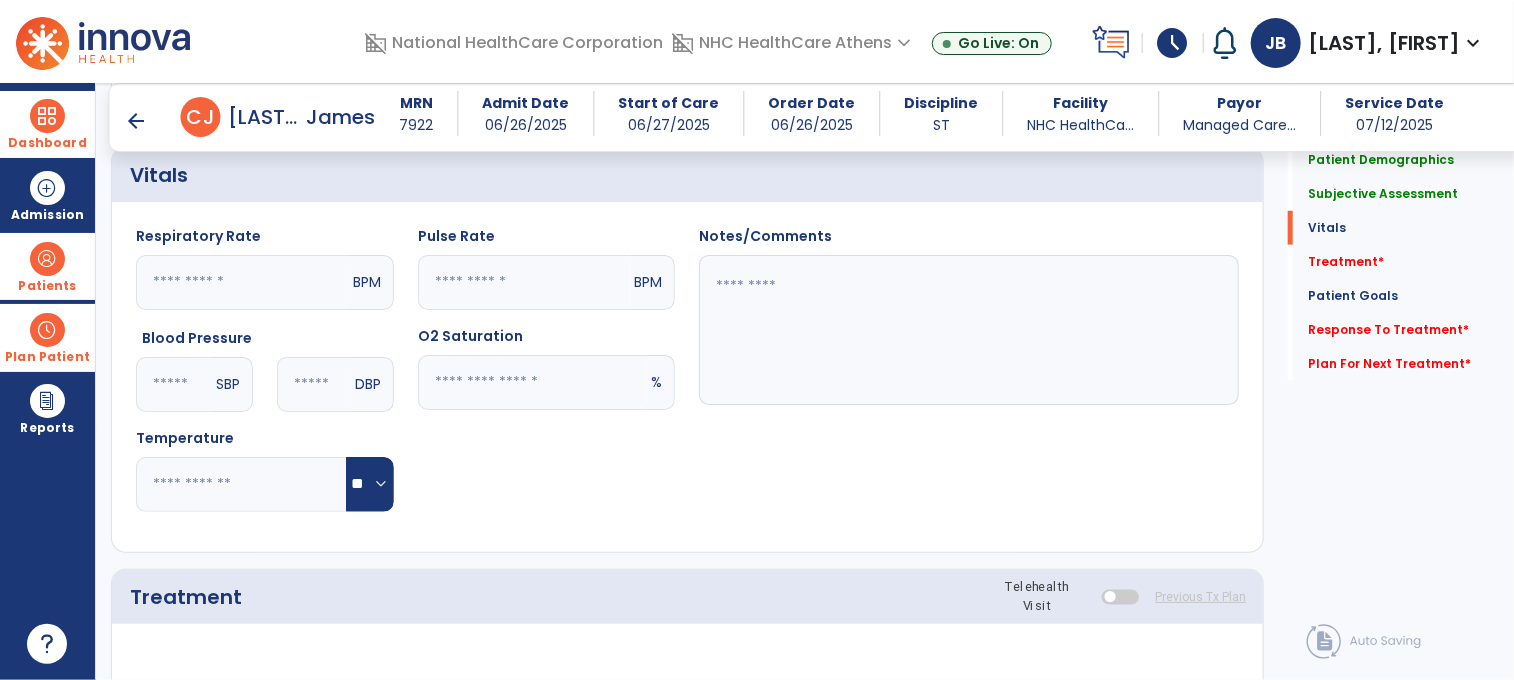 scroll, scrollTop: 1100, scrollLeft: 0, axis: vertical 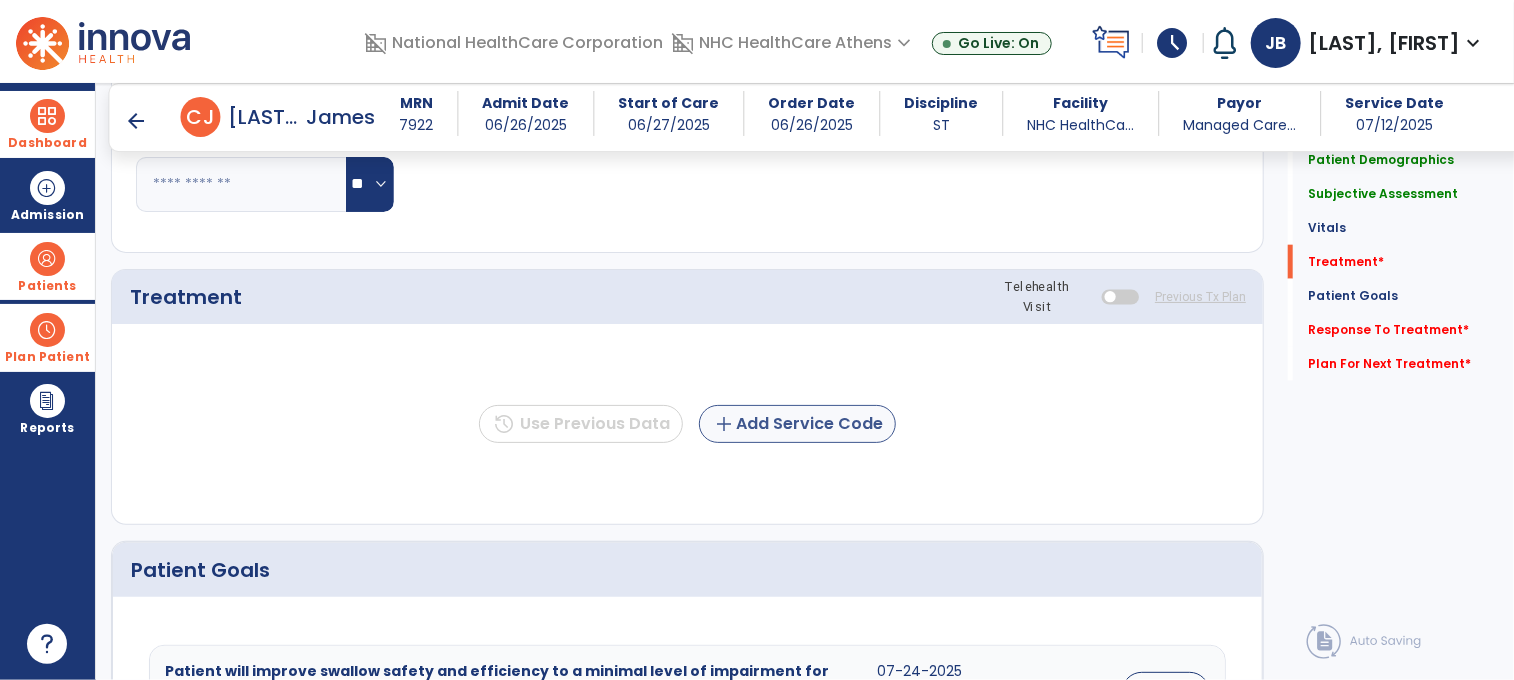 type on "**********" 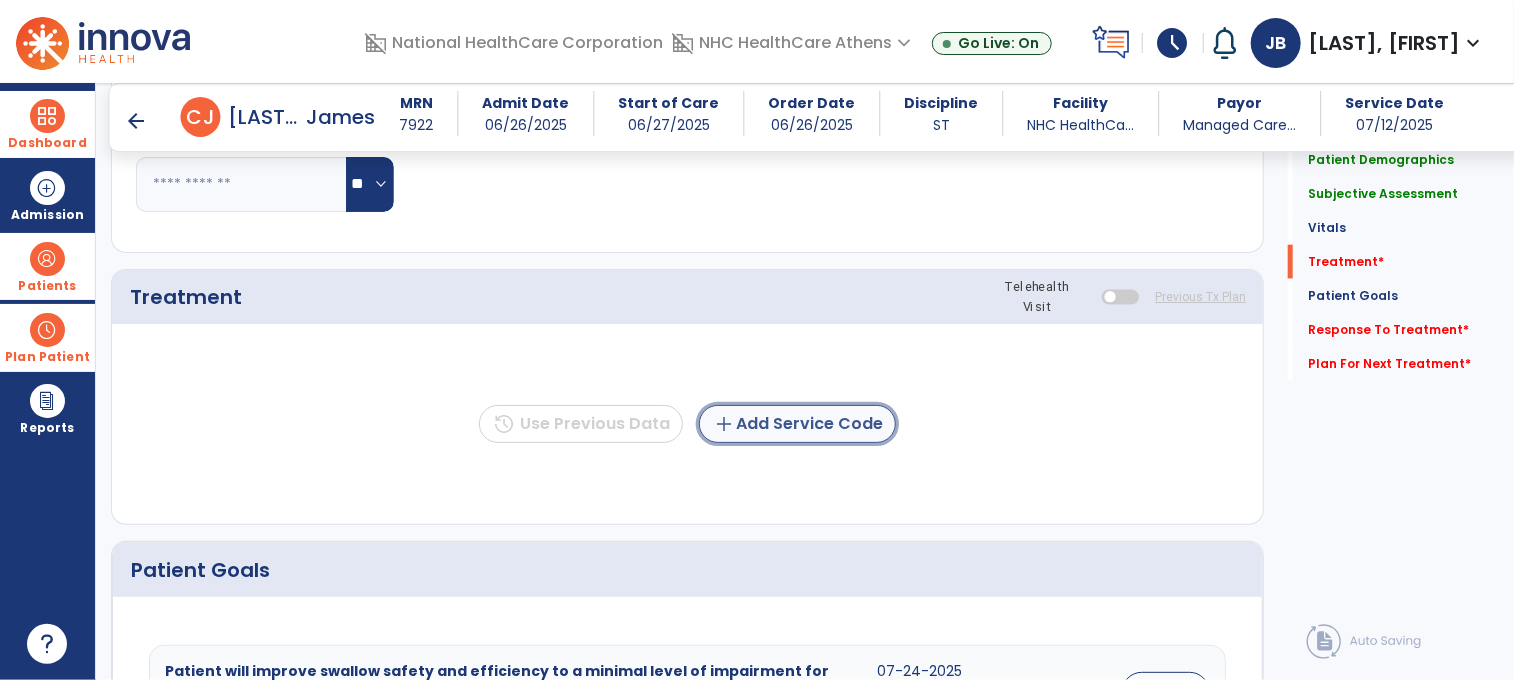 click on "add  Add Service Code" 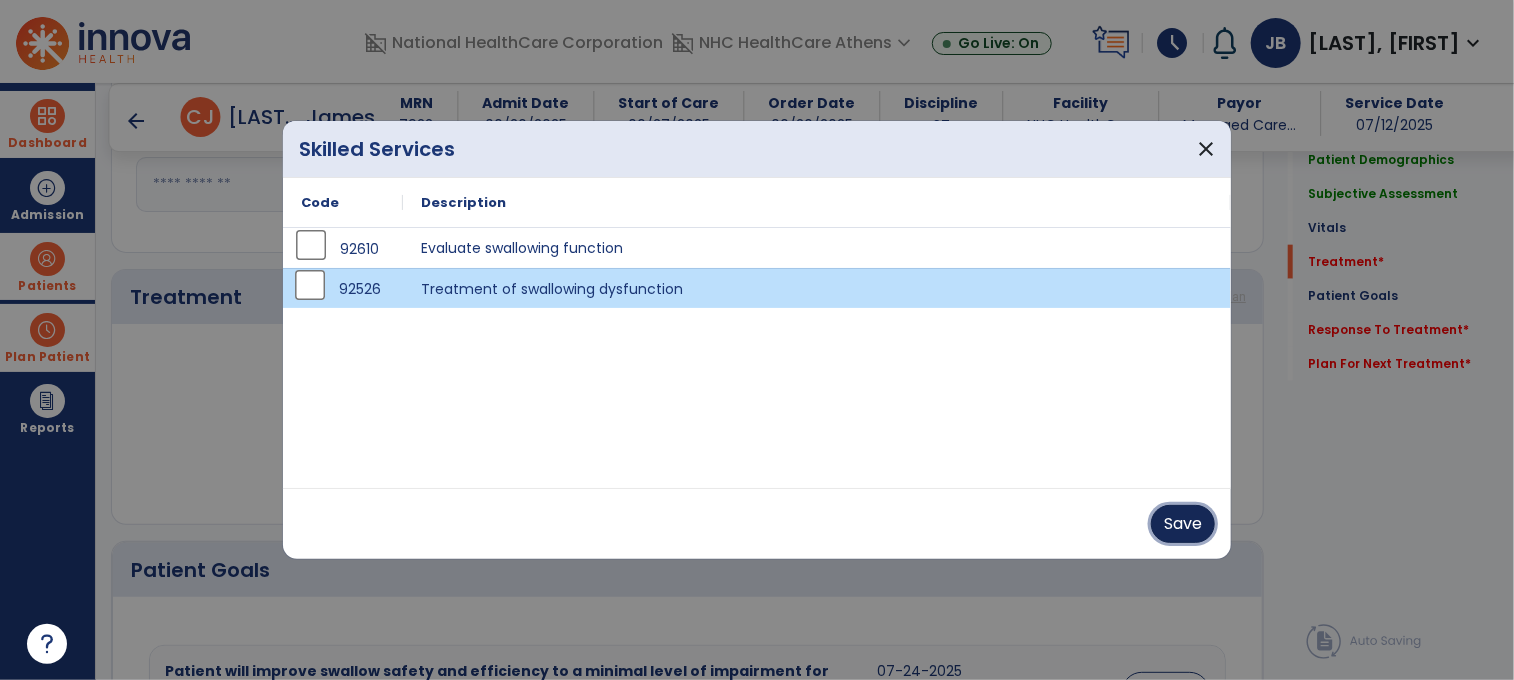 click on "Save" at bounding box center (1183, 524) 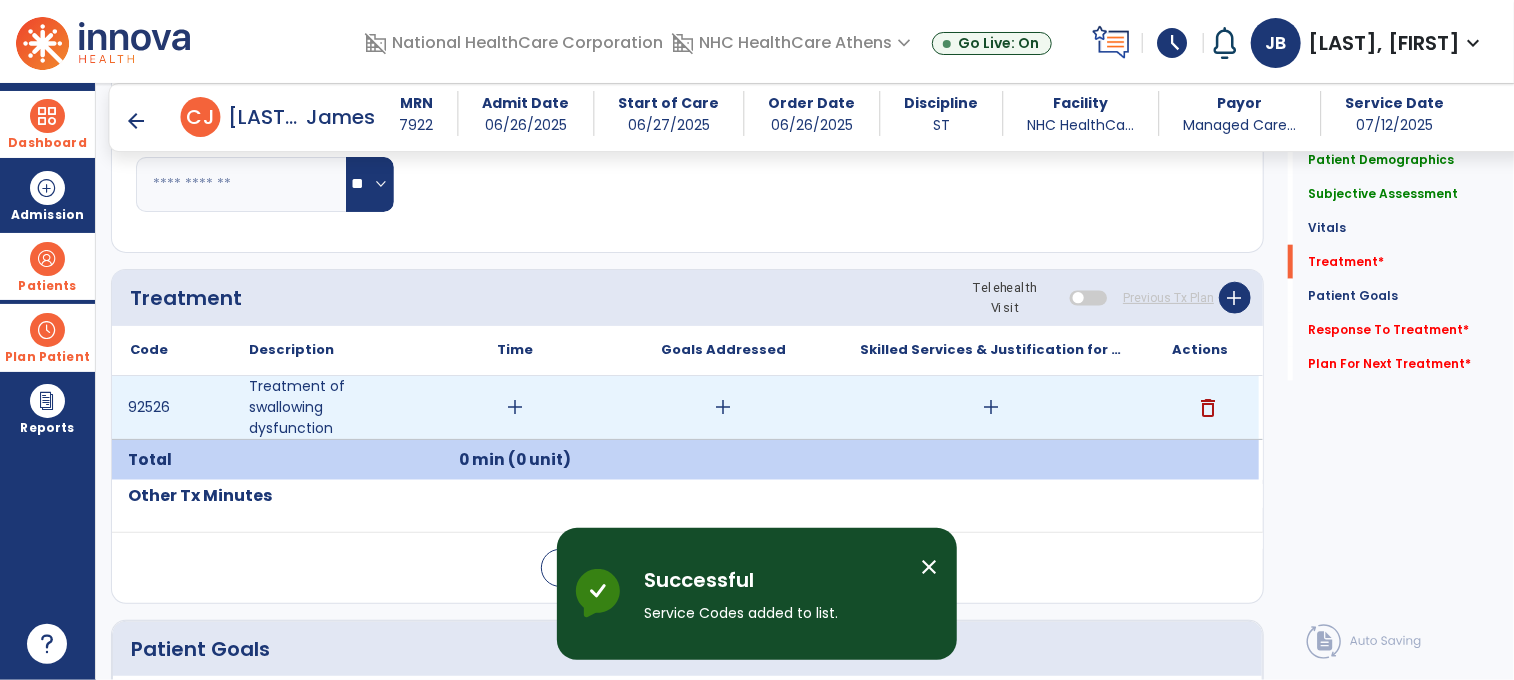 click on "add" at bounding box center [515, 407] 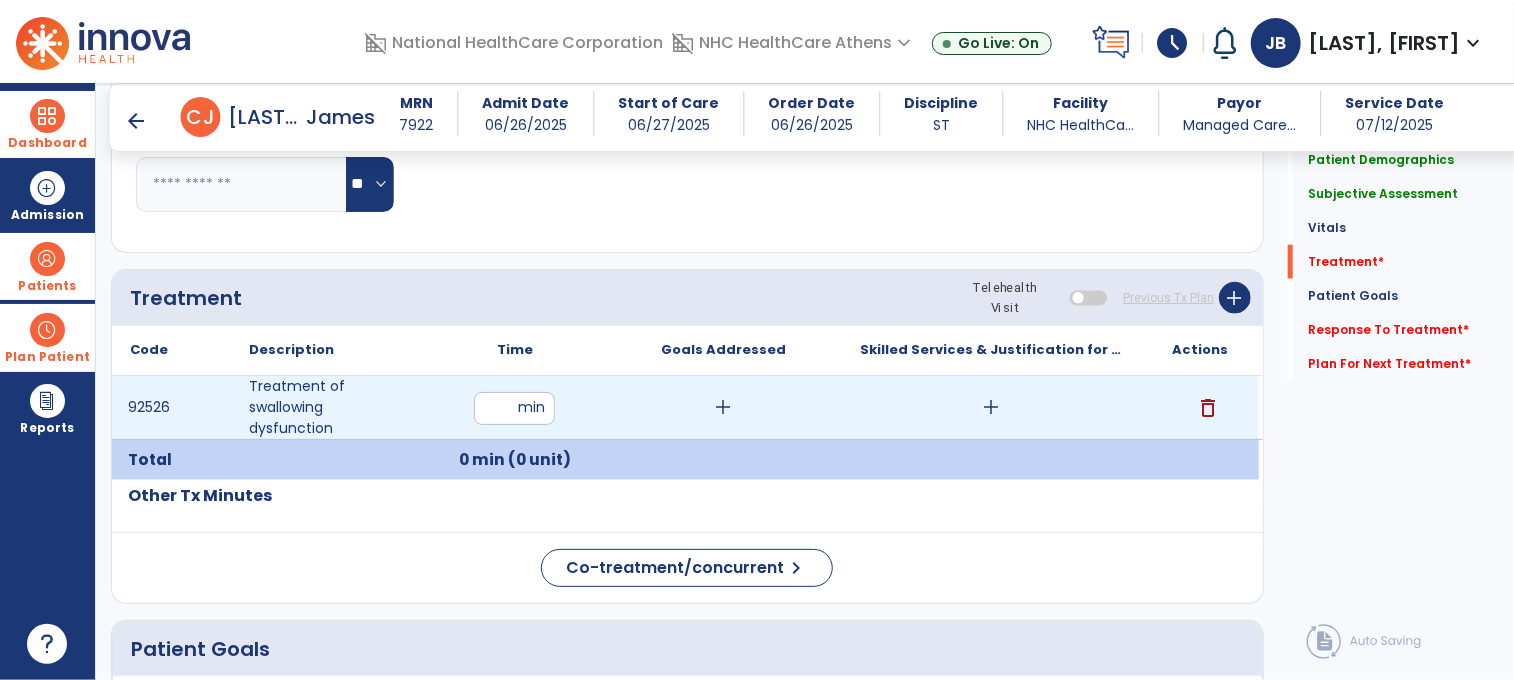 type on "**" 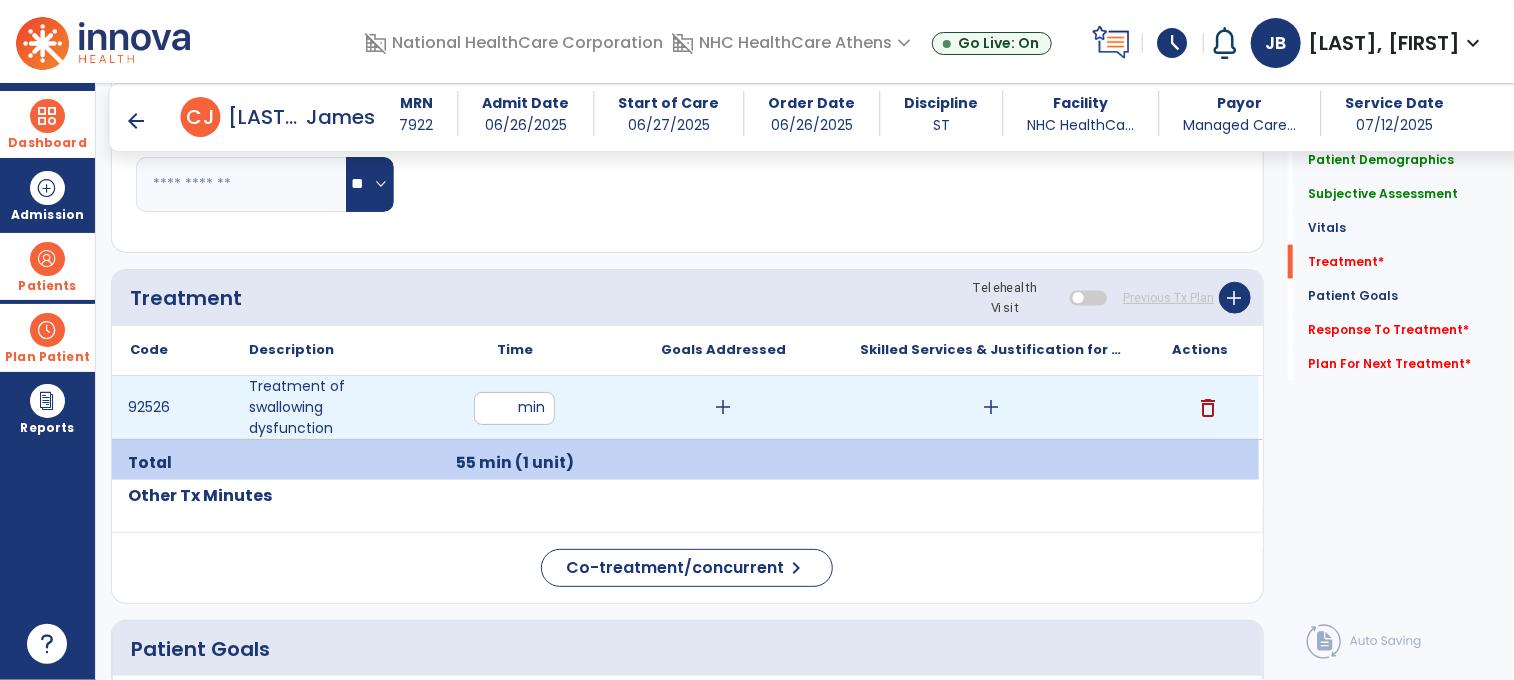 click on "add" at bounding box center [723, 407] 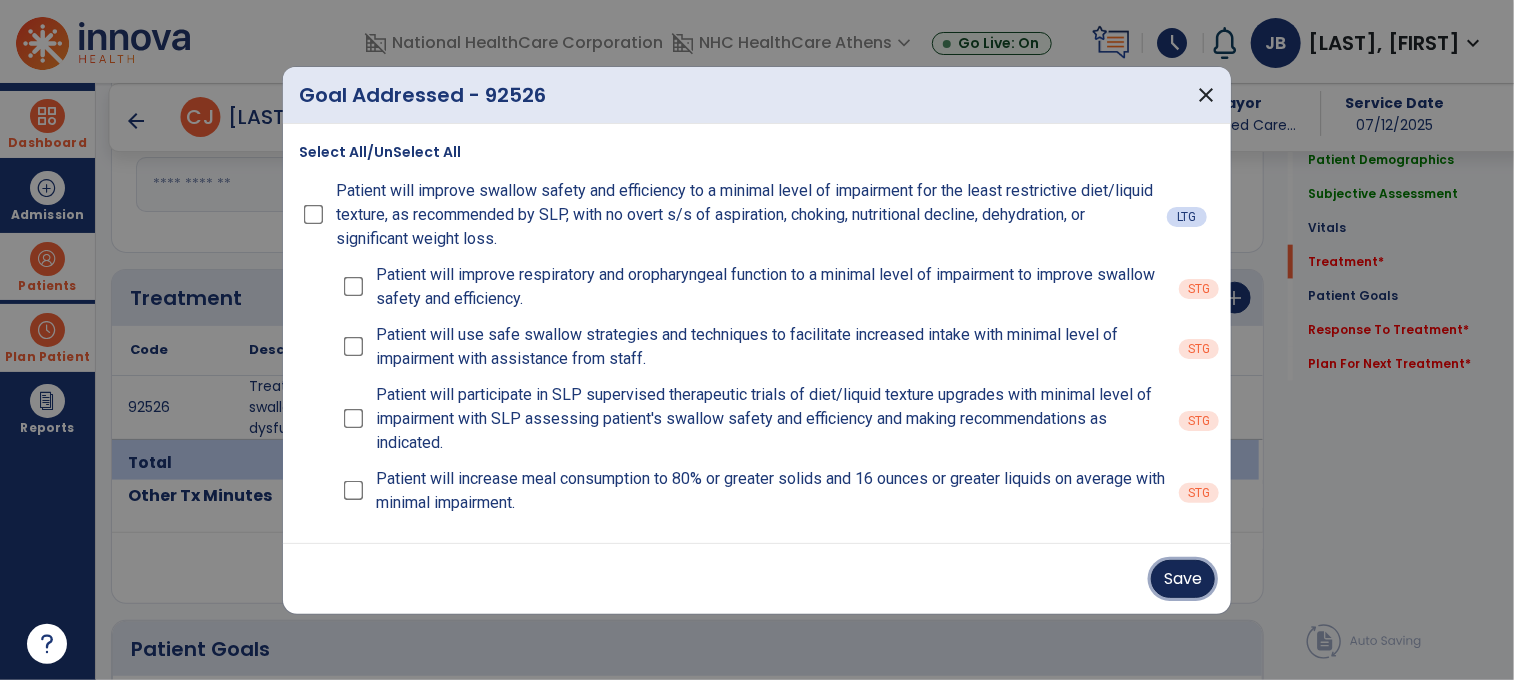 click on "Save" at bounding box center (1183, 579) 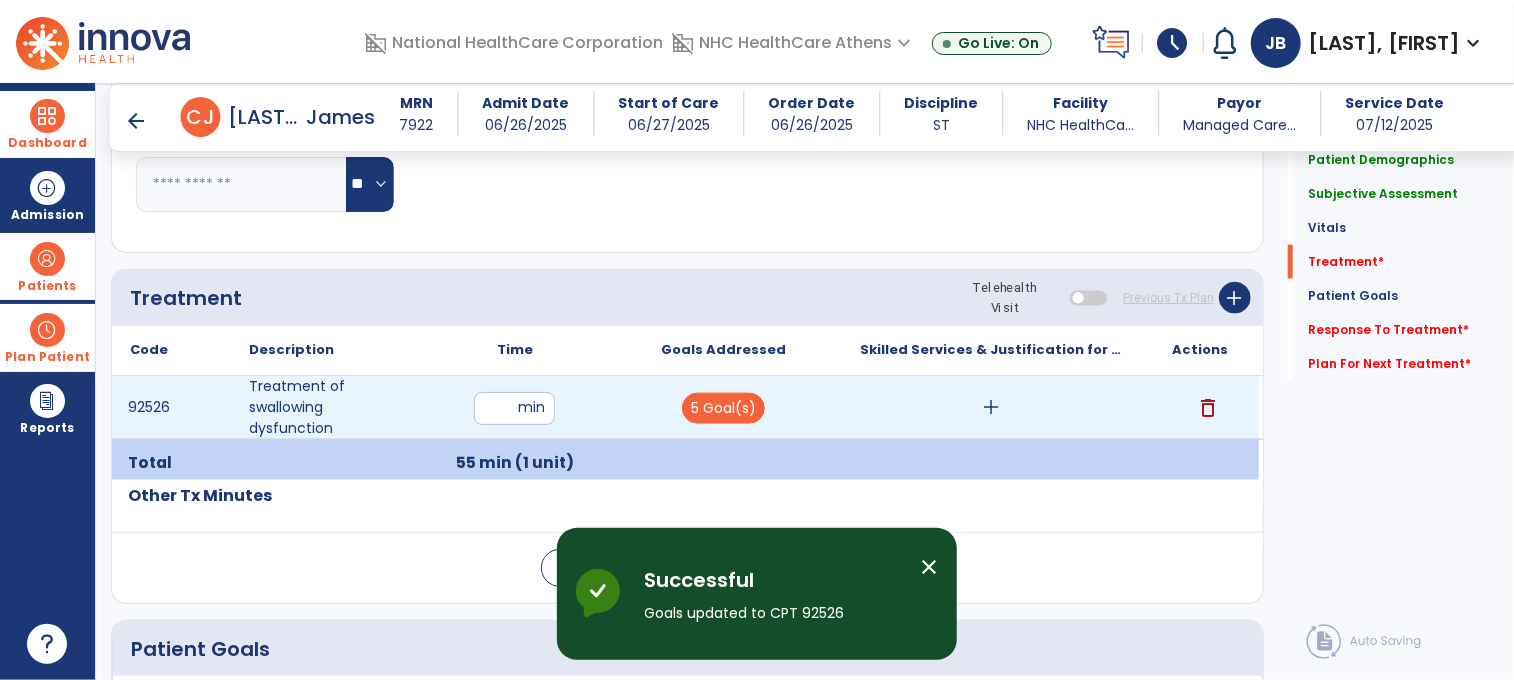 click on "add" at bounding box center (991, 407) 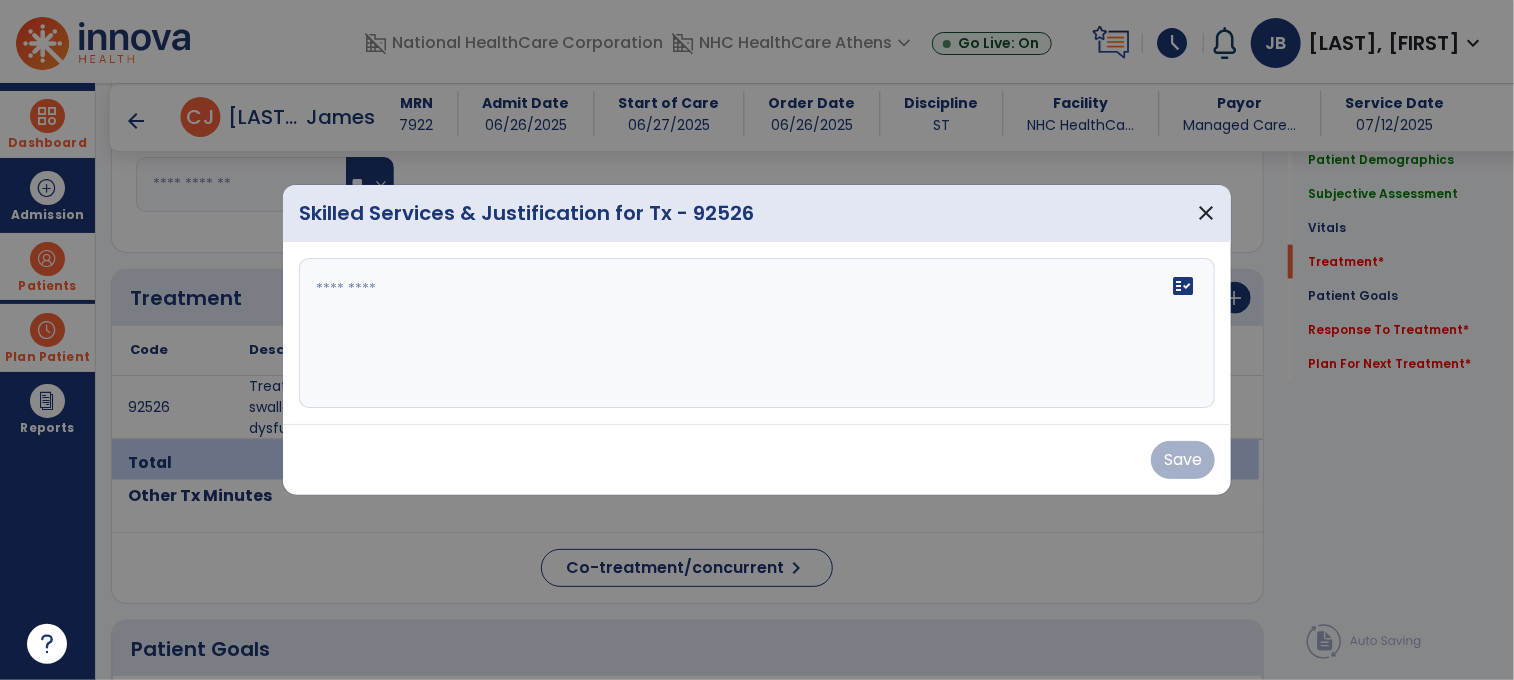 click at bounding box center [757, 333] 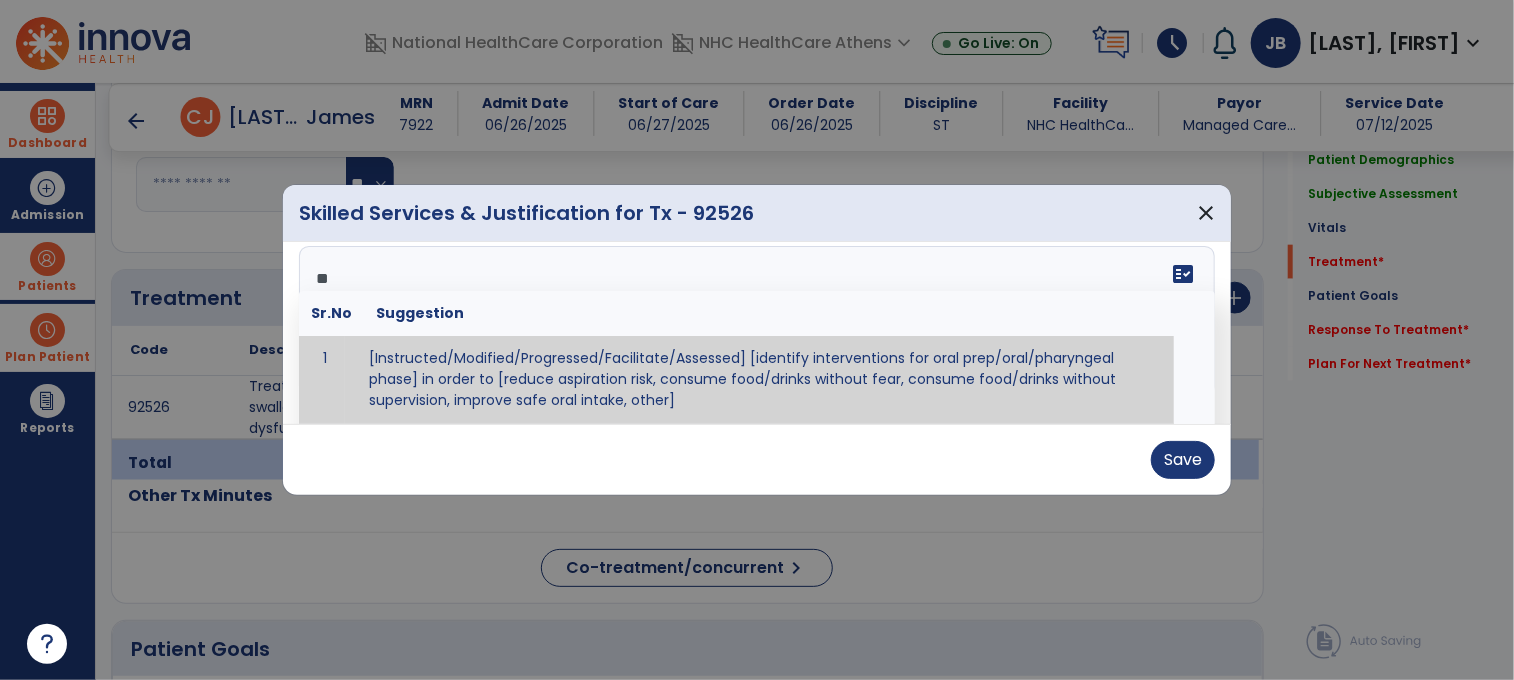 scroll, scrollTop: 0, scrollLeft: 0, axis: both 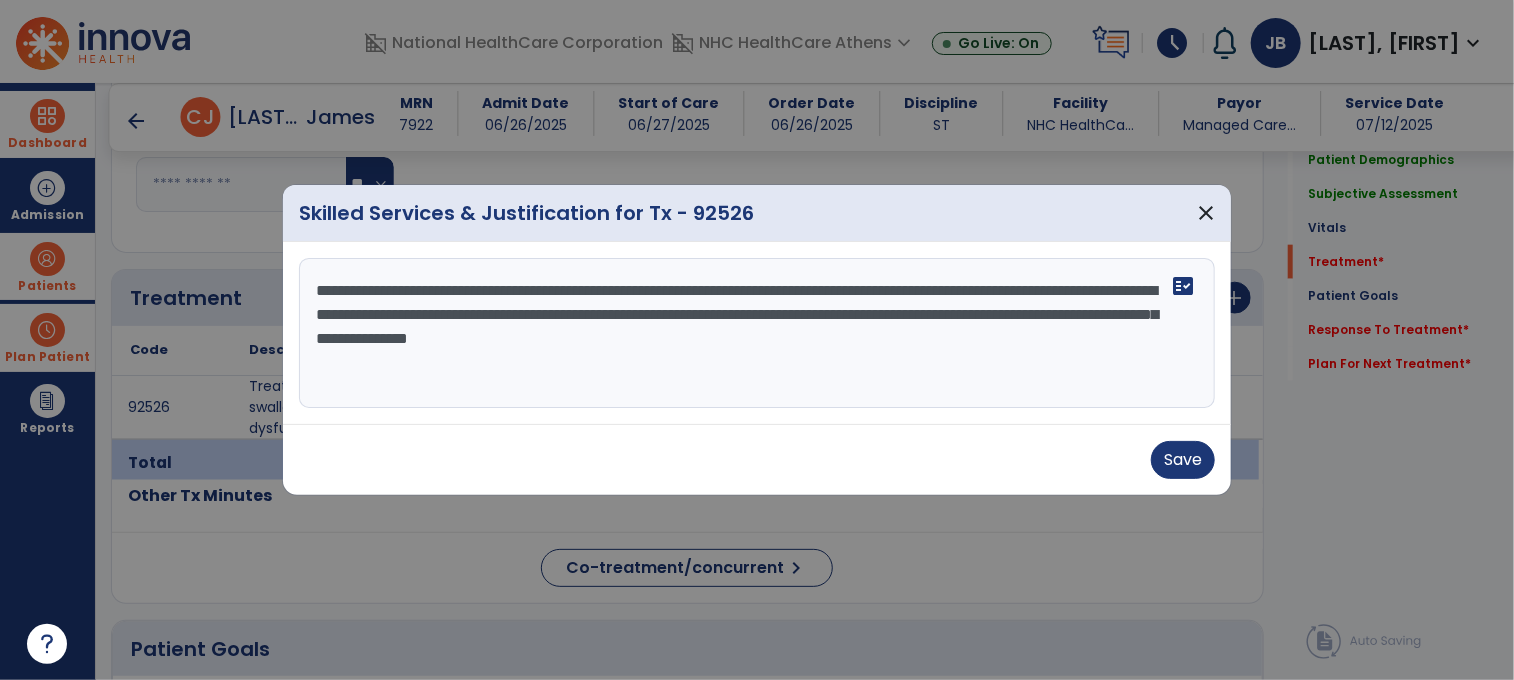 click on "**********" at bounding box center [757, 333] 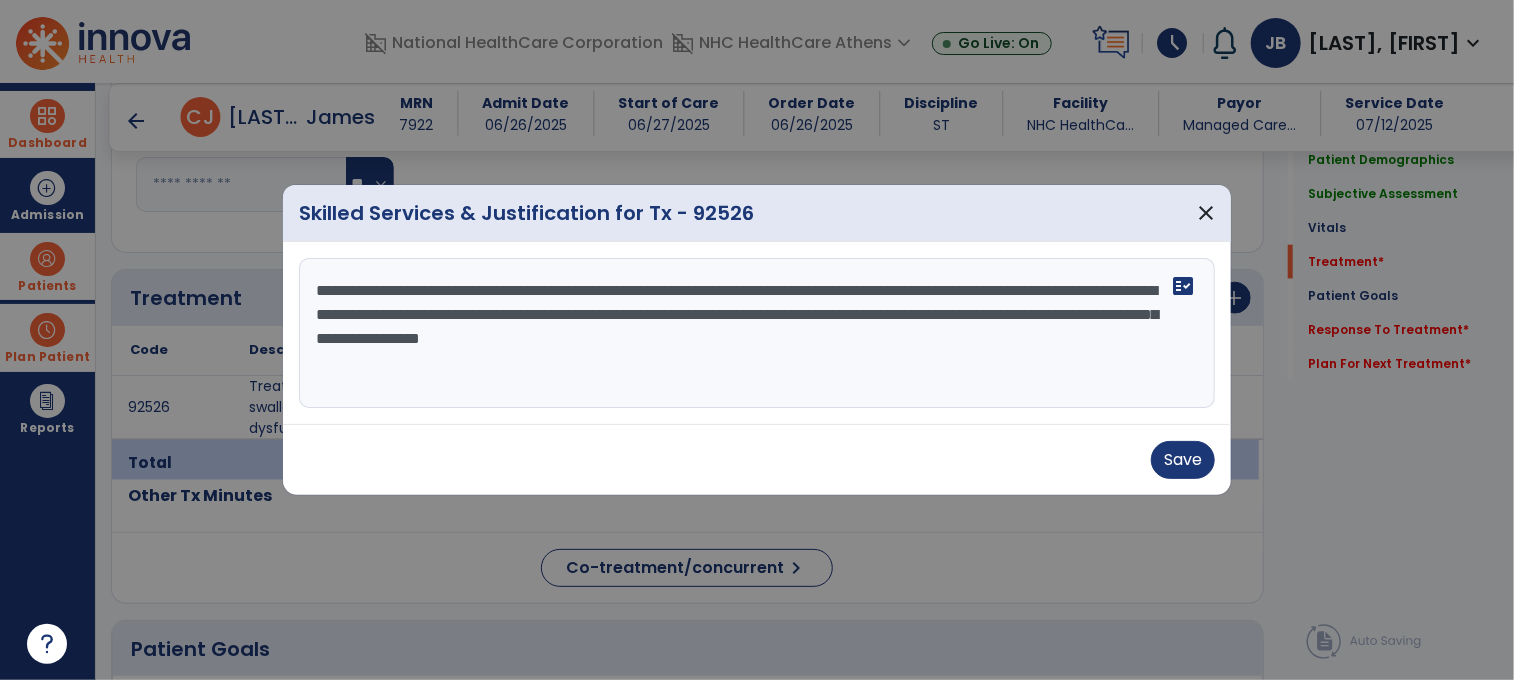 click on "**********" at bounding box center (757, 333) 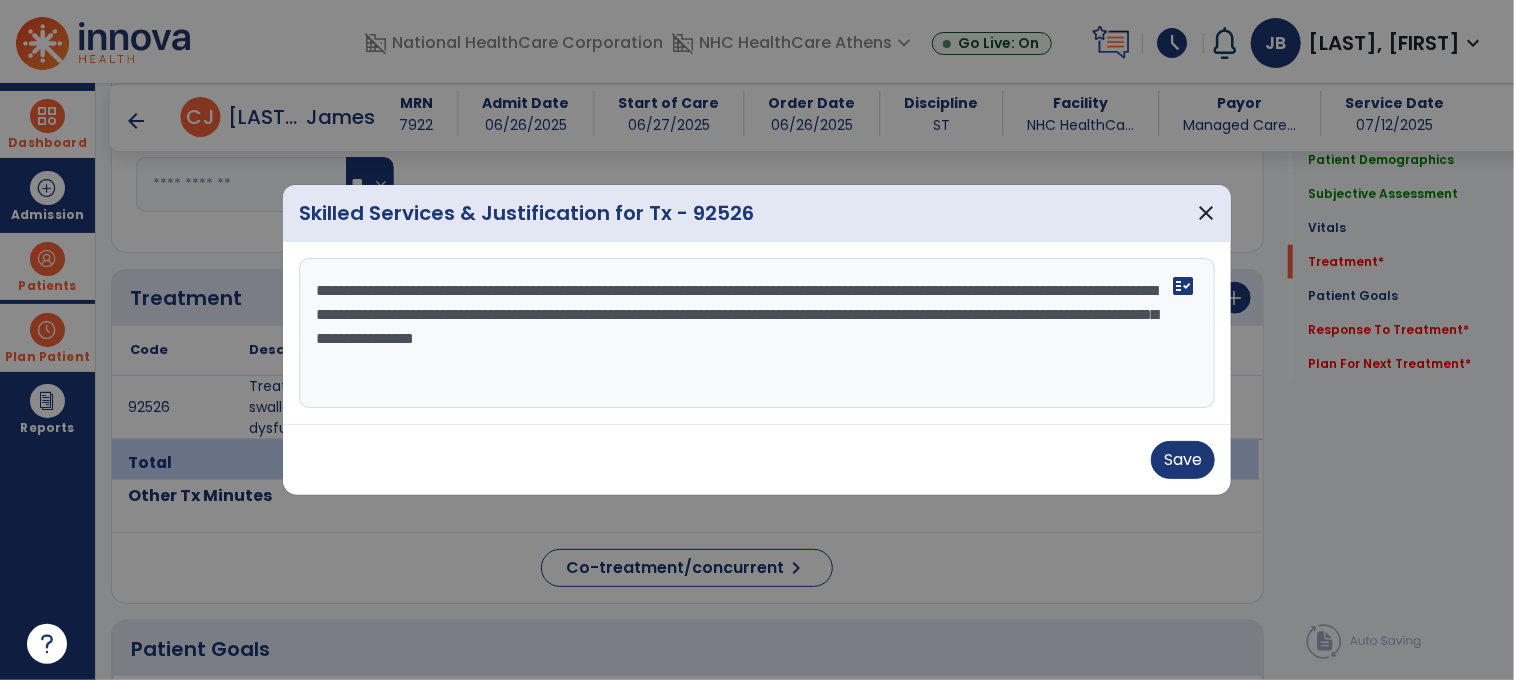 click on "**********" at bounding box center (757, 333) 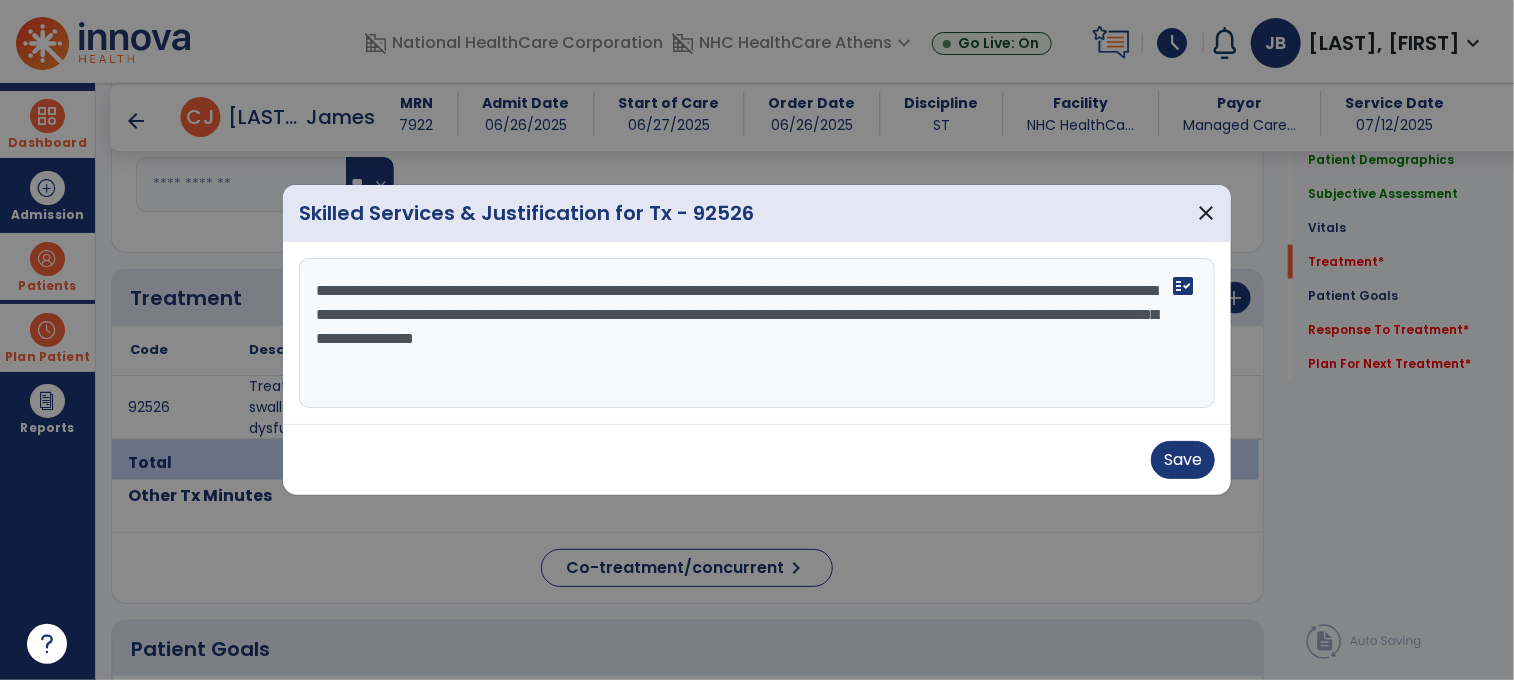 click on "**********" at bounding box center (757, 333) 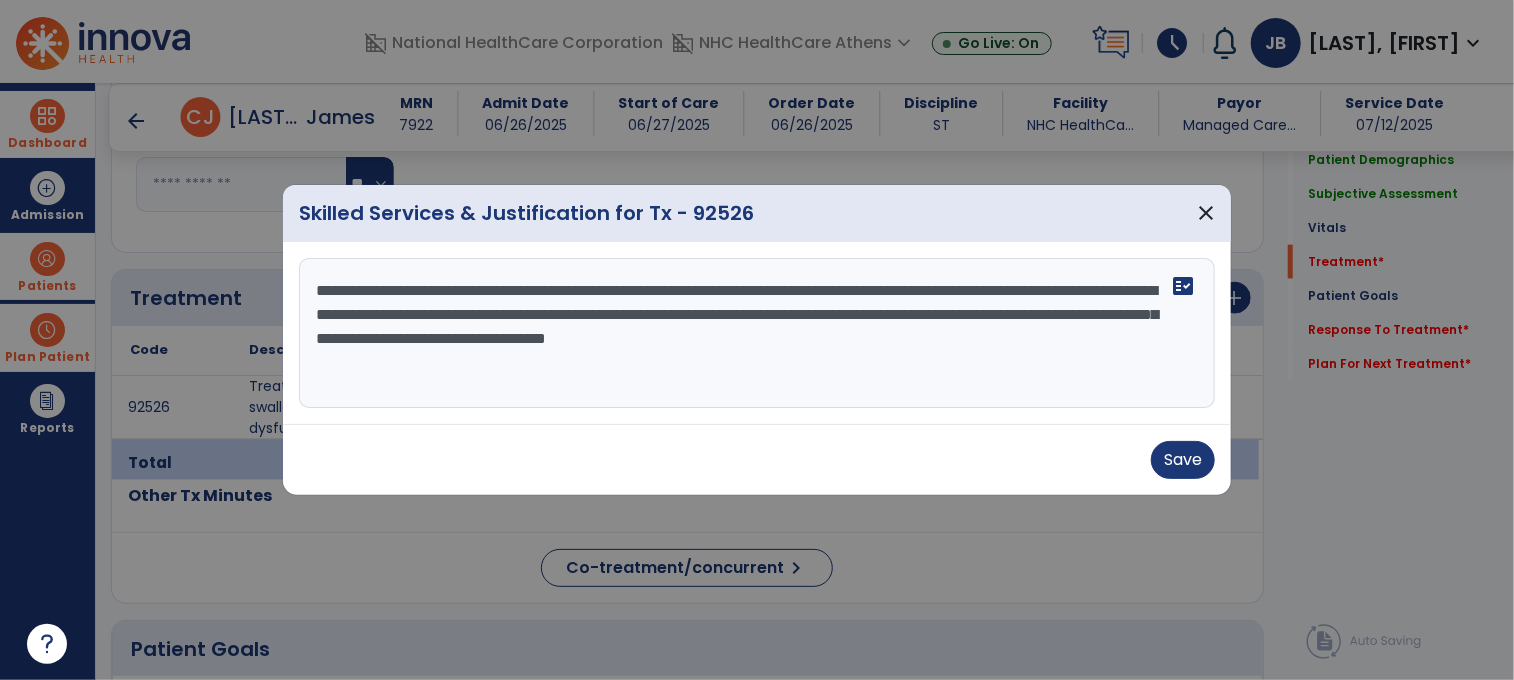 click on "**********" at bounding box center [757, 333] 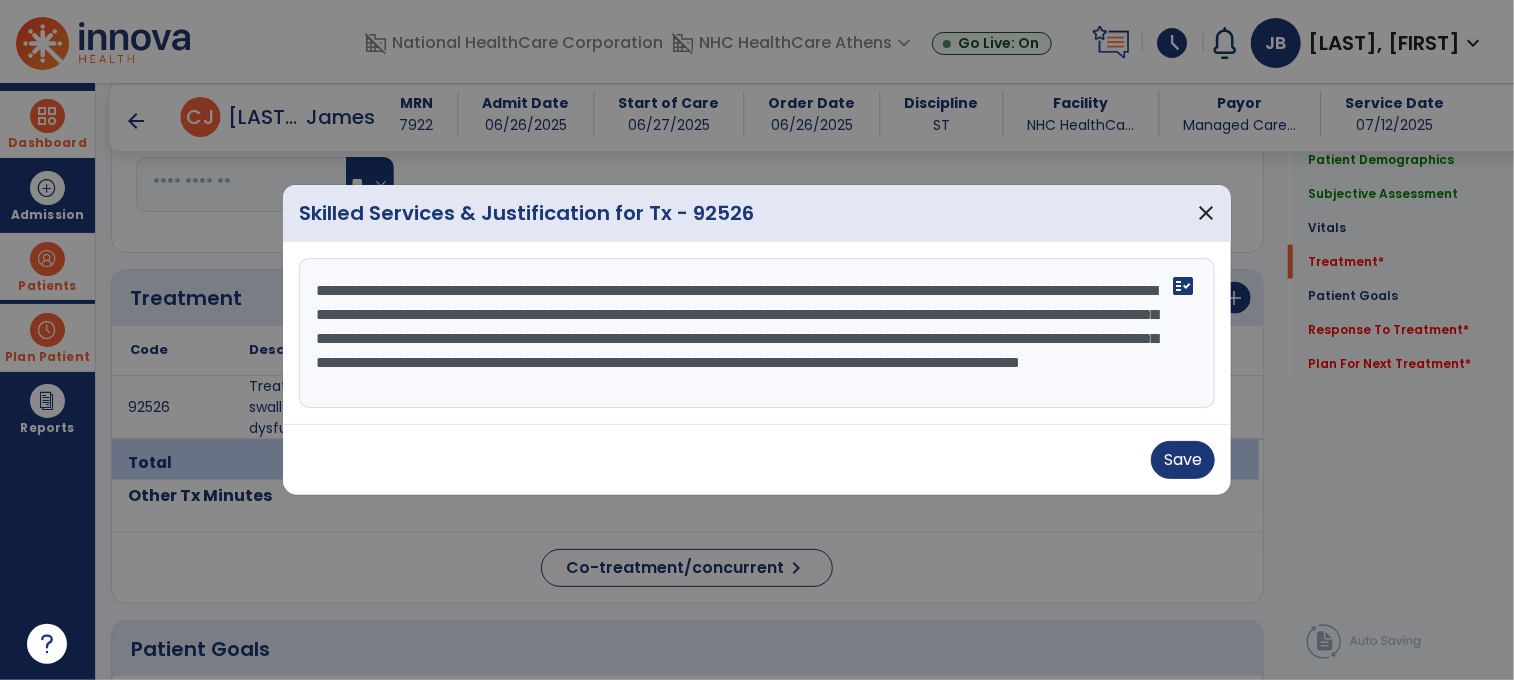 scroll, scrollTop: 16, scrollLeft: 0, axis: vertical 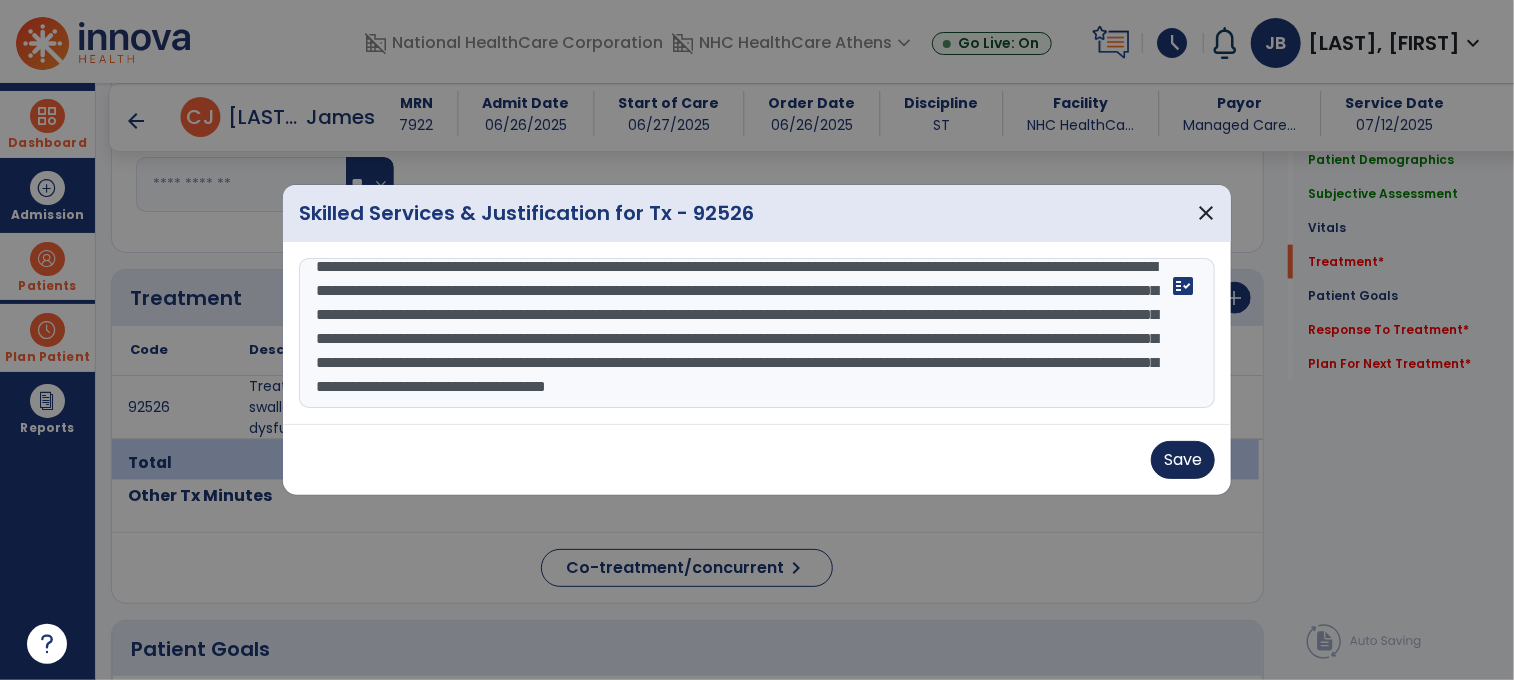 type on "**********" 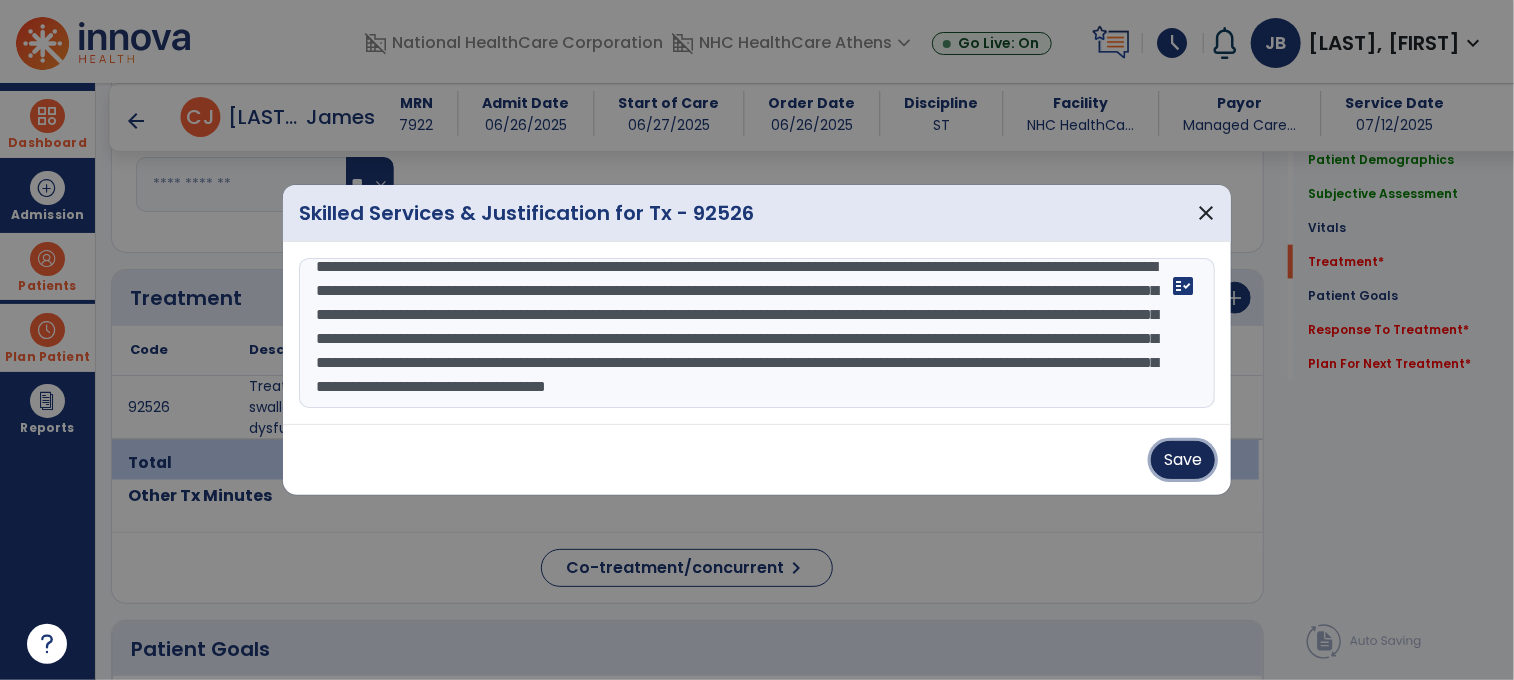 click on "Save" at bounding box center [1183, 460] 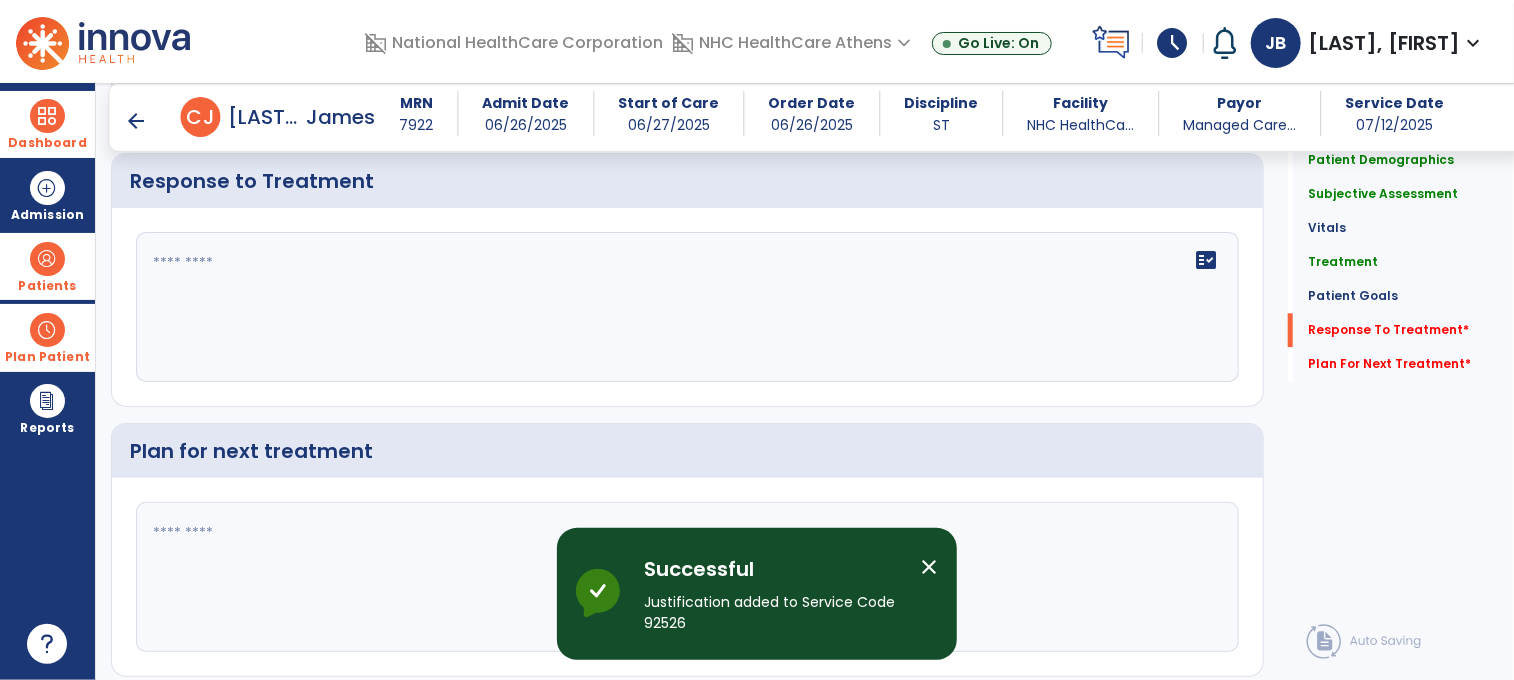 scroll, scrollTop: 2489, scrollLeft: 0, axis: vertical 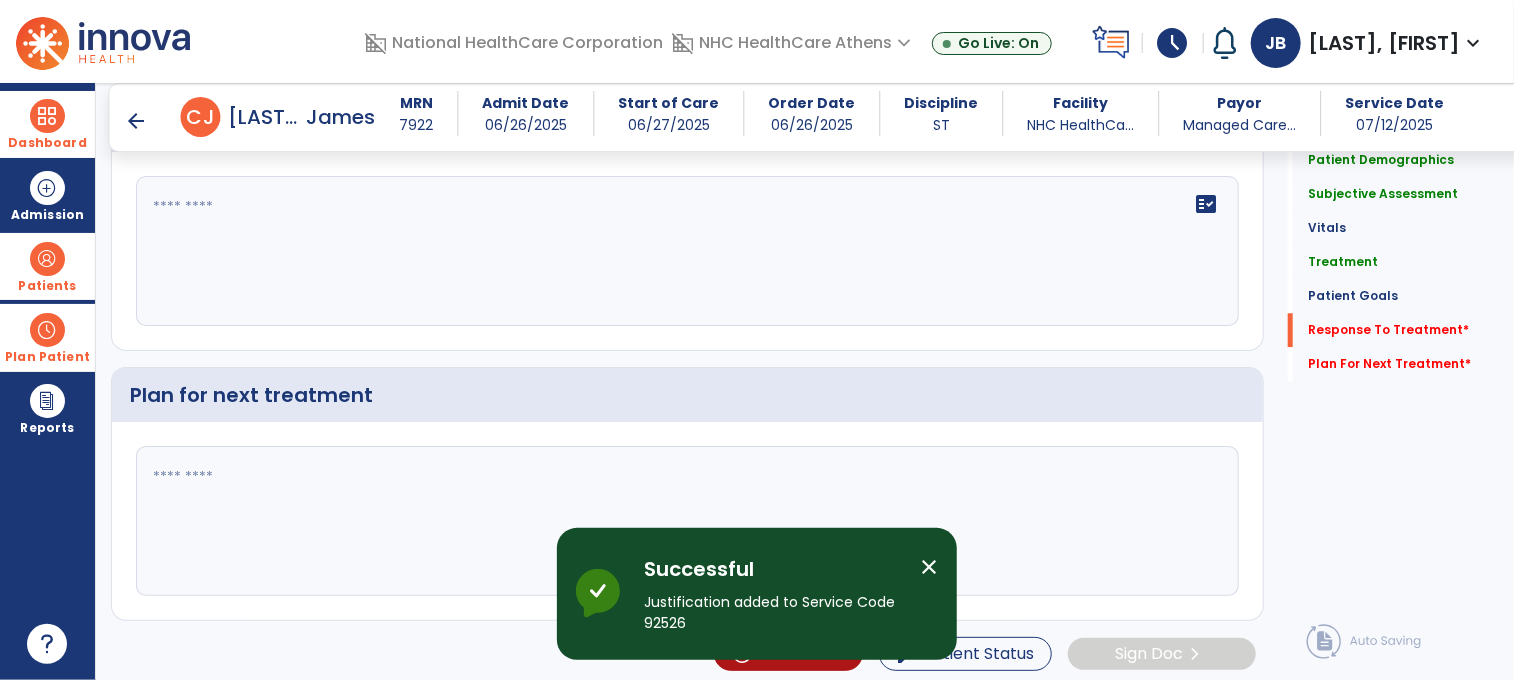 click 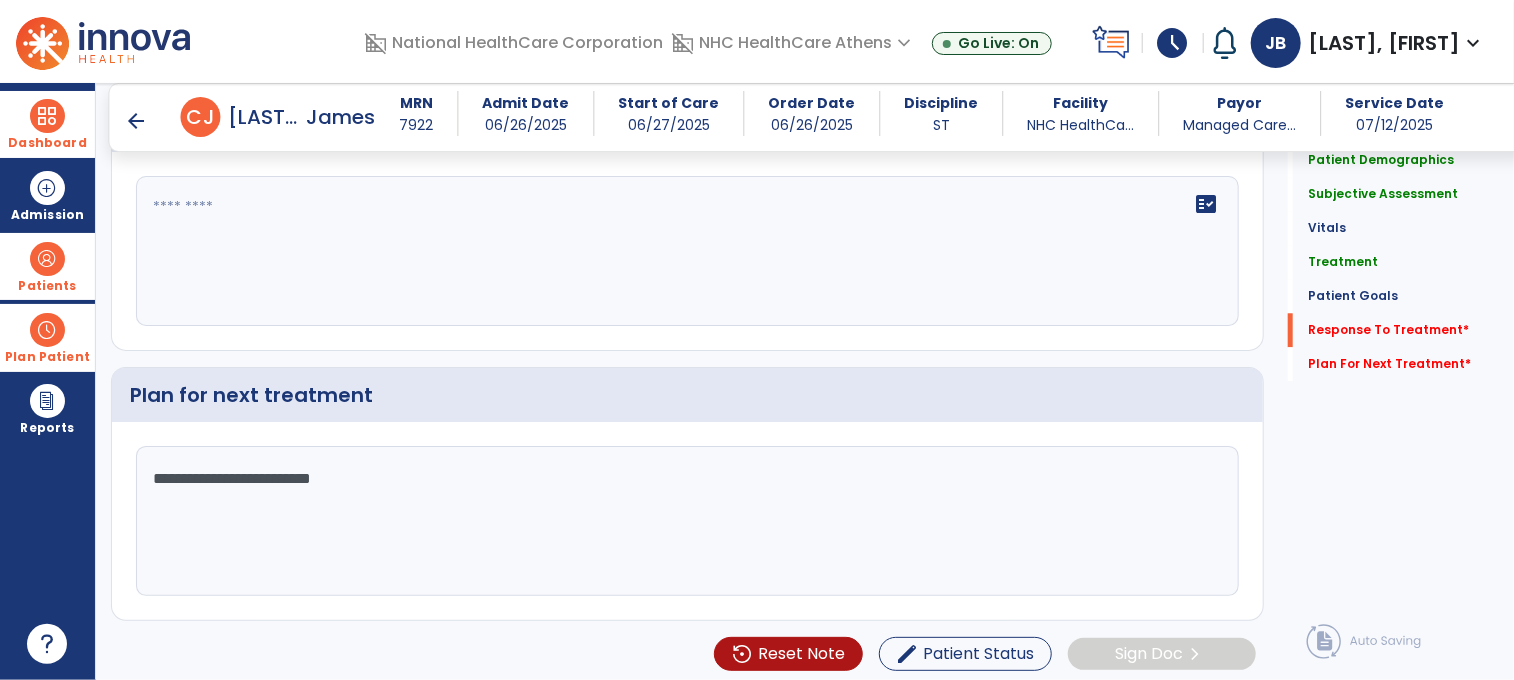 type on "**********" 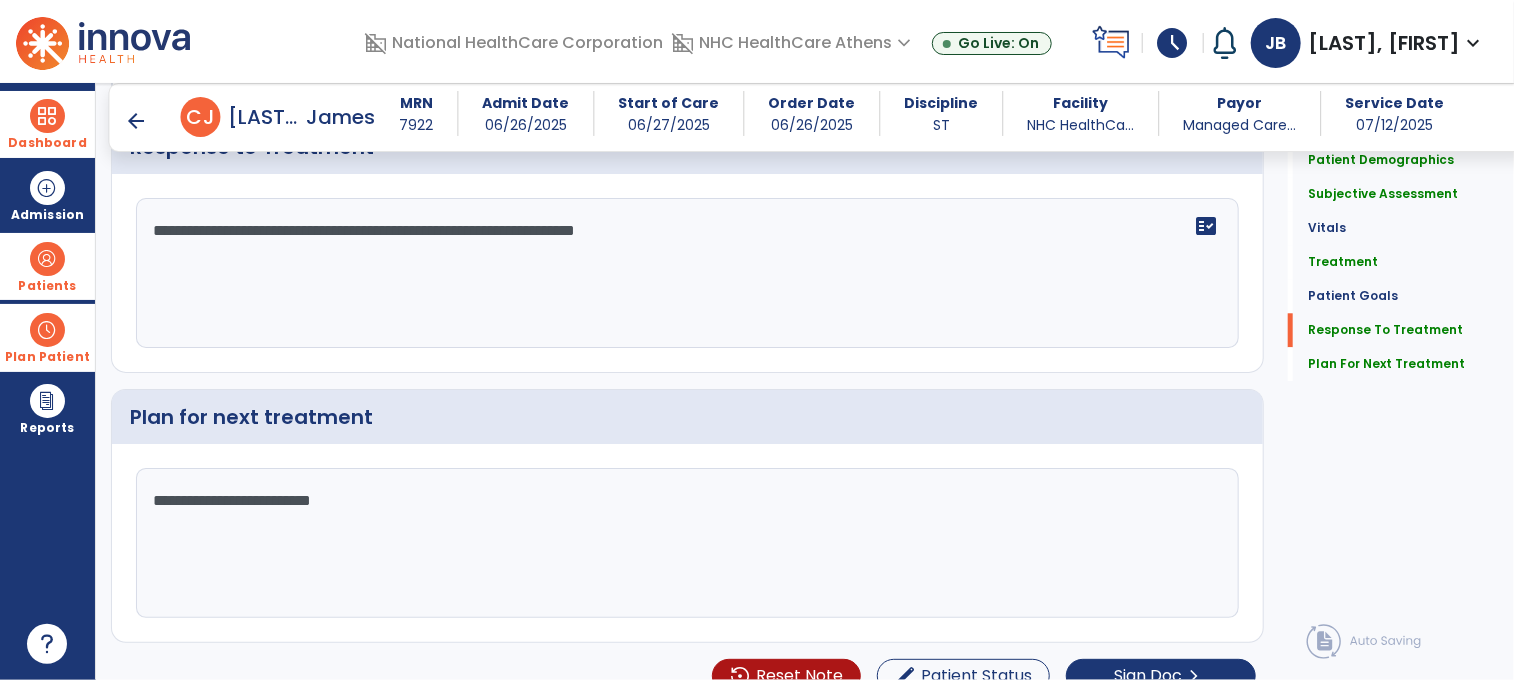 scroll, scrollTop: 2489, scrollLeft: 0, axis: vertical 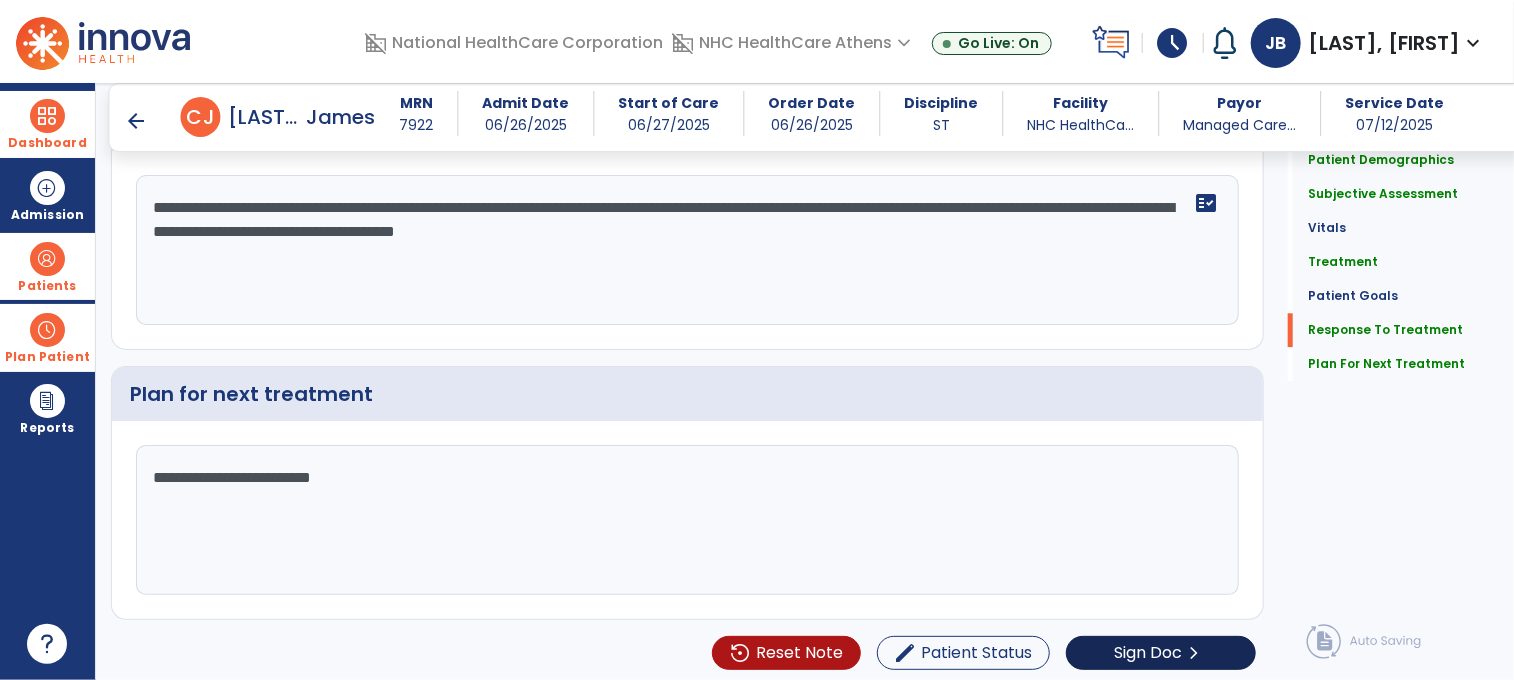 type on "**********" 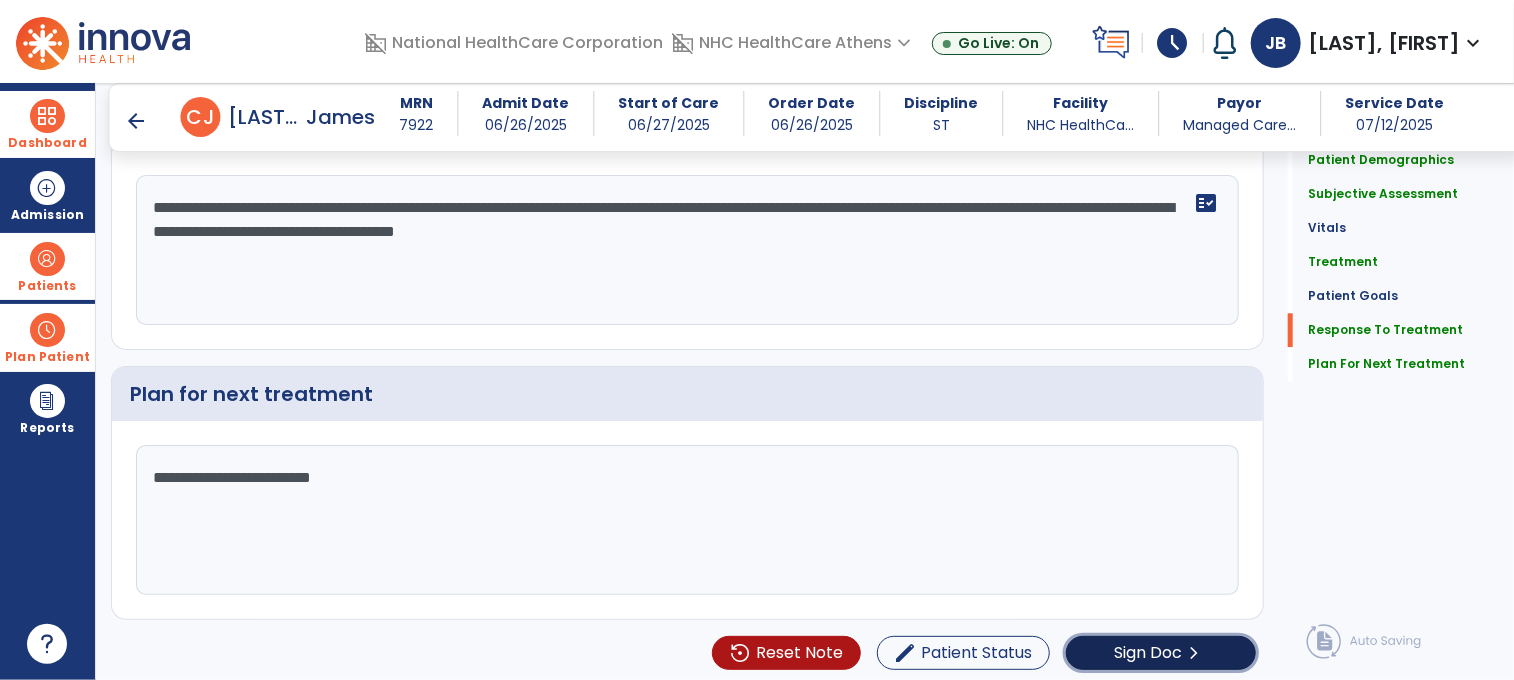 scroll, scrollTop: 2489, scrollLeft: 0, axis: vertical 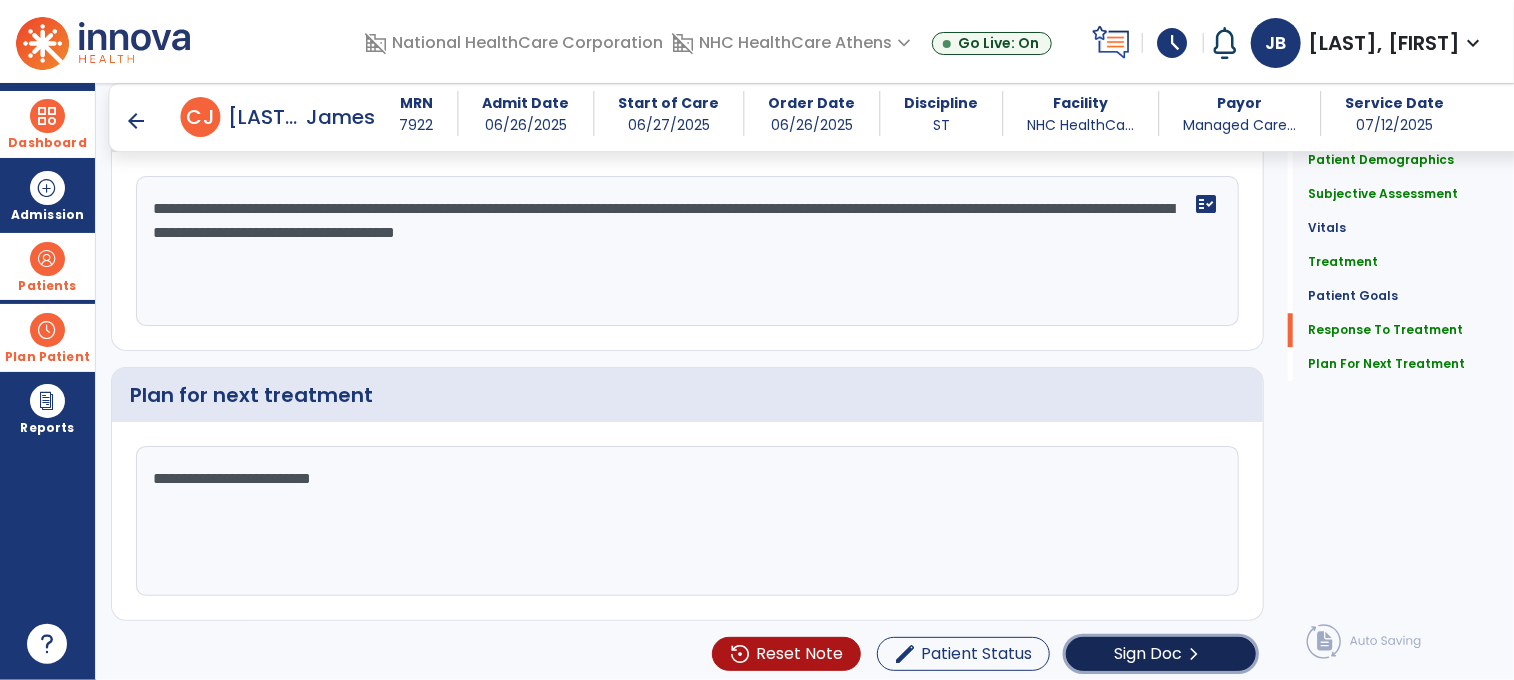 click on "Sign Doc" 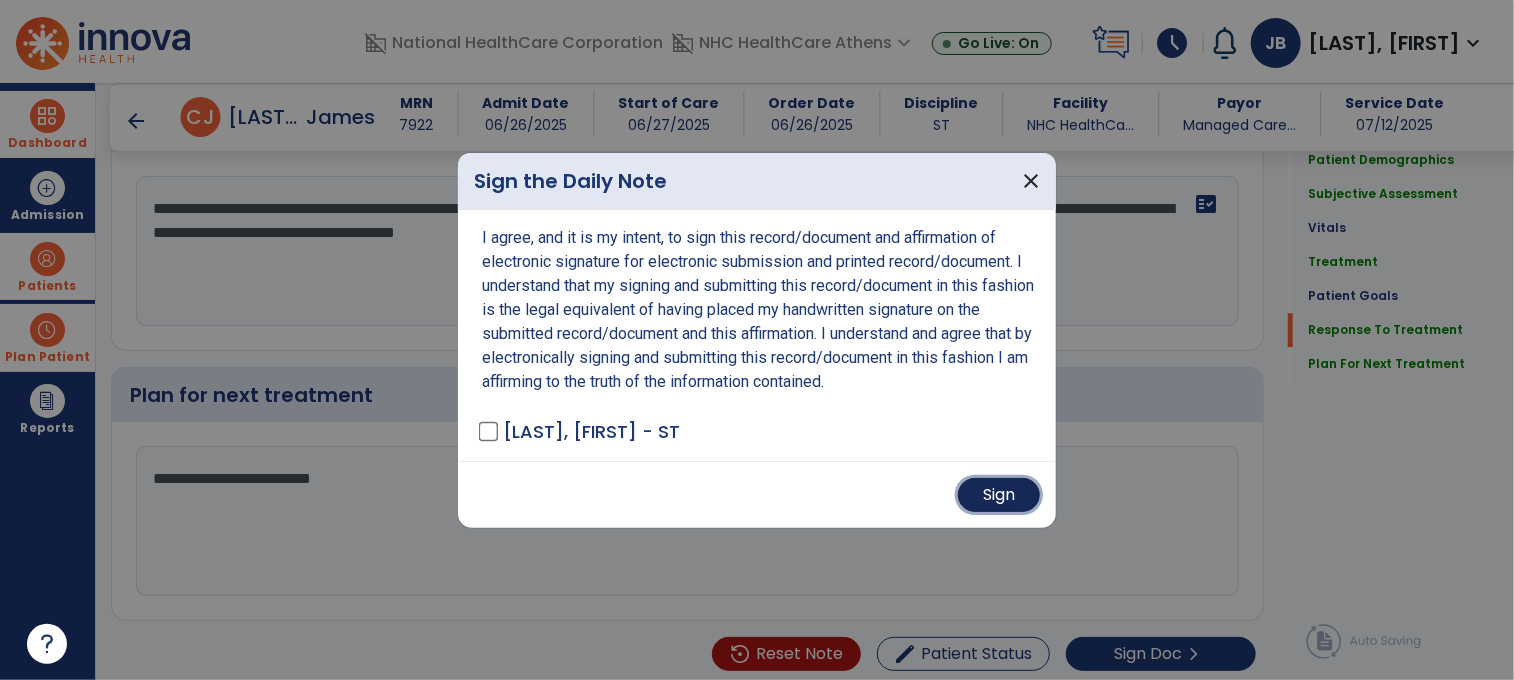 click on "Sign" at bounding box center (999, 495) 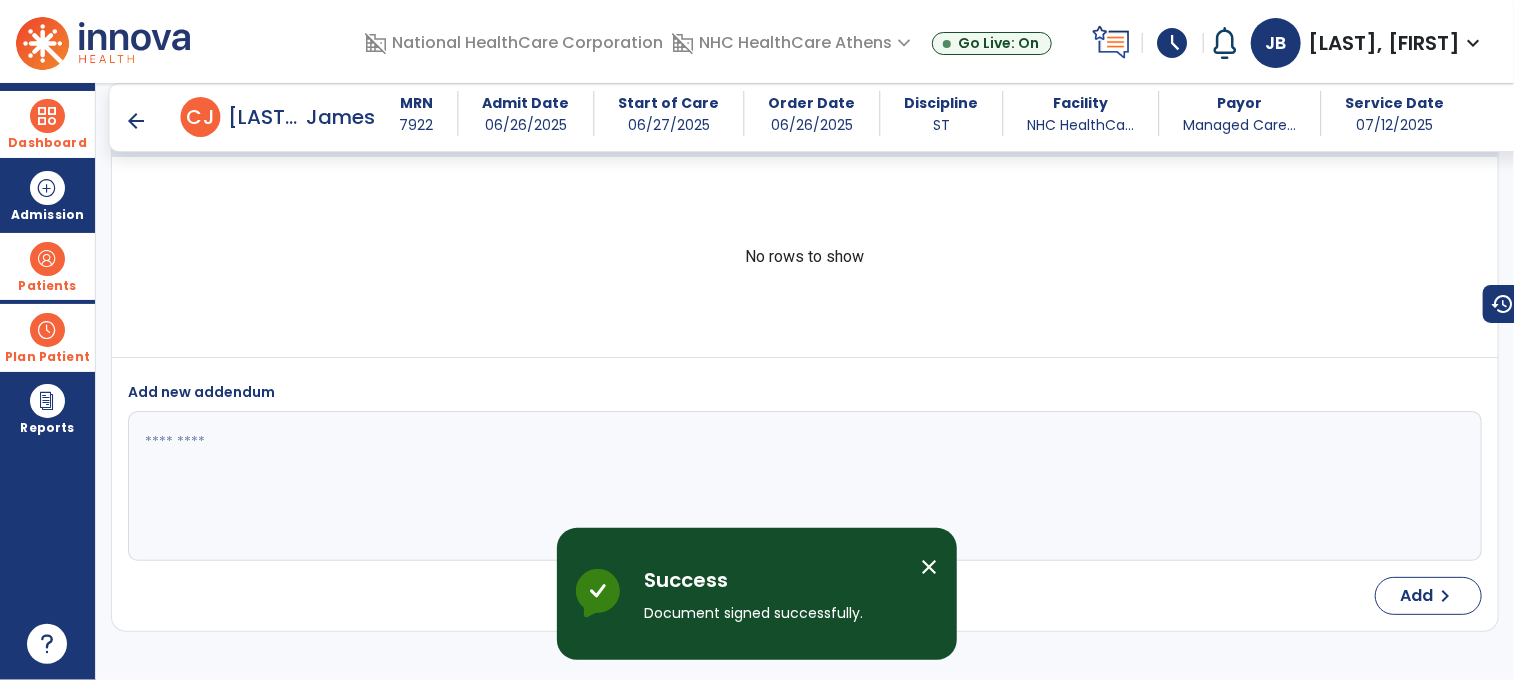scroll, scrollTop: 4474, scrollLeft: 0, axis: vertical 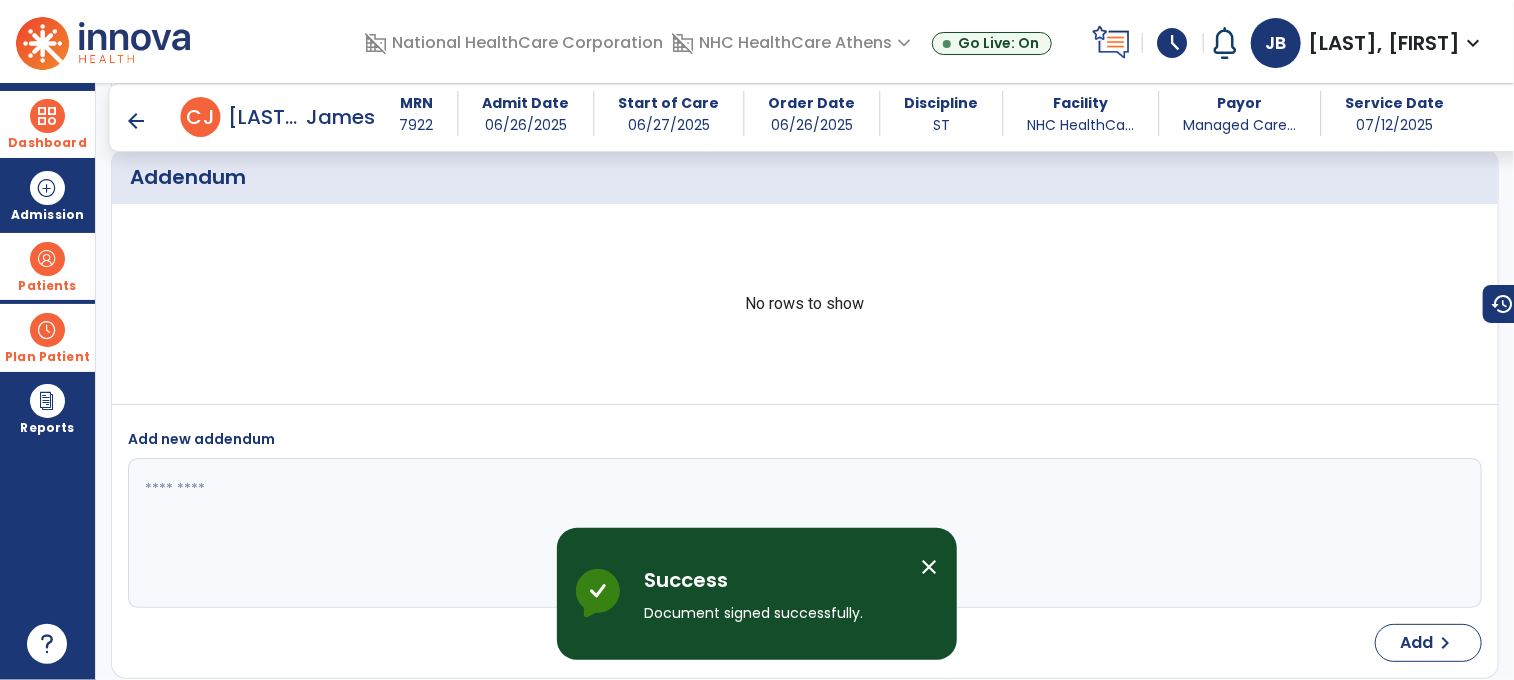 click at bounding box center (47, 116) 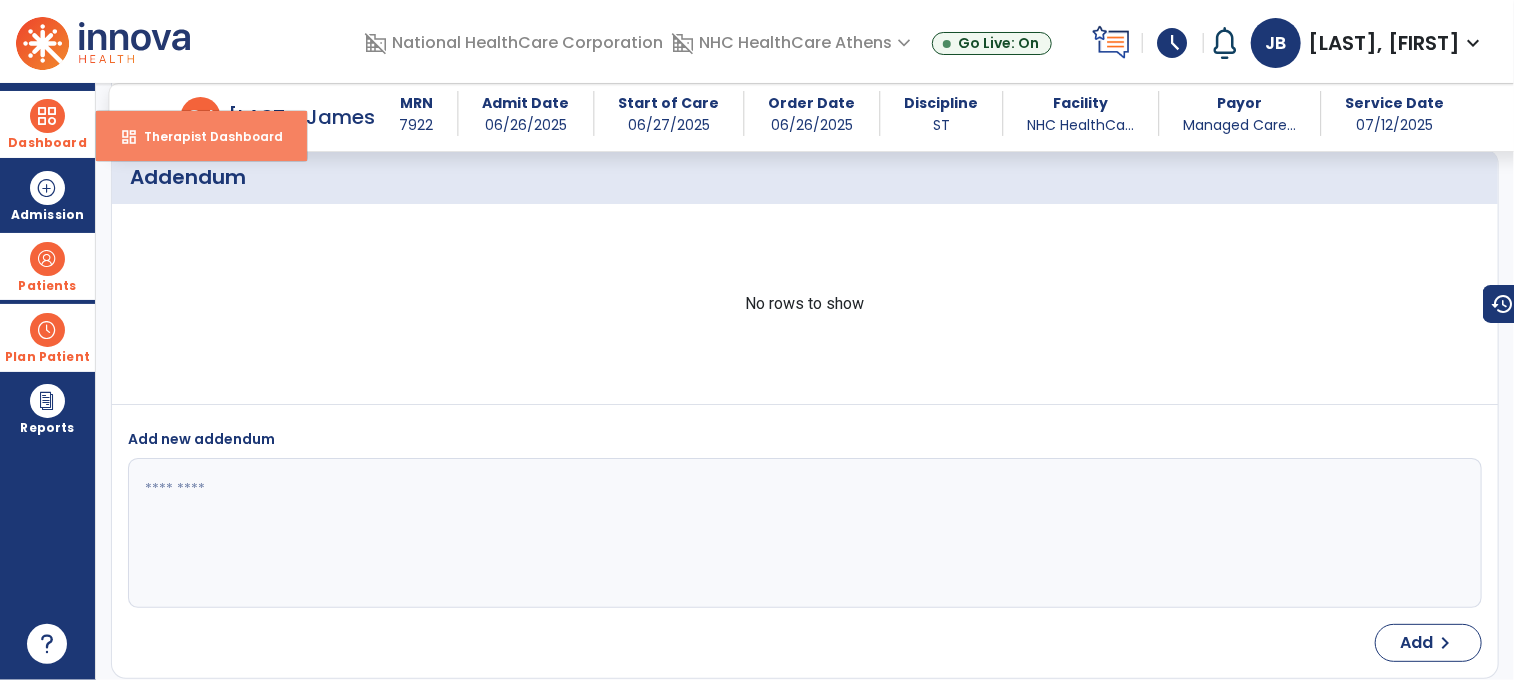 click on "dashboard" at bounding box center [129, 137] 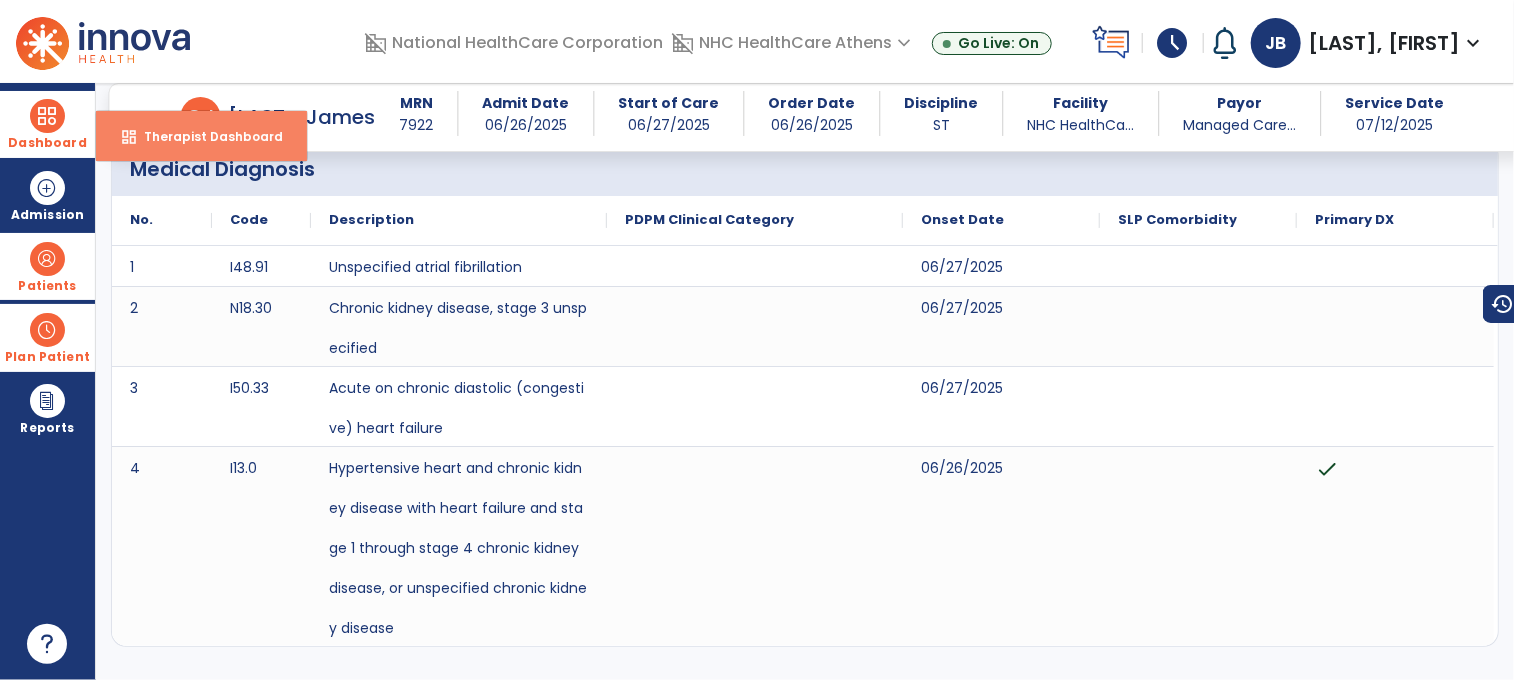 select on "****" 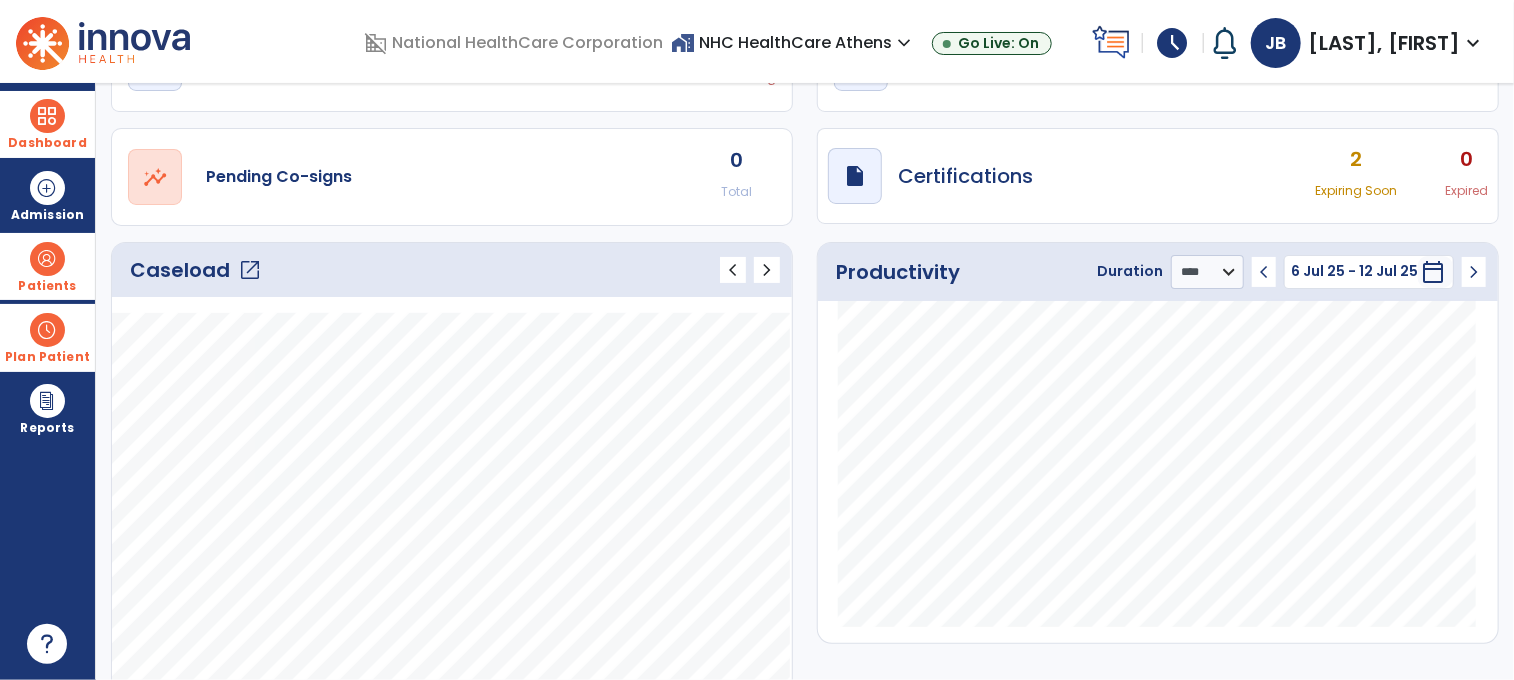 click on "open_in_new" 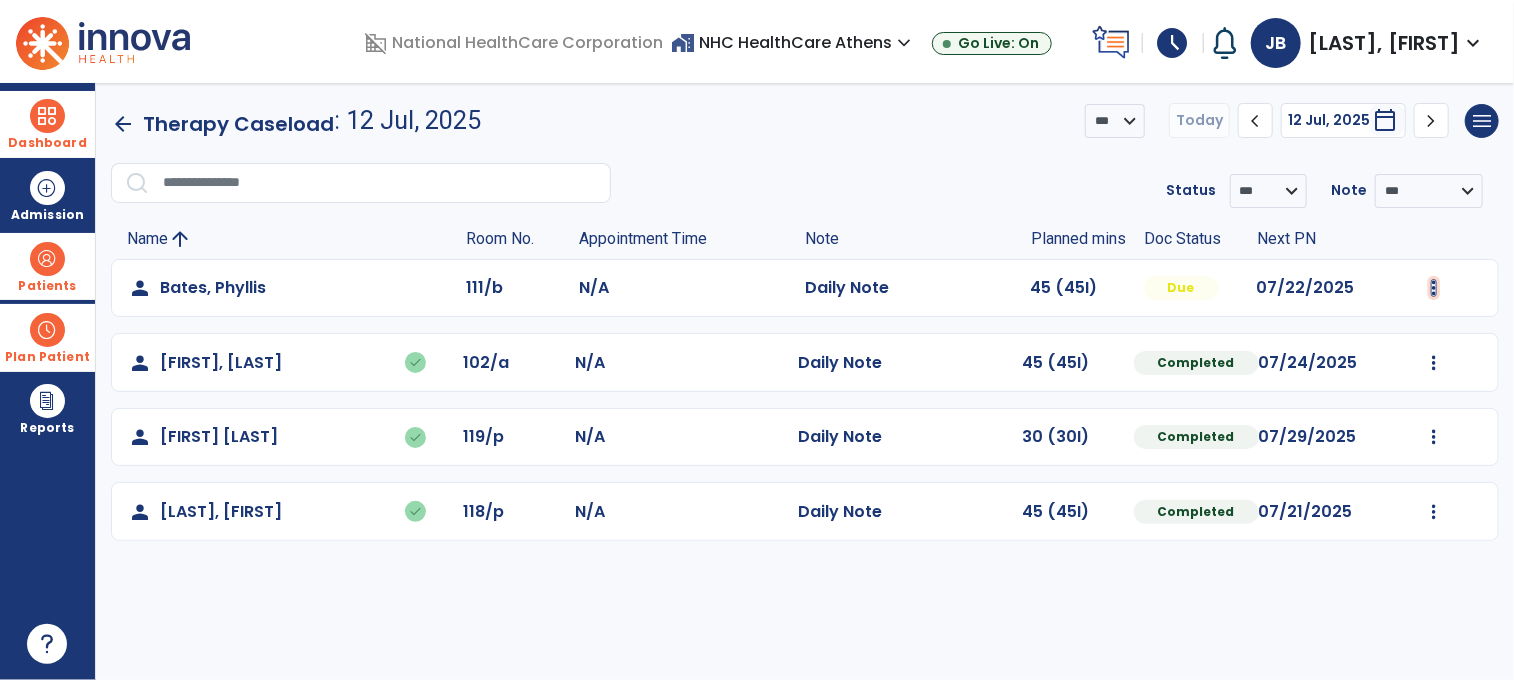 click at bounding box center (1434, 288) 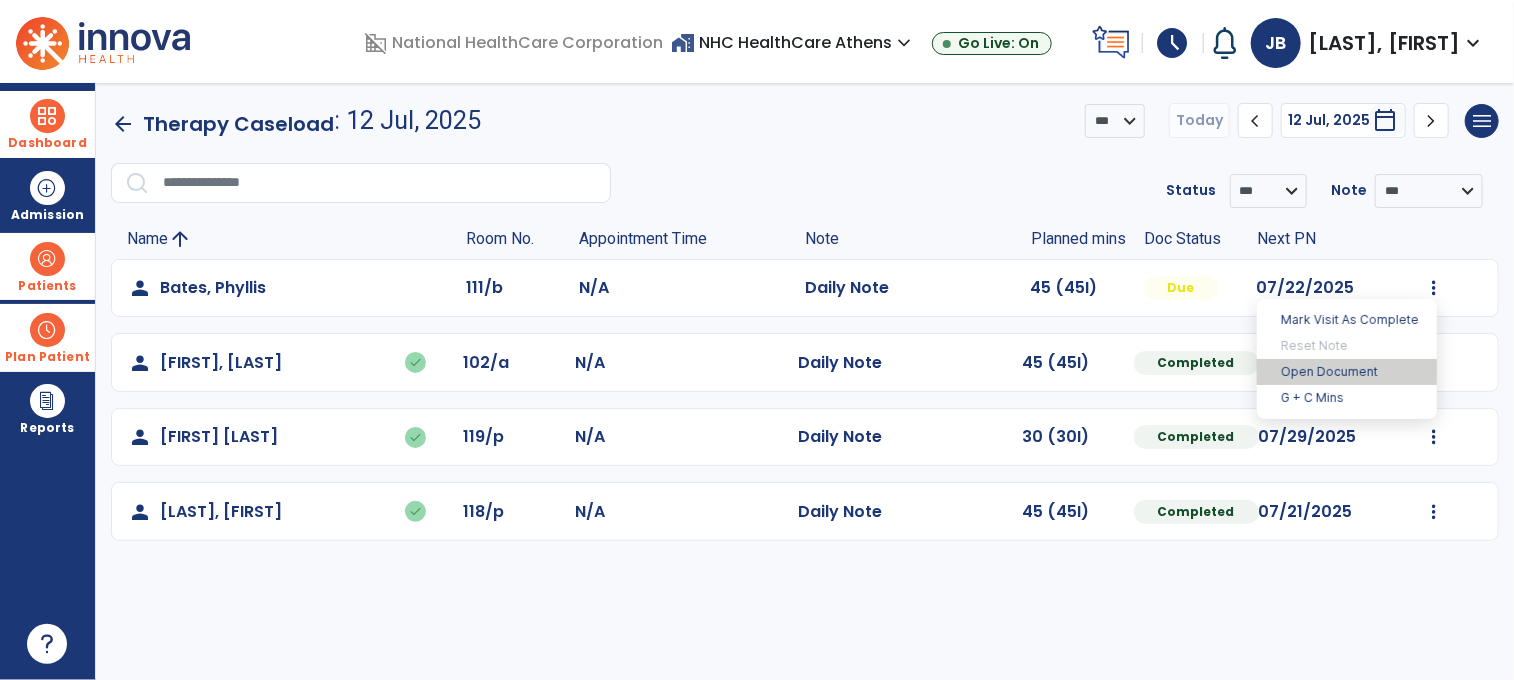 click on "Open Document" at bounding box center (1347, 372) 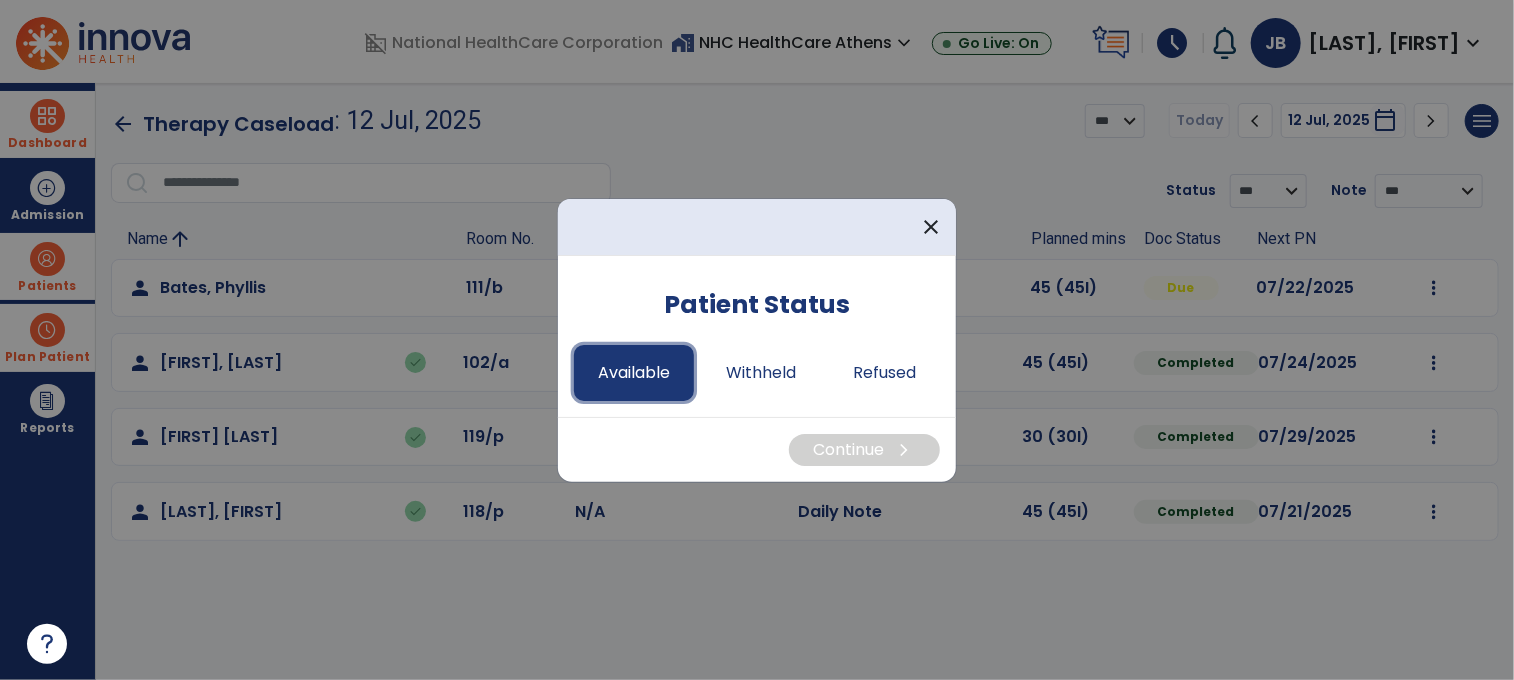 click on "Available" at bounding box center [634, 373] 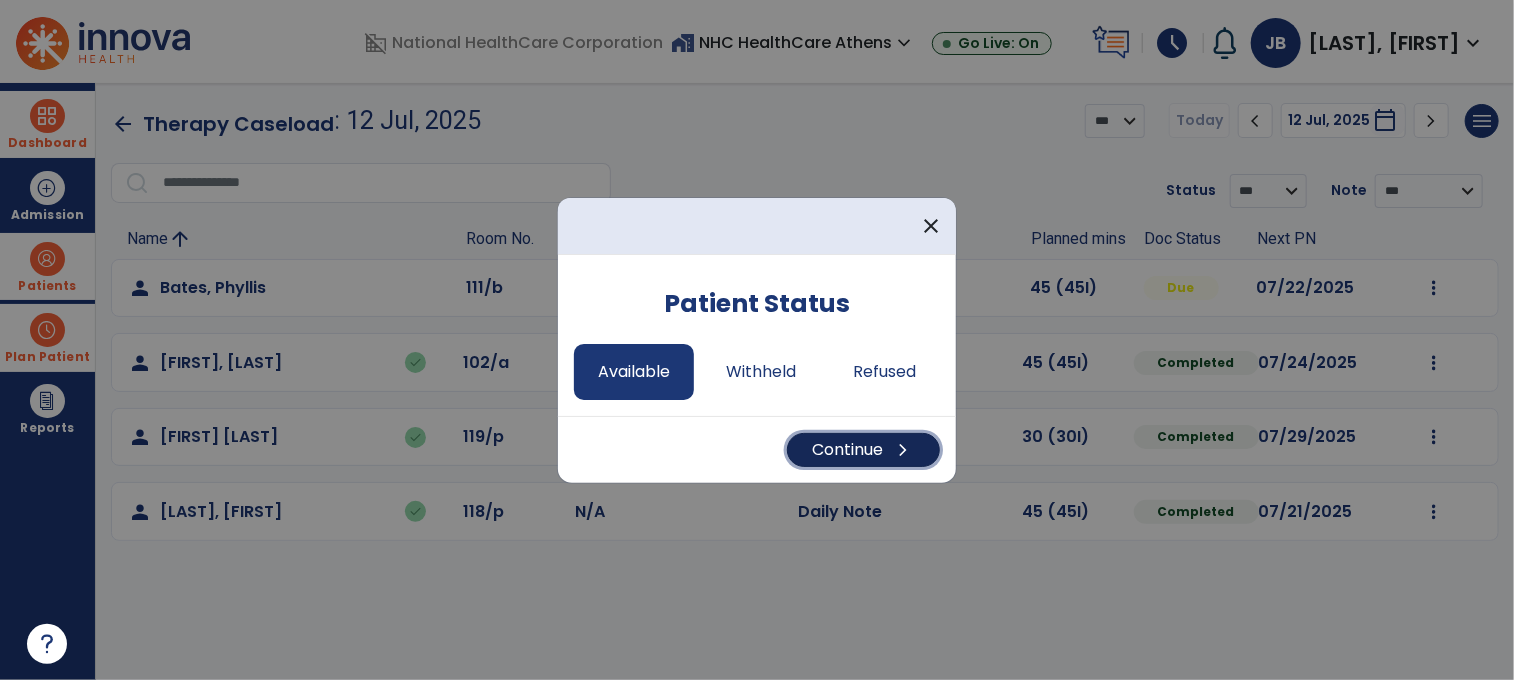 click on "Continue   chevron_right" at bounding box center (863, 450) 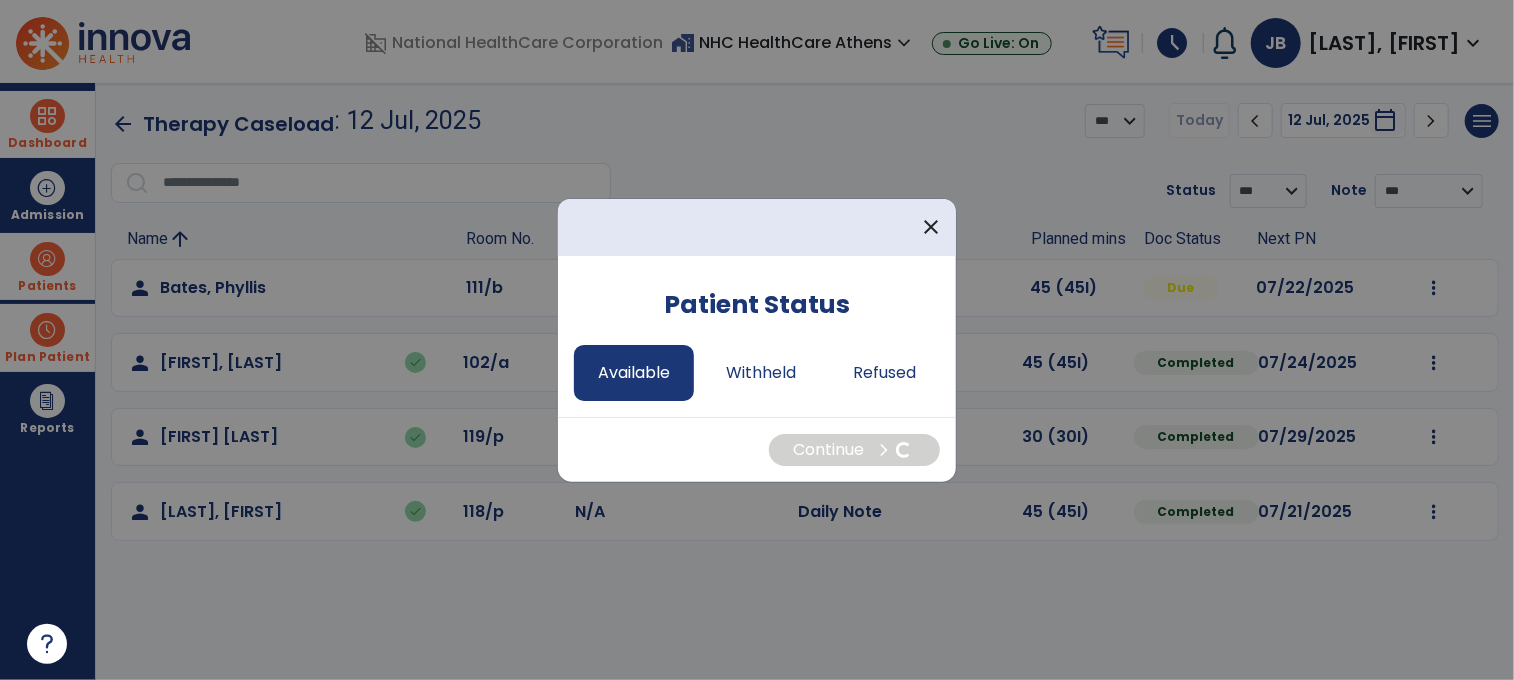 select on "*" 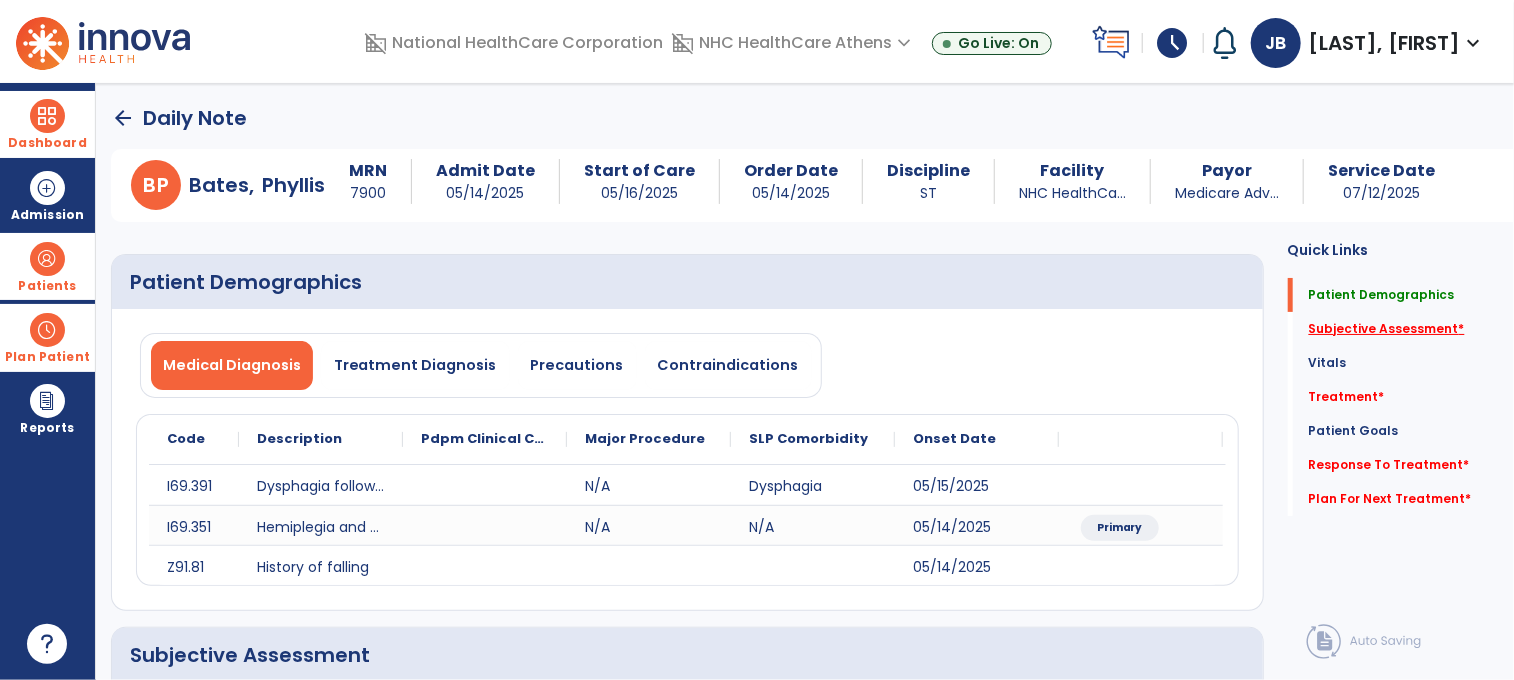 click on "Subjective Assessment   *" 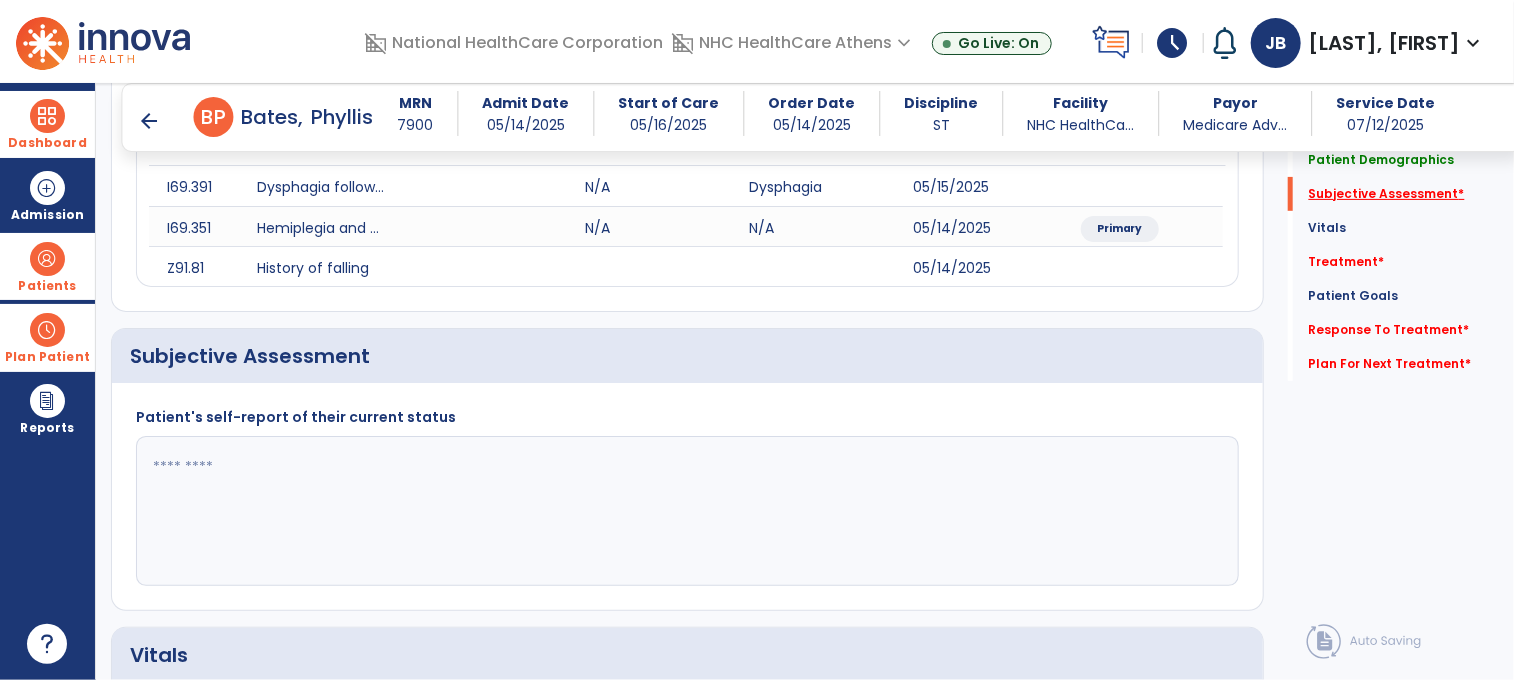 scroll, scrollTop: 385, scrollLeft: 0, axis: vertical 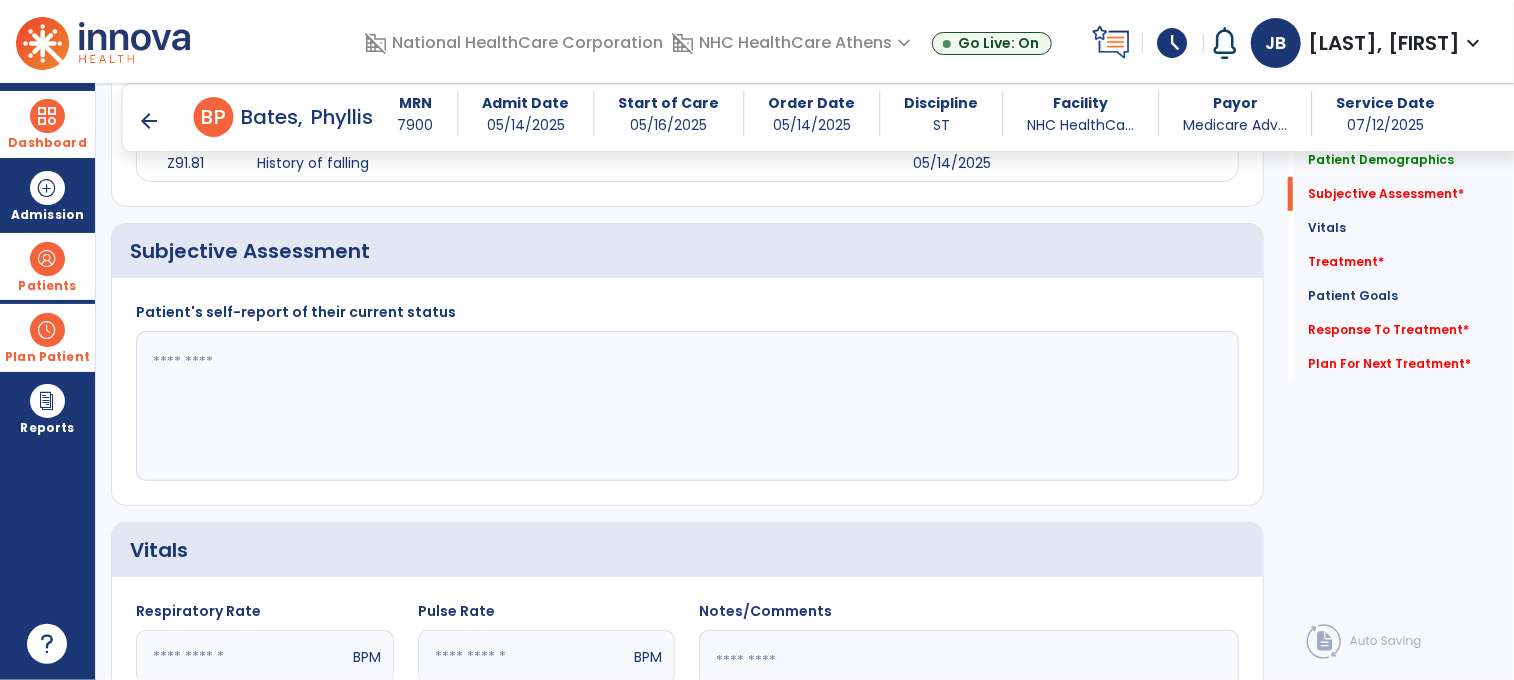 click 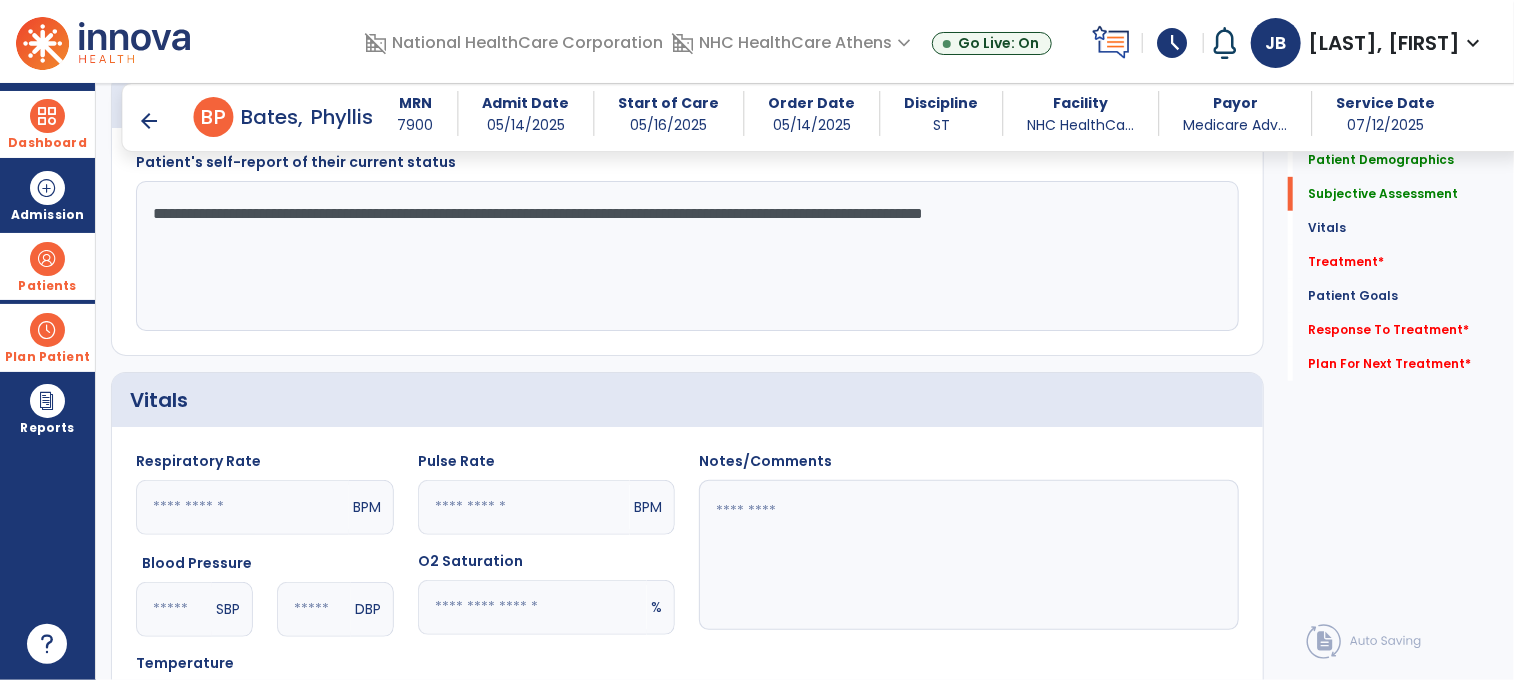 scroll, scrollTop: 585, scrollLeft: 0, axis: vertical 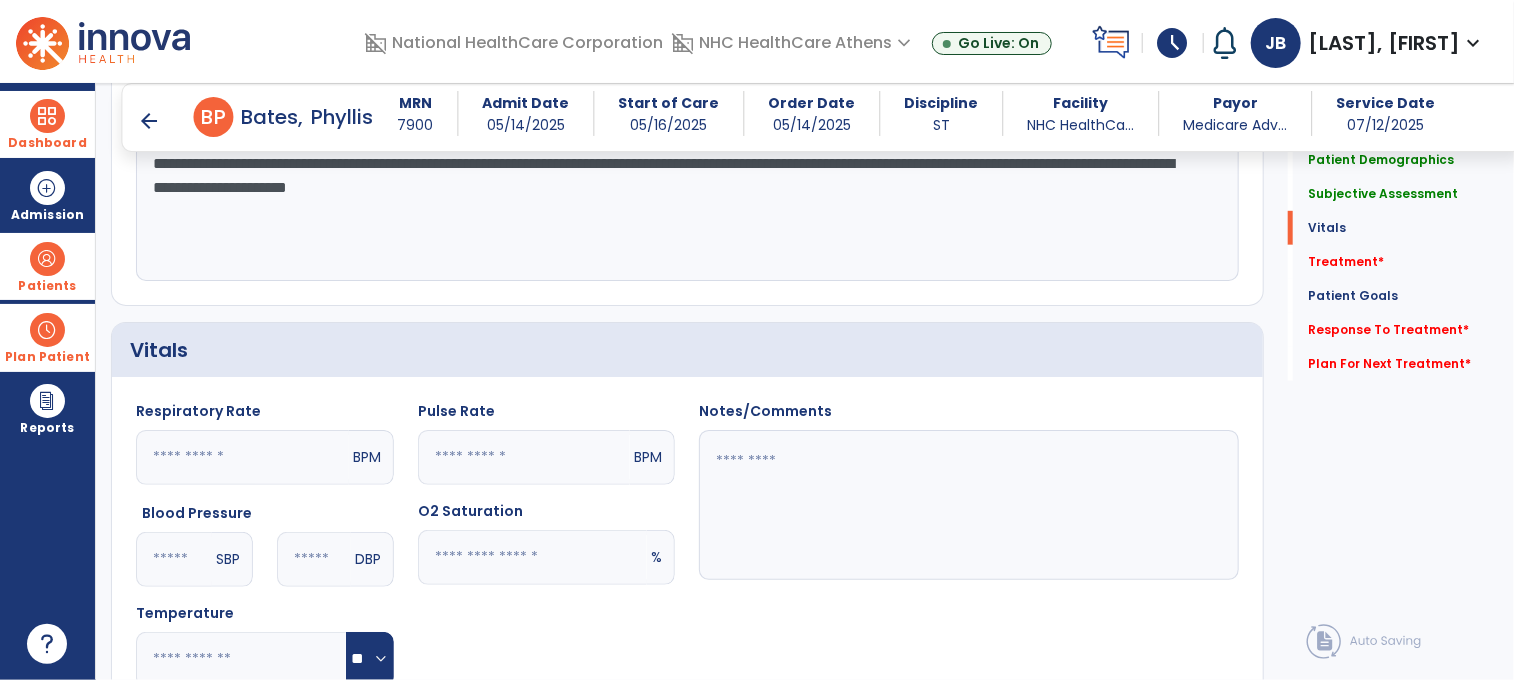 click on "**********" 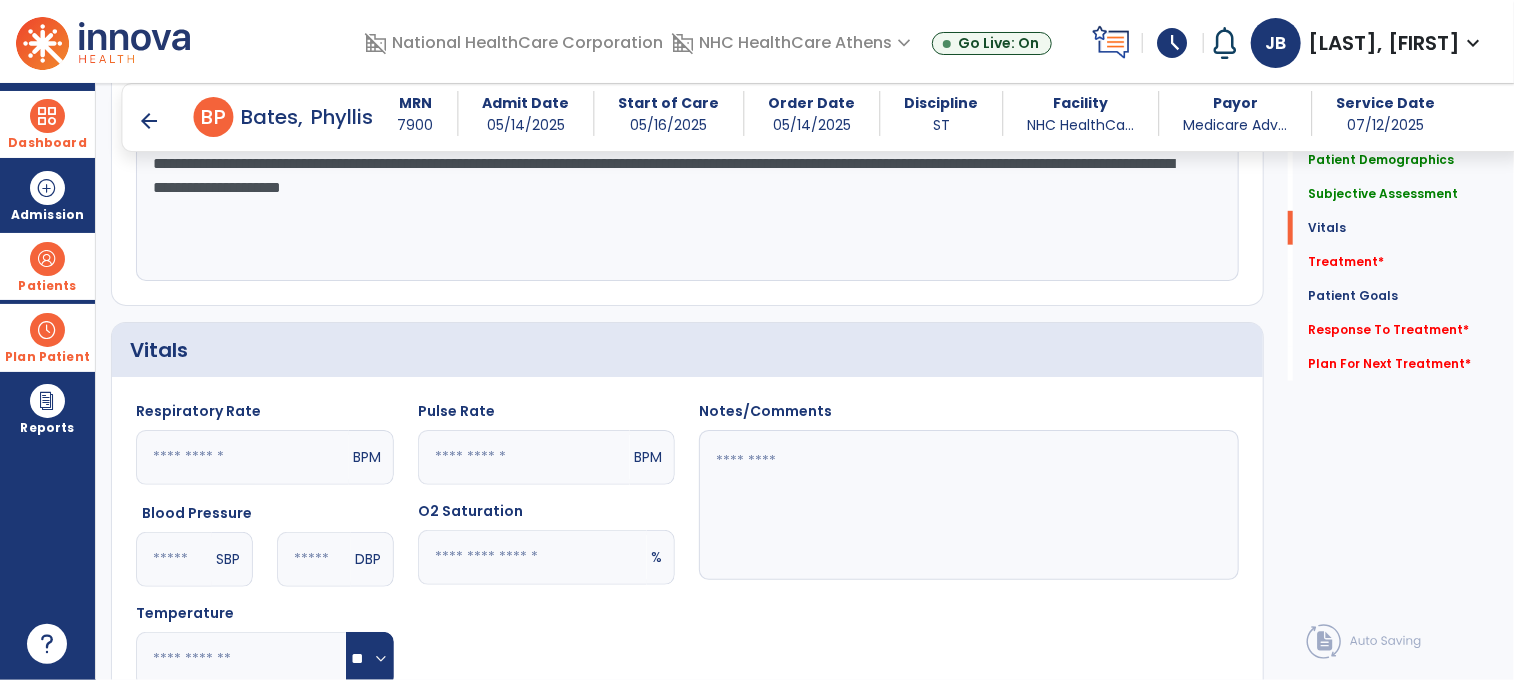 click on "**********" 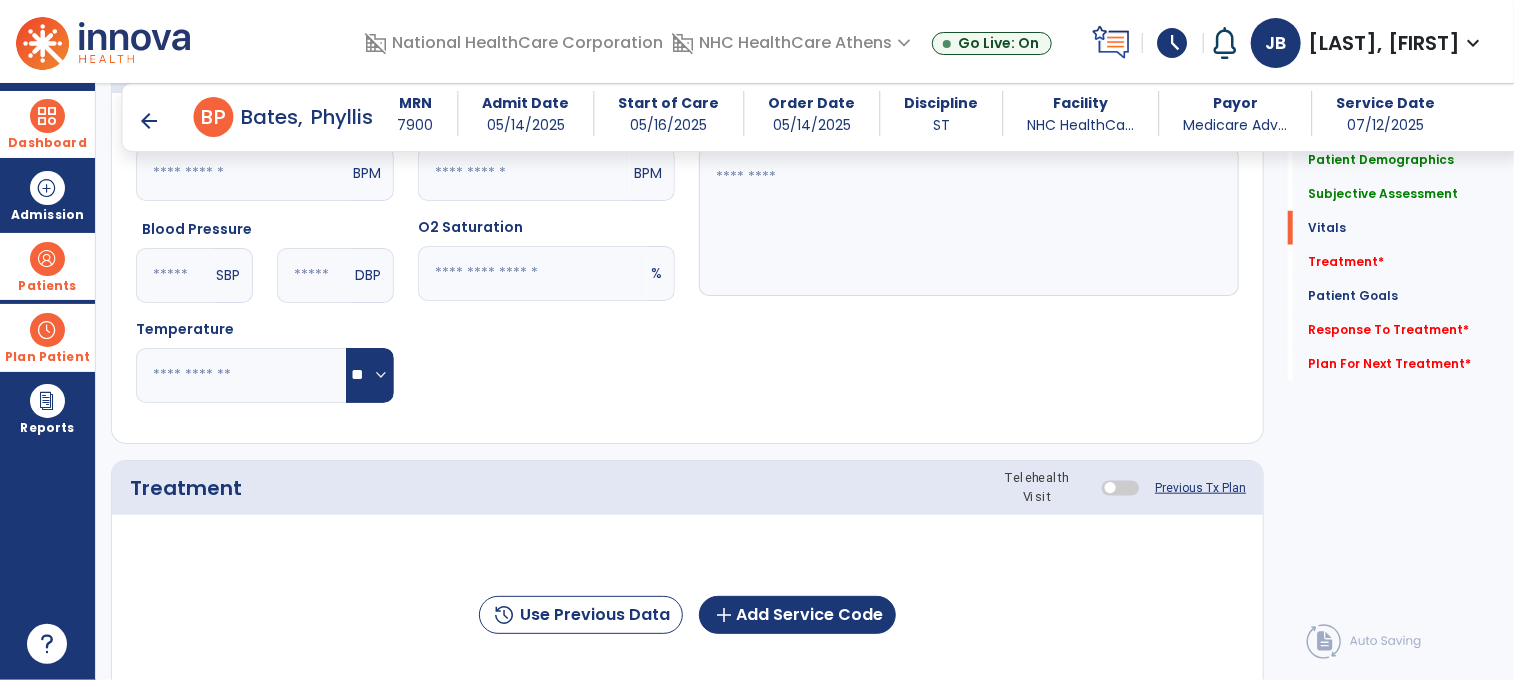 scroll, scrollTop: 885, scrollLeft: 0, axis: vertical 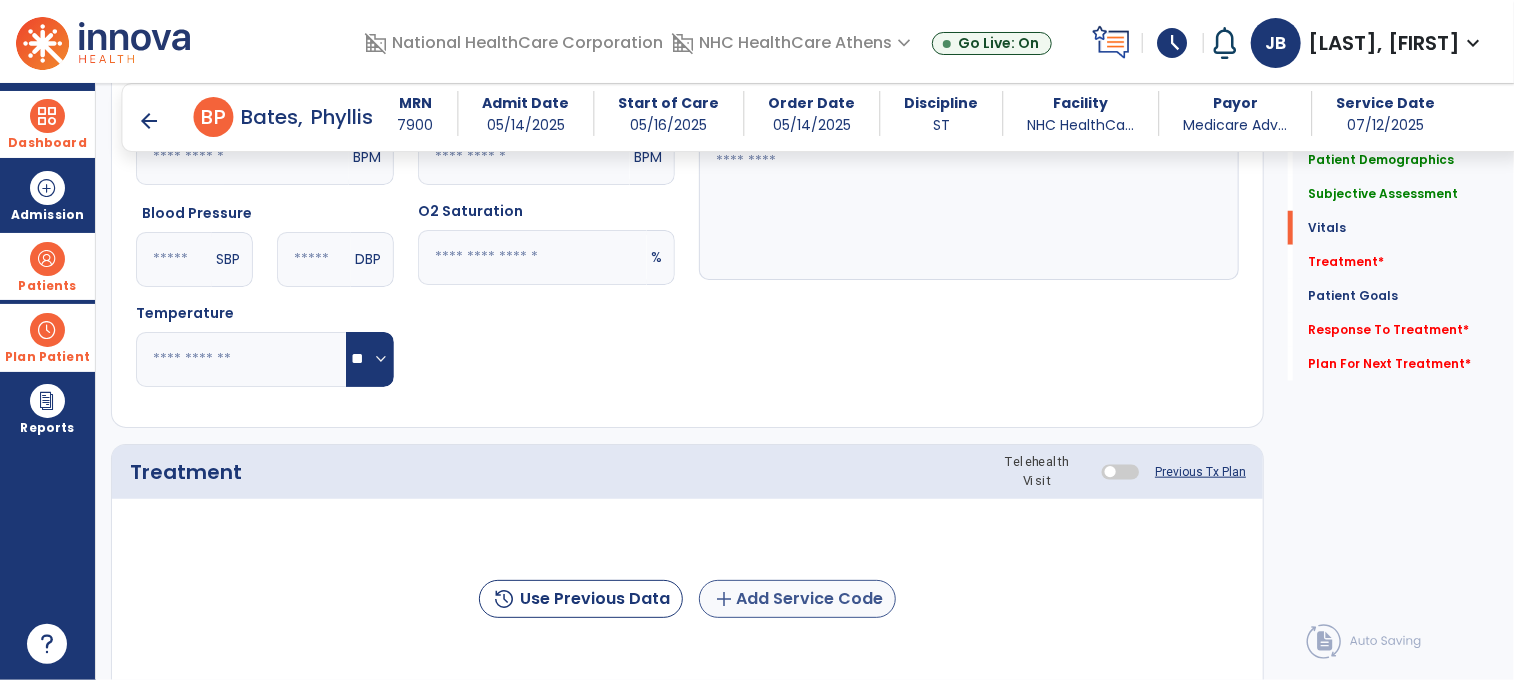 type on "**********" 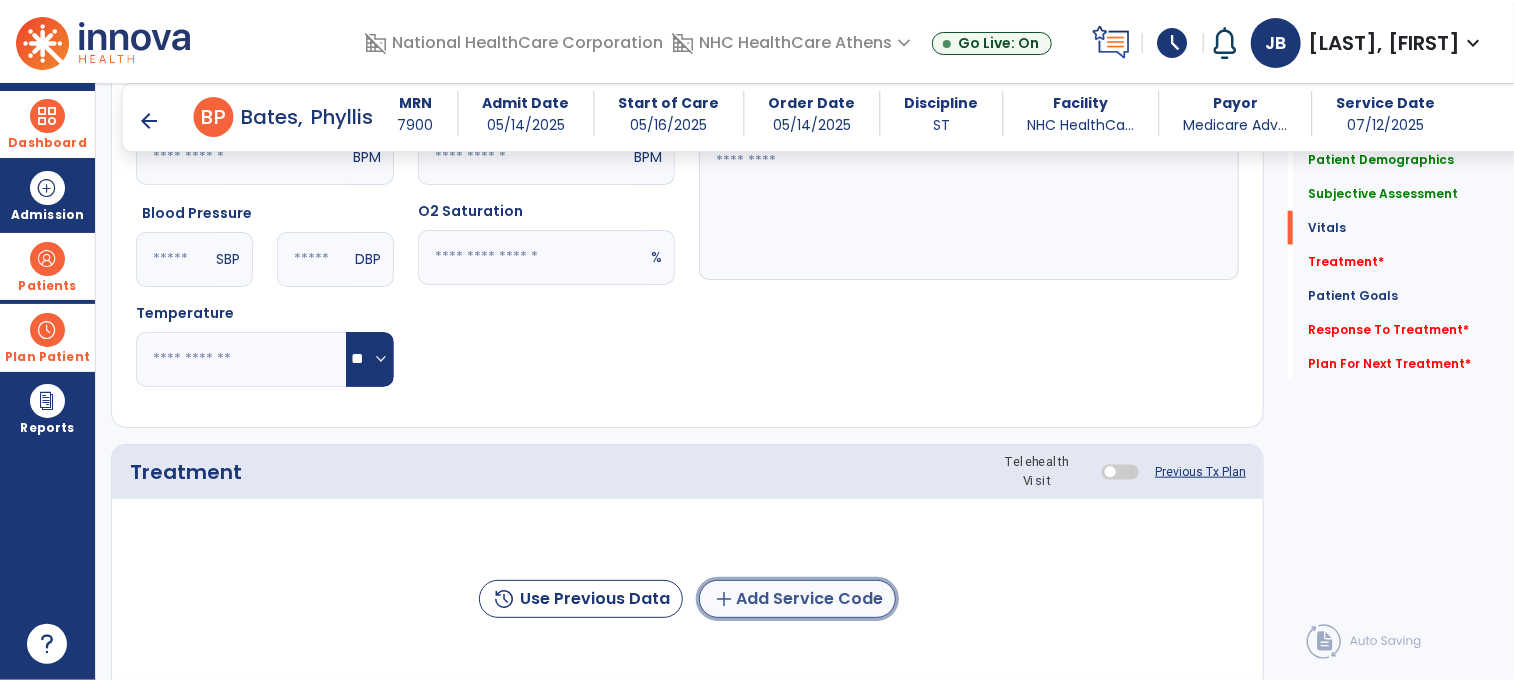 click on "add  Add Service Code" 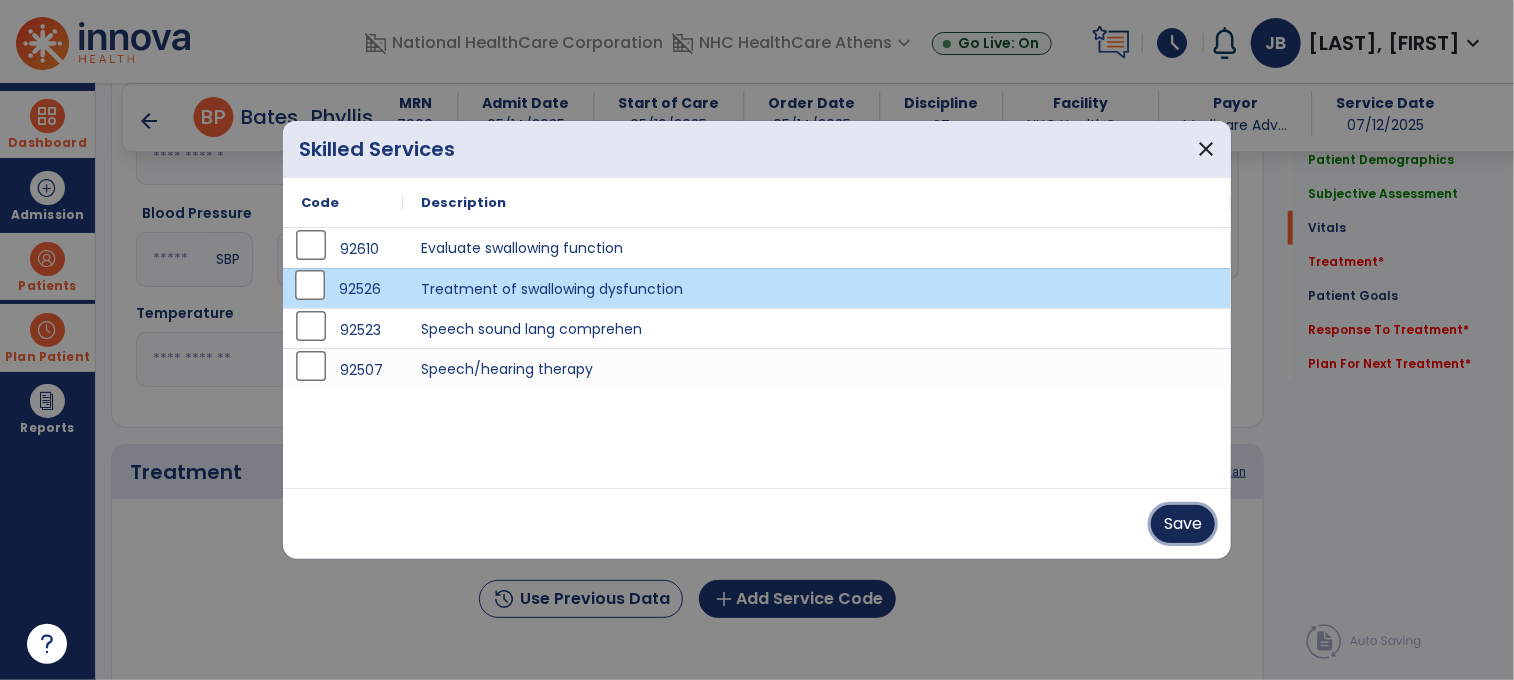 click on "Save" at bounding box center (1183, 524) 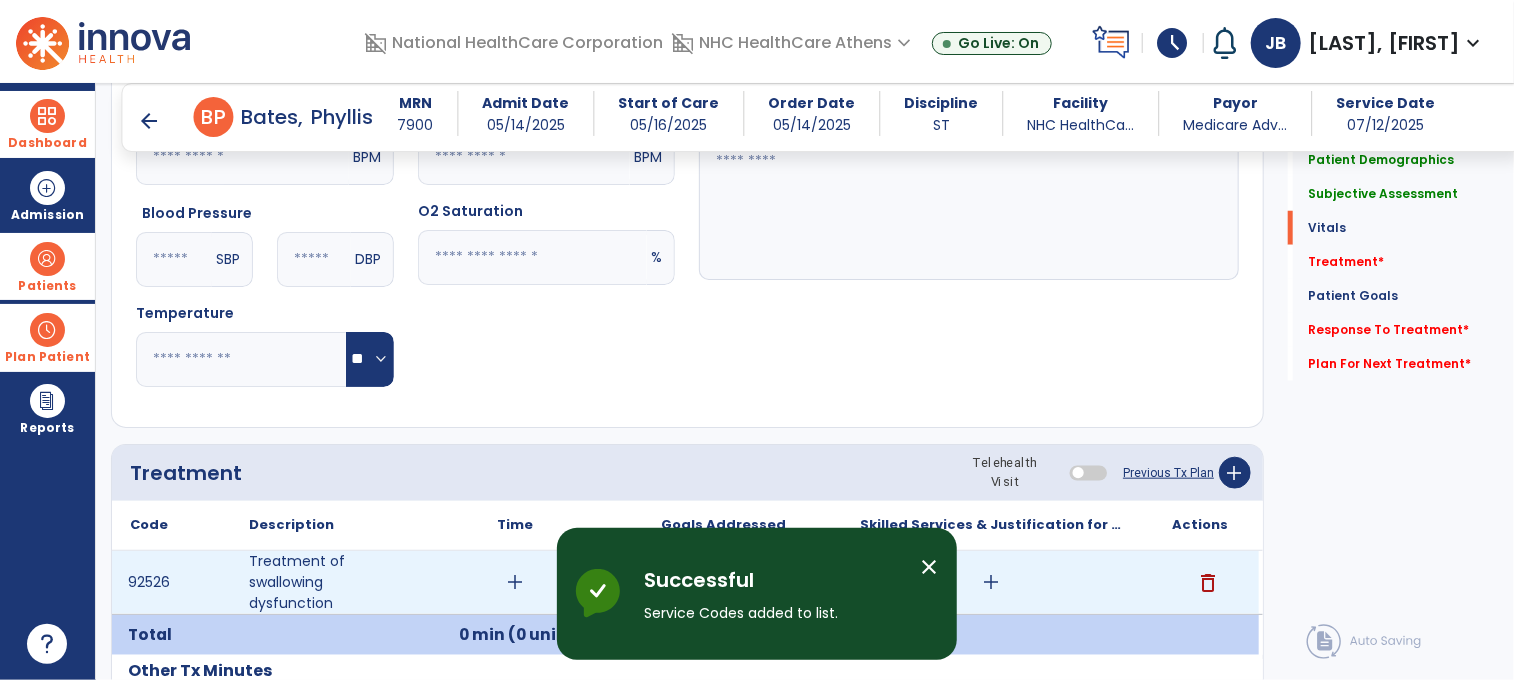 click on "add" at bounding box center (515, 582) 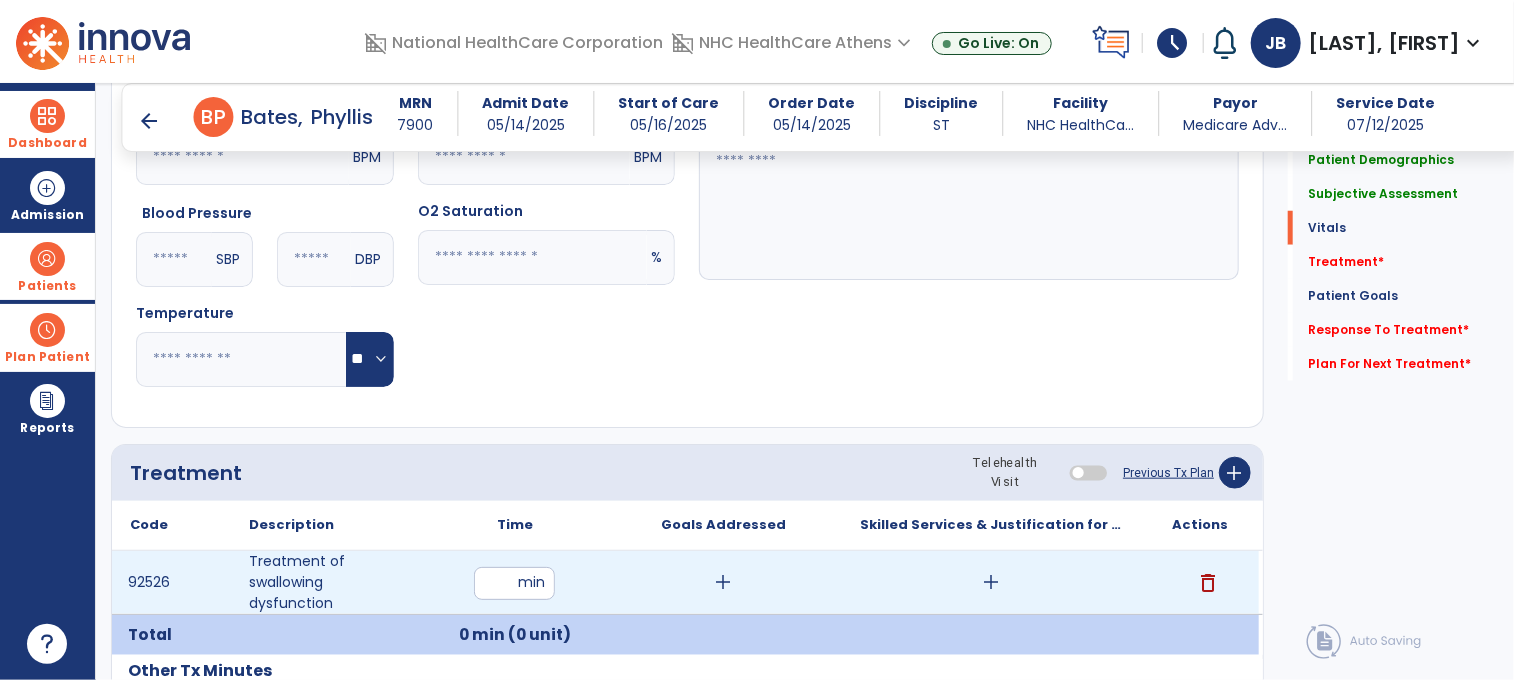 type on "**" 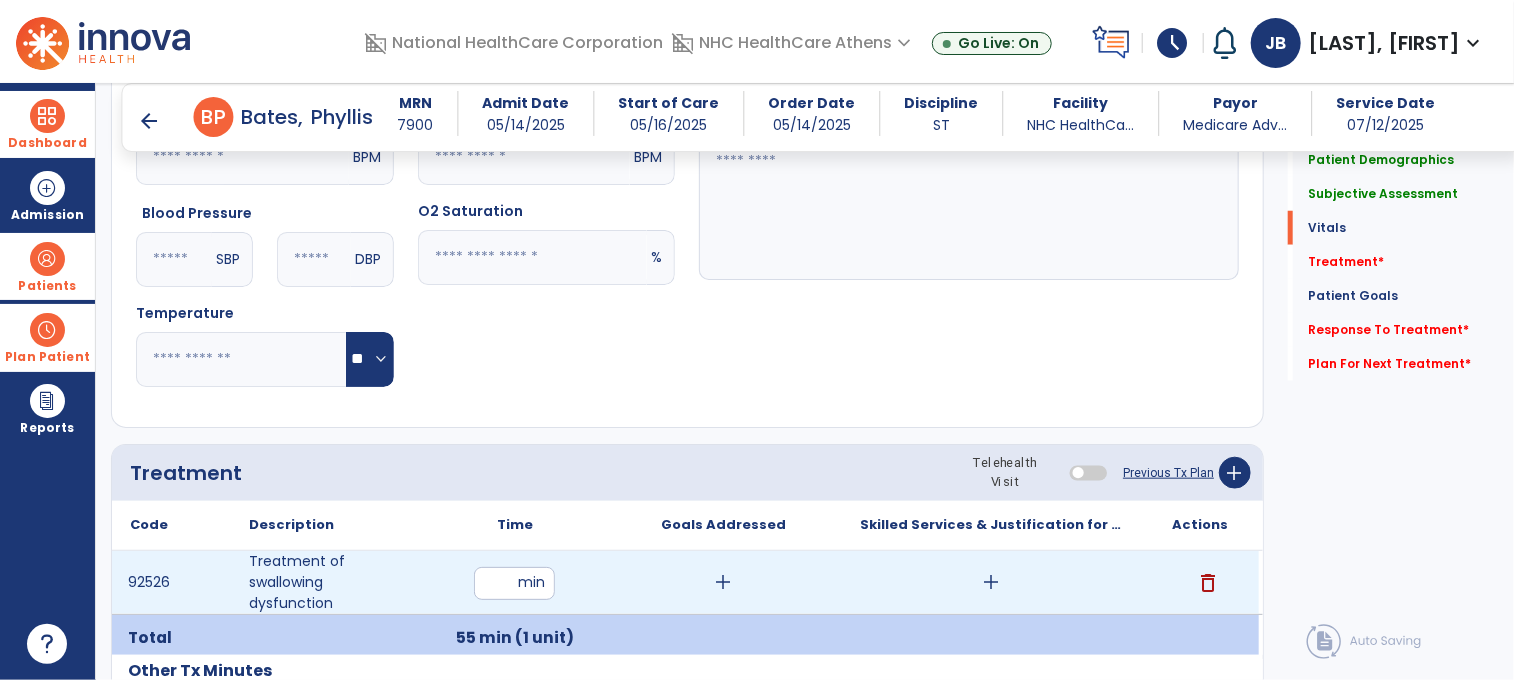 click on "add" at bounding box center [723, 582] 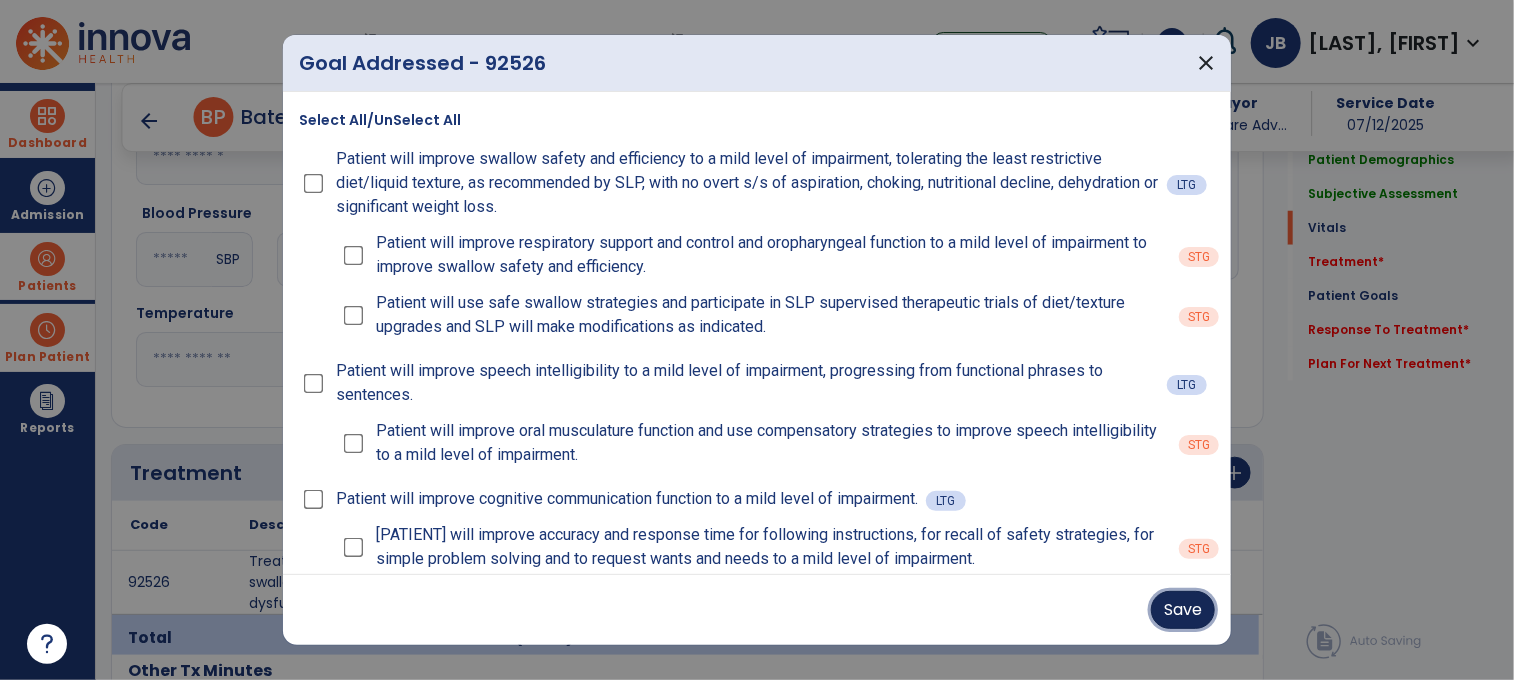 click on "Save" at bounding box center [1183, 610] 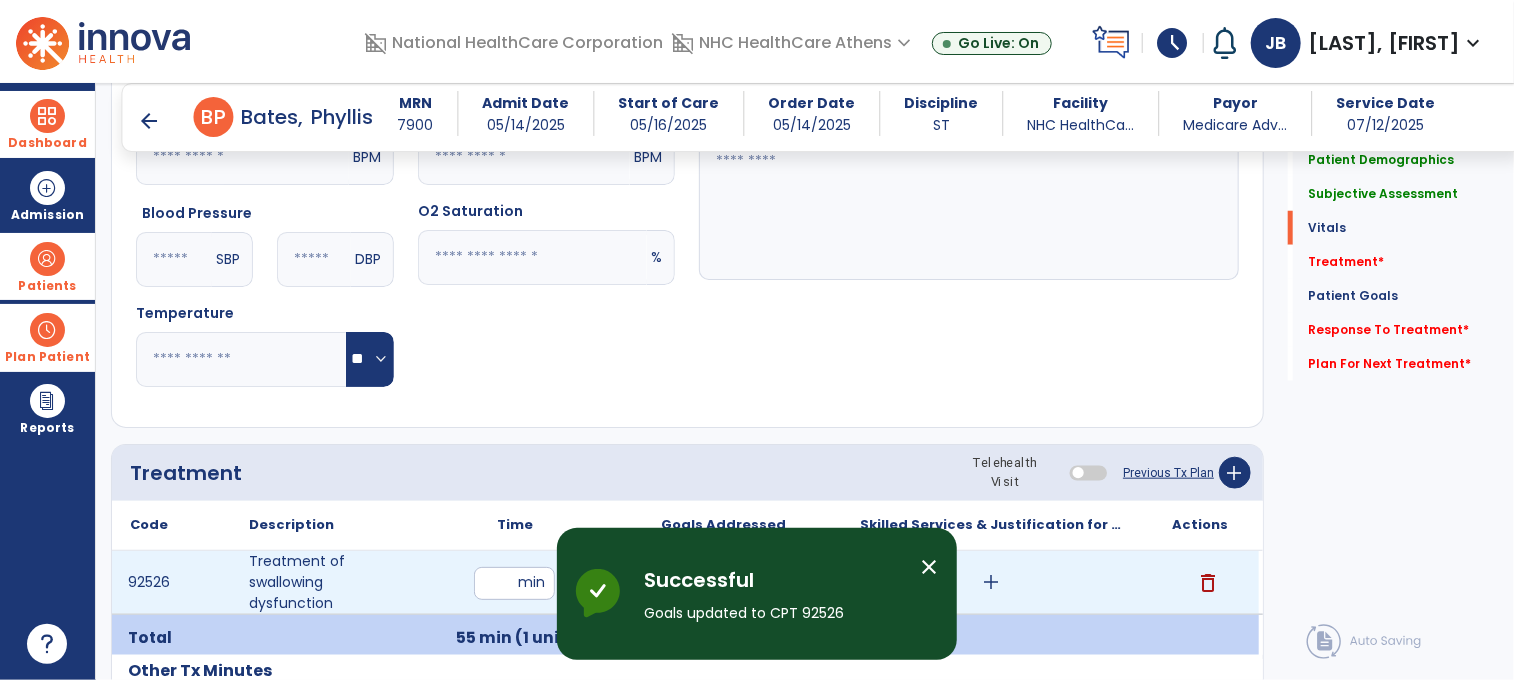 click on "add" at bounding box center (991, 582) 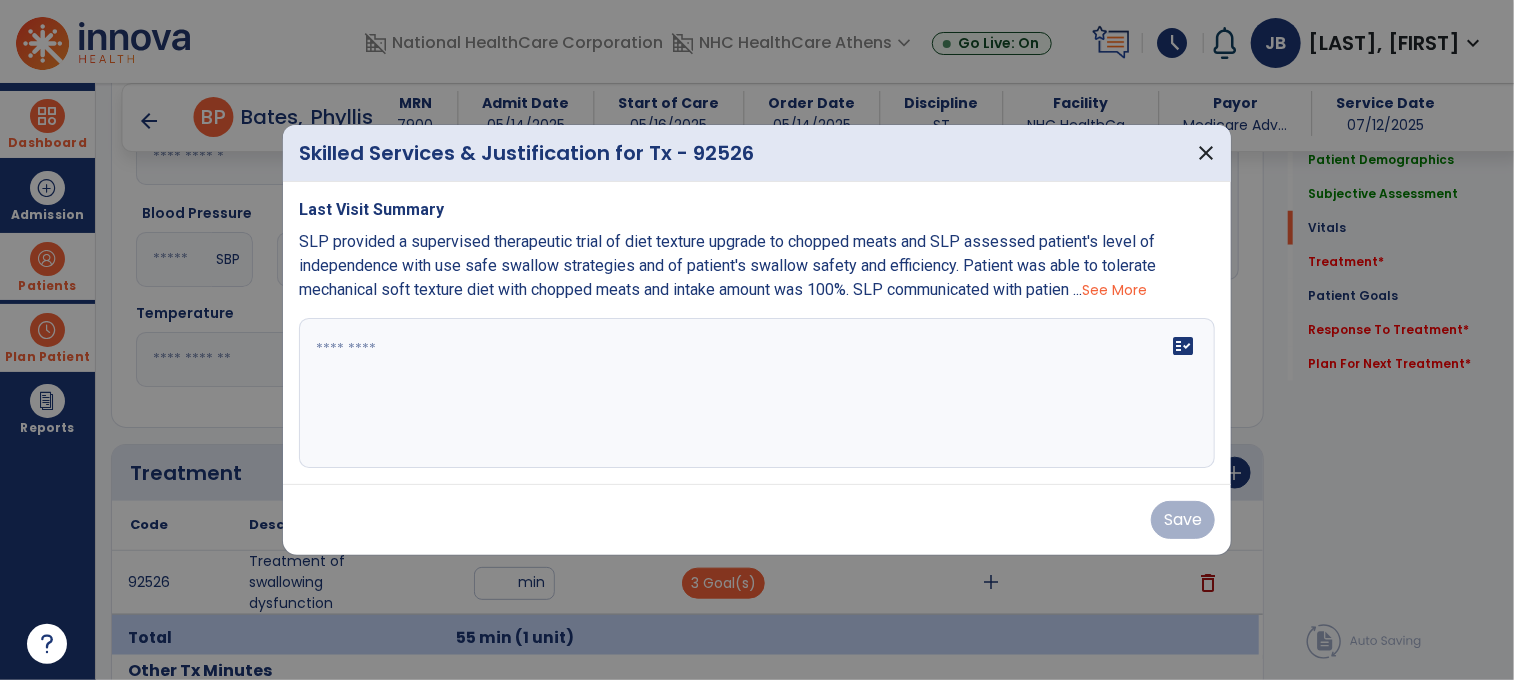 click on "See More" at bounding box center (1114, 290) 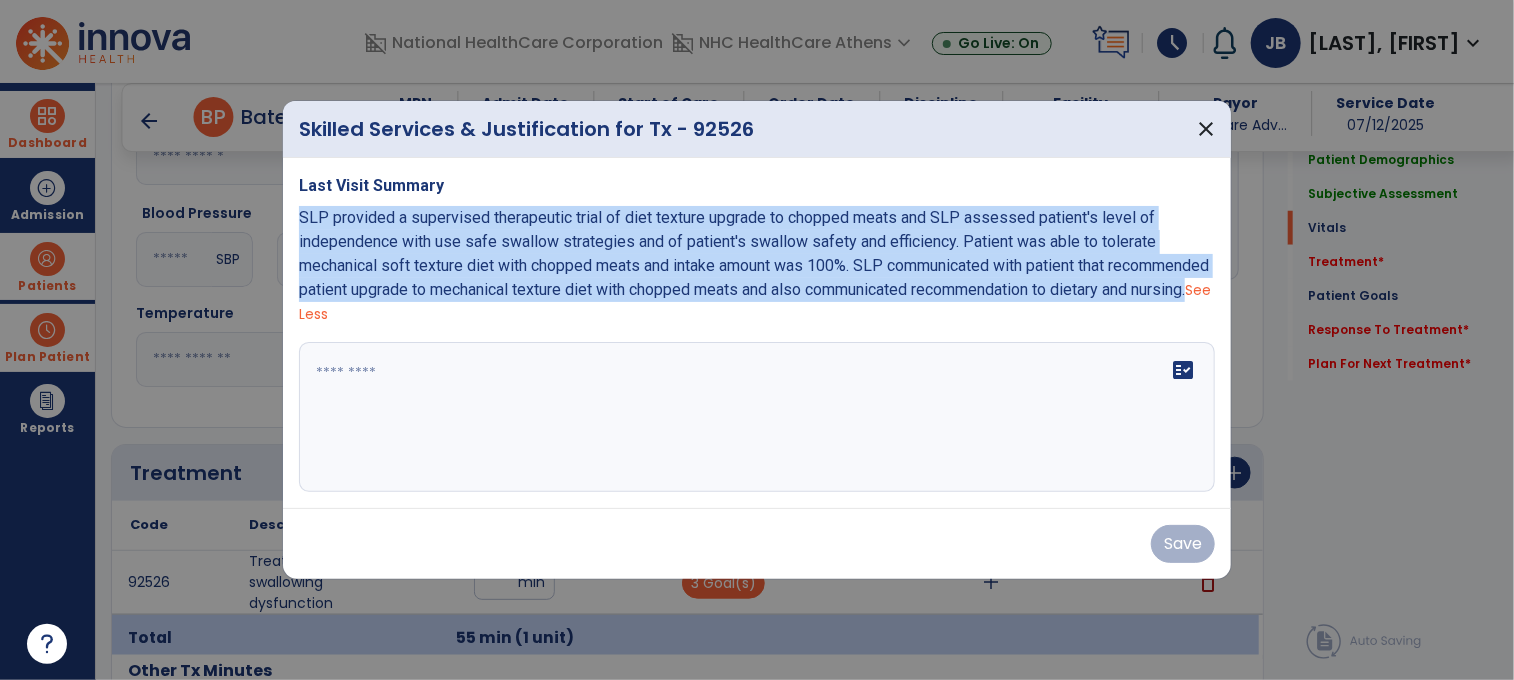 drag, startPoint x: 296, startPoint y: 215, endPoint x: 438, endPoint y: 323, distance: 178.40404 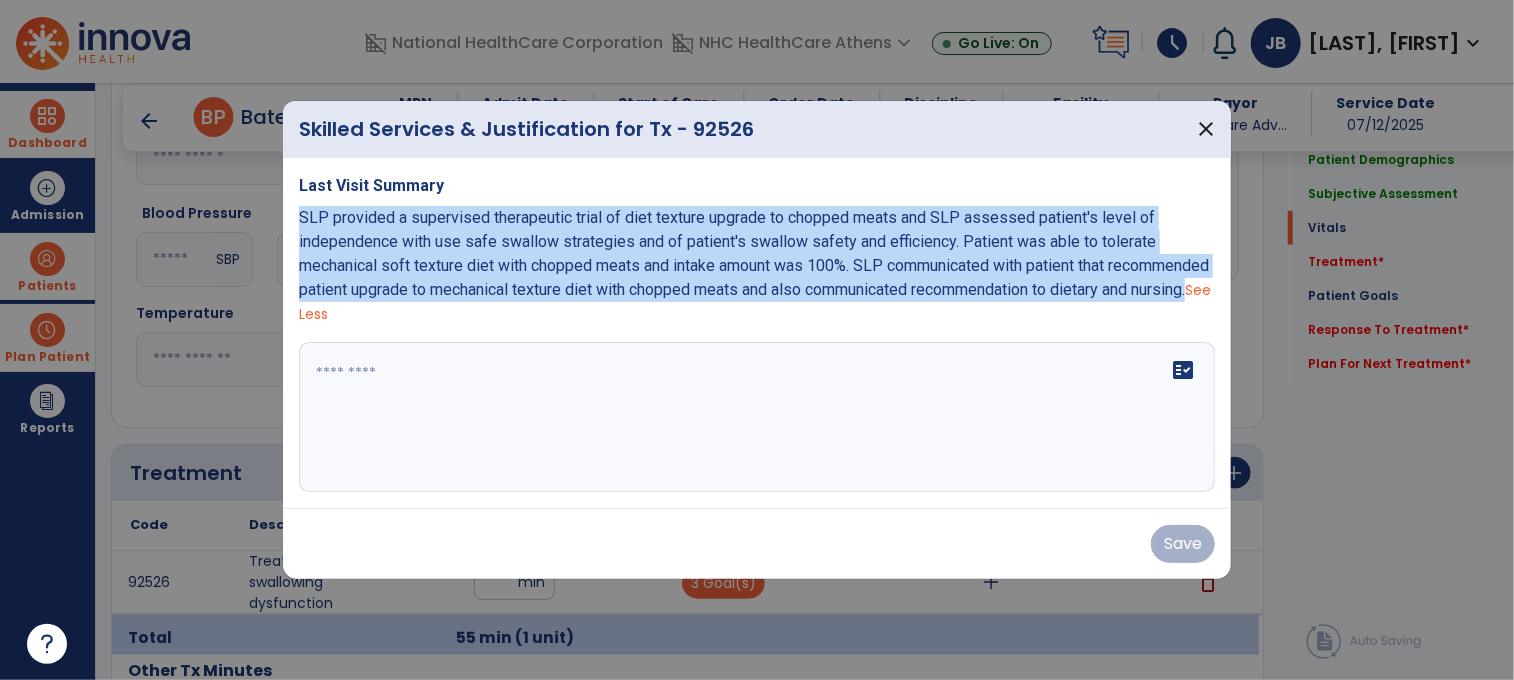 click on "Last Visit Summary SLP provided a supervised therapeutic trial of diet texture upgrade to chopped meats and SLP assessed patient's level of independence with use safe swallow strategies and of patient's swallow safety and efficiency. Patient was able to tolerate mechanical soft texture diet with chopped meats and intake amount was 100%. SLP communicated with patient that recommended patient upgrade to mechanical texture diet with chopped meats and also communicated recommendation to dietary and nursing. See Less fact_check" at bounding box center (757, 333) 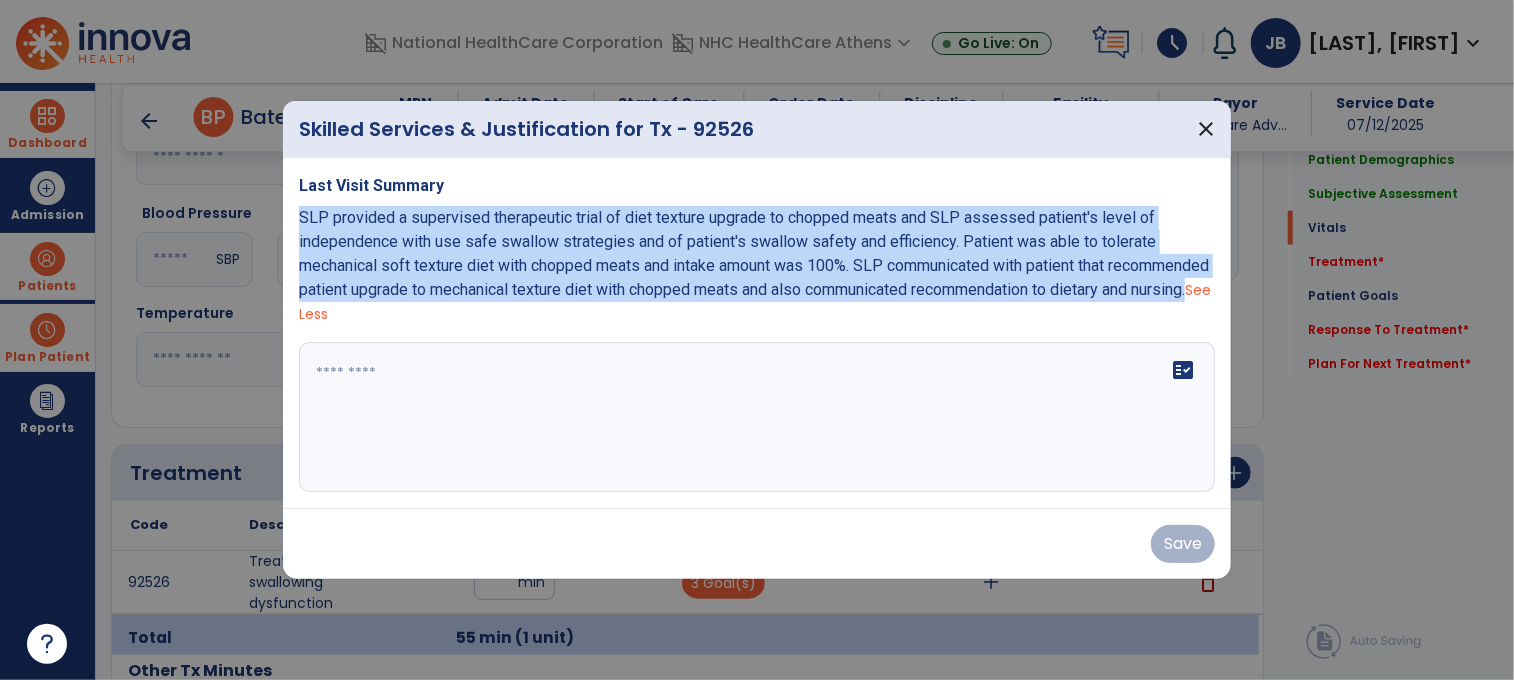 copy on "SLP provided a supervised therapeutic trial of diet texture upgrade to chopped meats and SLP assessed patient's level of independence with use safe swallow strategies and of patient's swallow safety and efficiency. Patient was able to tolerate mechanical soft texture diet with chopped meats  and intake amount was 100%.  SLP communicated with patient that recommended patient upgrade to mechanical texture diet with chopped meats and also communicated recommendation to dietary and nursing." 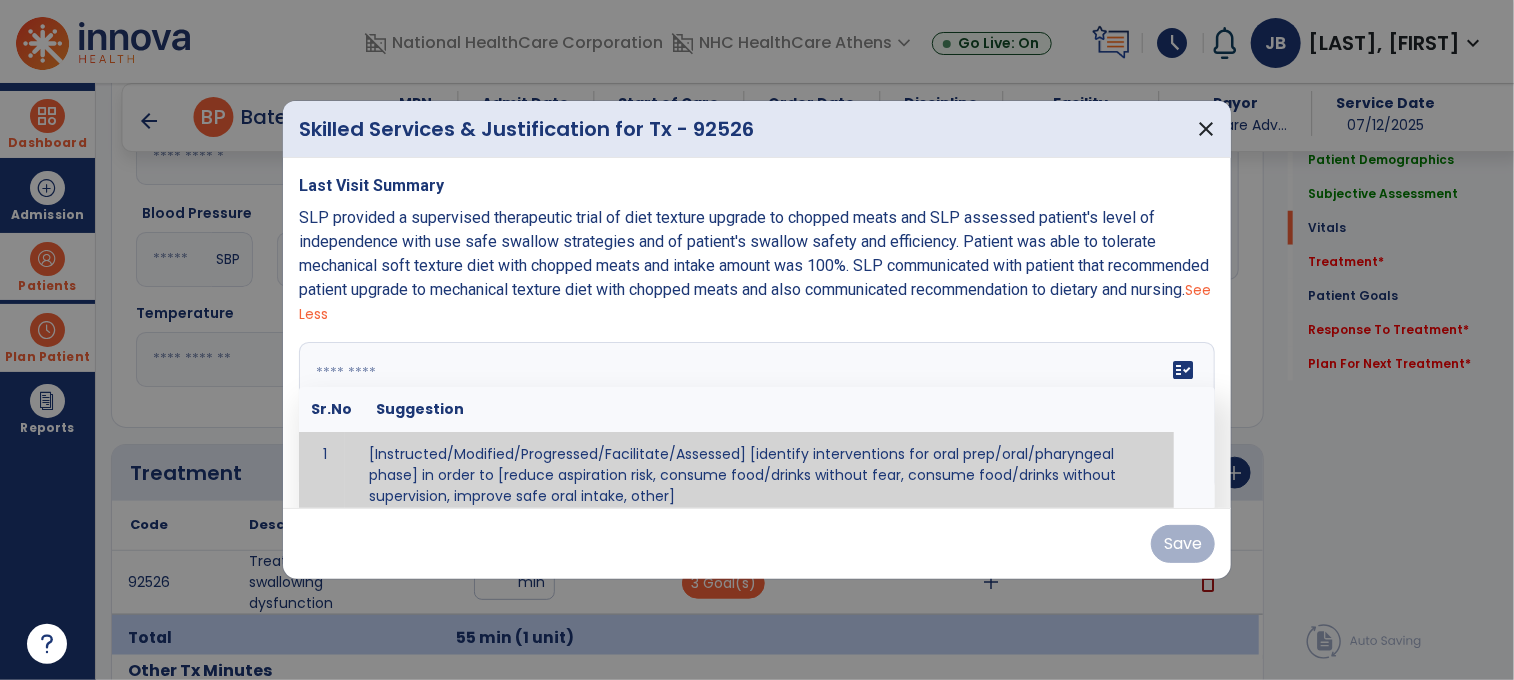 click on "fact_check  Sr.No Suggestion 1 [Instructed/Modified/Progressed/Facilitate/Assessed] [identify interventions for oral prep/oral/pharyngeal phase] in order to [reduce aspiration risk, consume food/drinks without fear, consume food/drinks without supervision, improve safe oral intake, other] 2 [Instructed/Modified/Progressed/Facilitate/Assessed] [identify compensatory methods such as alternating bites/sips, effortful swallow, other] in order to [reduce aspiration risk, consume food/drinks without fear, consume food/drinks without supervision, improve safe oral intake, other] 3 [Instructed/Modified/Progressed/Assessed] trials of [identify IDDSI Food/Drink Level or NDD Solid/Liquid Level] in order to [reduce aspiration risk, consume food/drinks without fear, consume food/drinks without supervision, improve safe oral intake, other] 4 5 Assessed swallow with administration of [identify test]" at bounding box center [757, 417] 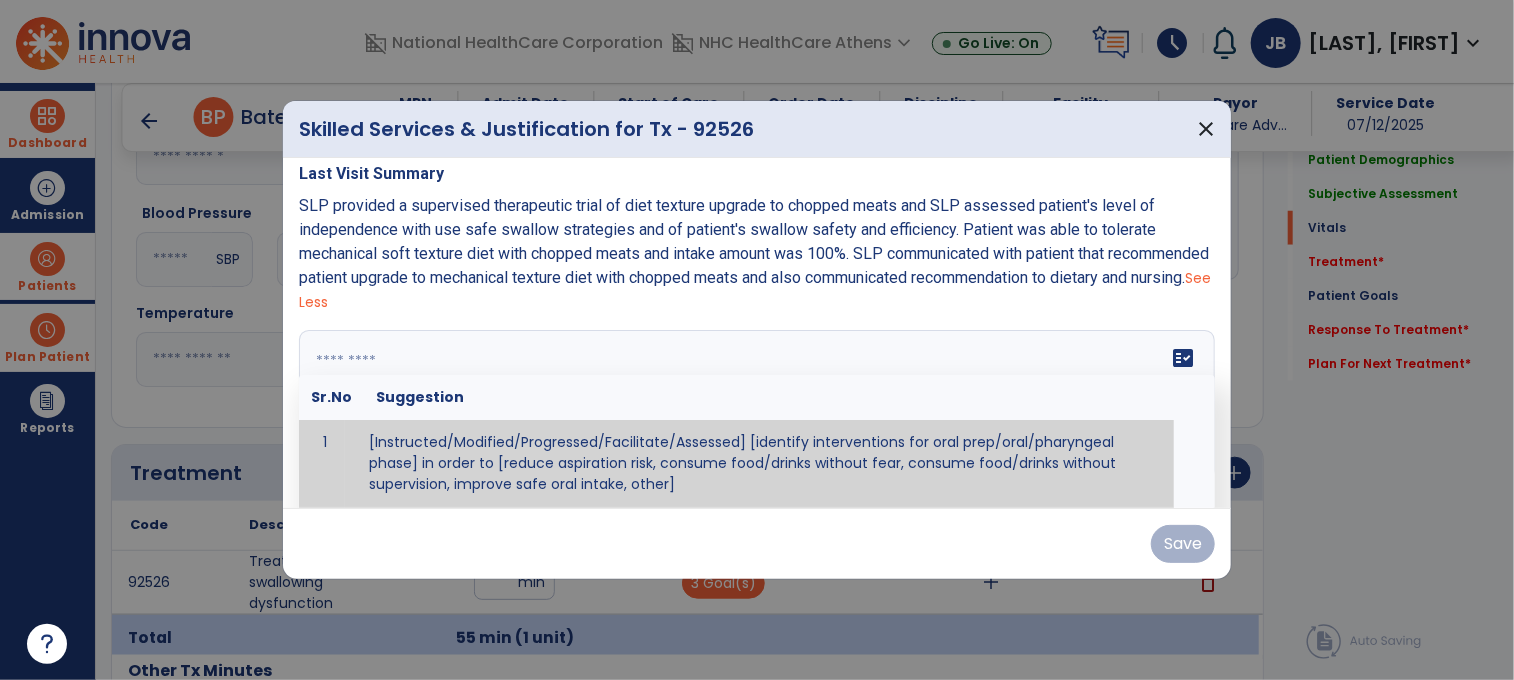paste on "**********" 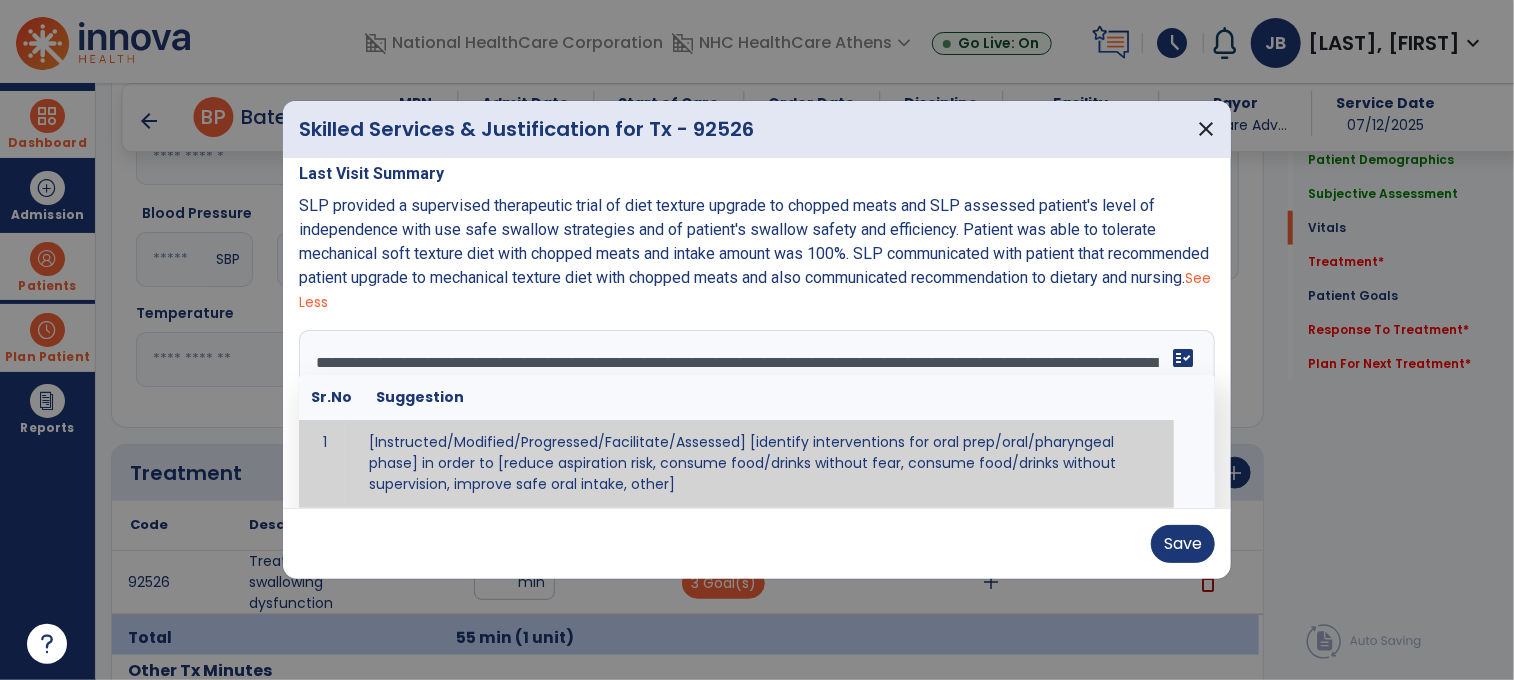 scroll, scrollTop: 0, scrollLeft: 0, axis: both 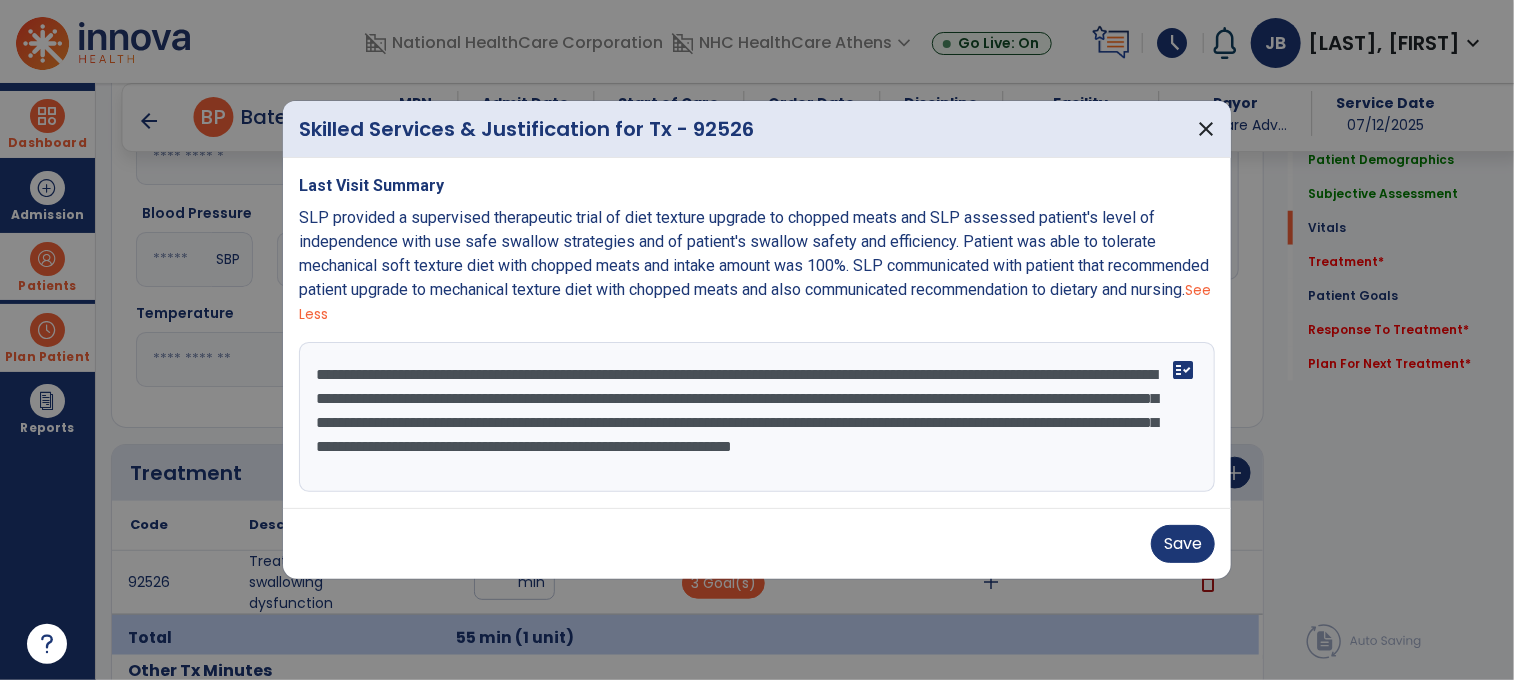 click on "**********" at bounding box center [757, 417] 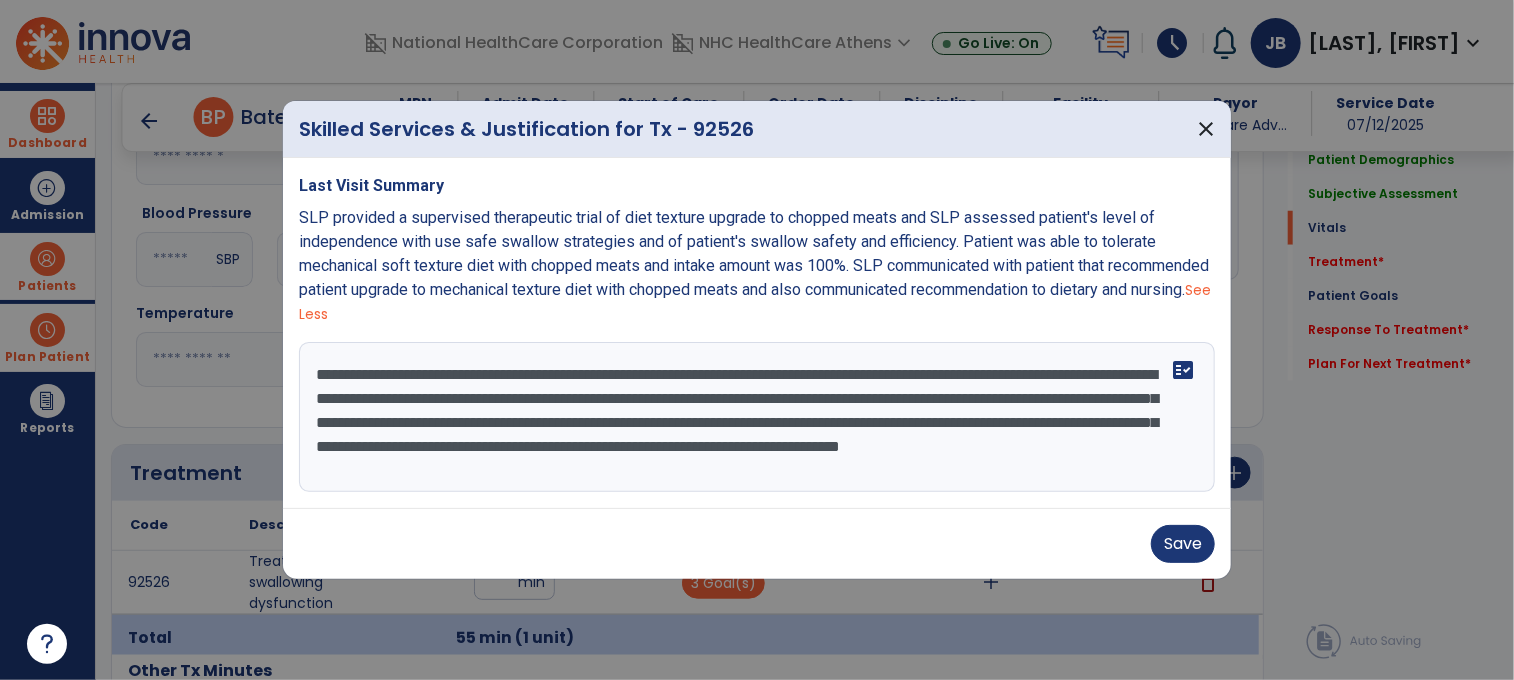 click on "**********" at bounding box center (757, 417) 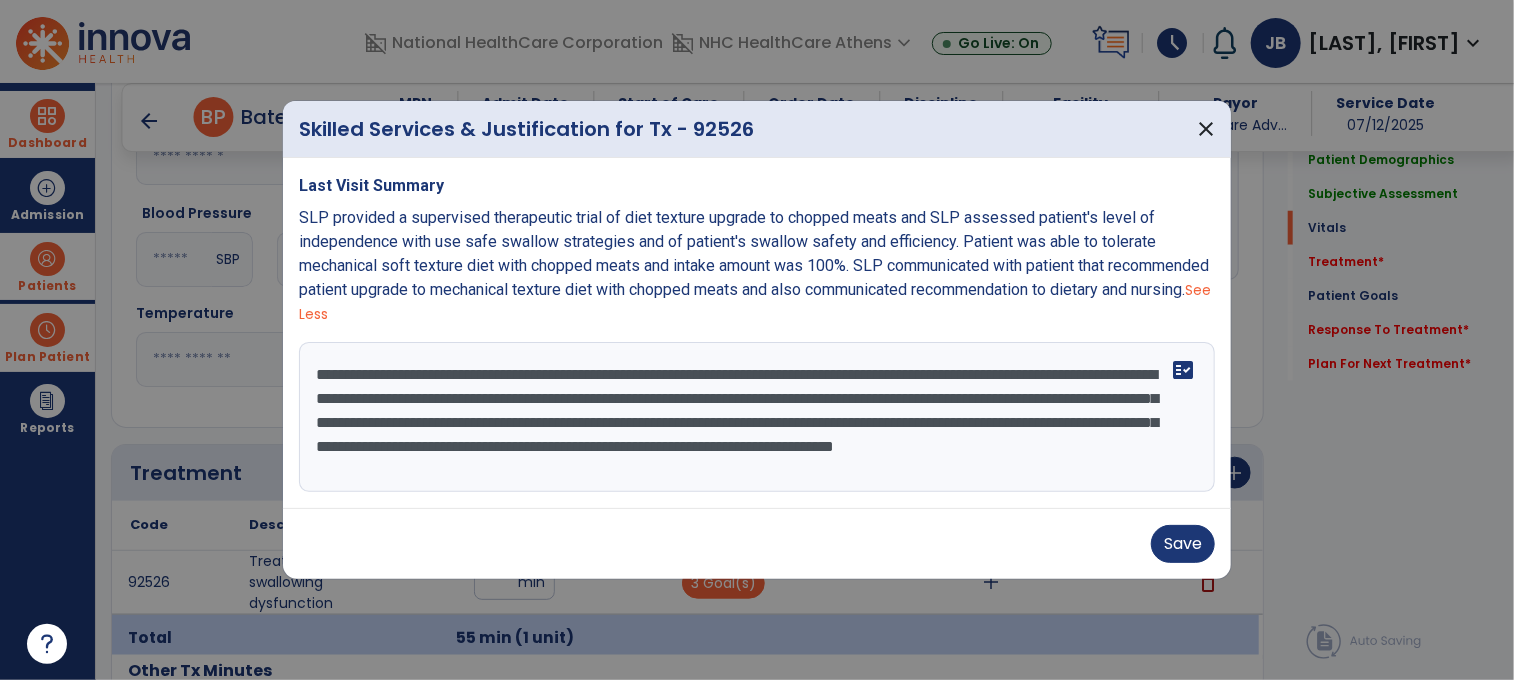 click on "**********" at bounding box center (757, 417) 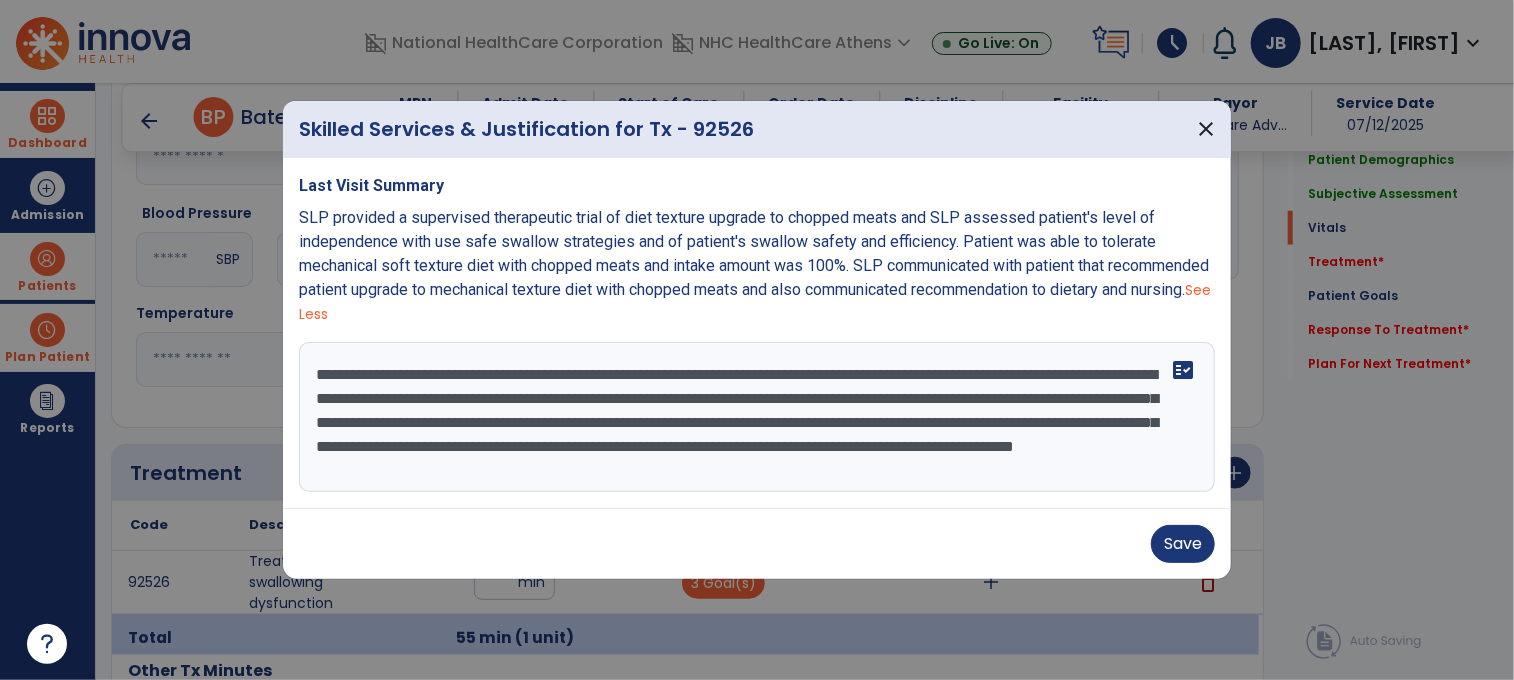 scroll, scrollTop: 20, scrollLeft: 0, axis: vertical 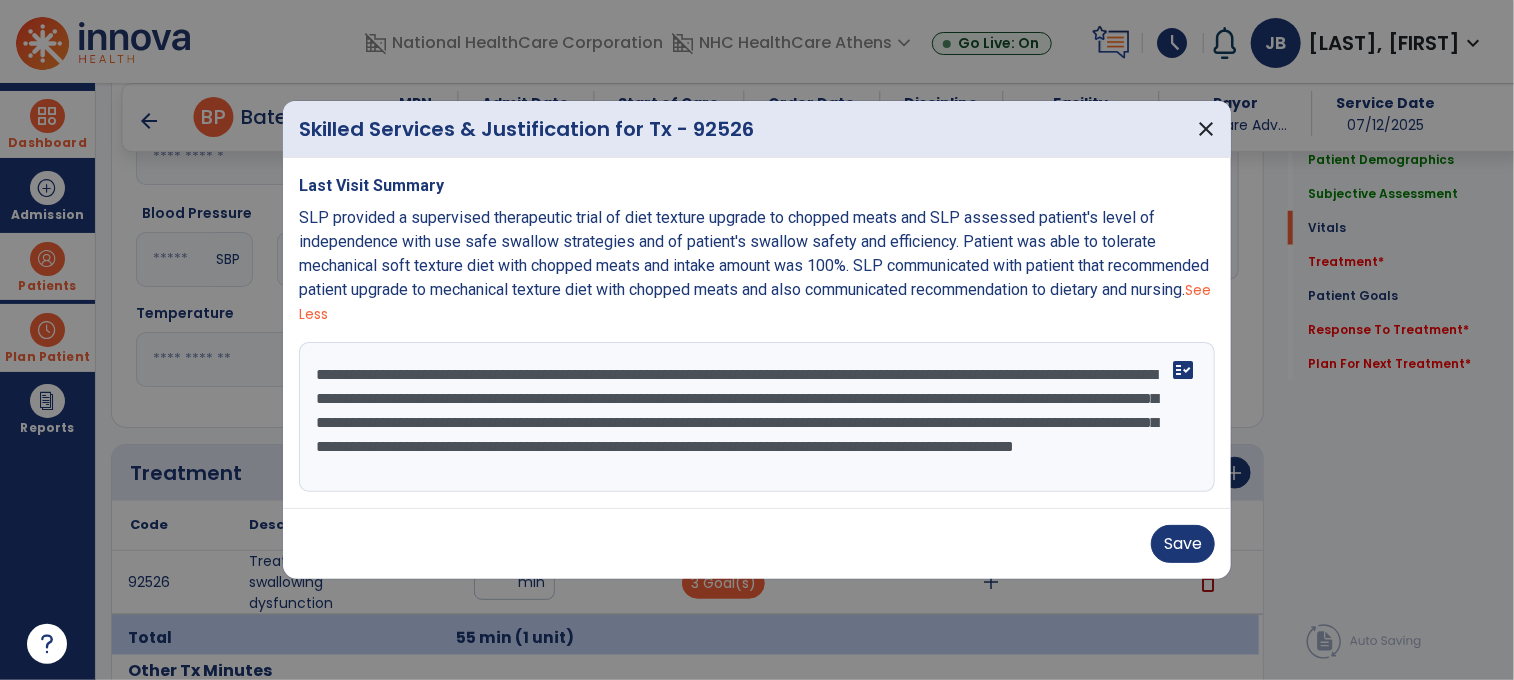 click on "**********" at bounding box center (757, 417) 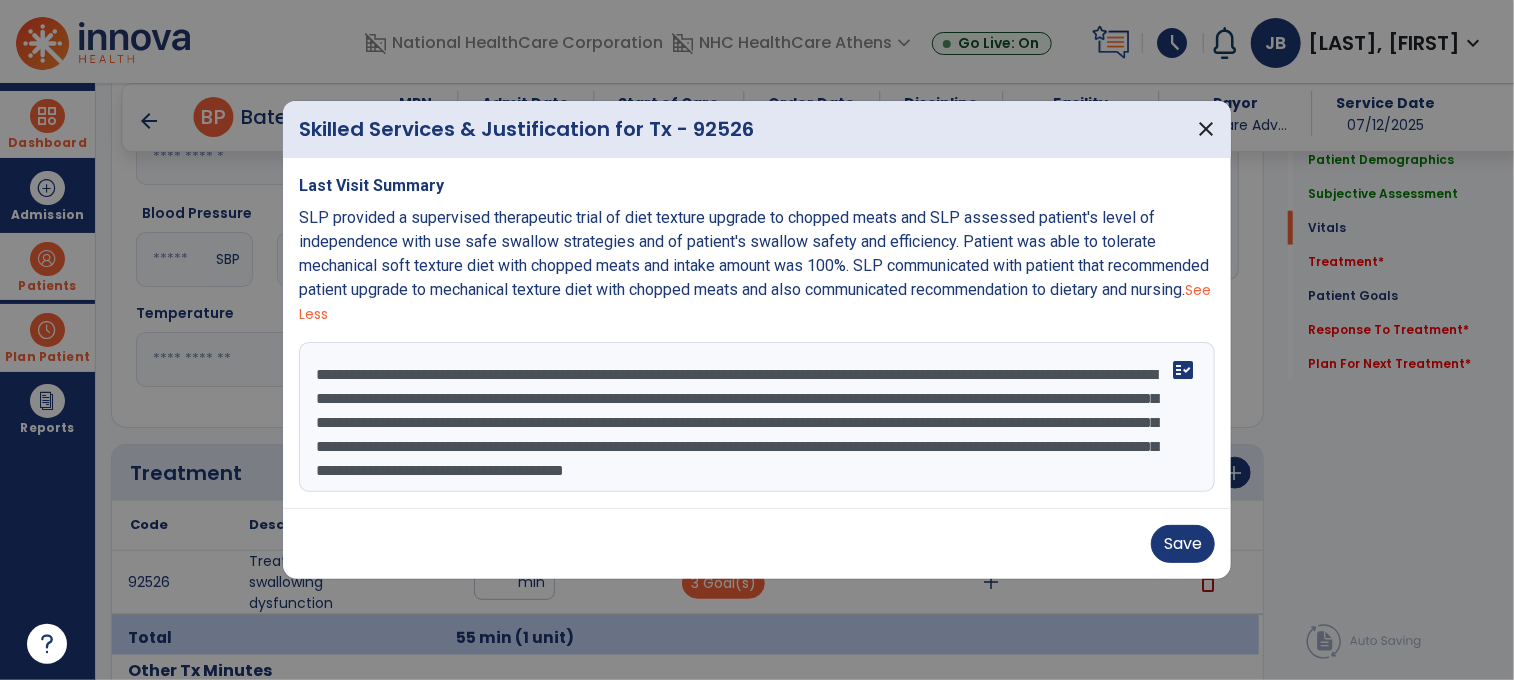 scroll, scrollTop: 40, scrollLeft: 0, axis: vertical 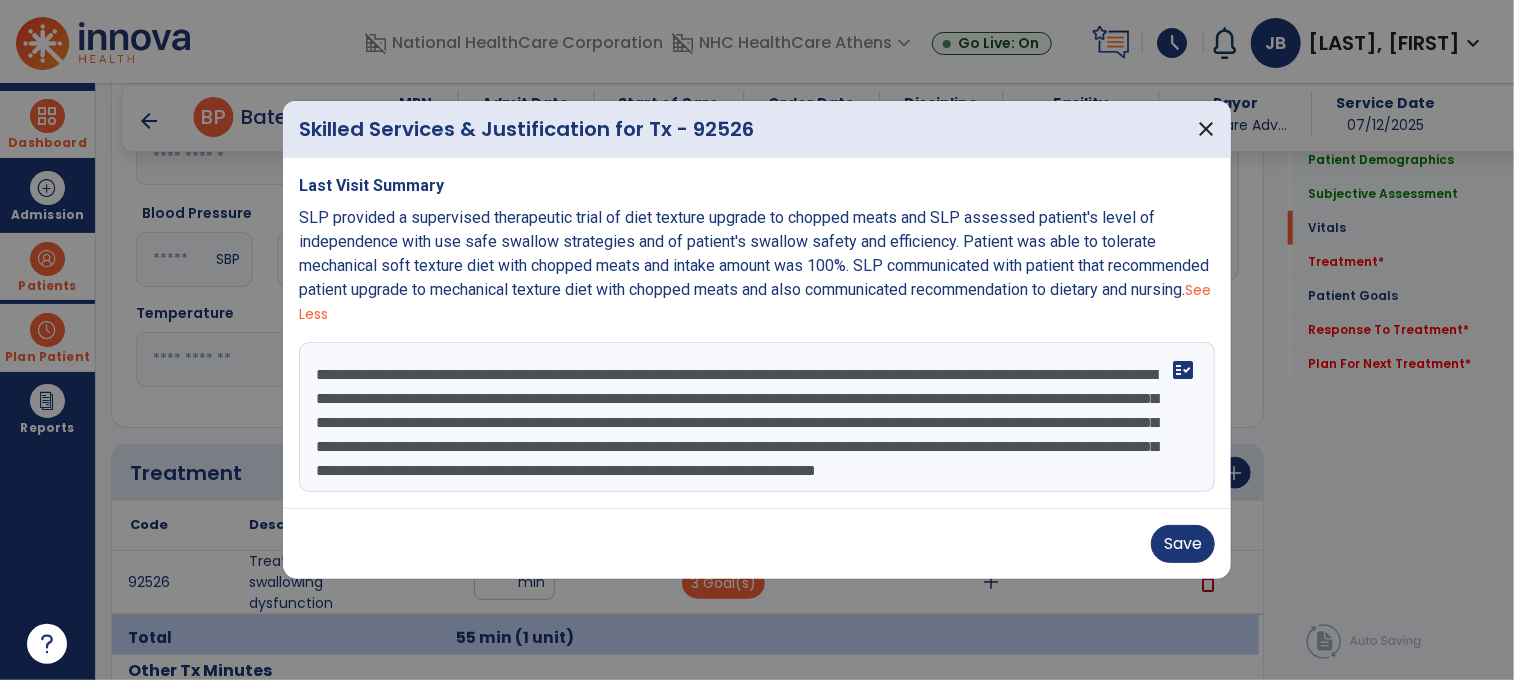 click on "**********" at bounding box center (757, 417) 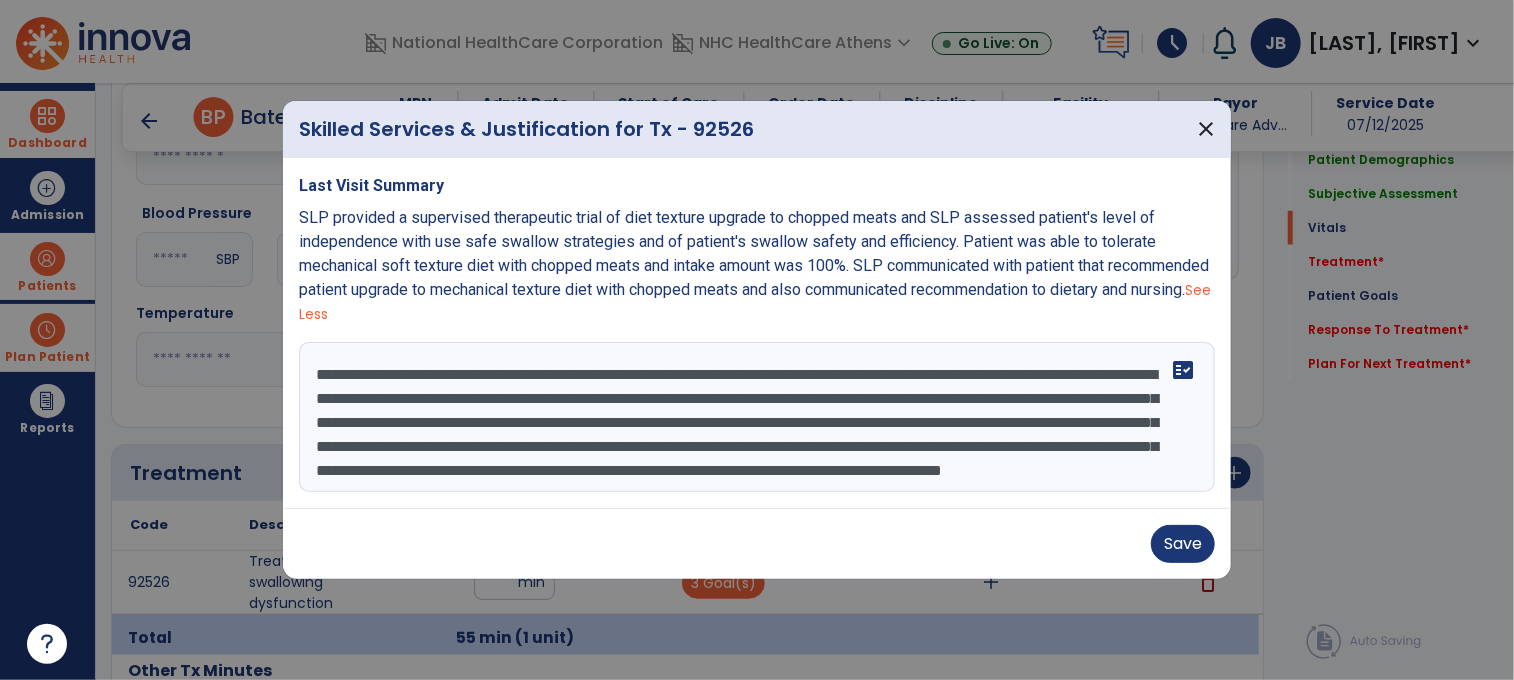 click on "**********" at bounding box center [757, 417] 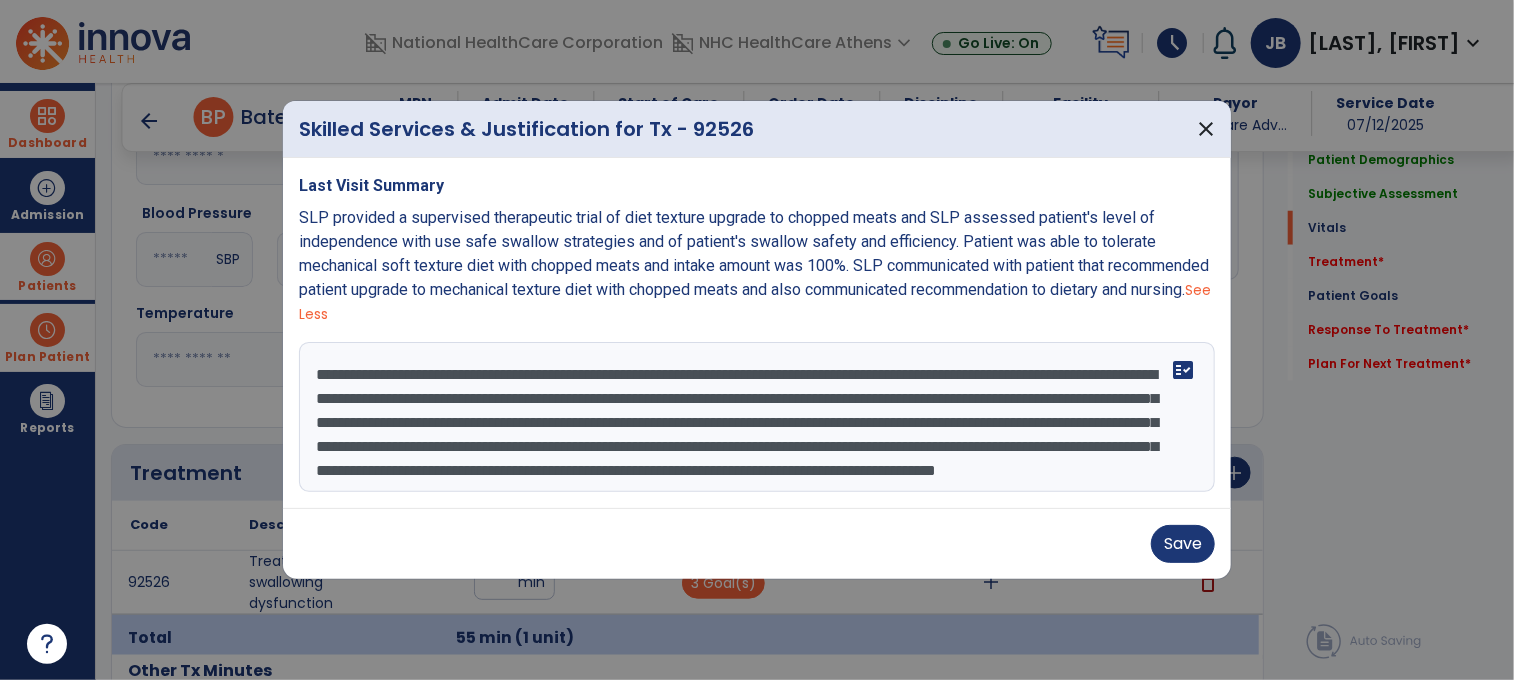 scroll, scrollTop: 48, scrollLeft: 0, axis: vertical 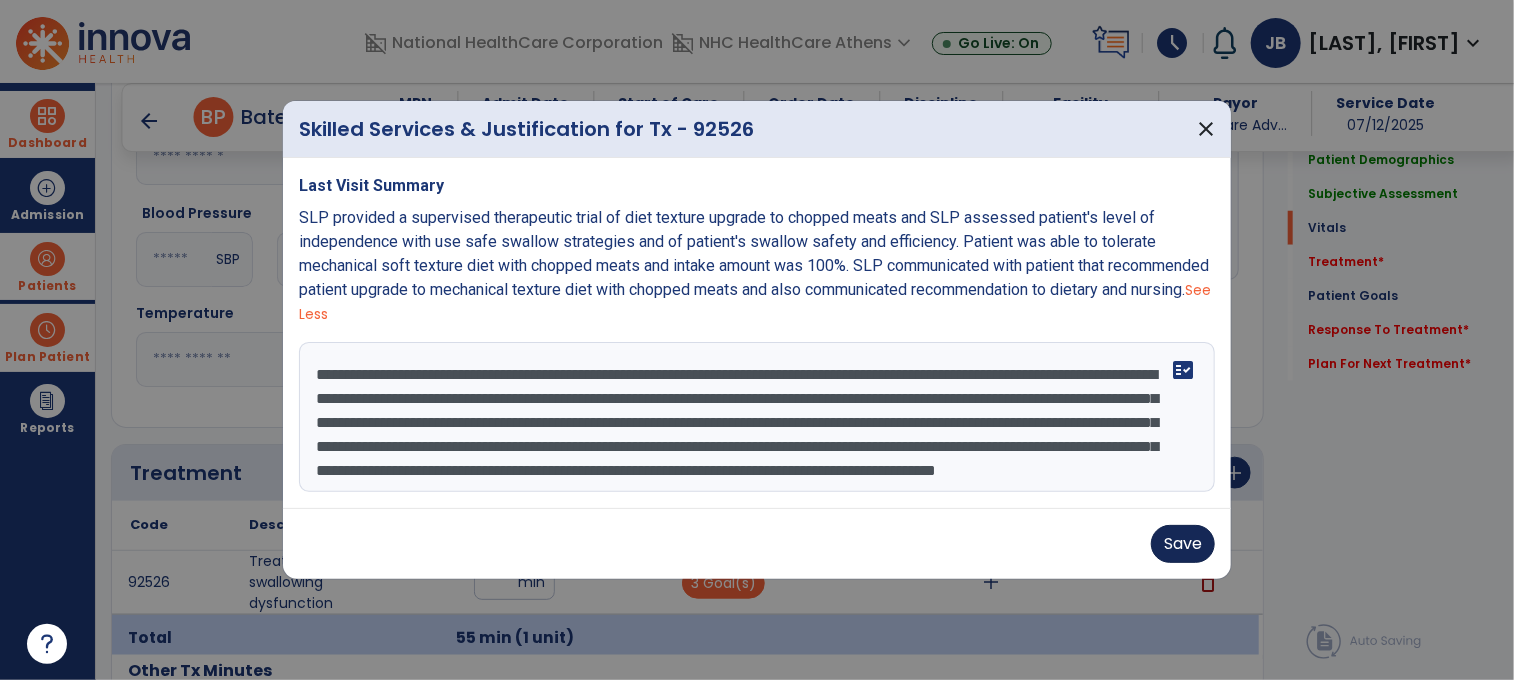 type on "**********" 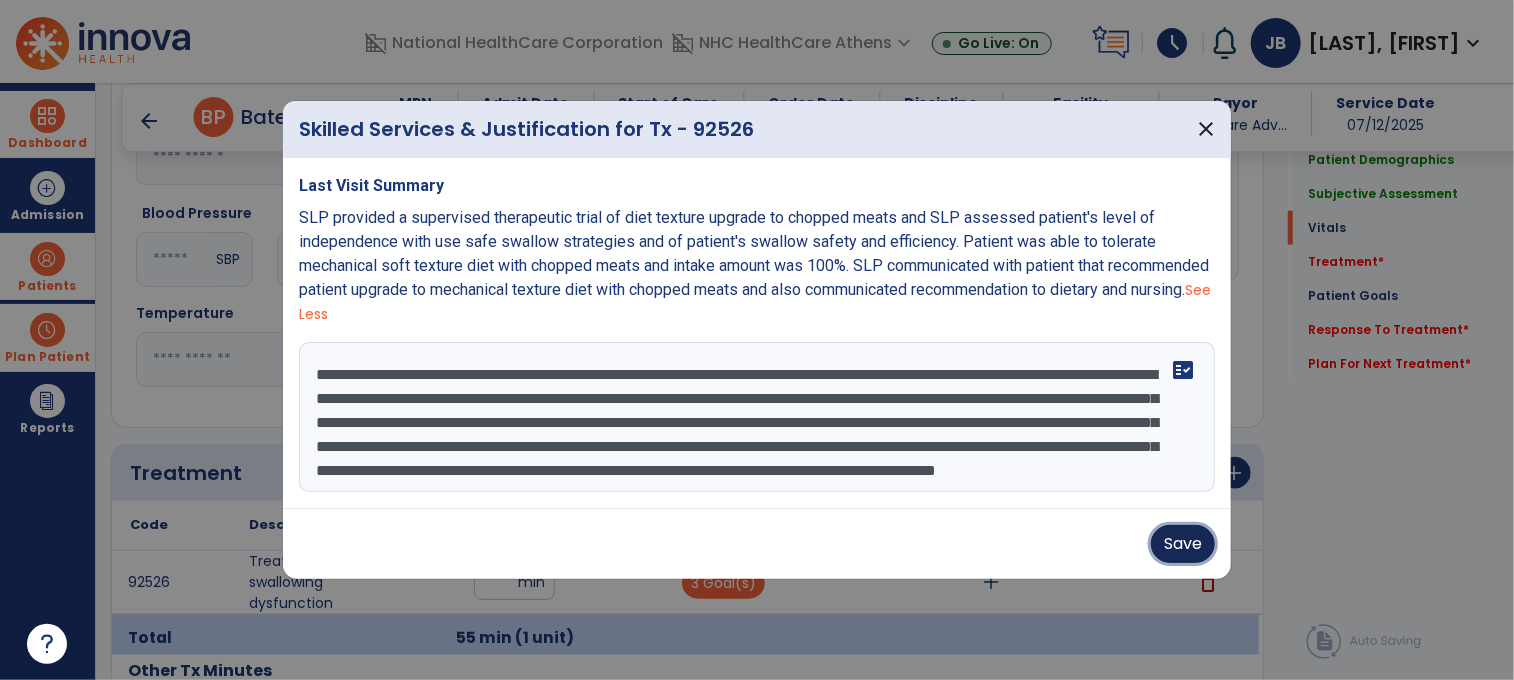 click on "Save" at bounding box center (1183, 544) 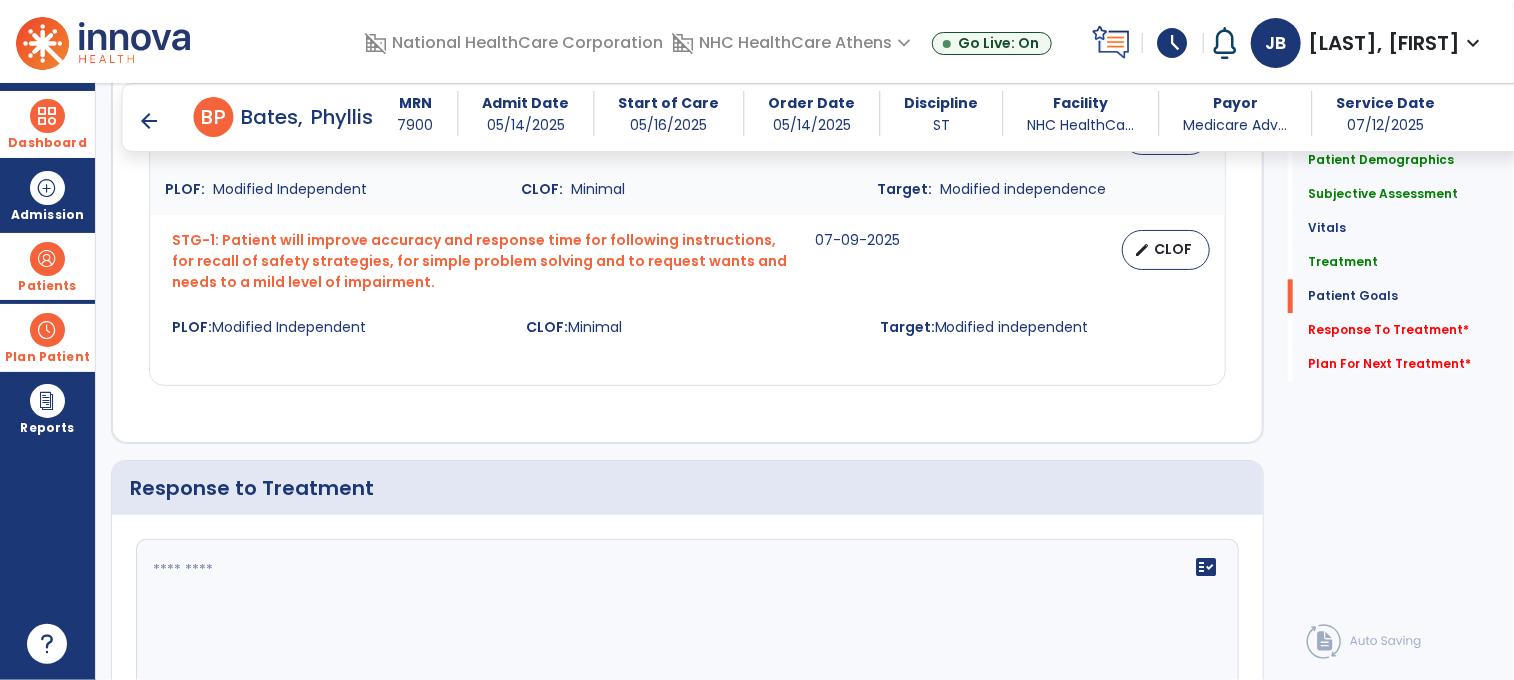 scroll, scrollTop: 2585, scrollLeft: 0, axis: vertical 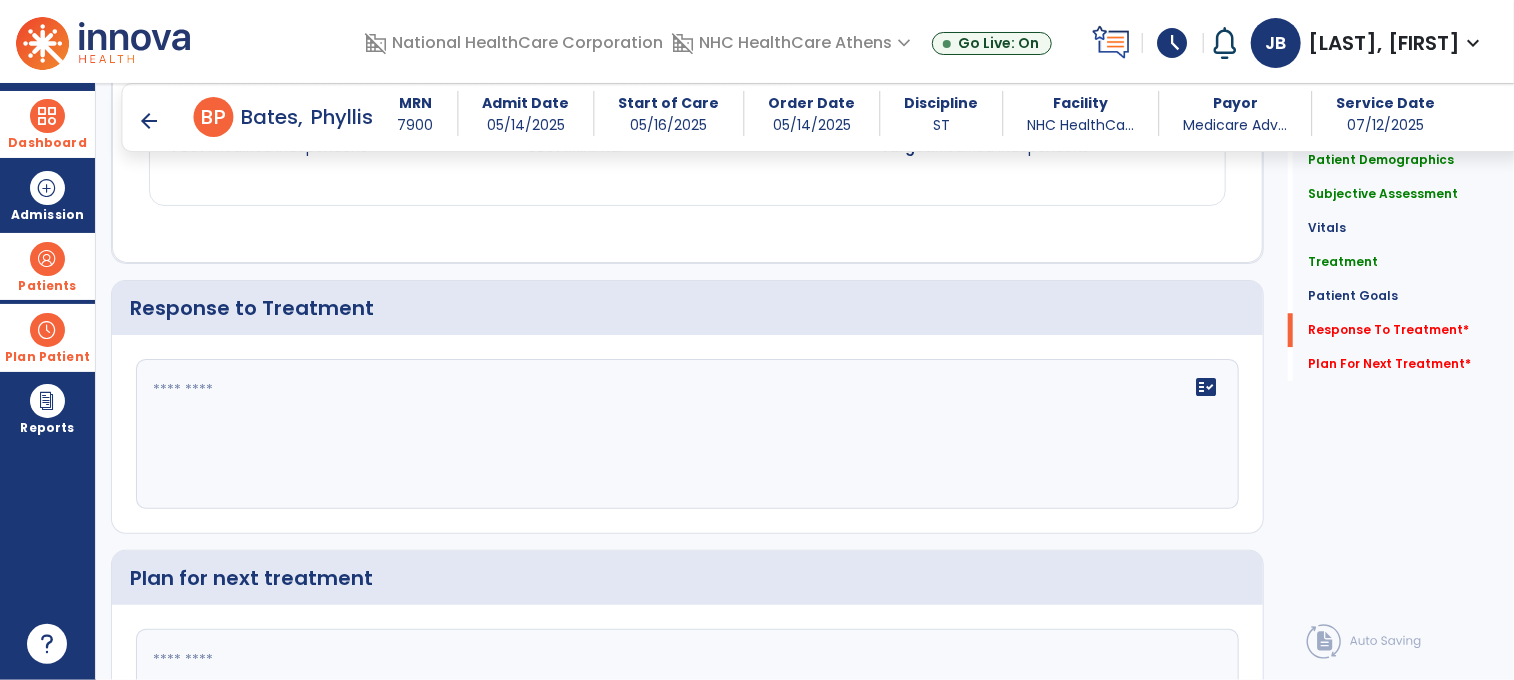 click on "fact_check" 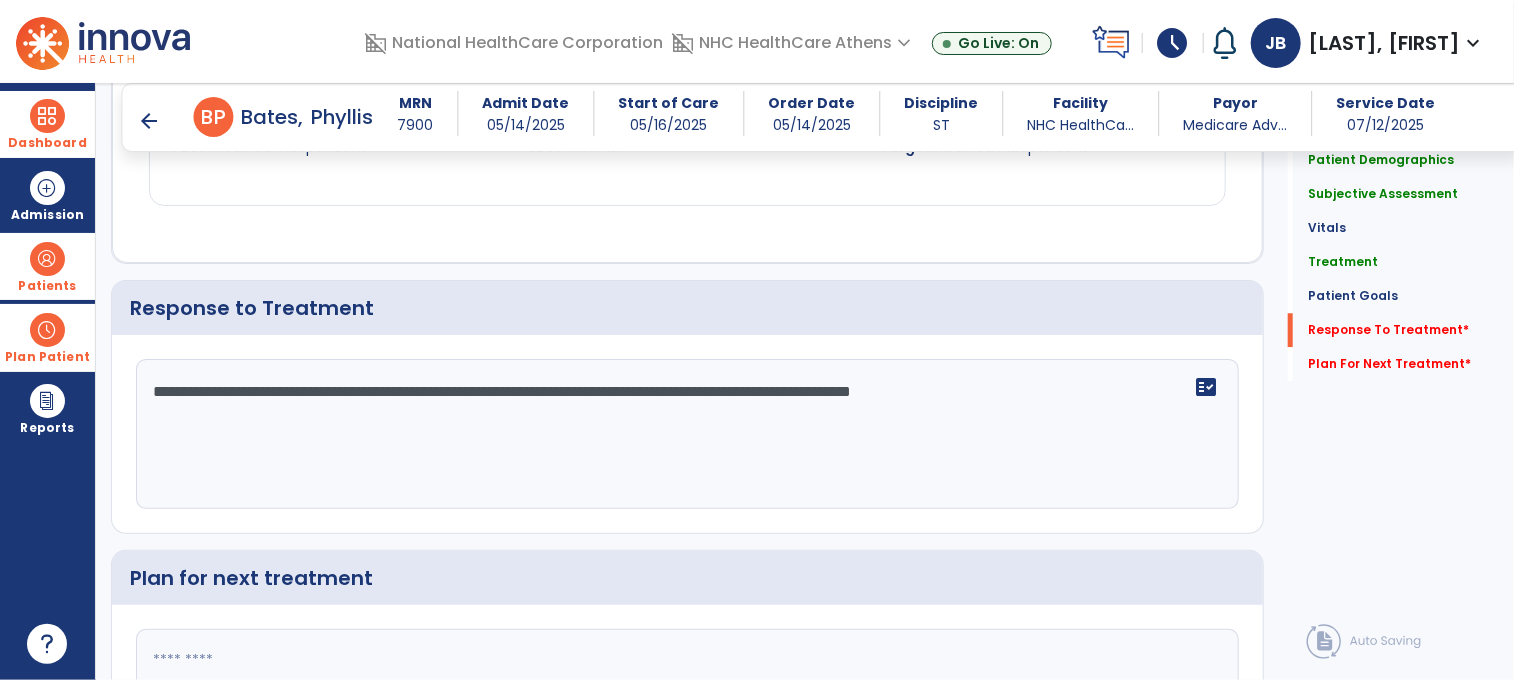 click on "**********" 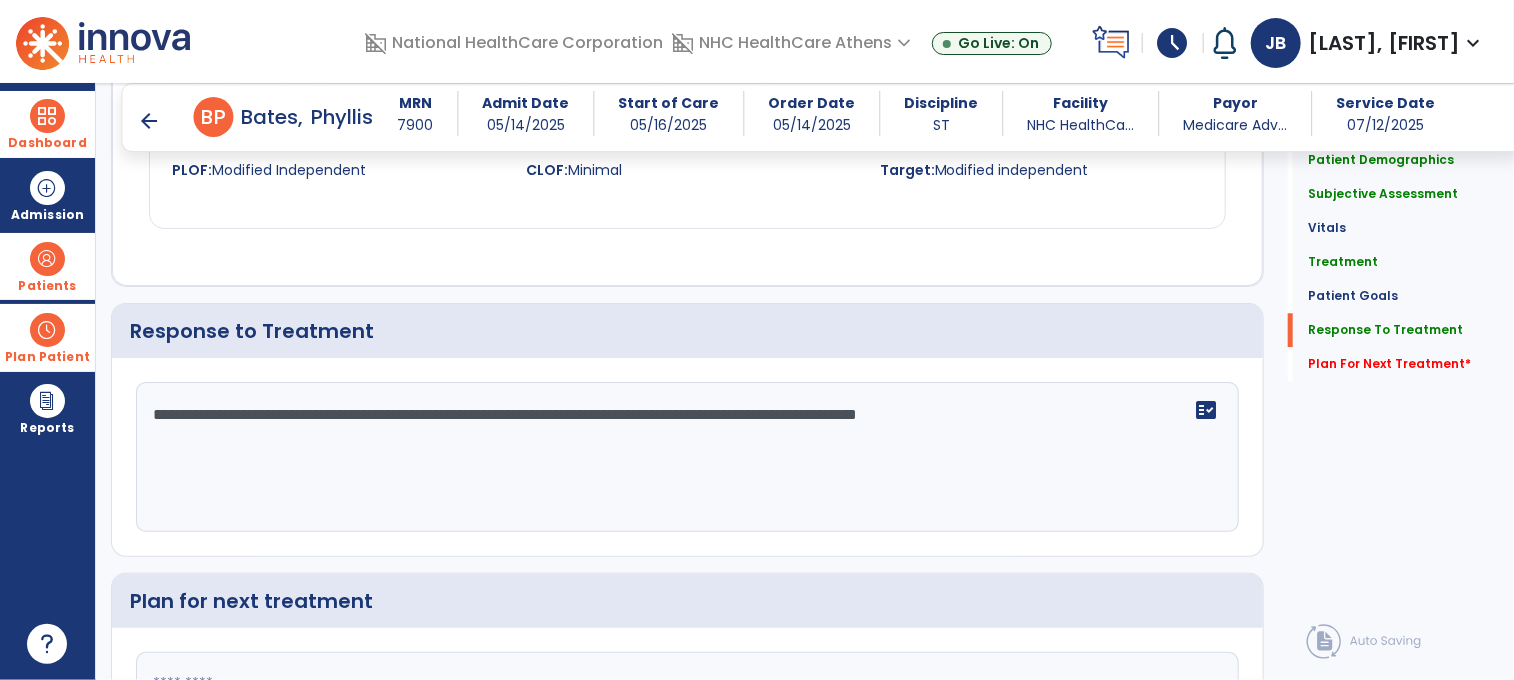 scroll, scrollTop: 2585, scrollLeft: 0, axis: vertical 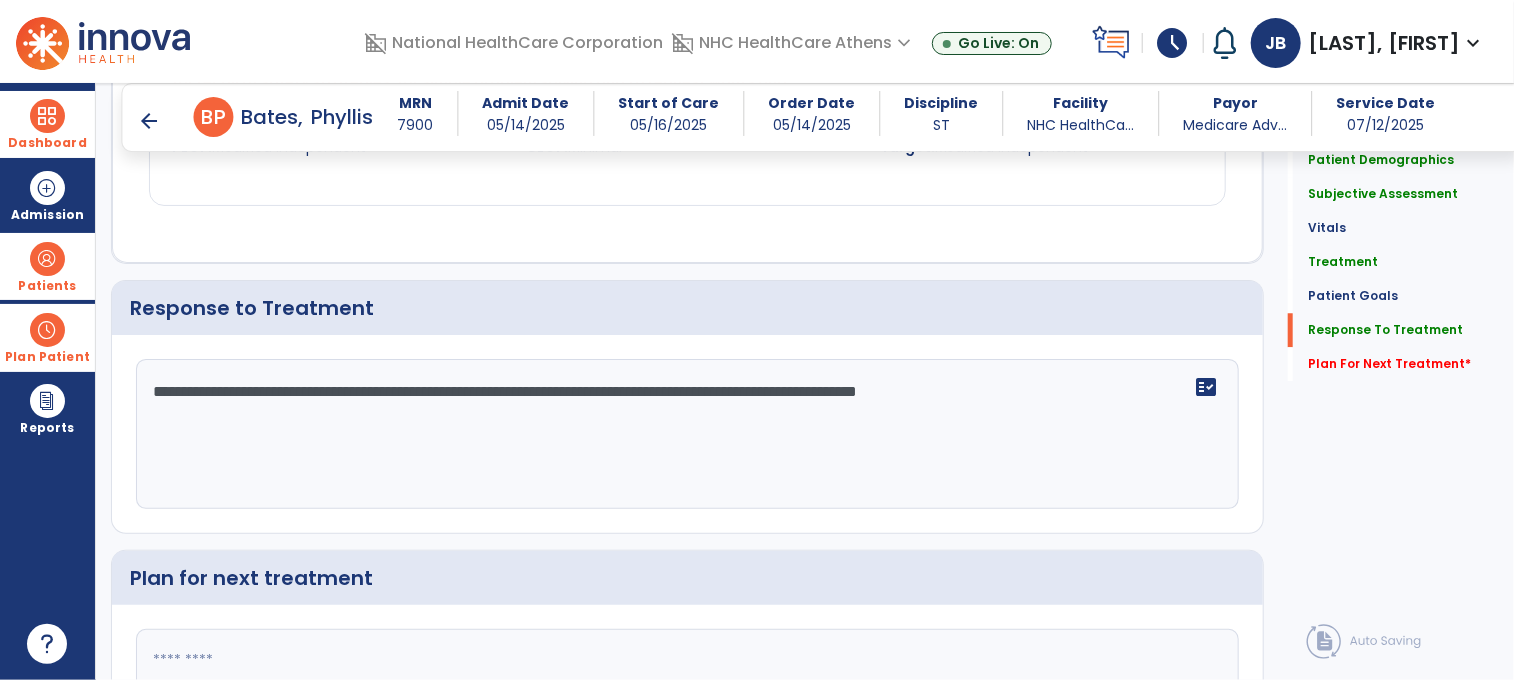 type on "**********" 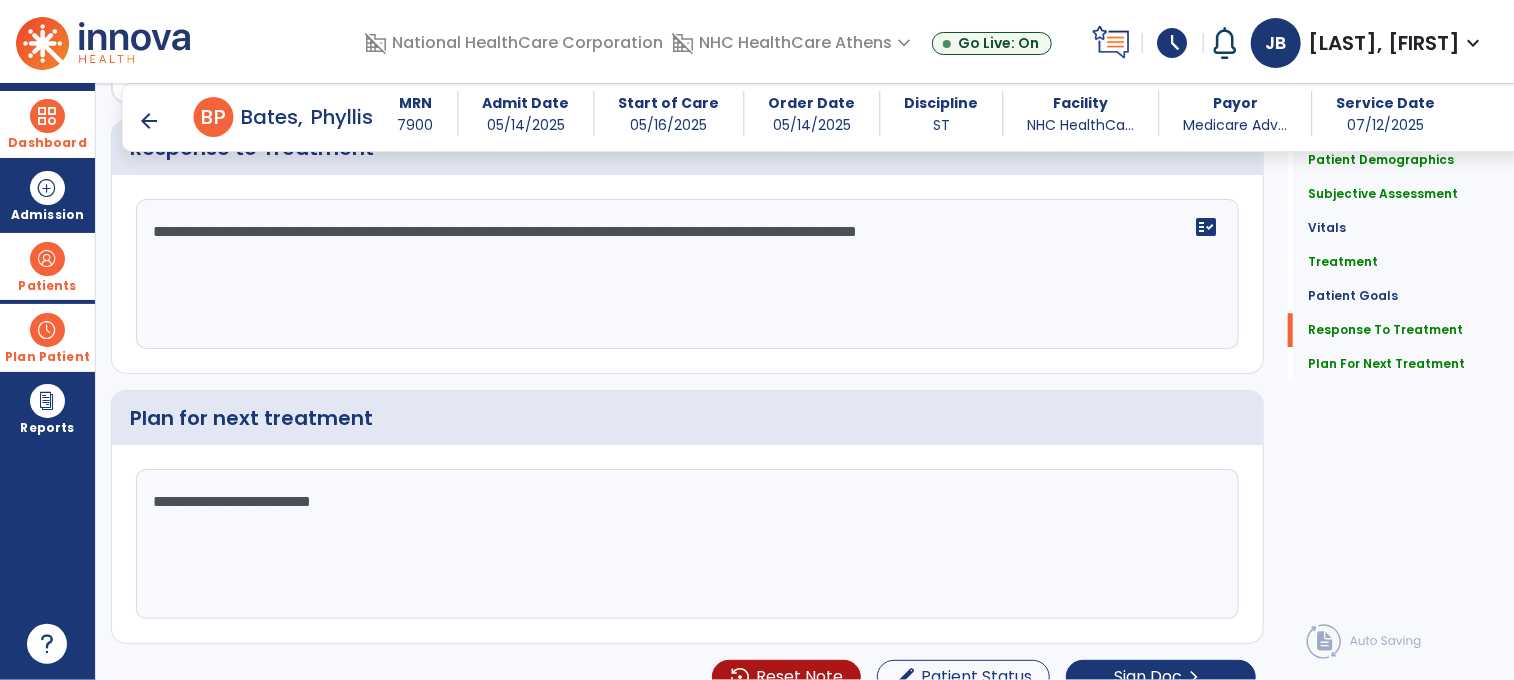 scroll, scrollTop: 2768, scrollLeft: 0, axis: vertical 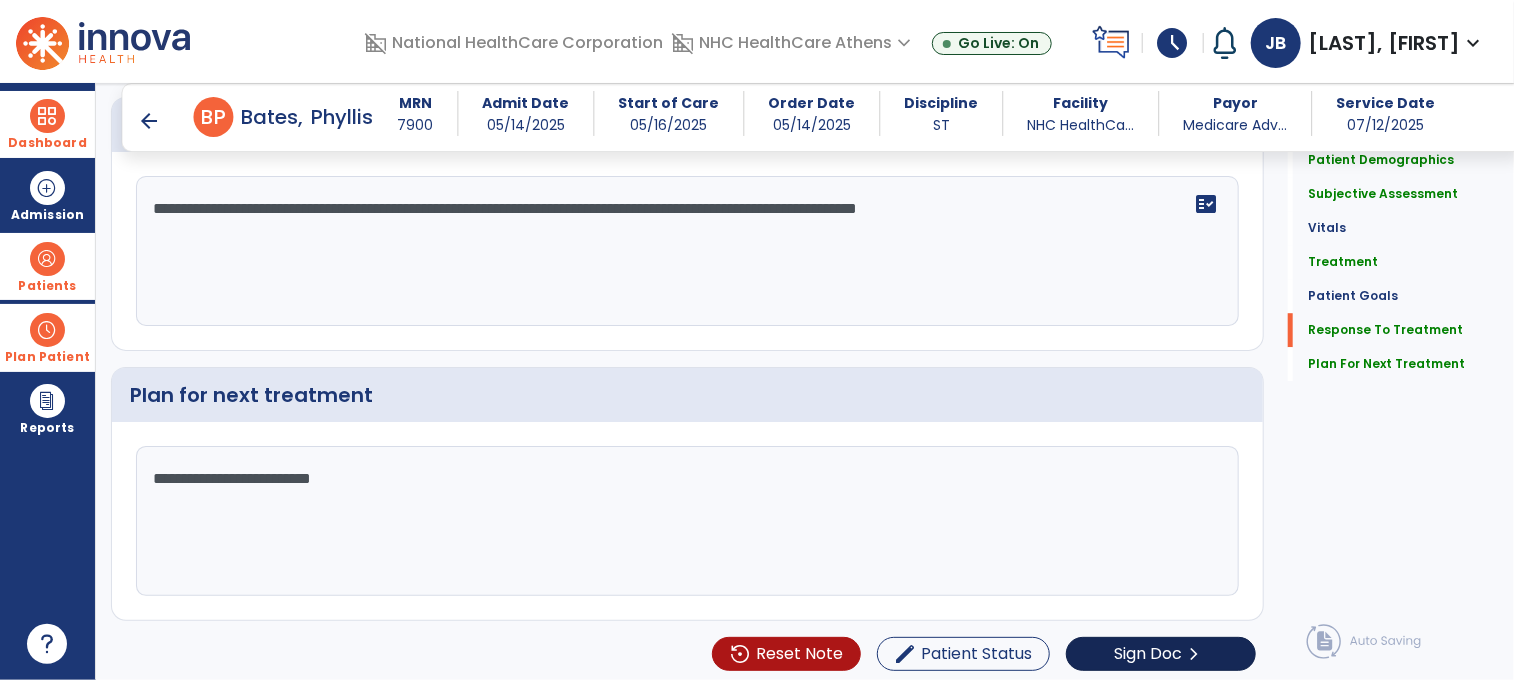type on "**********" 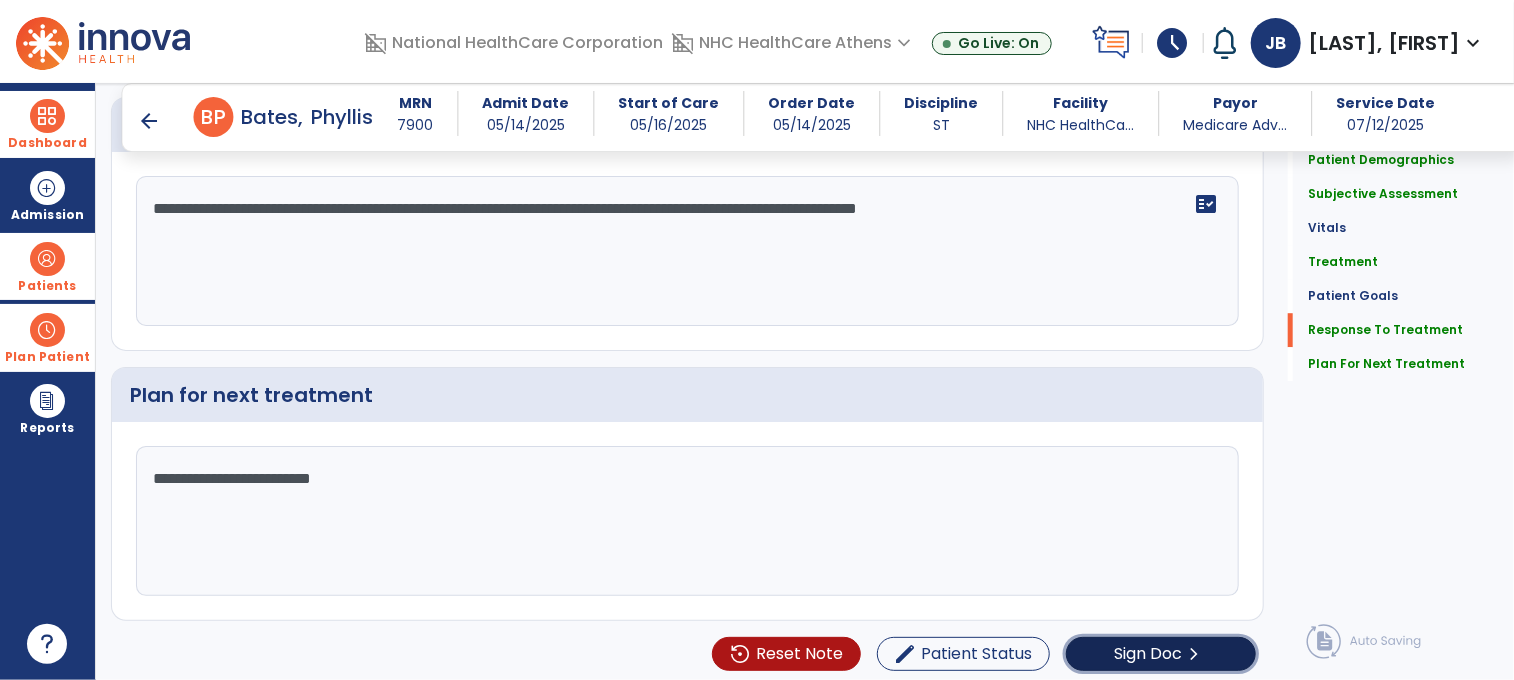 click on "Sign Doc" 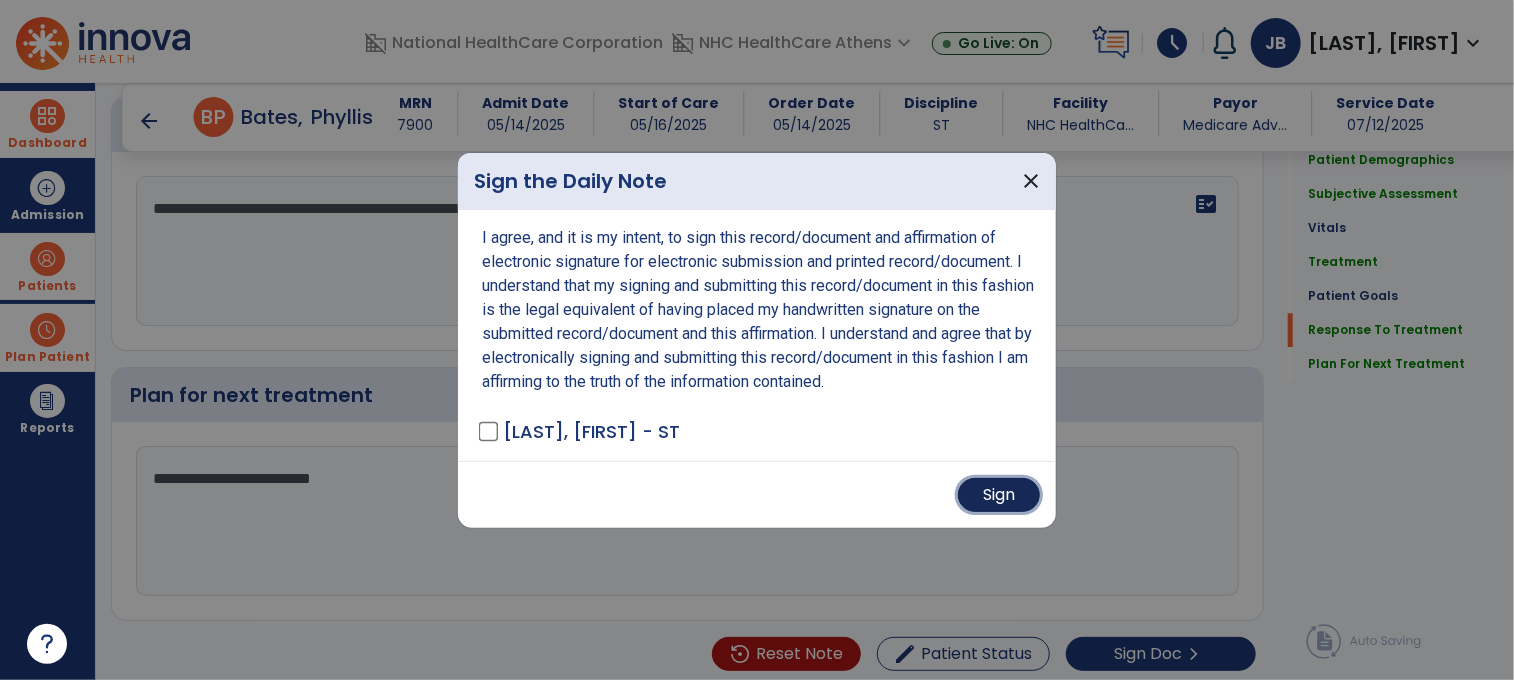 click on "Sign" at bounding box center (999, 495) 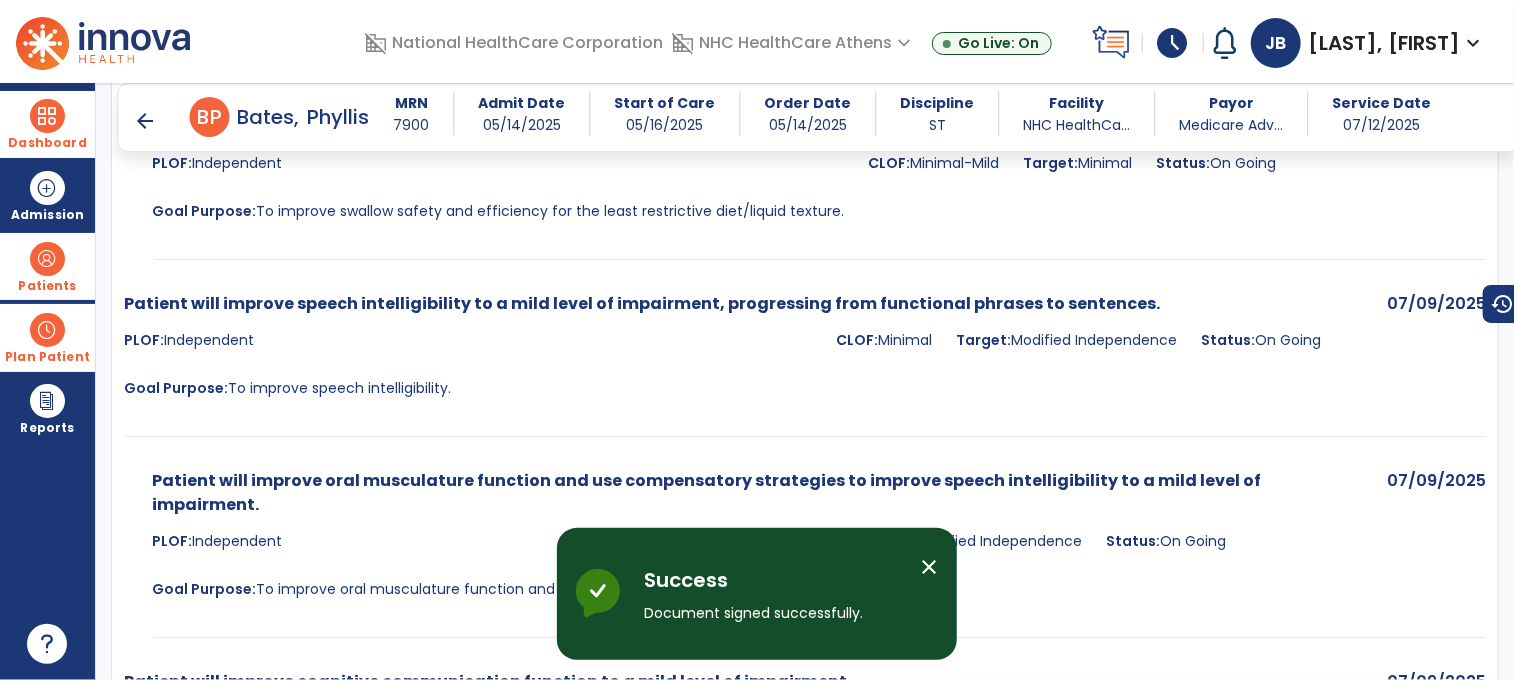 scroll, scrollTop: 4510, scrollLeft: 0, axis: vertical 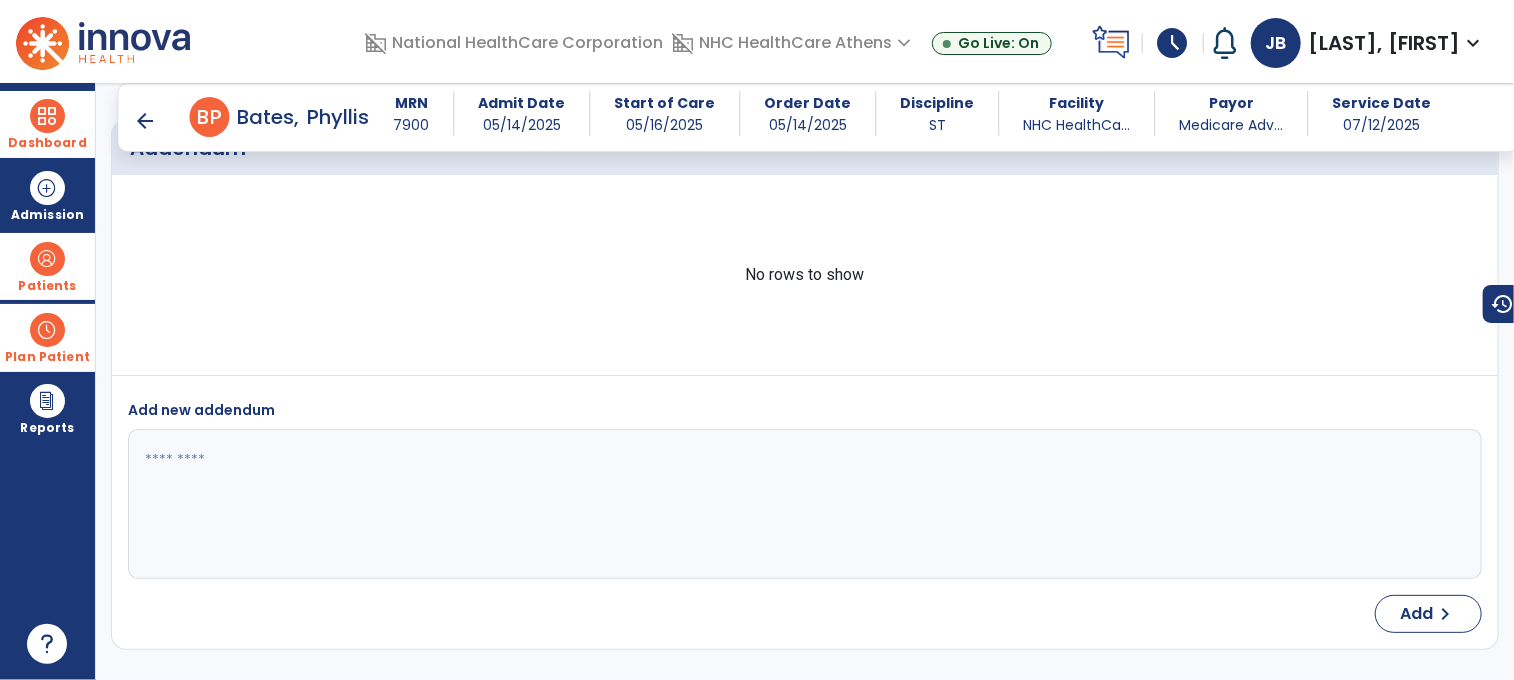 click on "schedule" at bounding box center [1173, 43] 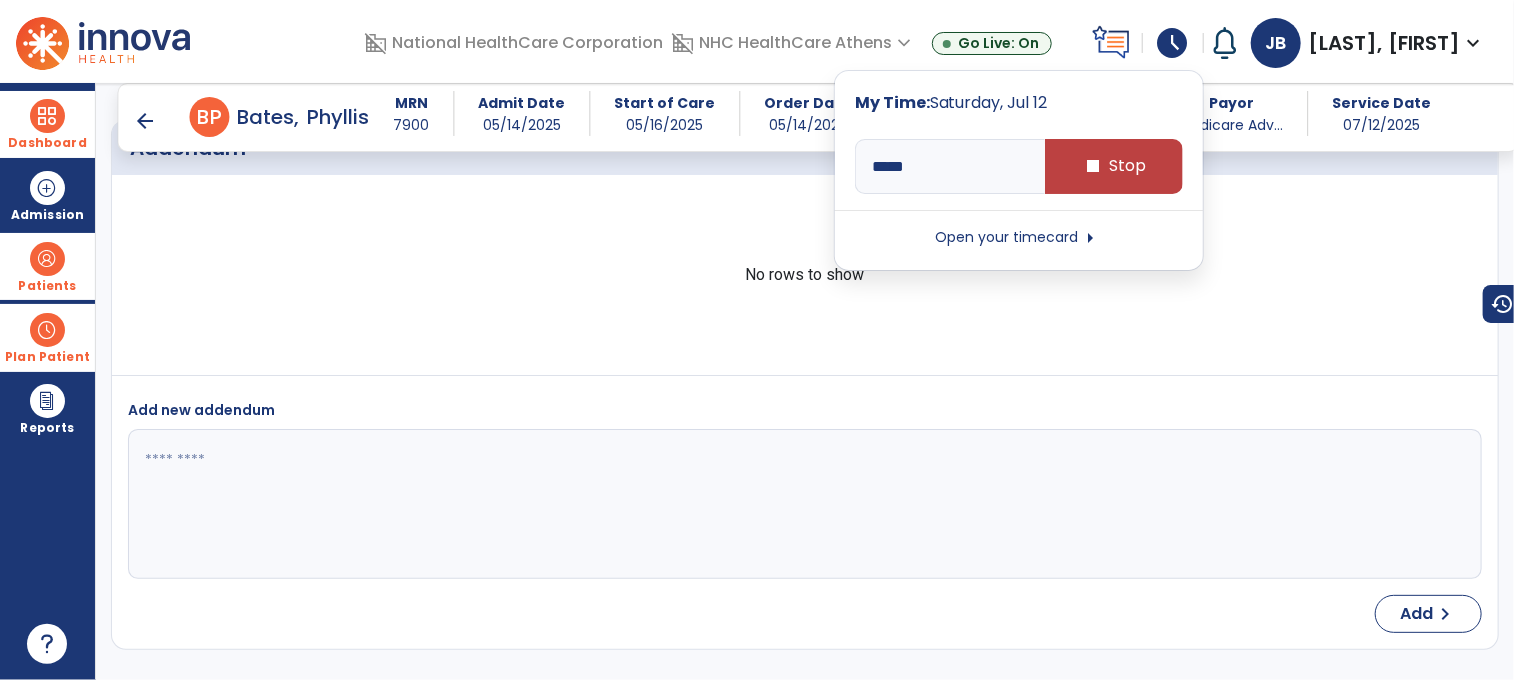 type on "*****" 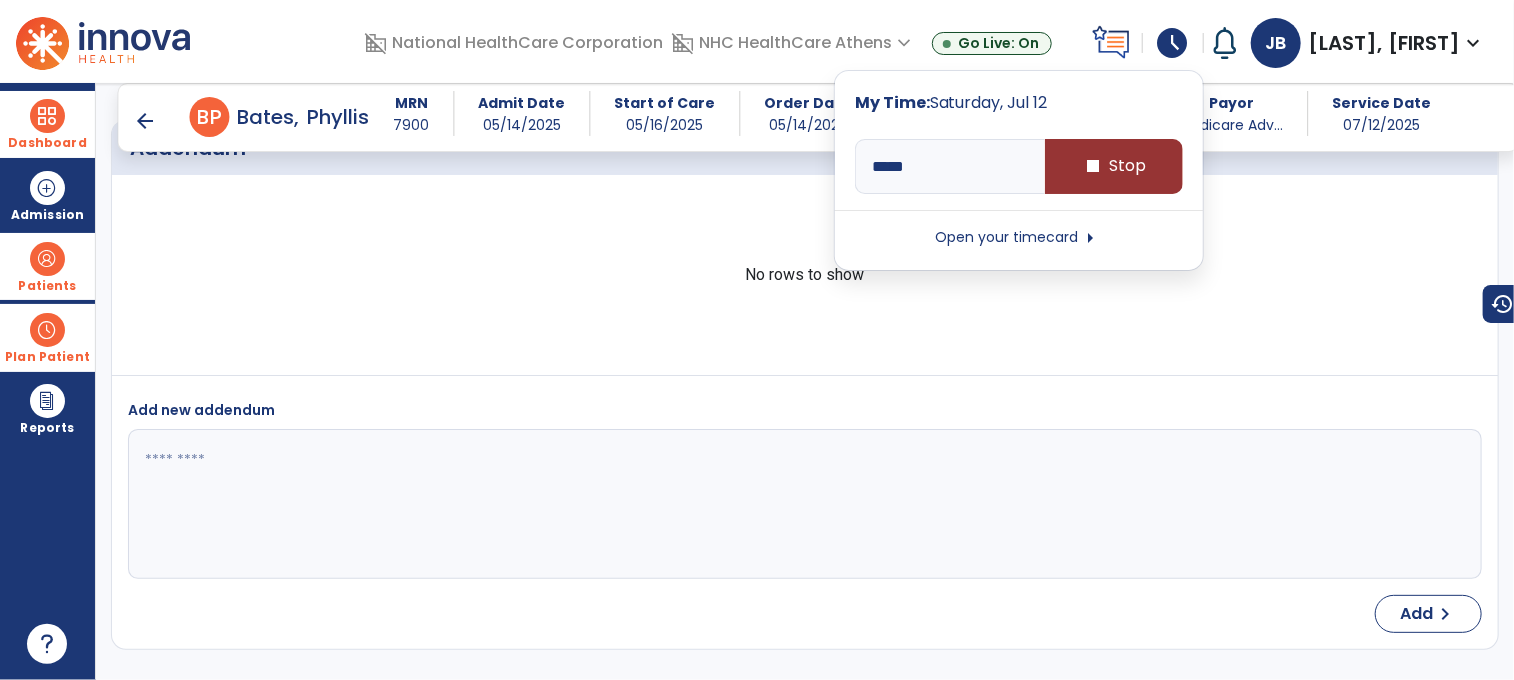 click on "stop  Stop" at bounding box center (1114, 166) 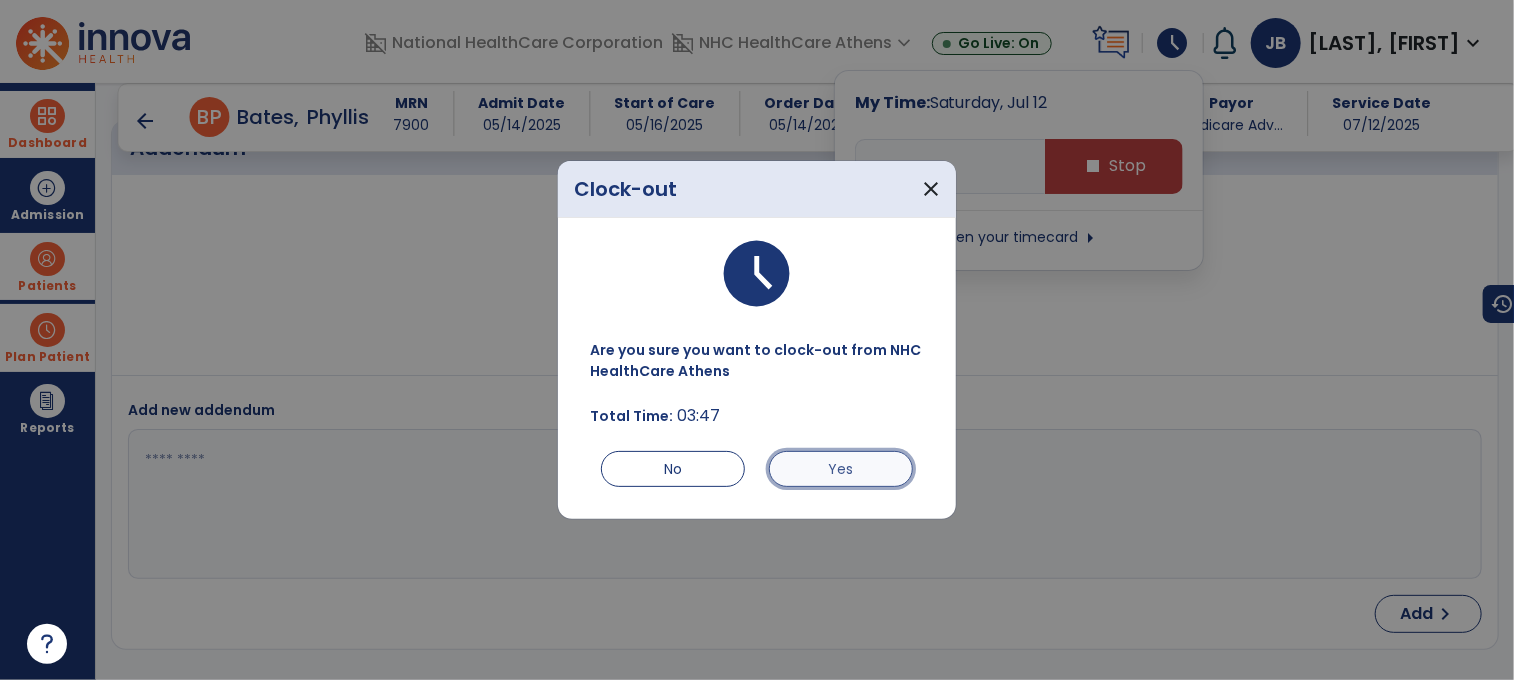click on "Yes" at bounding box center [841, 469] 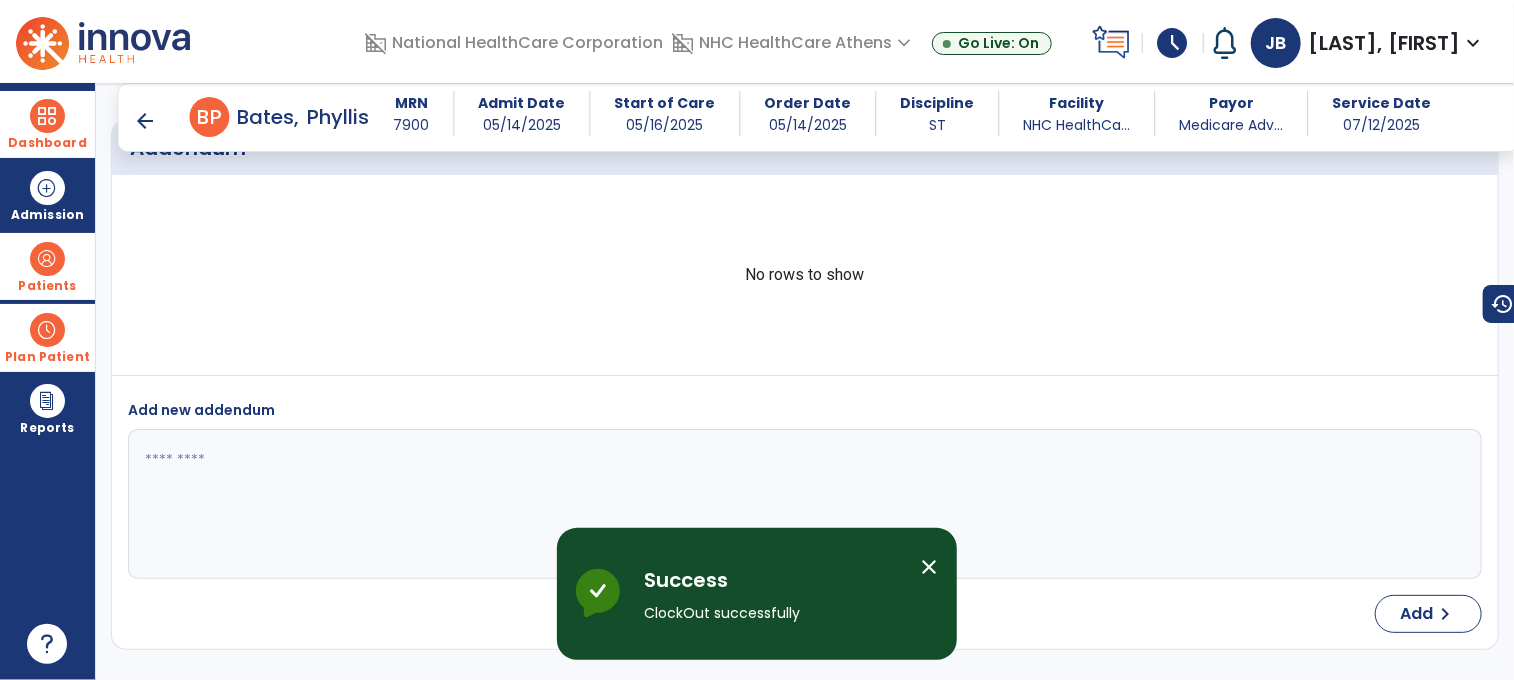 click on "schedule" at bounding box center (1173, 43) 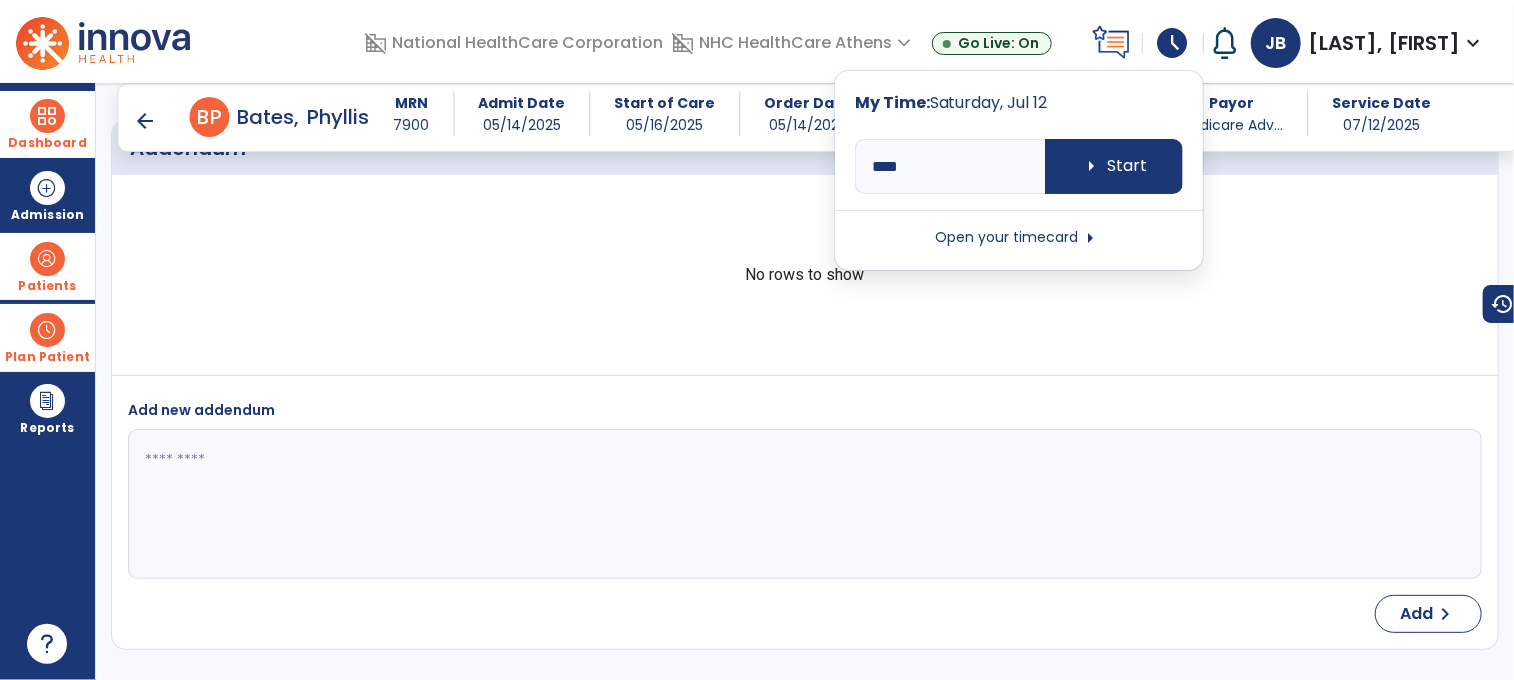 click on "Open your timecard  arrow_right" at bounding box center [1019, 238] 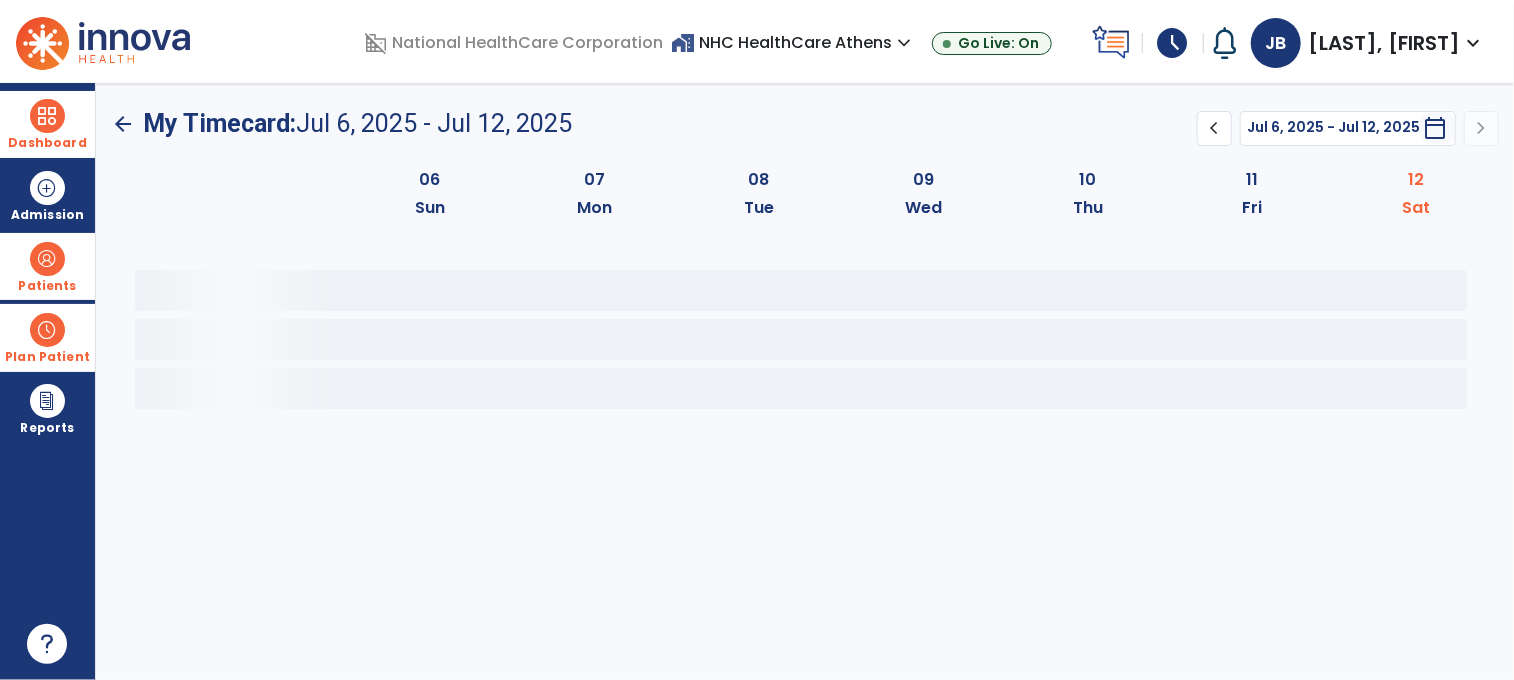 scroll, scrollTop: 0, scrollLeft: 0, axis: both 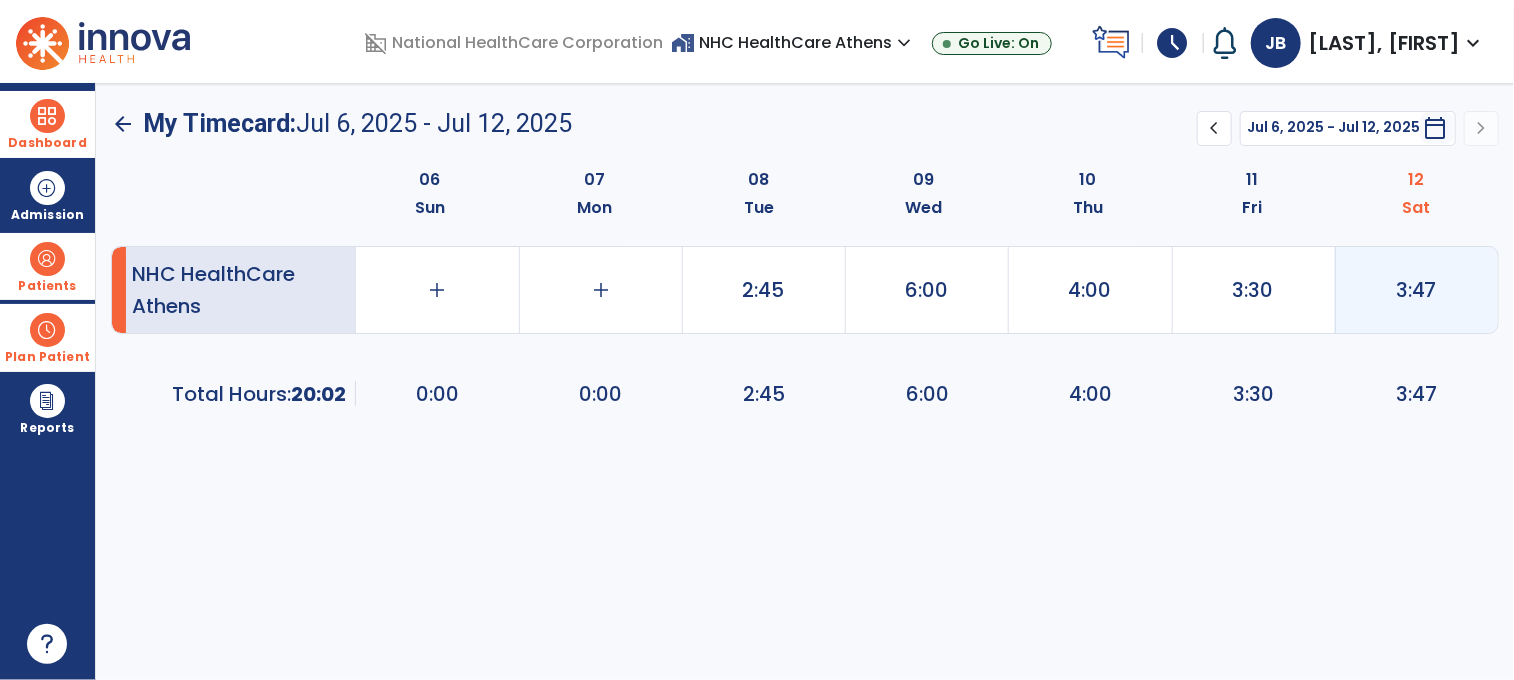 click on "3:47" 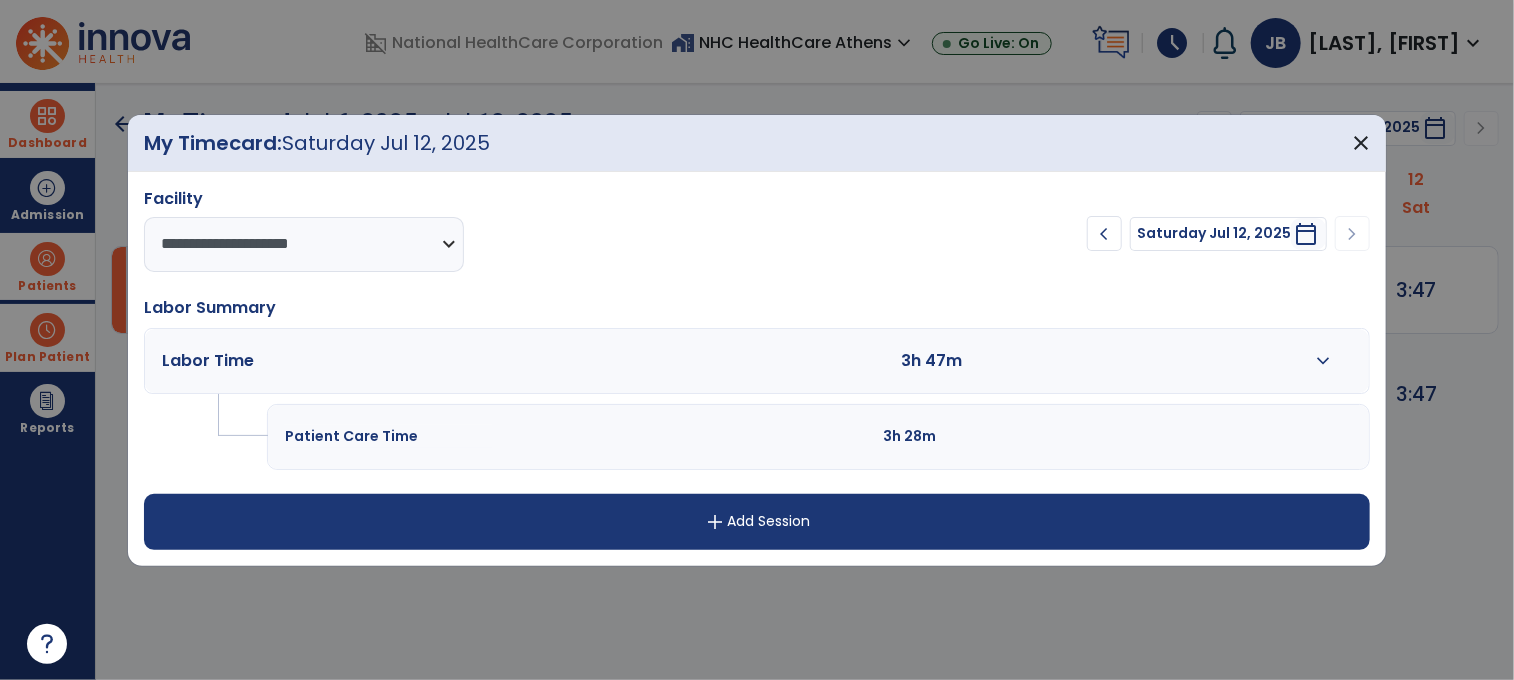 click on "expand_more" at bounding box center [1323, 361] 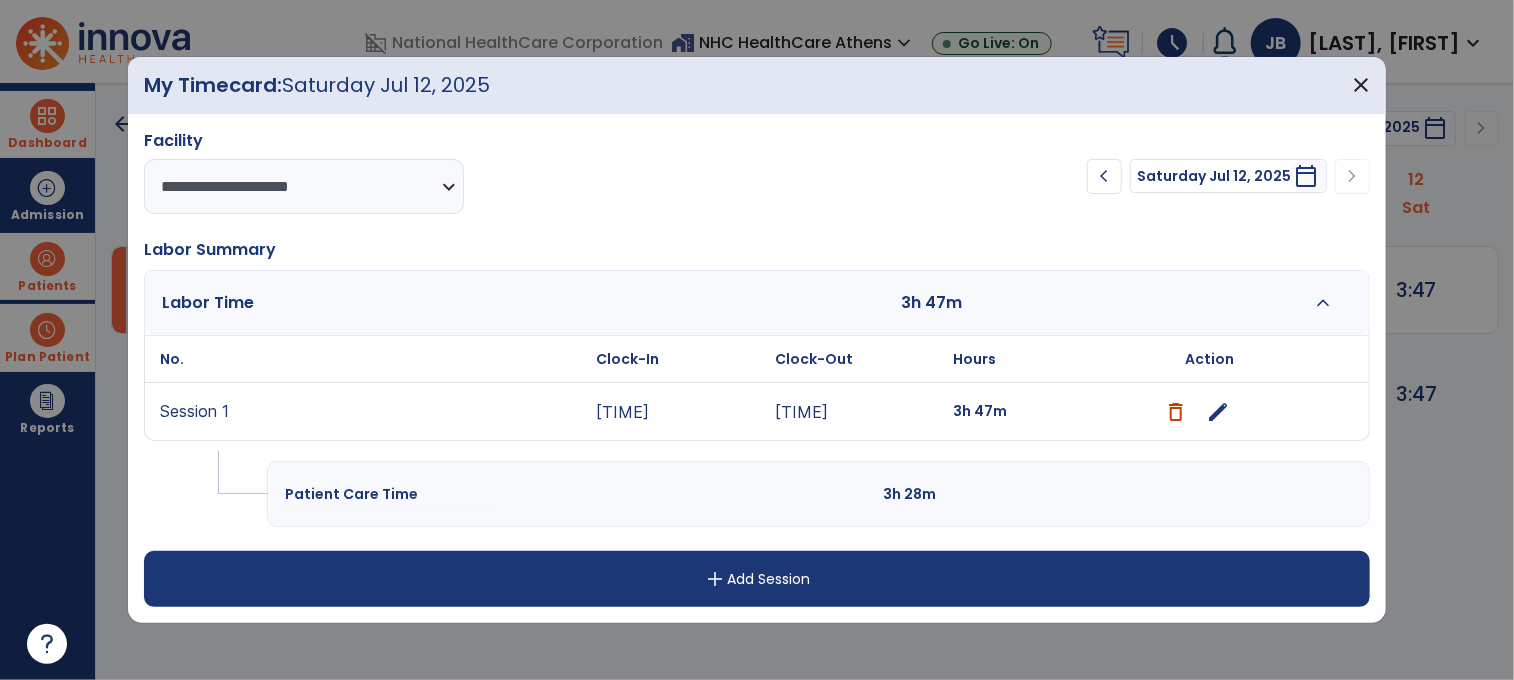 click on "edit" at bounding box center [1219, 412] 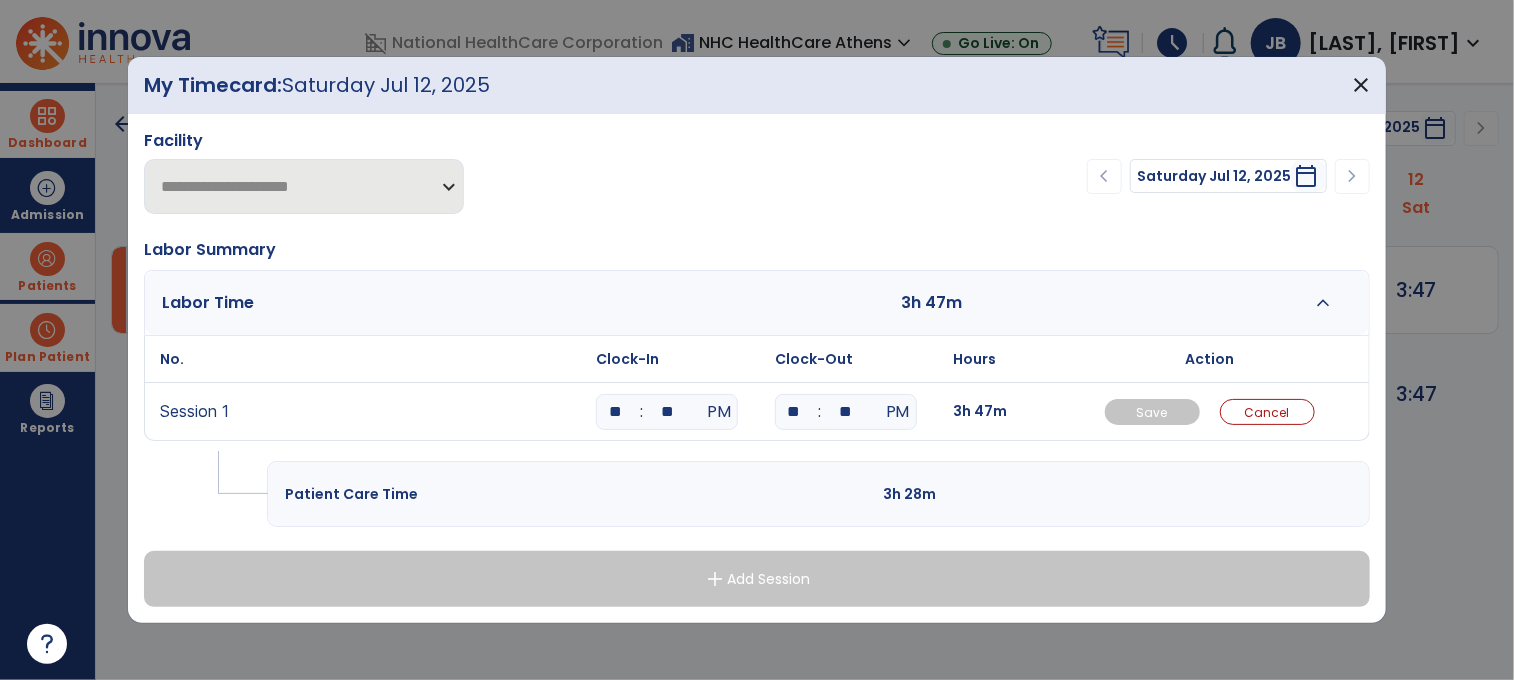 click on "**" at bounding box center [846, 412] 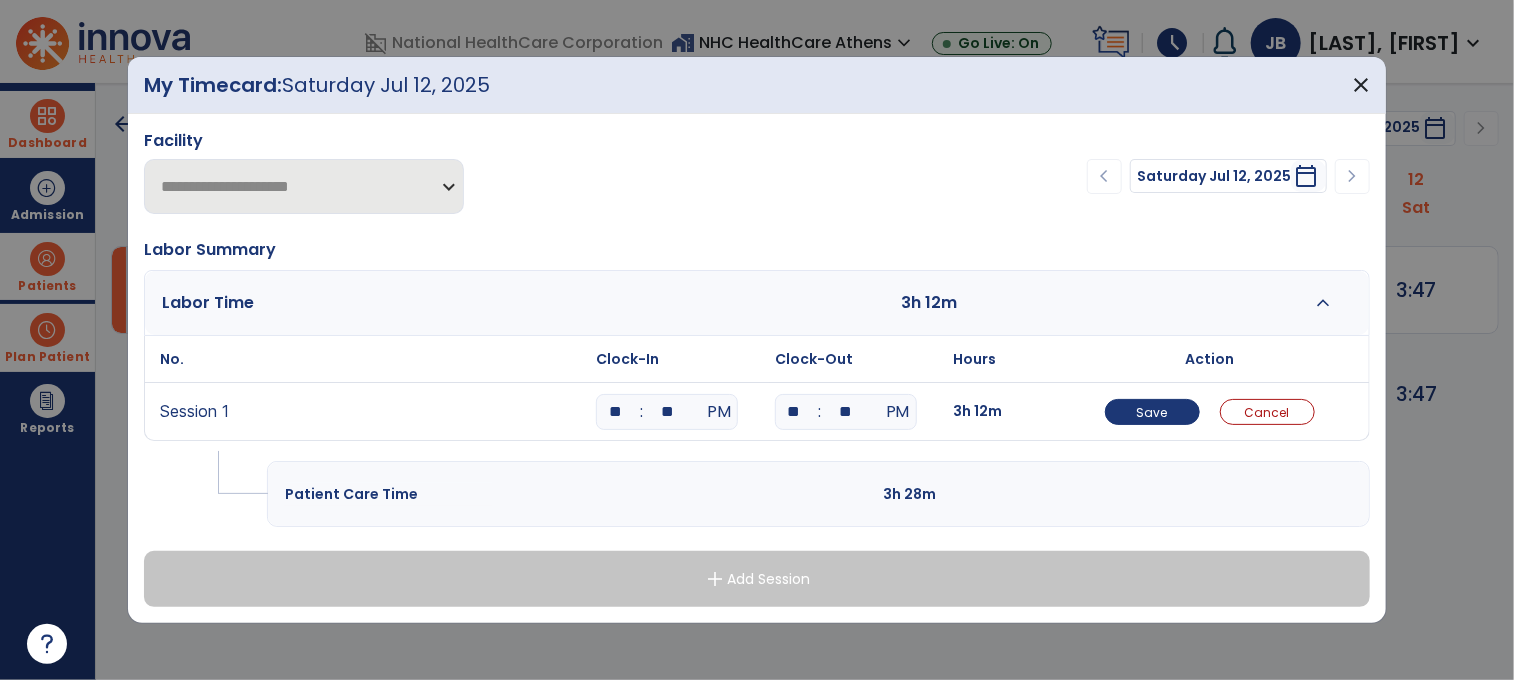 click on "**" at bounding box center [667, 412] 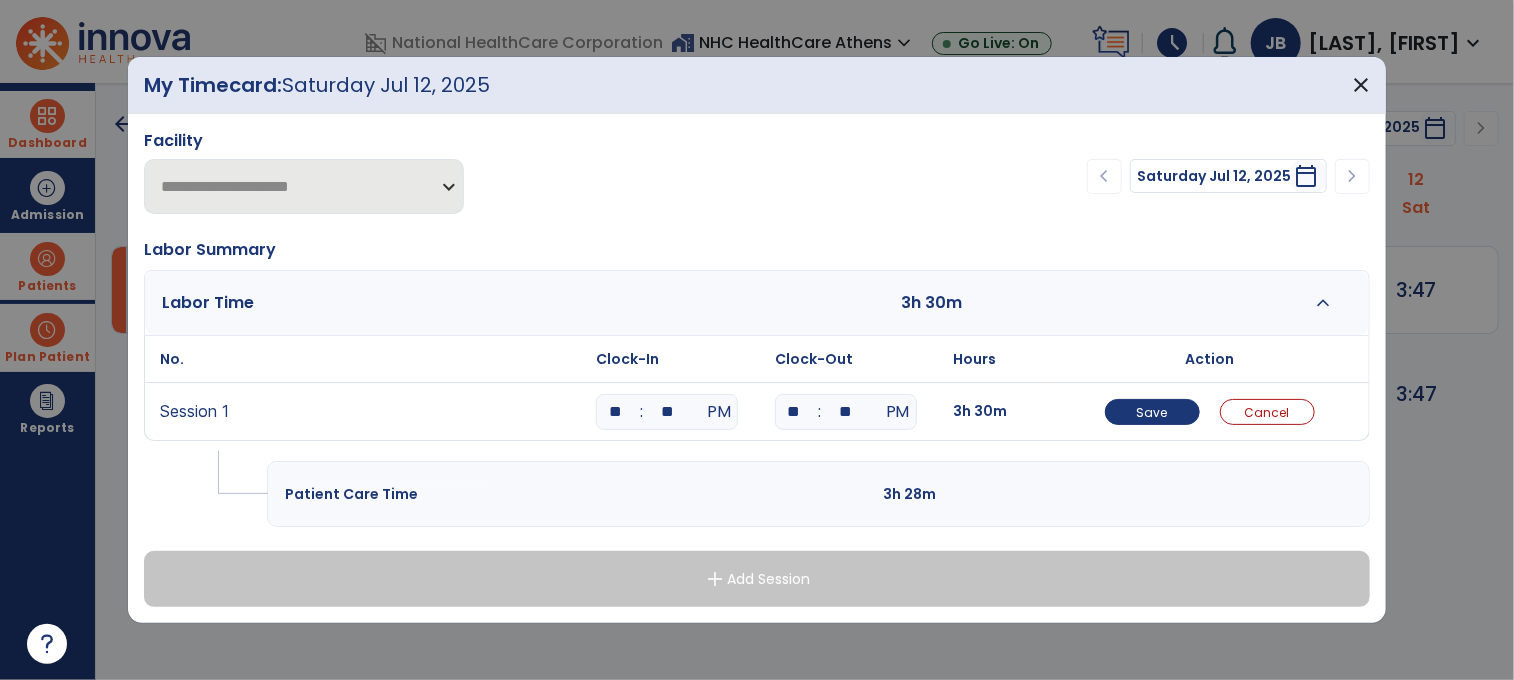 click on "**" at bounding box center (615, 412) 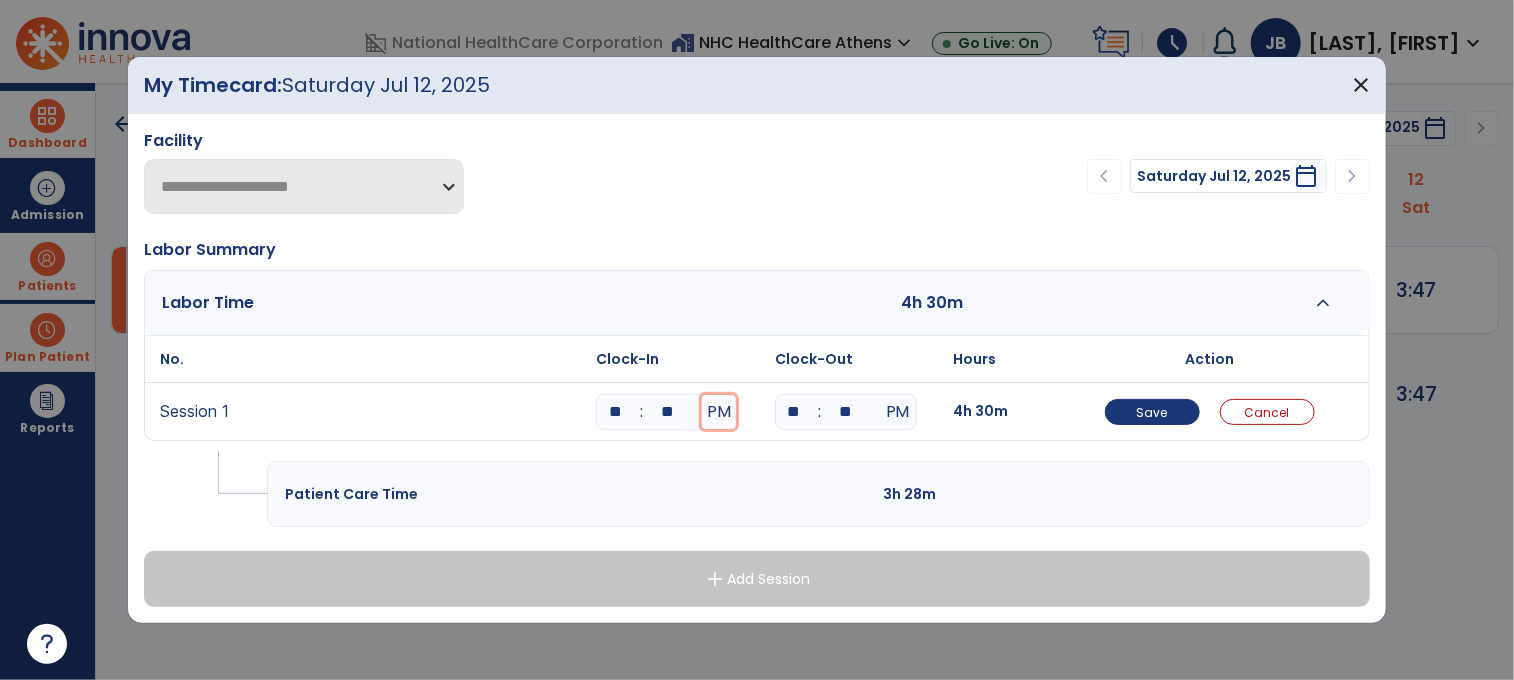 type 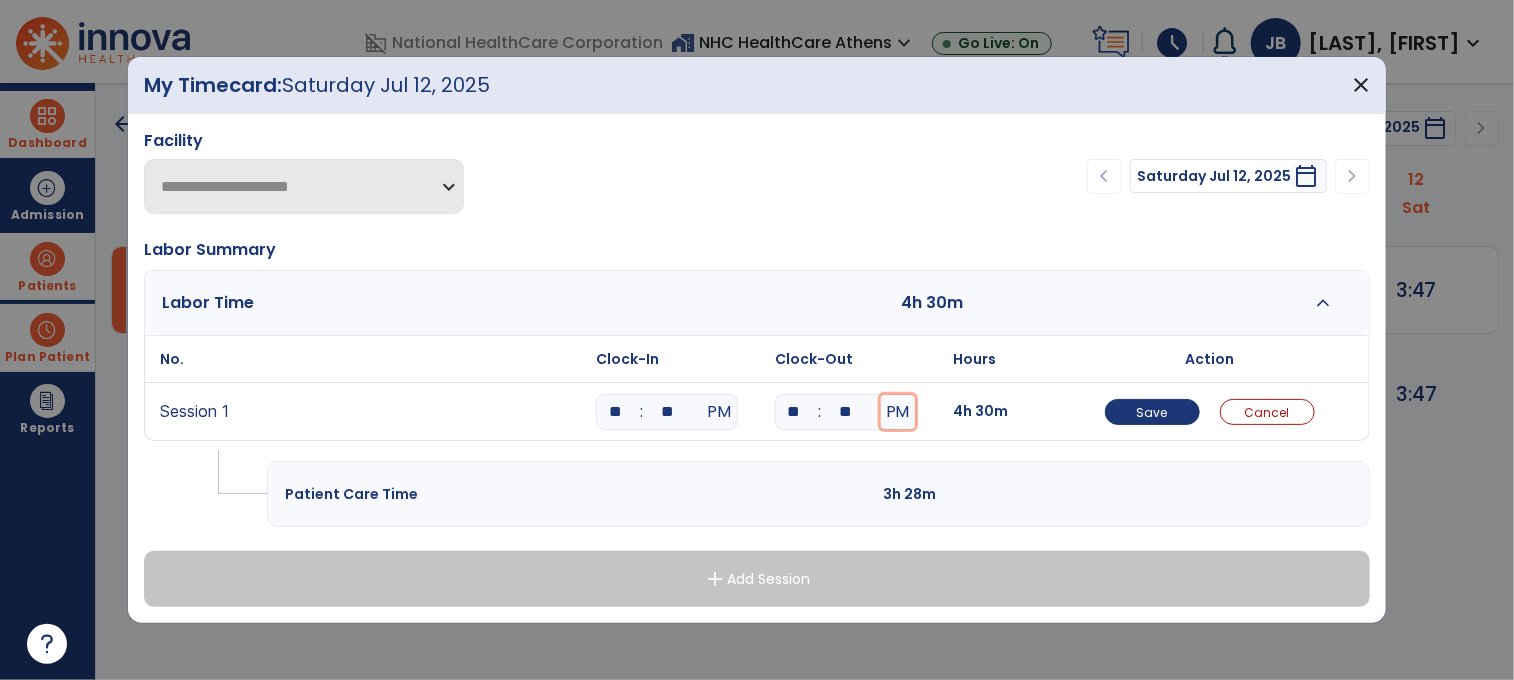 type 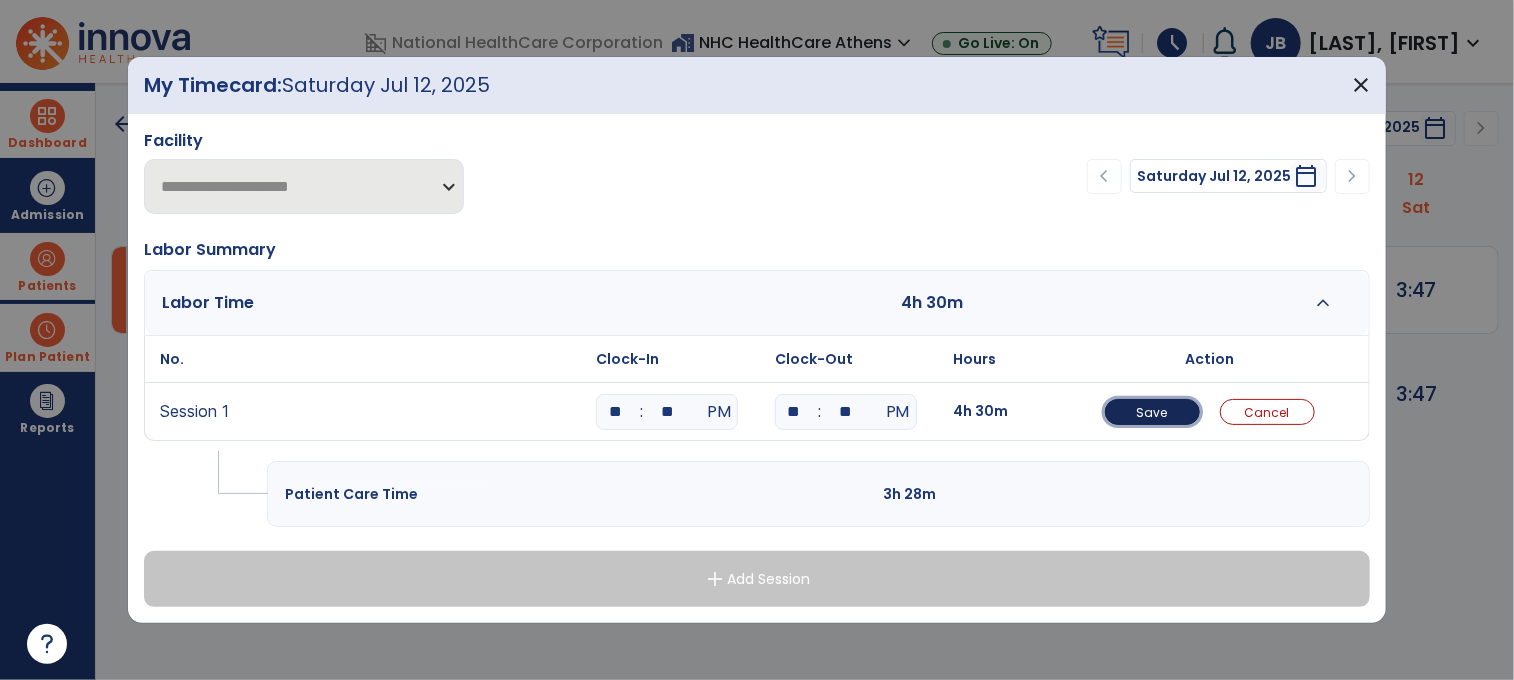 type 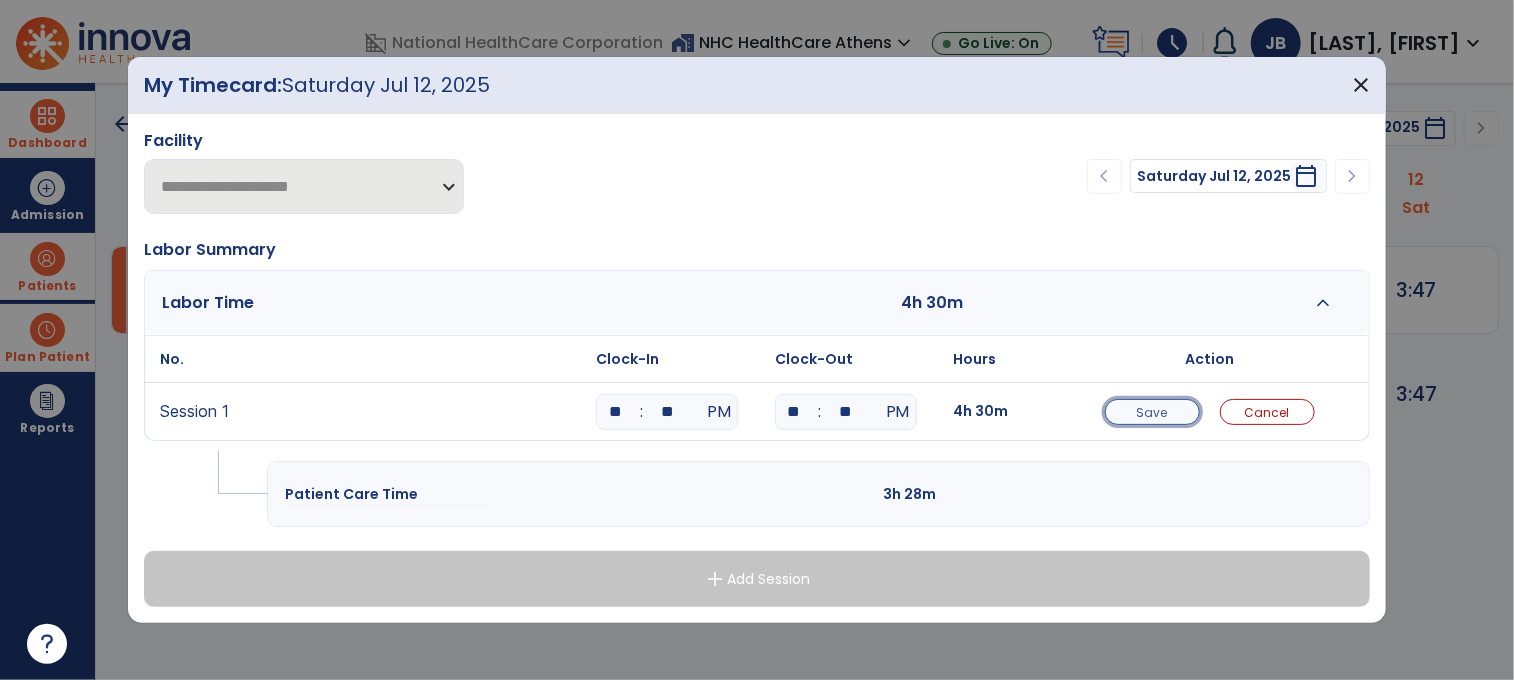click on "Save" at bounding box center [1152, 412] 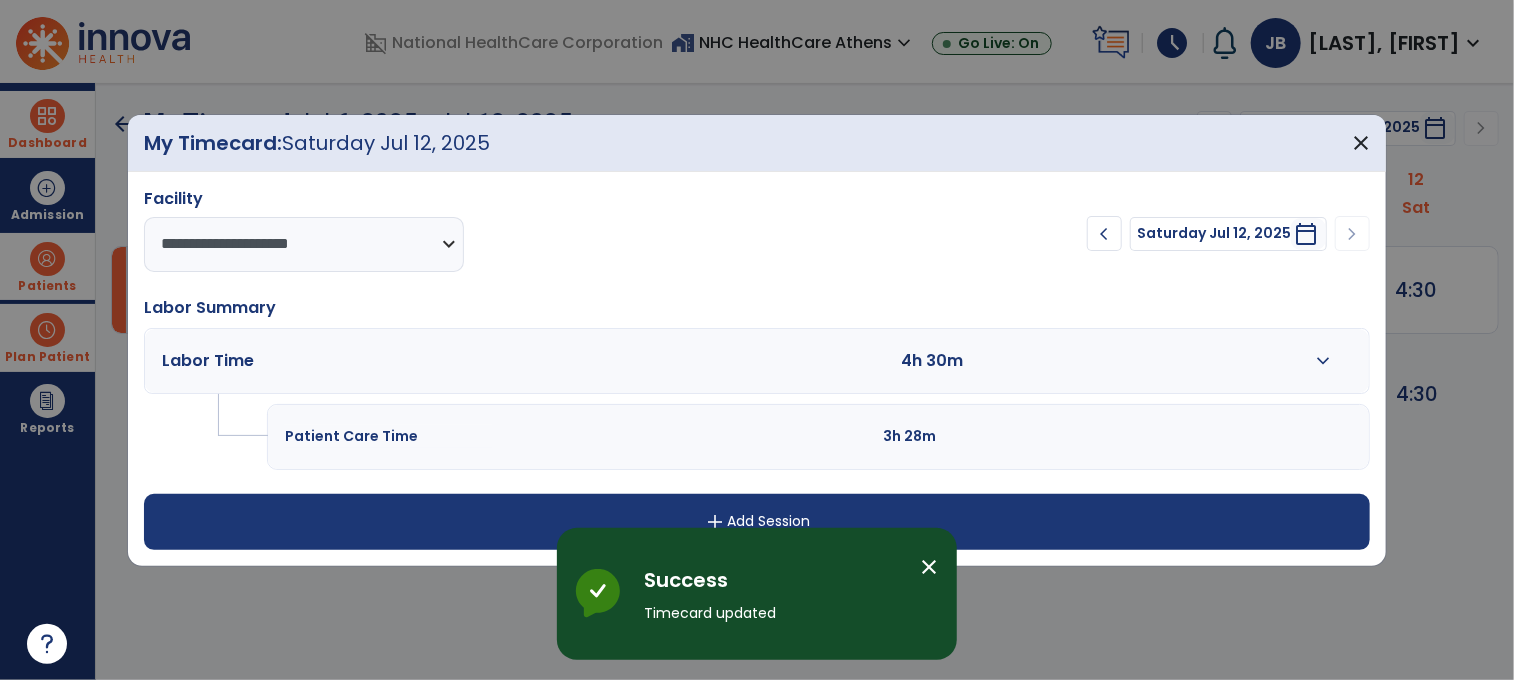 click at bounding box center [757, 340] 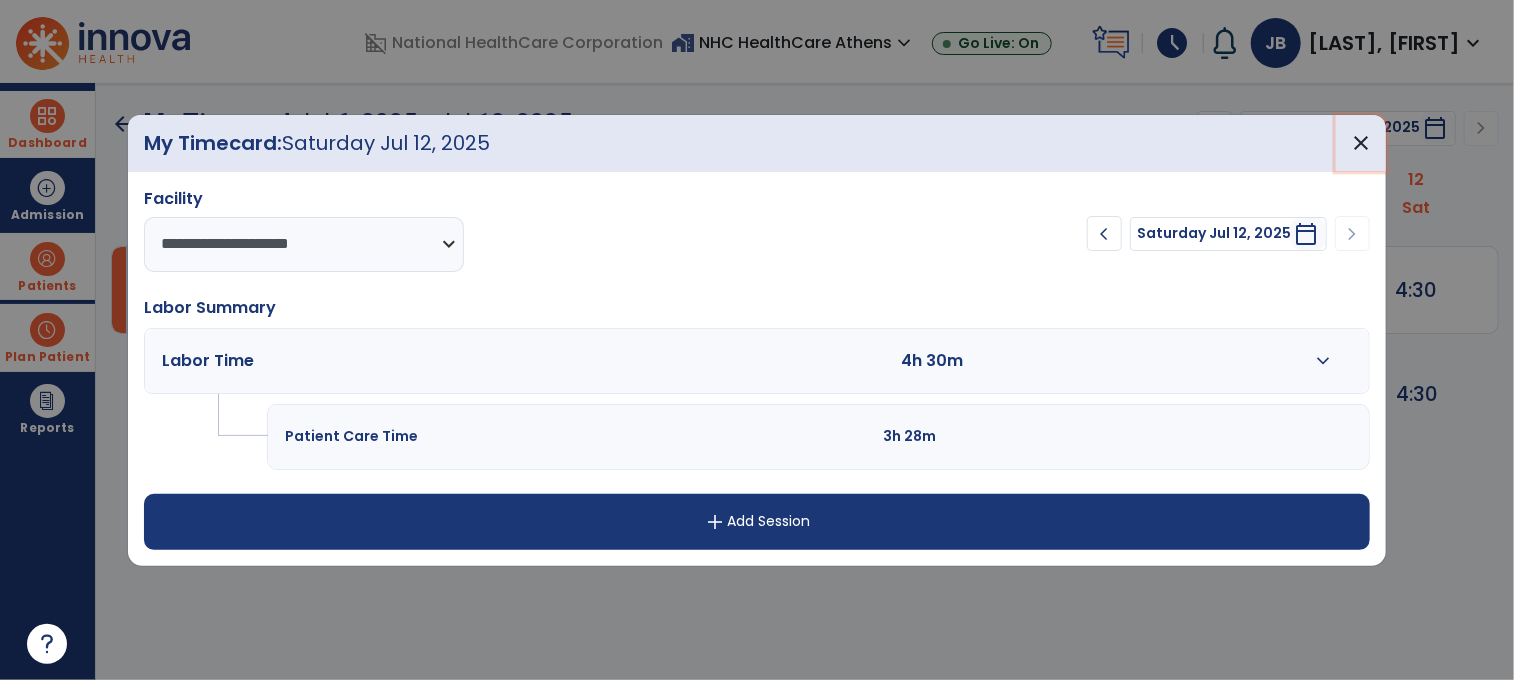 click on "close" at bounding box center (1361, 143) 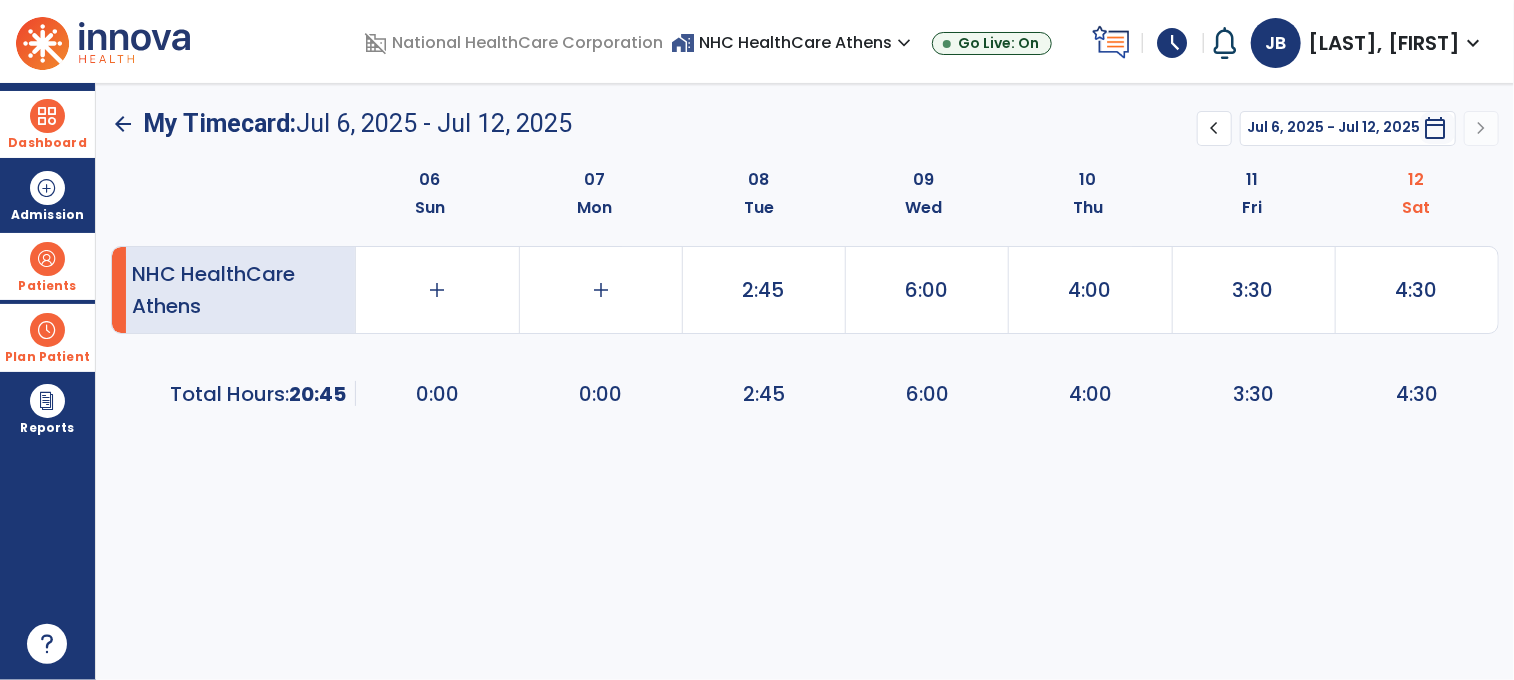click at bounding box center (47, 330) 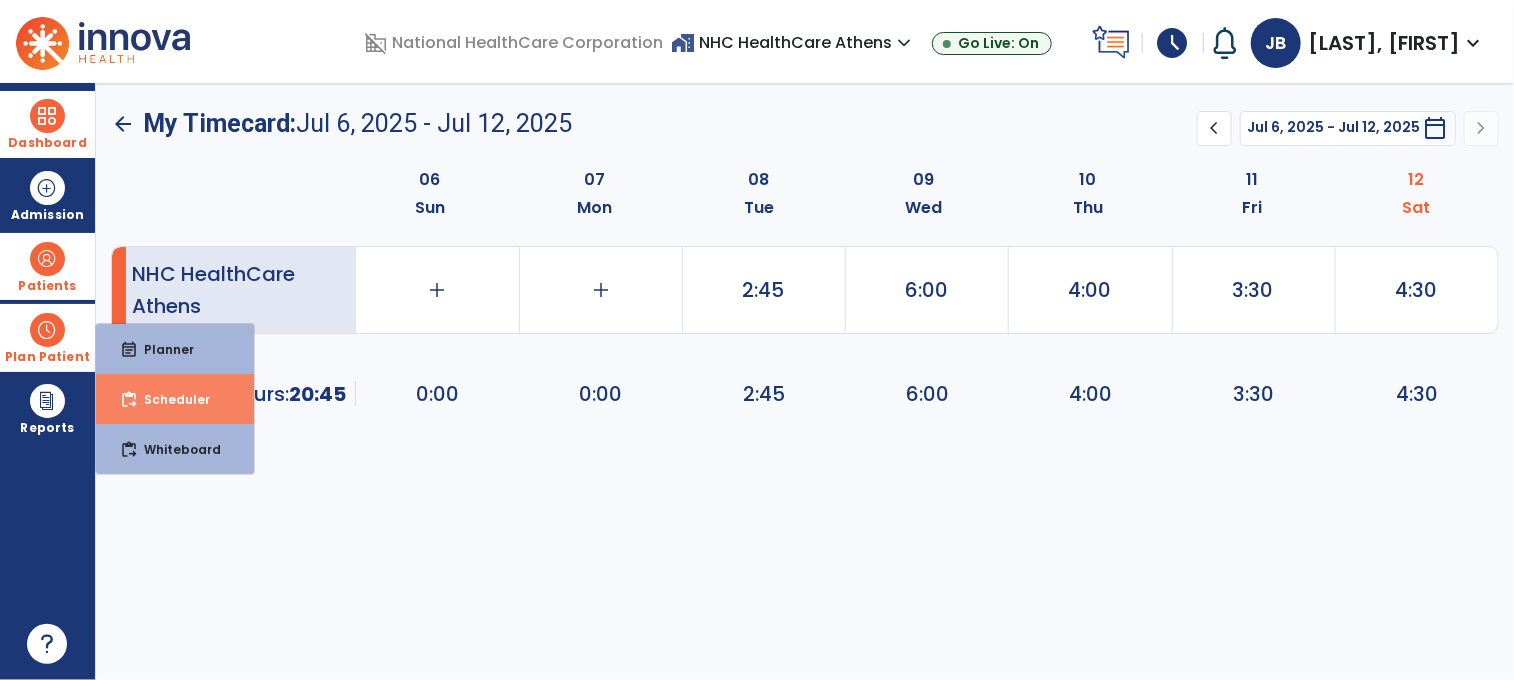click on "content_paste_go  Scheduler" at bounding box center [175, 399] 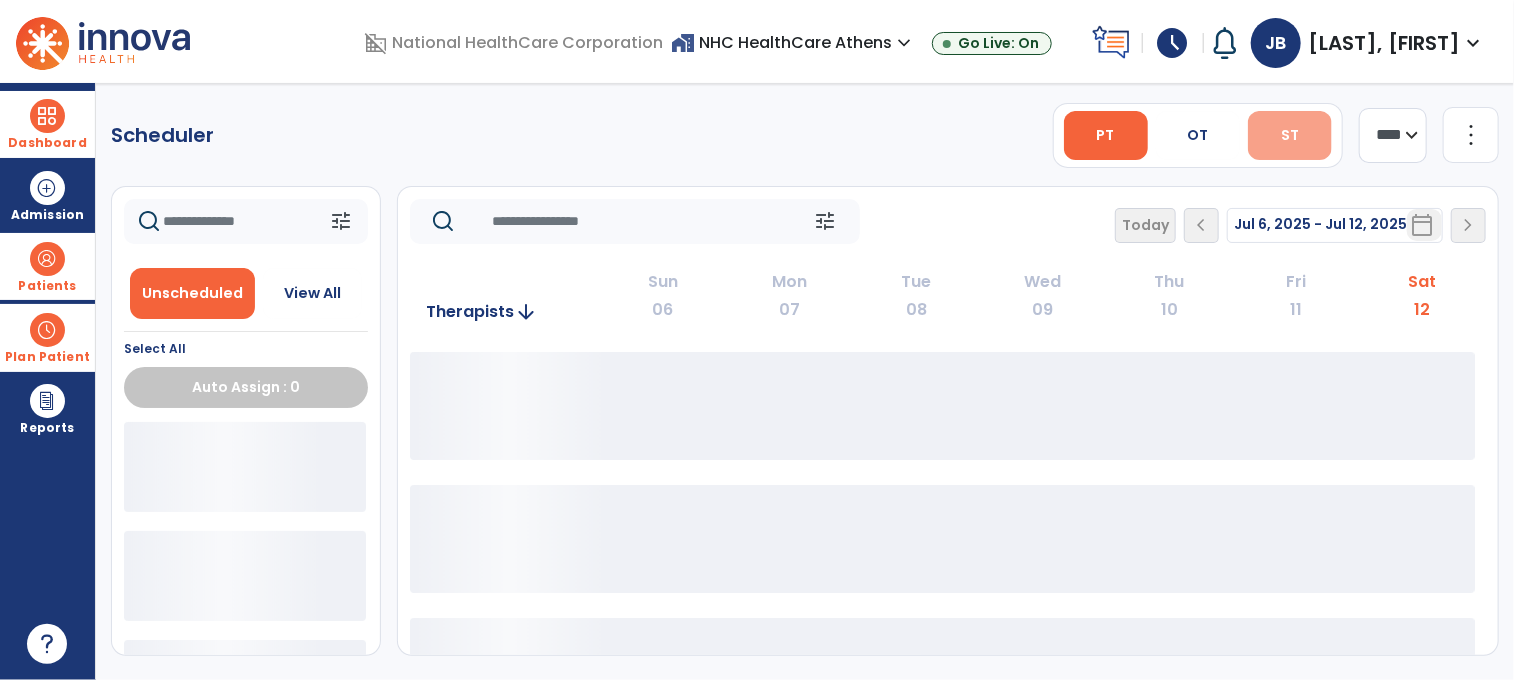 click on "ST" at bounding box center (1290, 135) 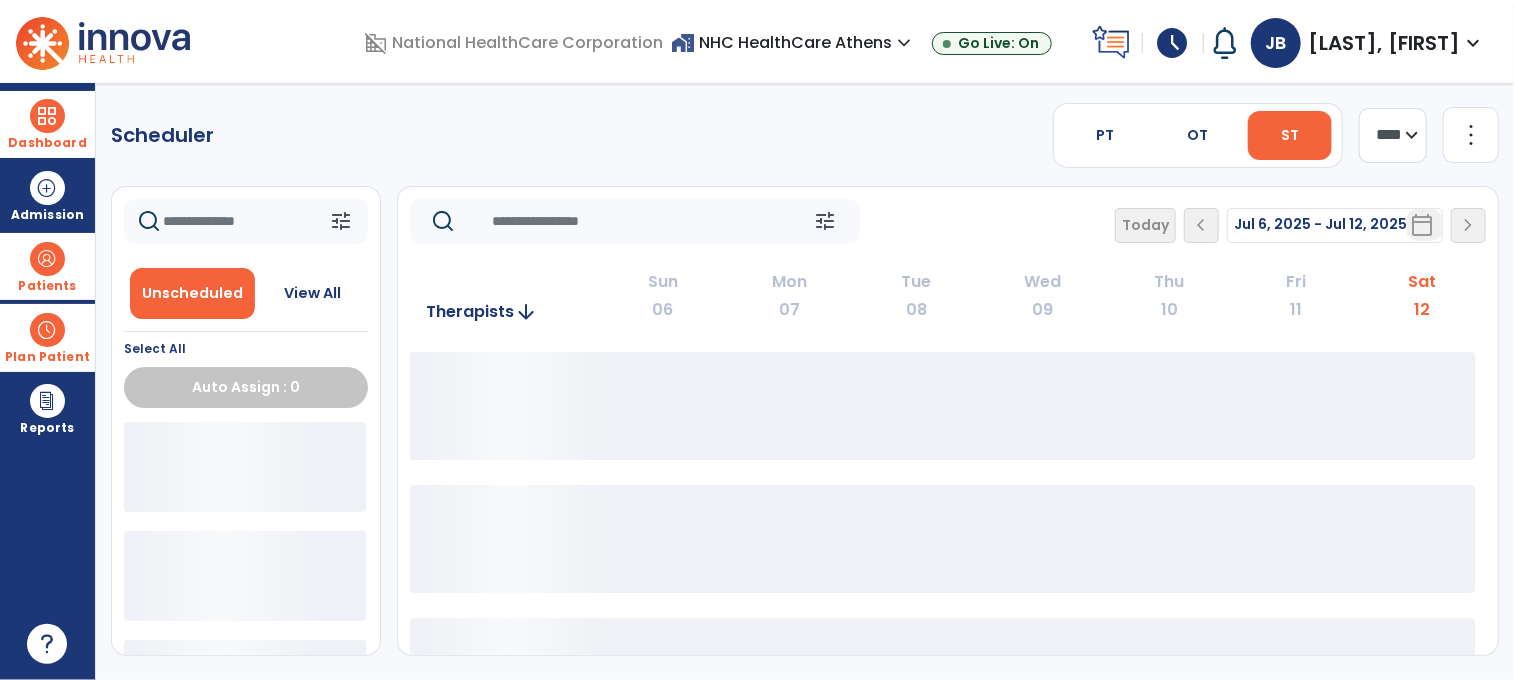 click on "Today  chevron_left [DATE] - [DATE]  *********  calendar_today  chevron_right" 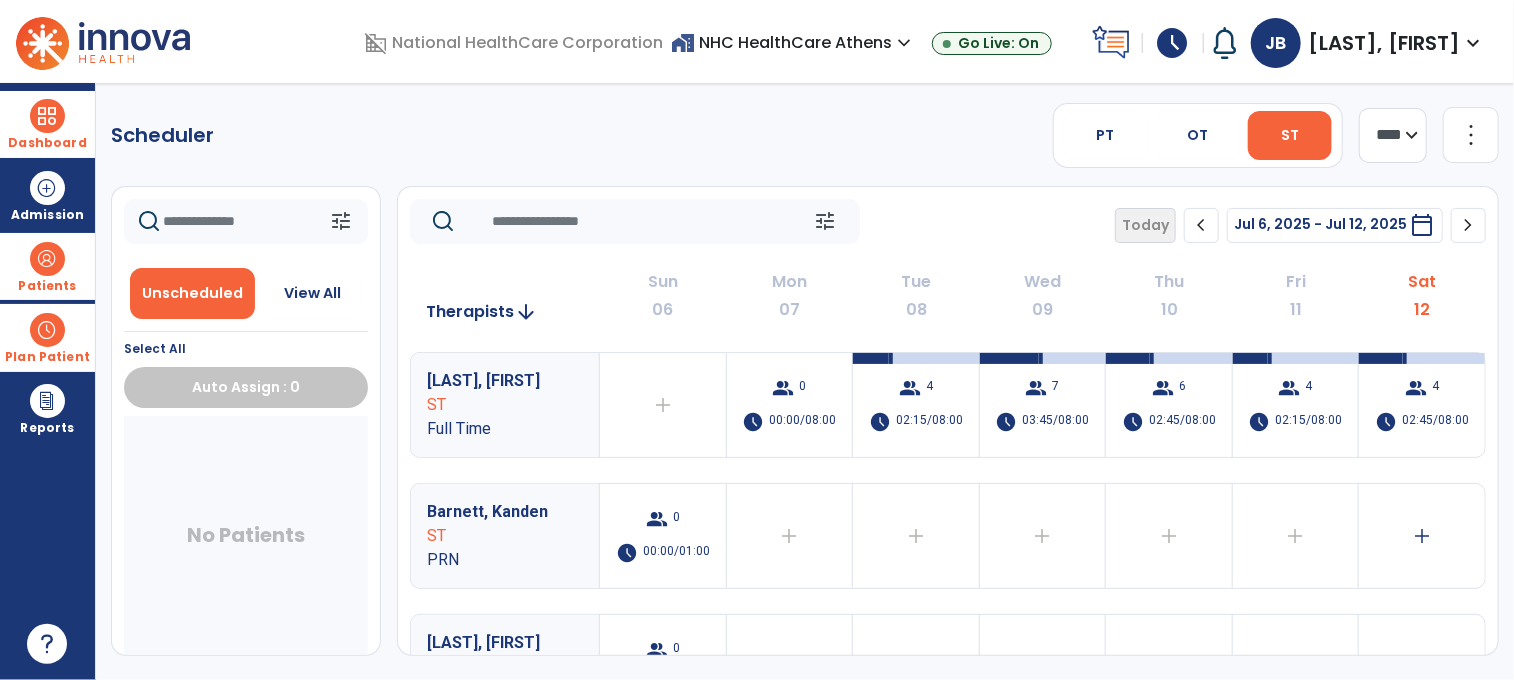 click on "chevron_right" 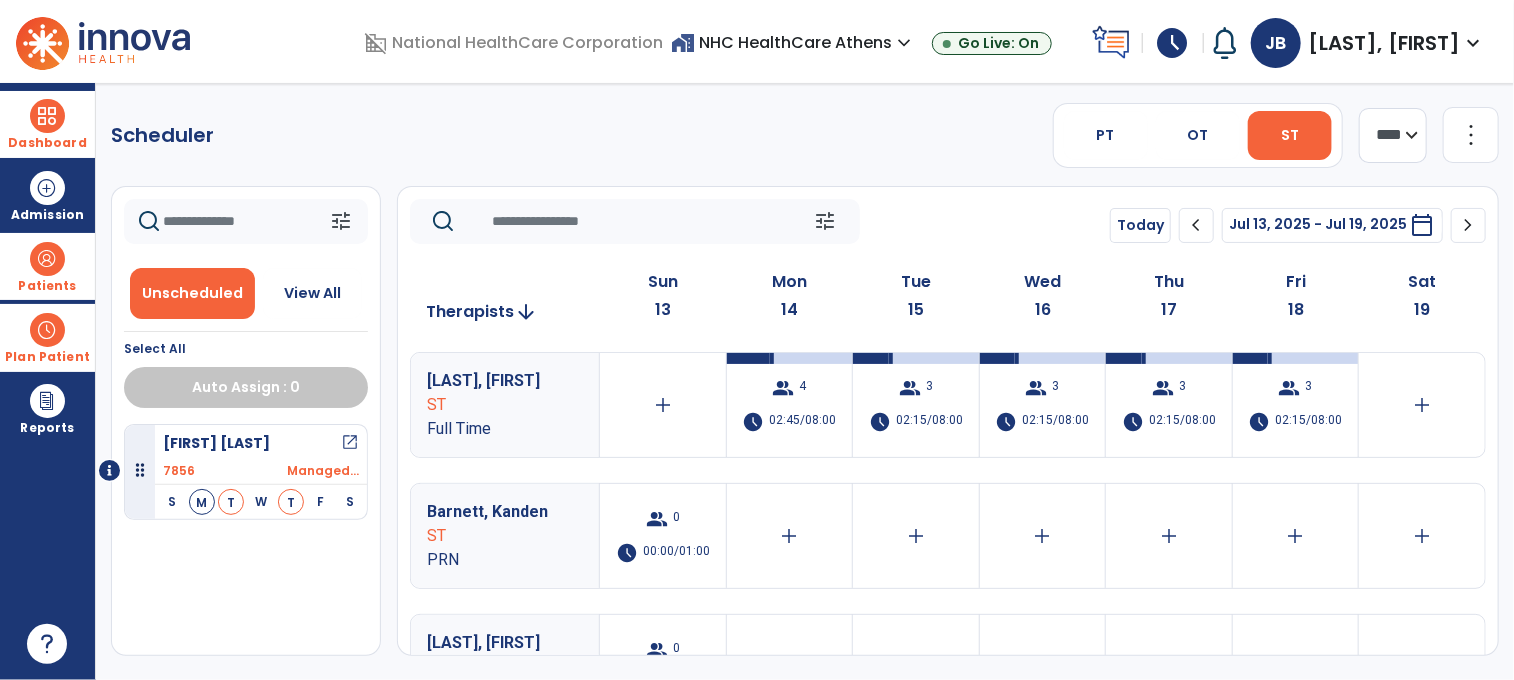 click on "group  4  schedule  02:45/08:00" at bounding box center (790, 405) 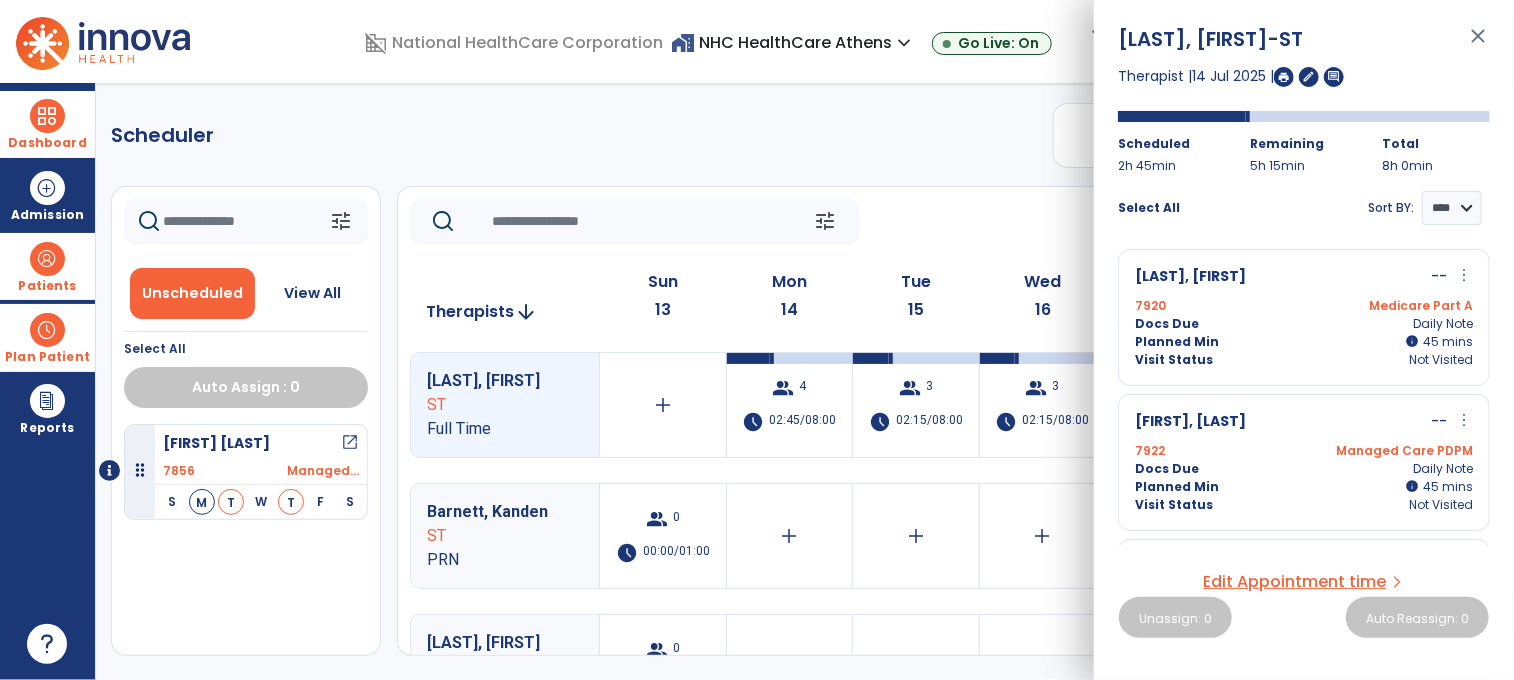 click at bounding box center (1284, 77) 